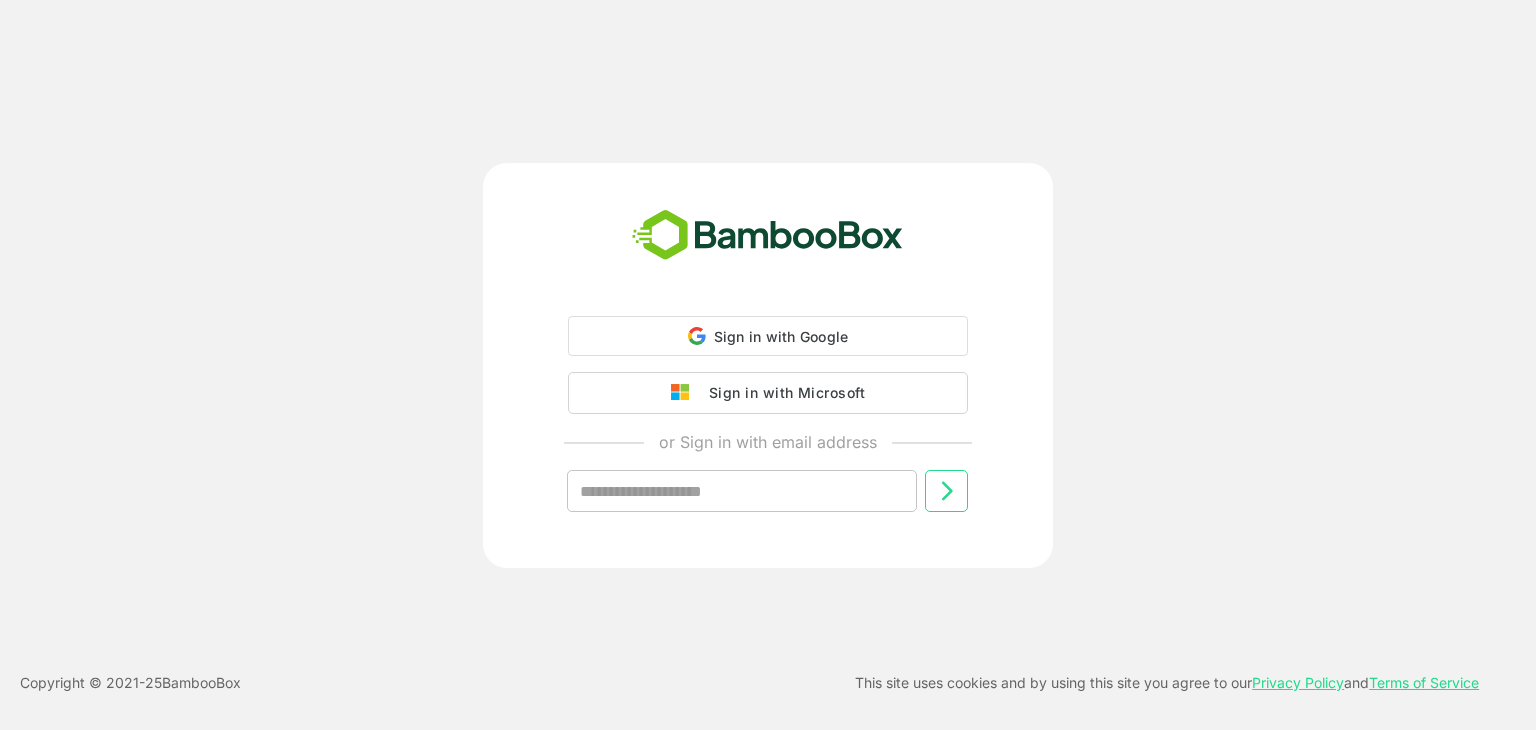 scroll, scrollTop: 0, scrollLeft: 0, axis: both 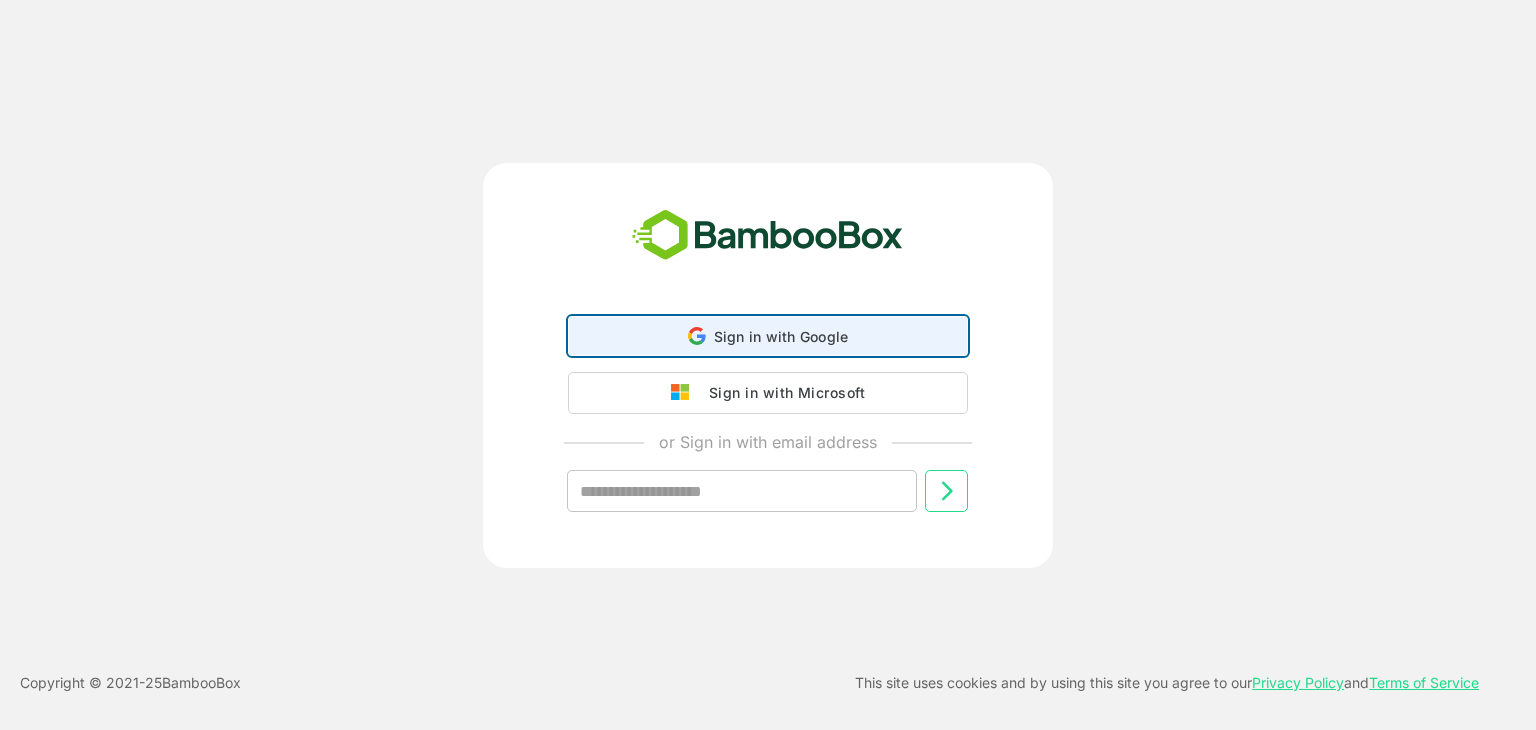 click on "Sign in with Google" at bounding box center [781, 336] 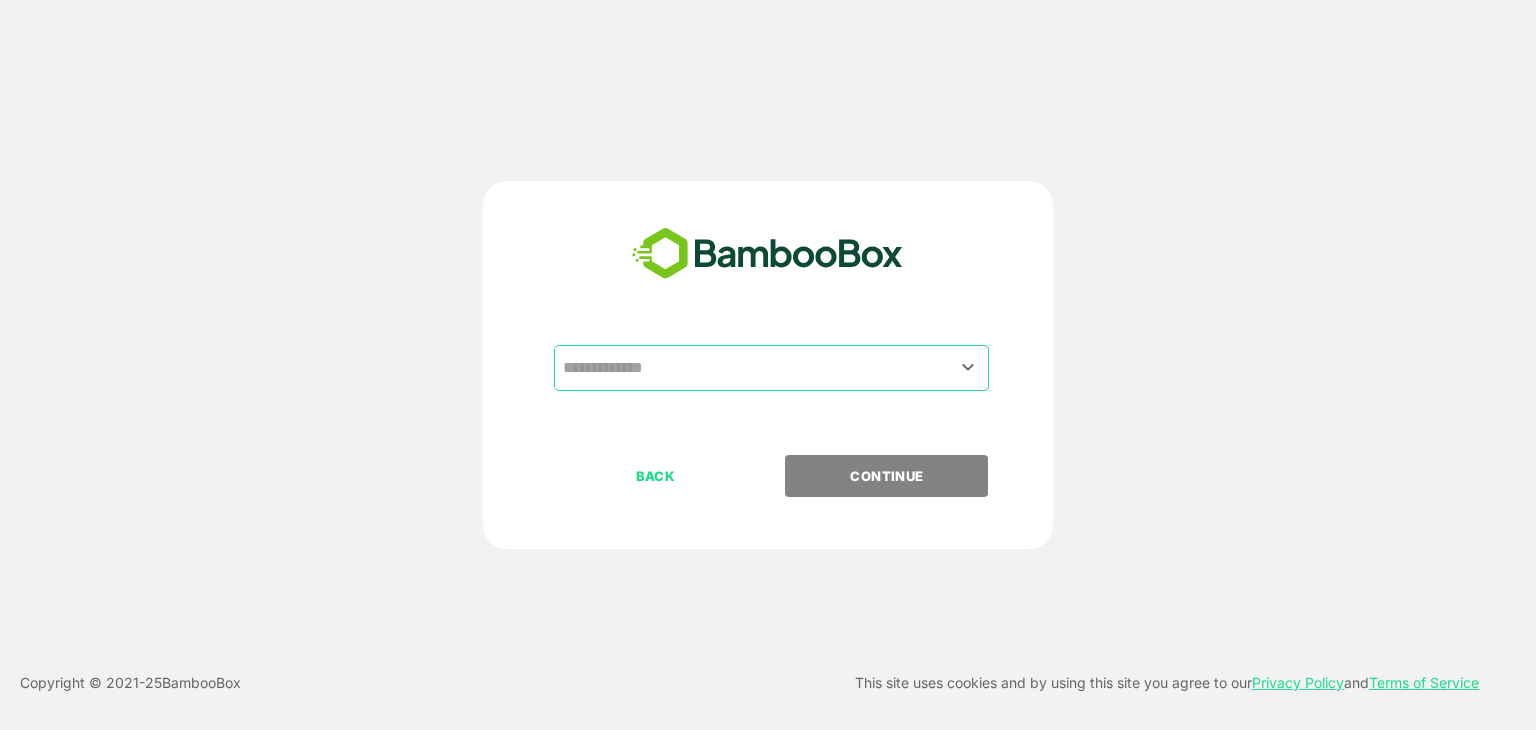 click on "​ BACK CONTINUE" at bounding box center [768, 365] 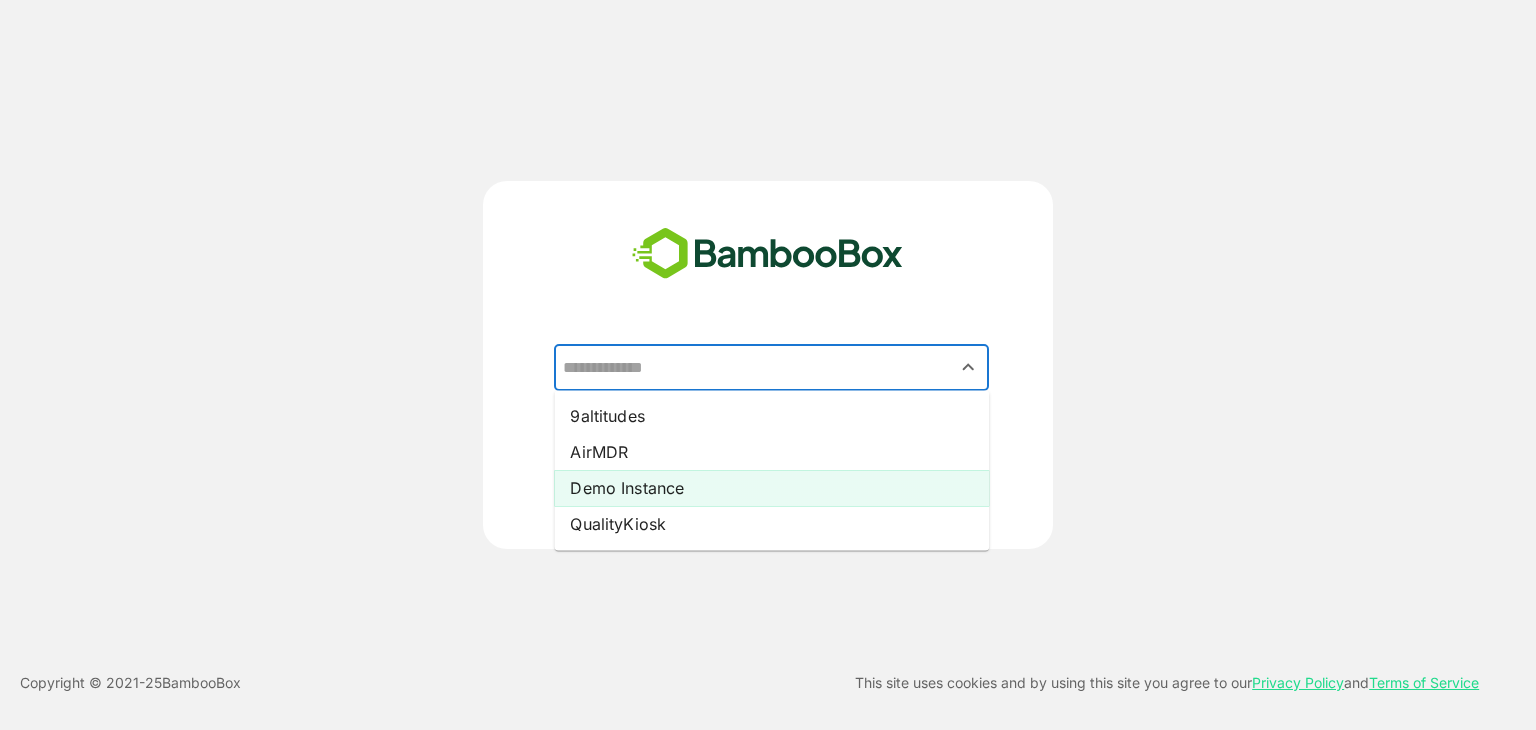 click on "Demo Instance" at bounding box center (771, 488) 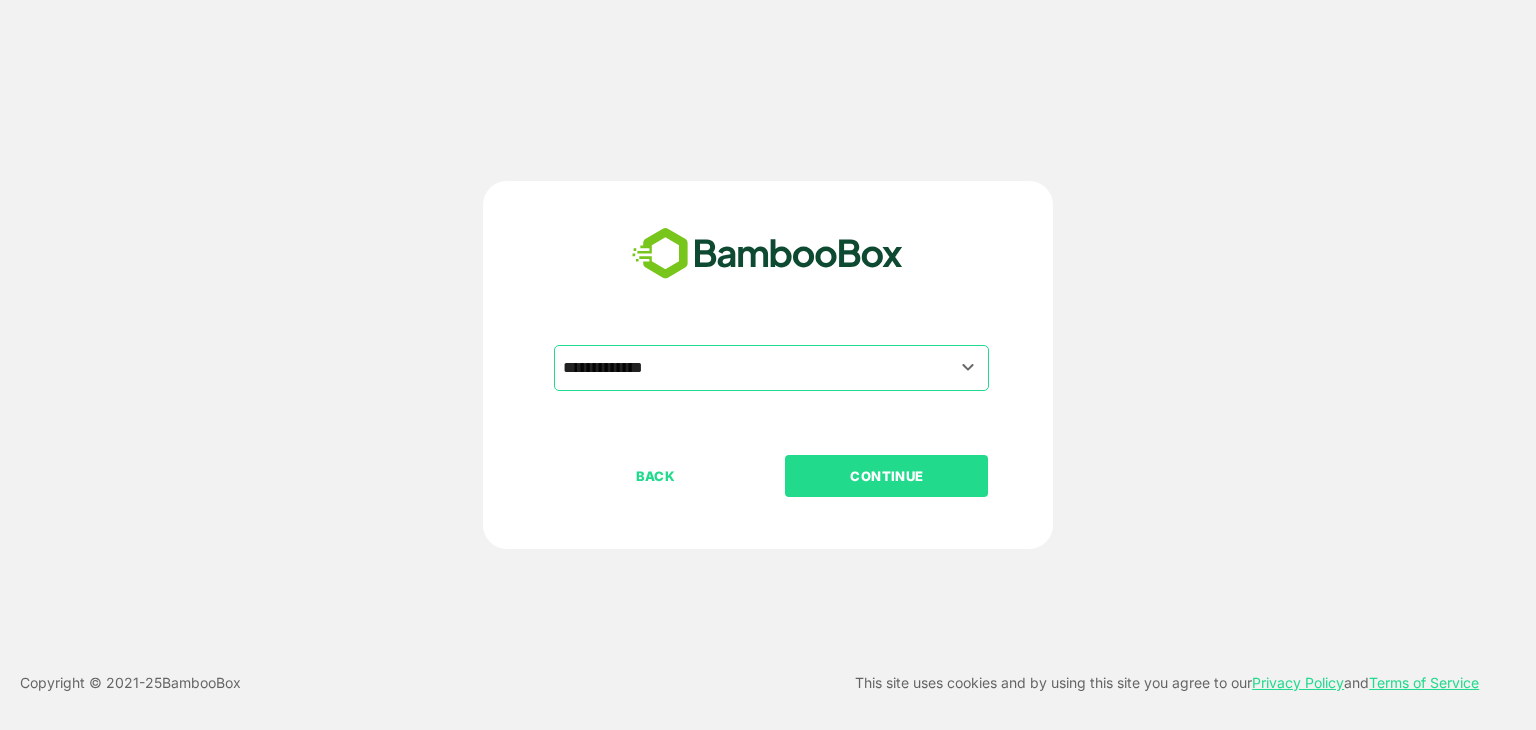 click on "CONTINUE" at bounding box center (887, 476) 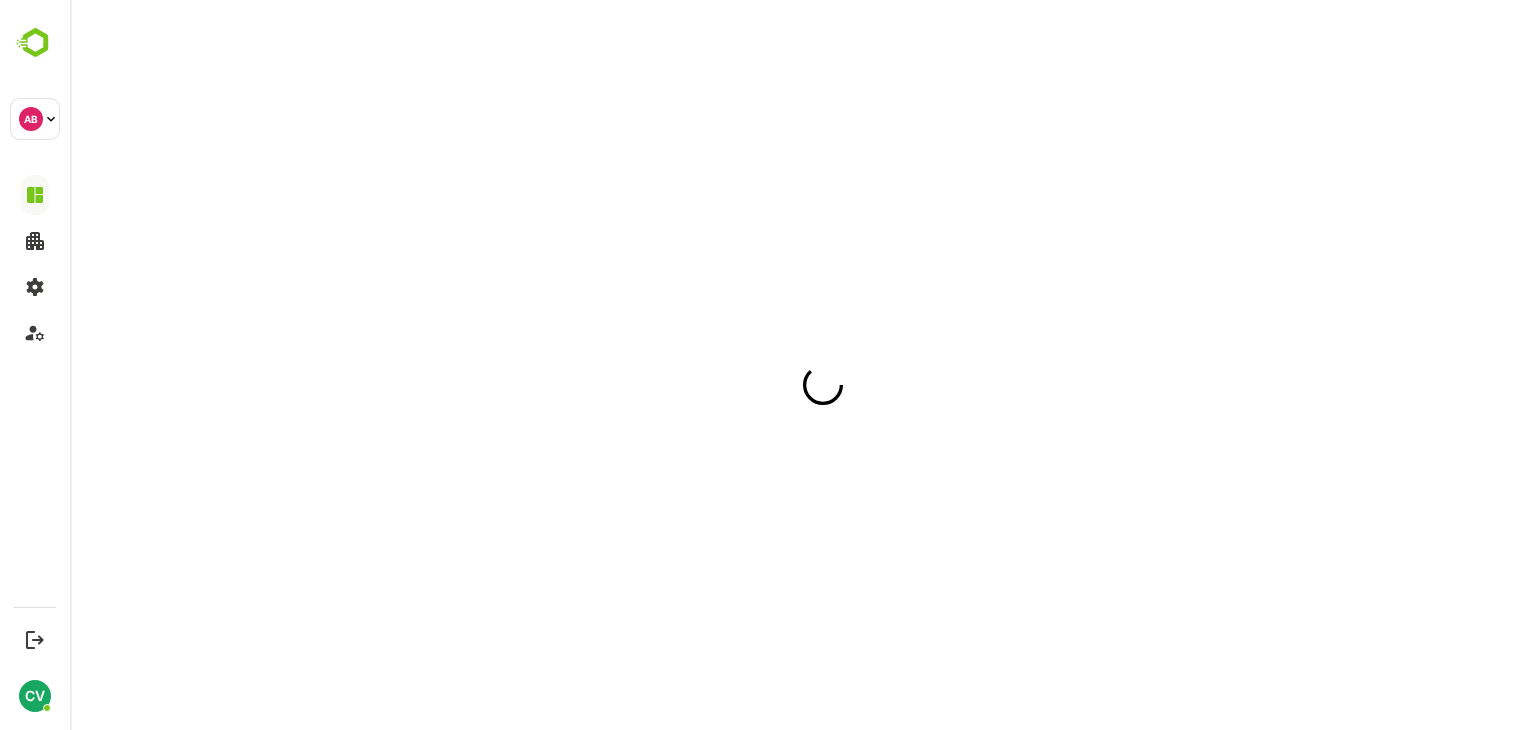 scroll, scrollTop: 0, scrollLeft: 0, axis: both 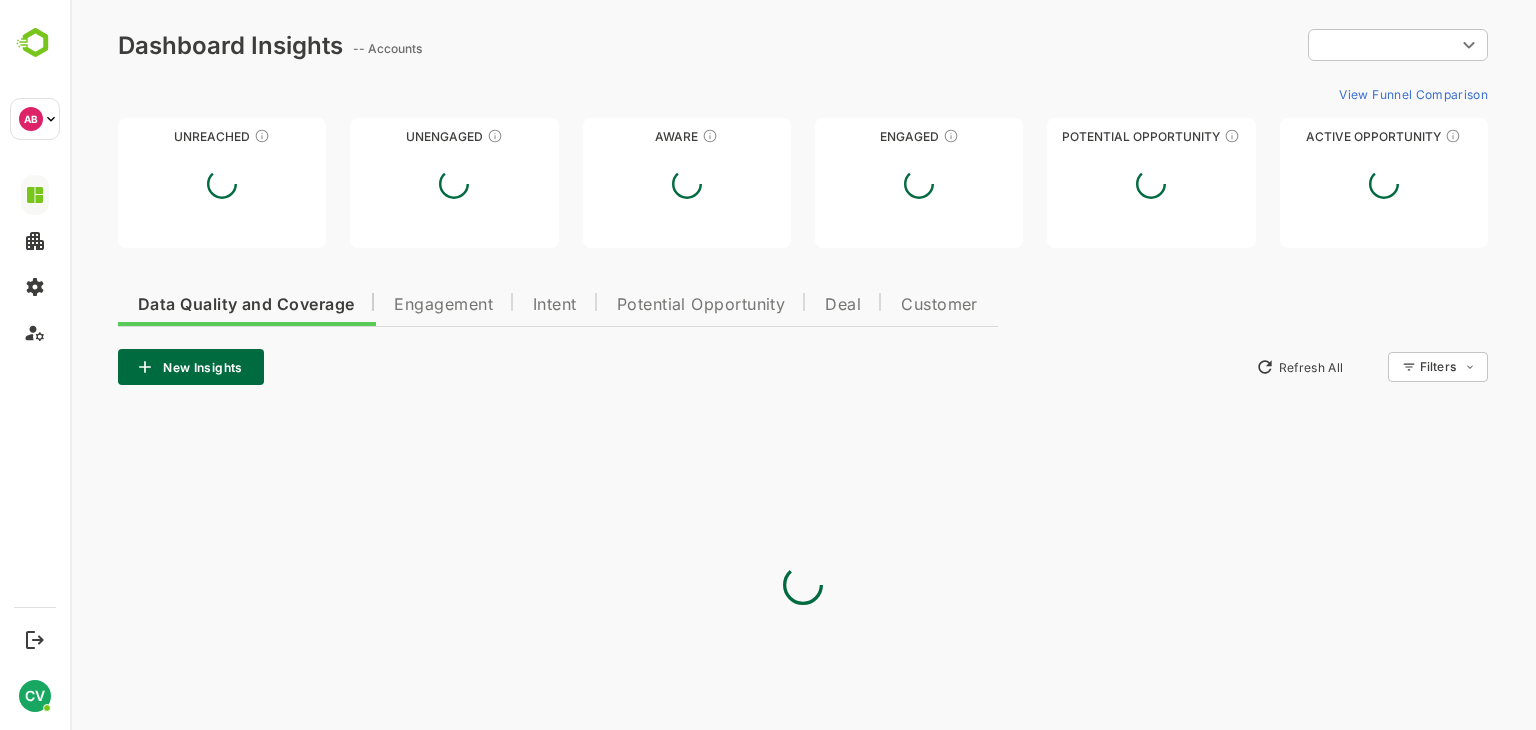 type on "**********" 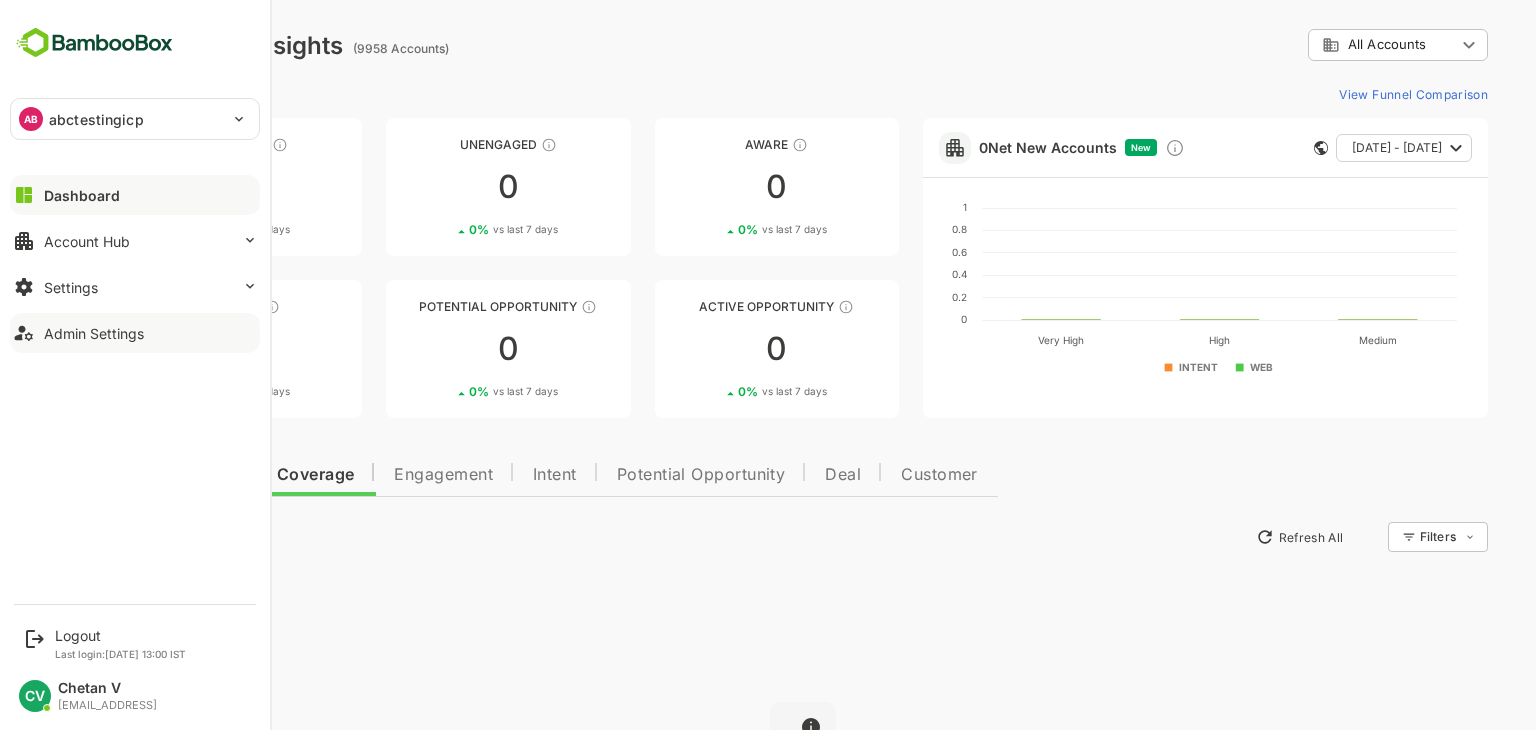 click on "Admin Settings" at bounding box center [94, 333] 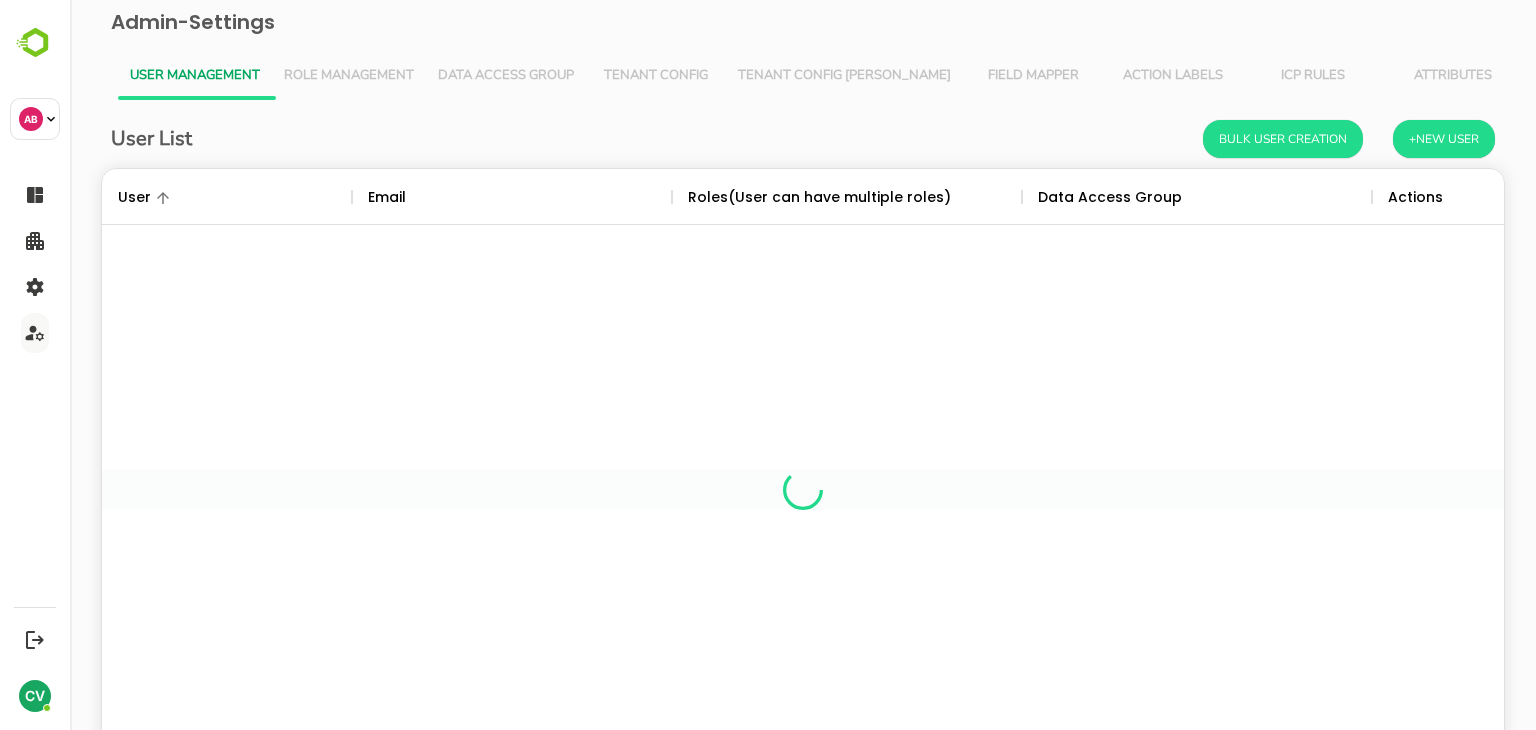 scroll, scrollTop: 0, scrollLeft: 0, axis: both 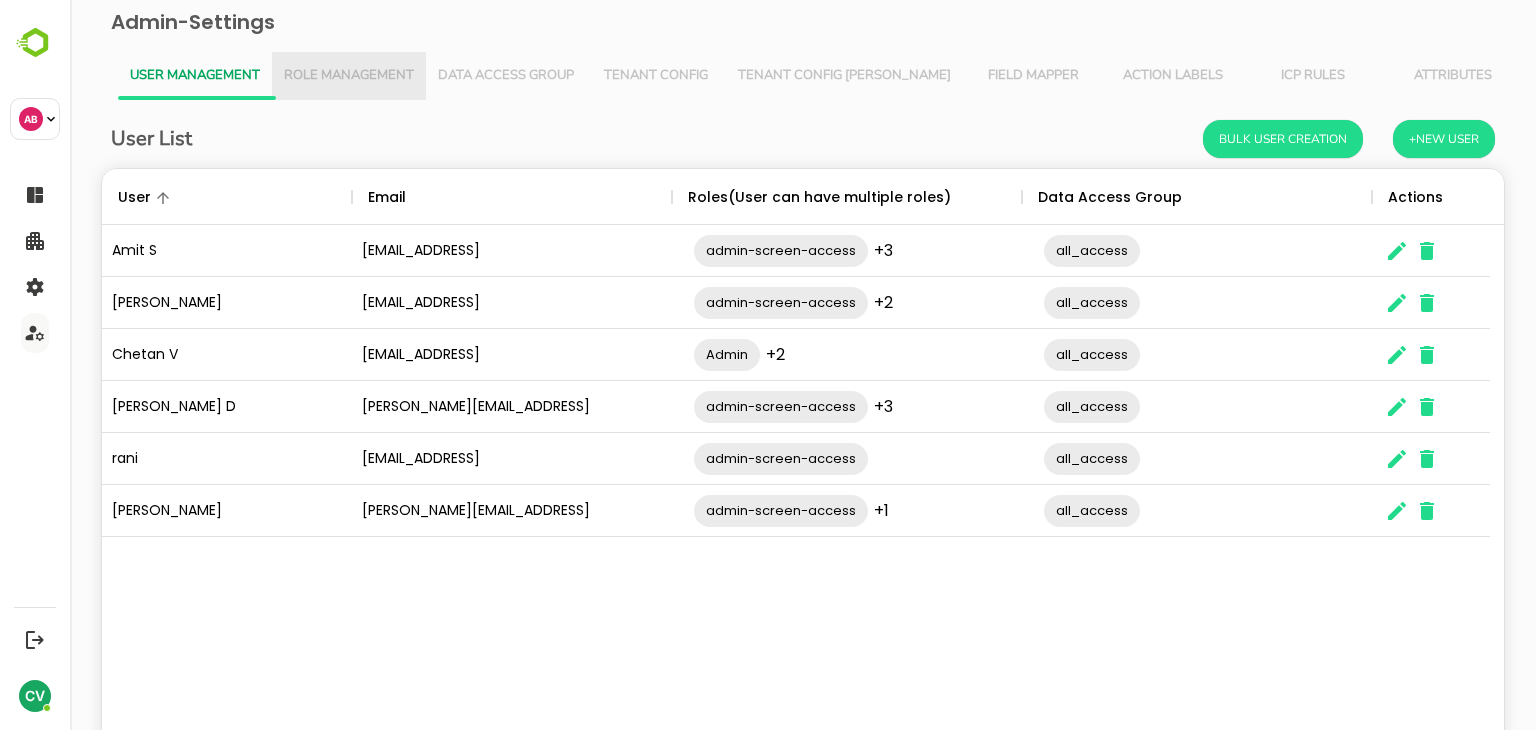 click on "Role Management" at bounding box center [349, 76] 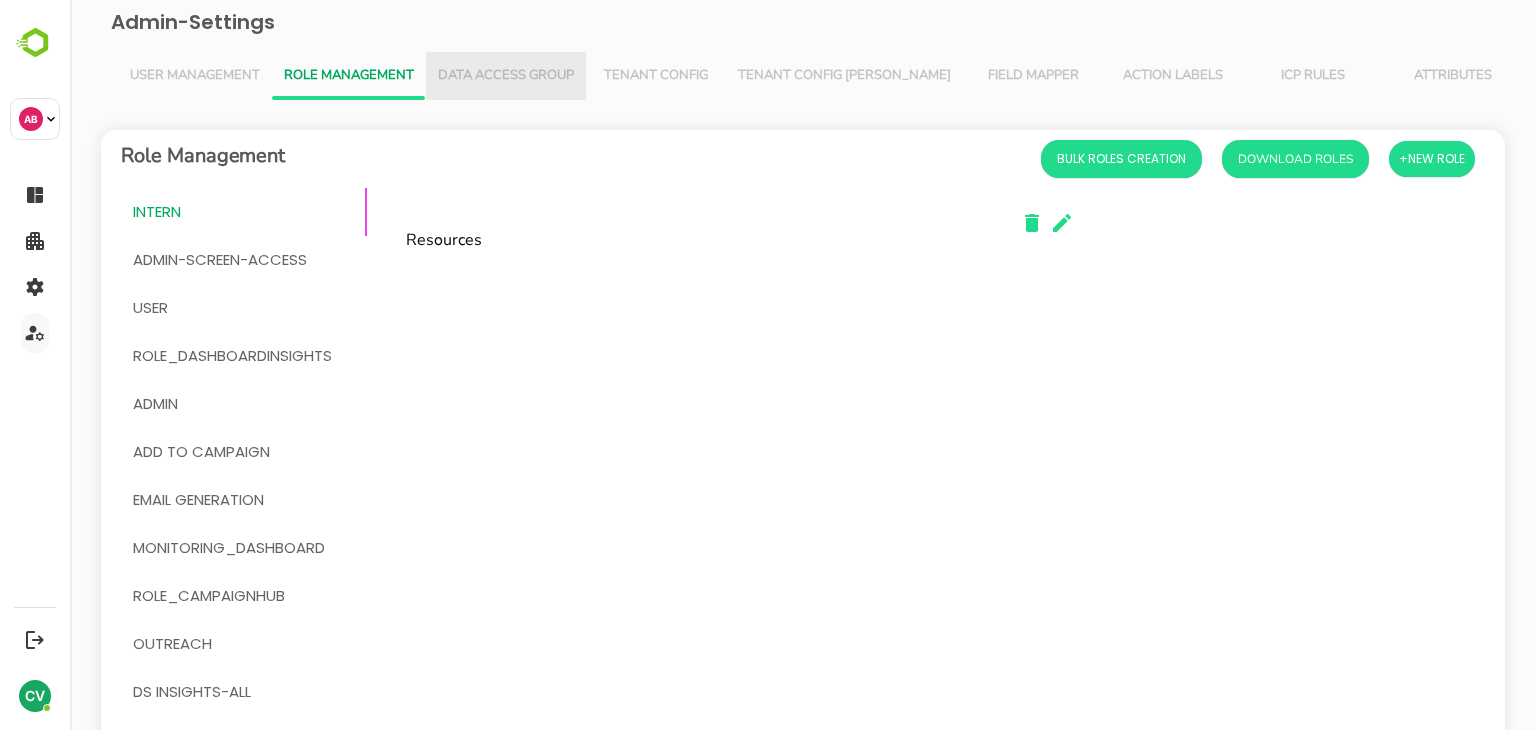 click on "Data Access Group" at bounding box center [506, 76] 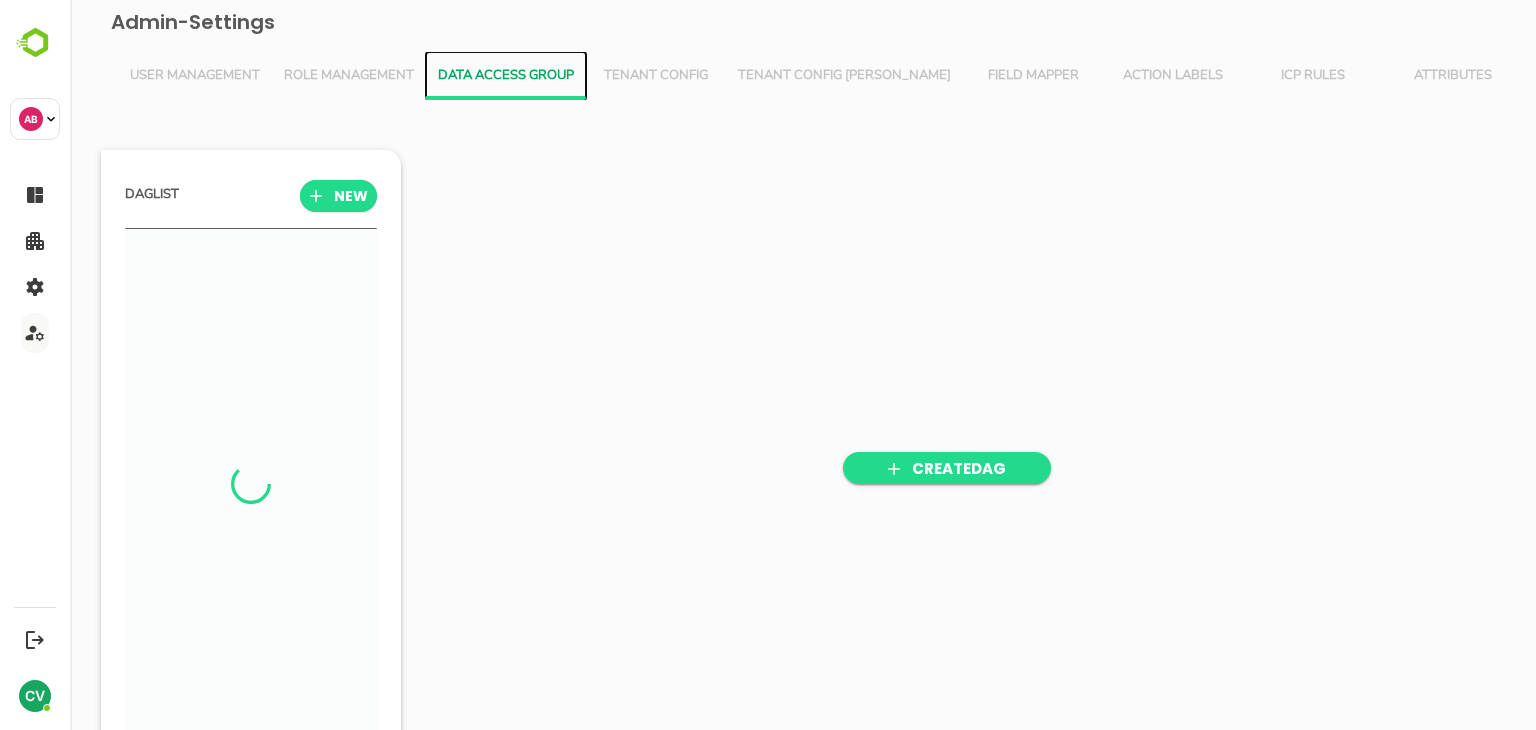 scroll, scrollTop: 6, scrollLeft: 5, axis: both 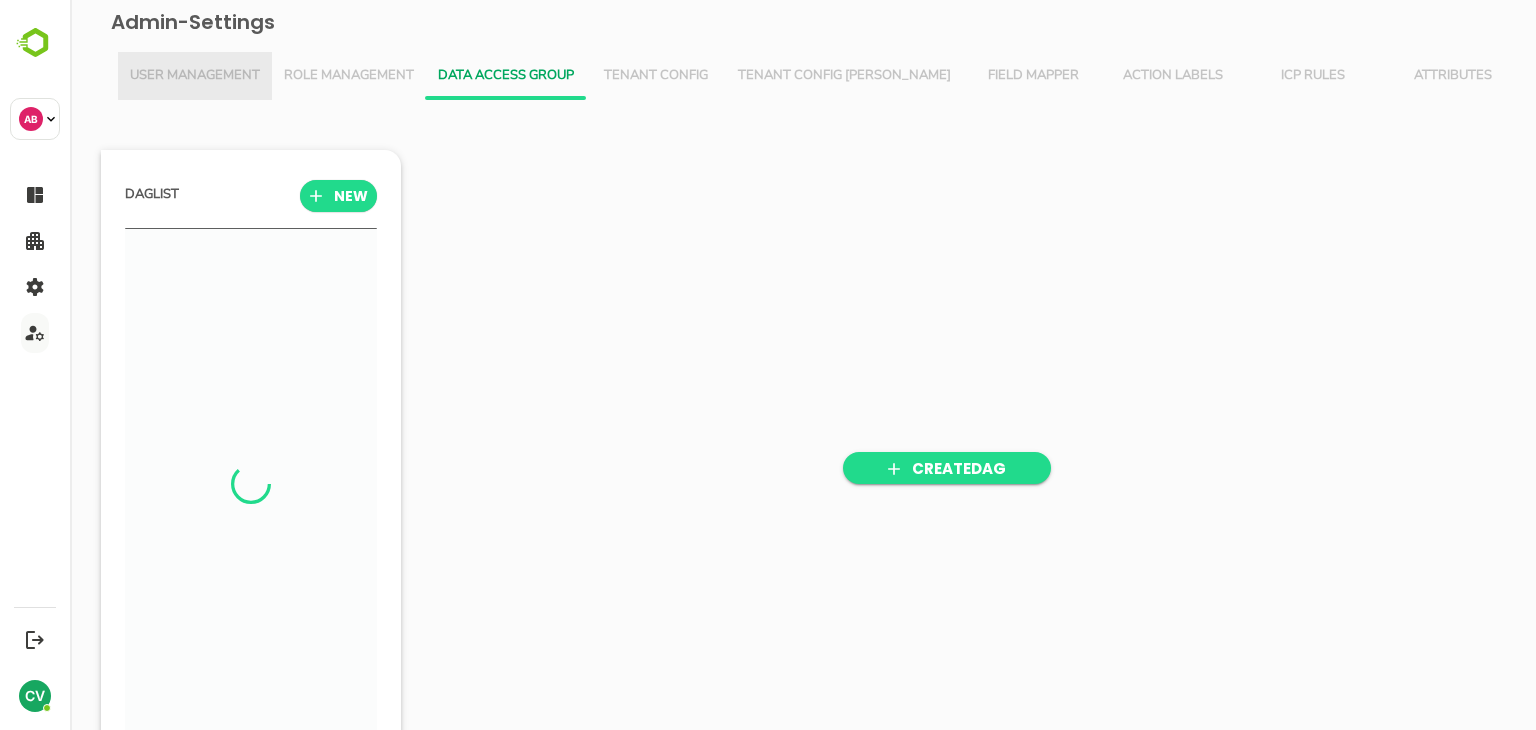 click on "User Management" at bounding box center (195, 76) 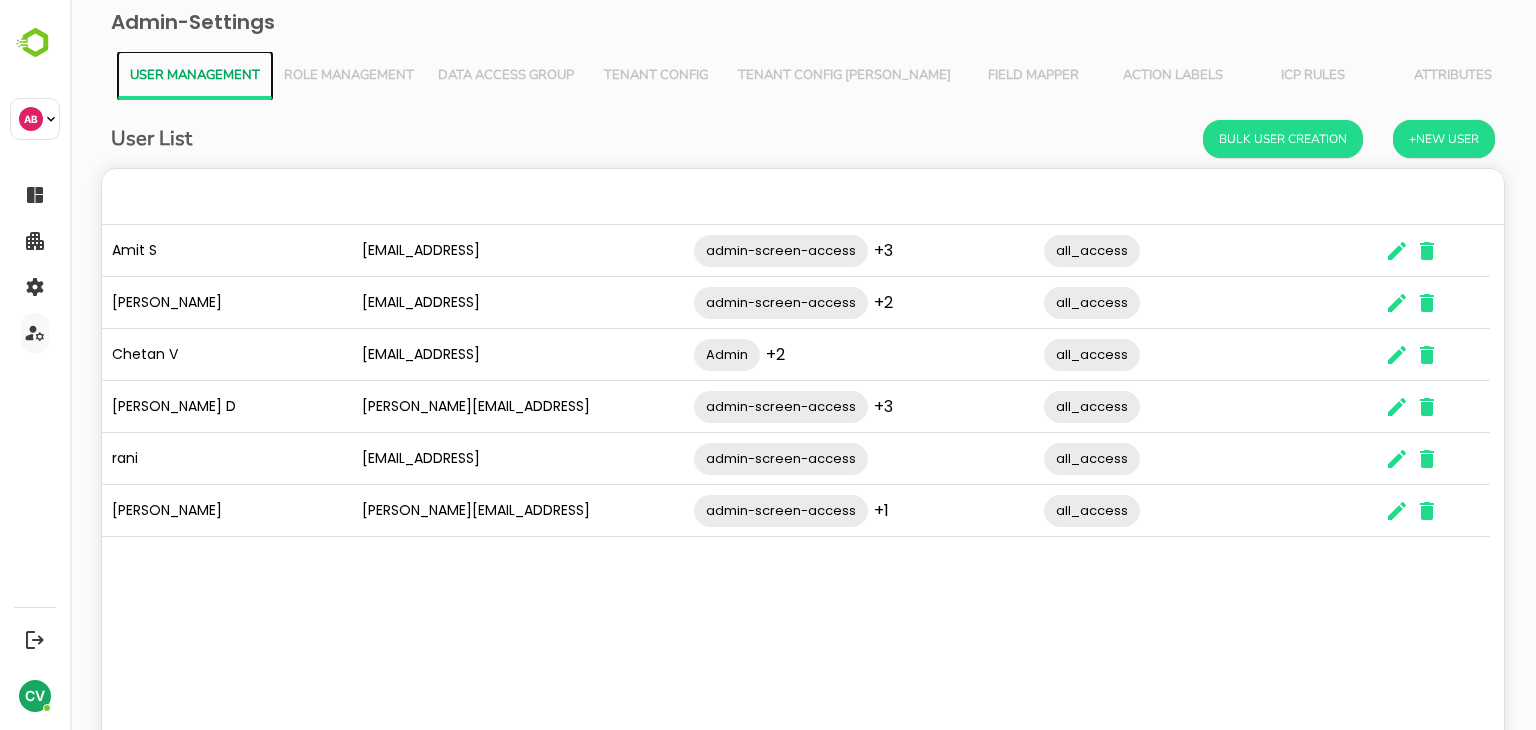 scroll, scrollTop: 16, scrollLeft: 16, axis: both 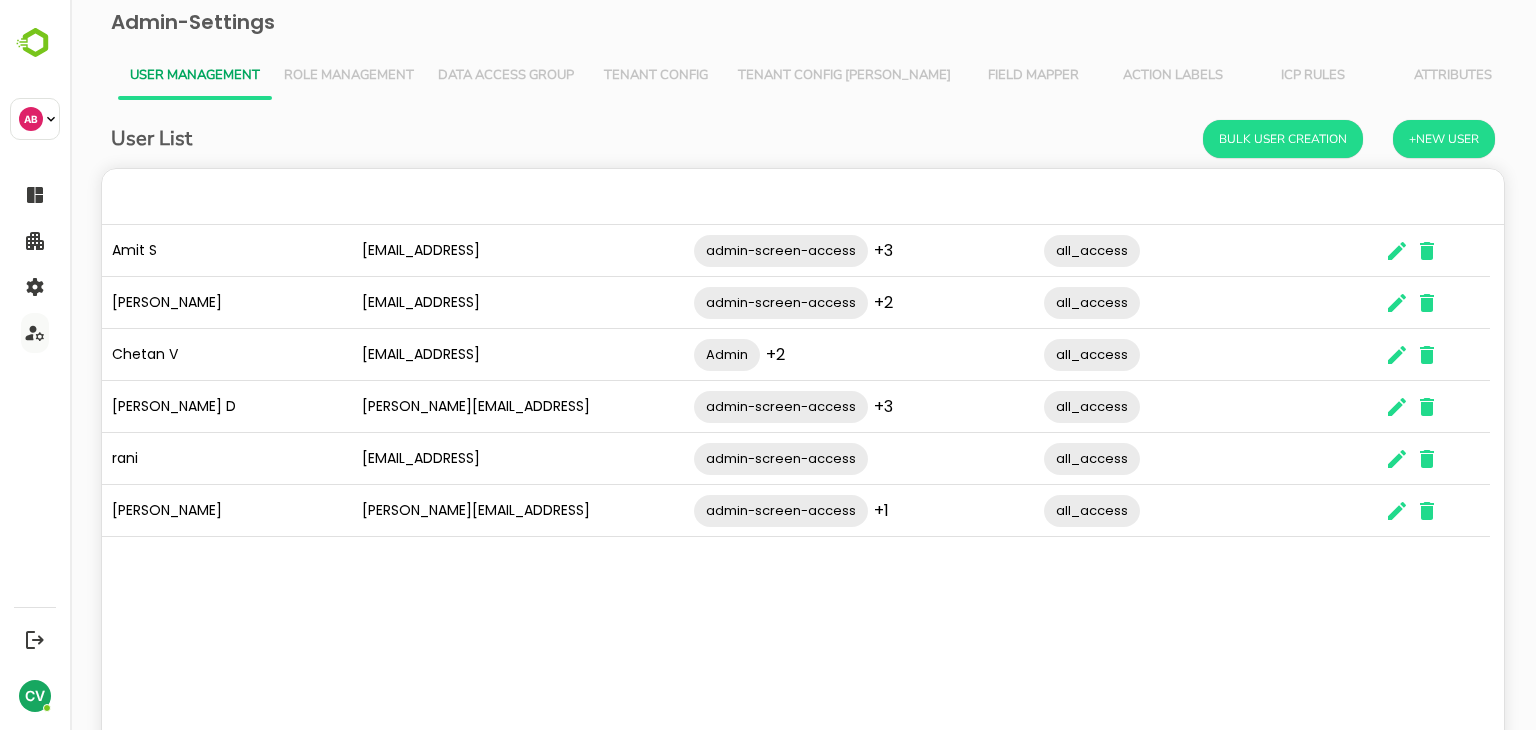 click on "Role Management" at bounding box center [349, 76] 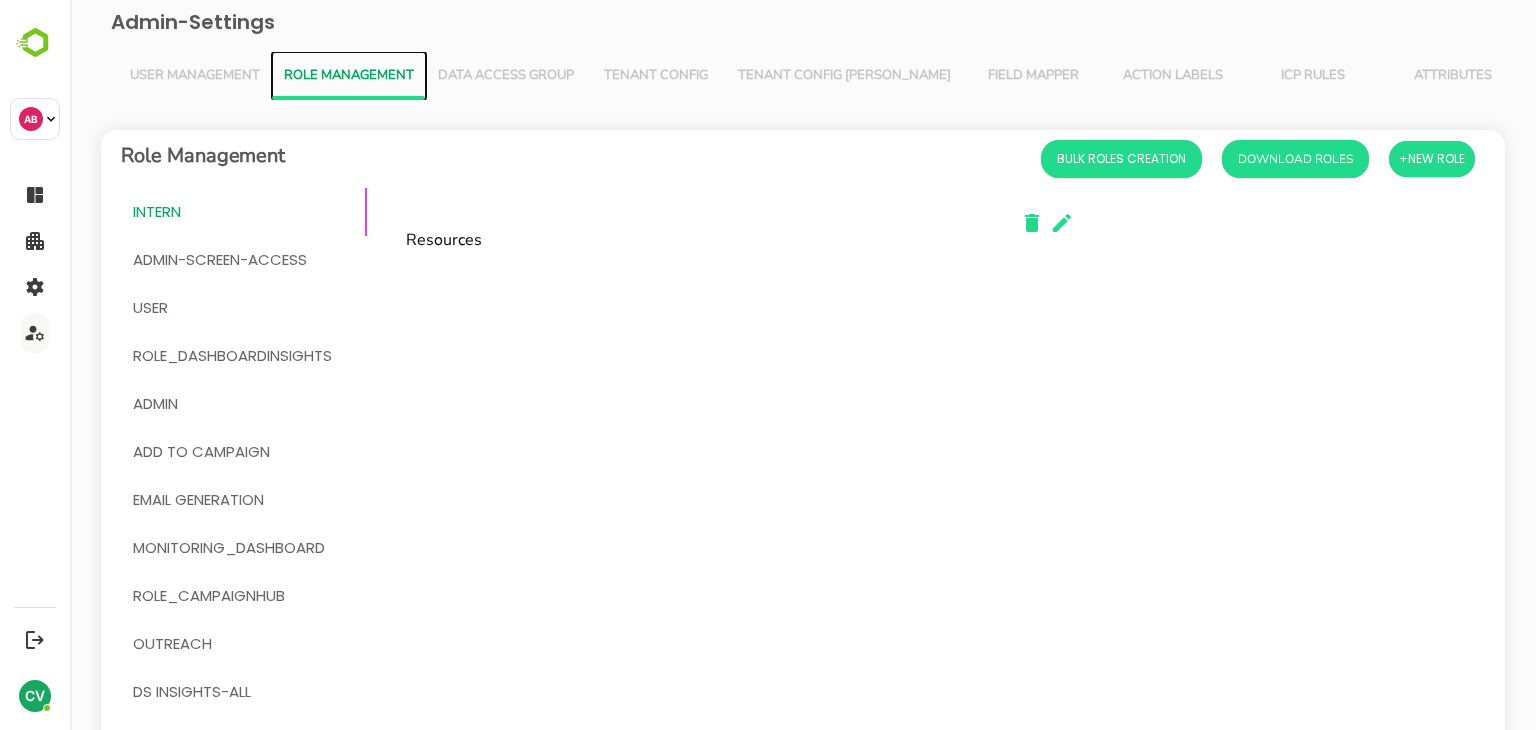 scroll, scrollTop: 392, scrollLeft: 0, axis: vertical 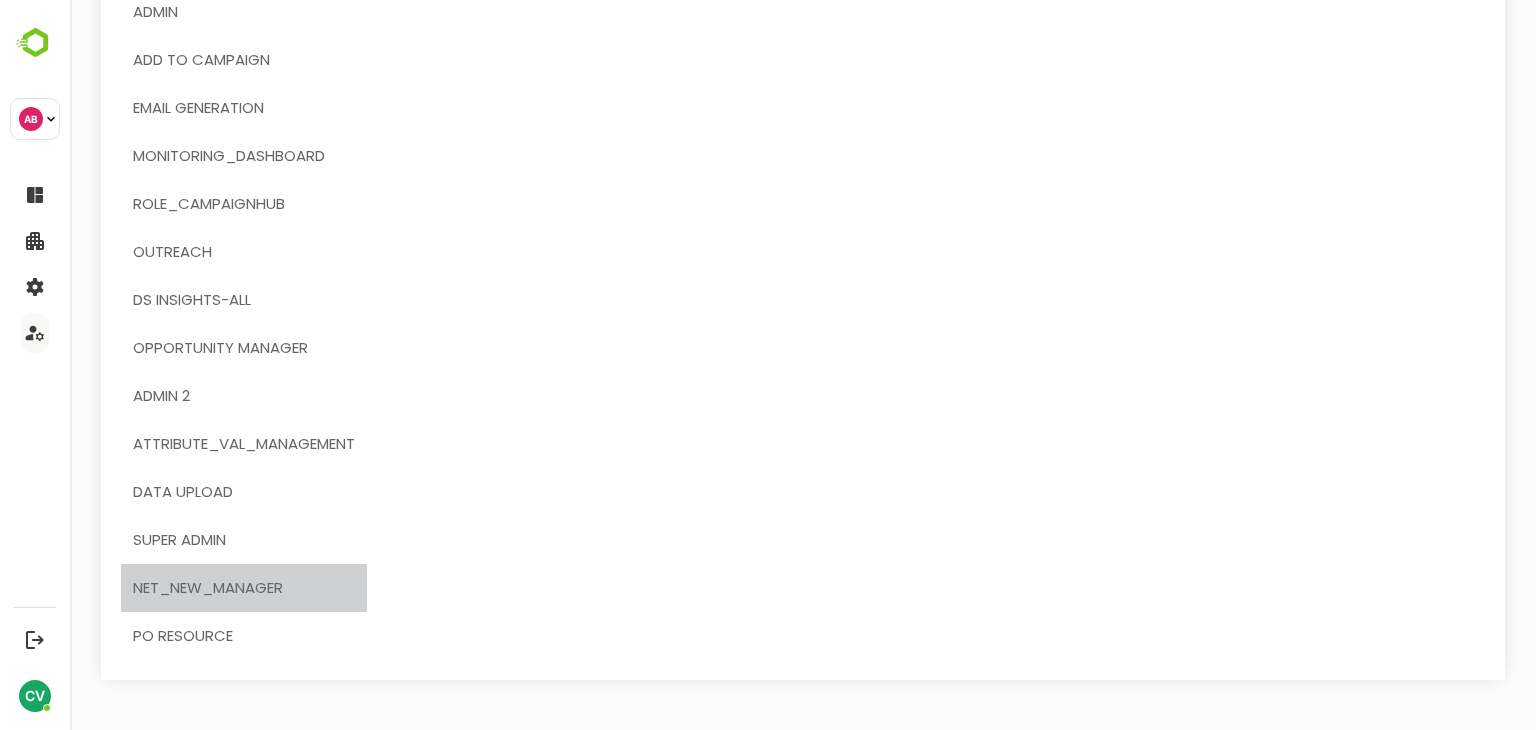 click on "Net_new_manager" at bounding box center (208, 588) 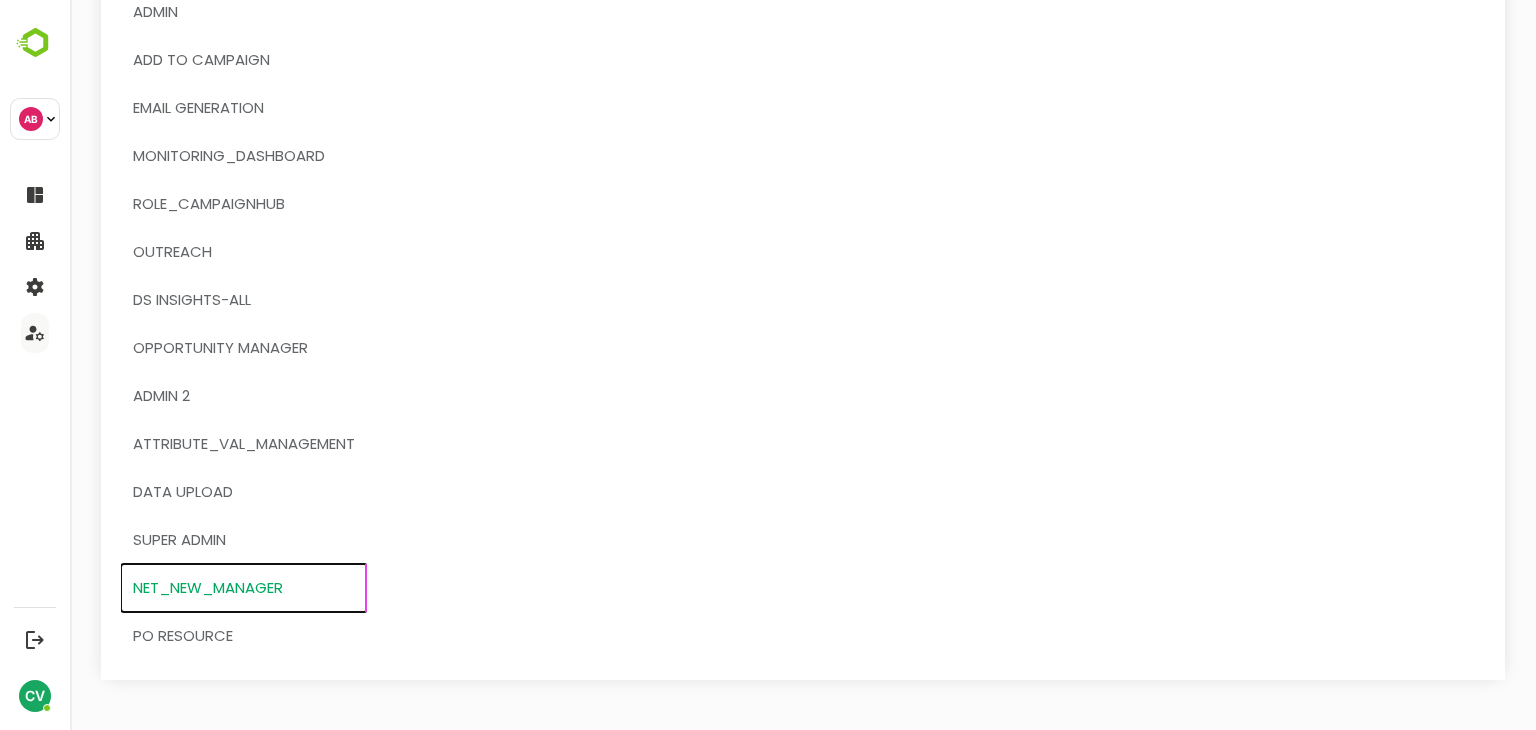 scroll, scrollTop: 0, scrollLeft: 0, axis: both 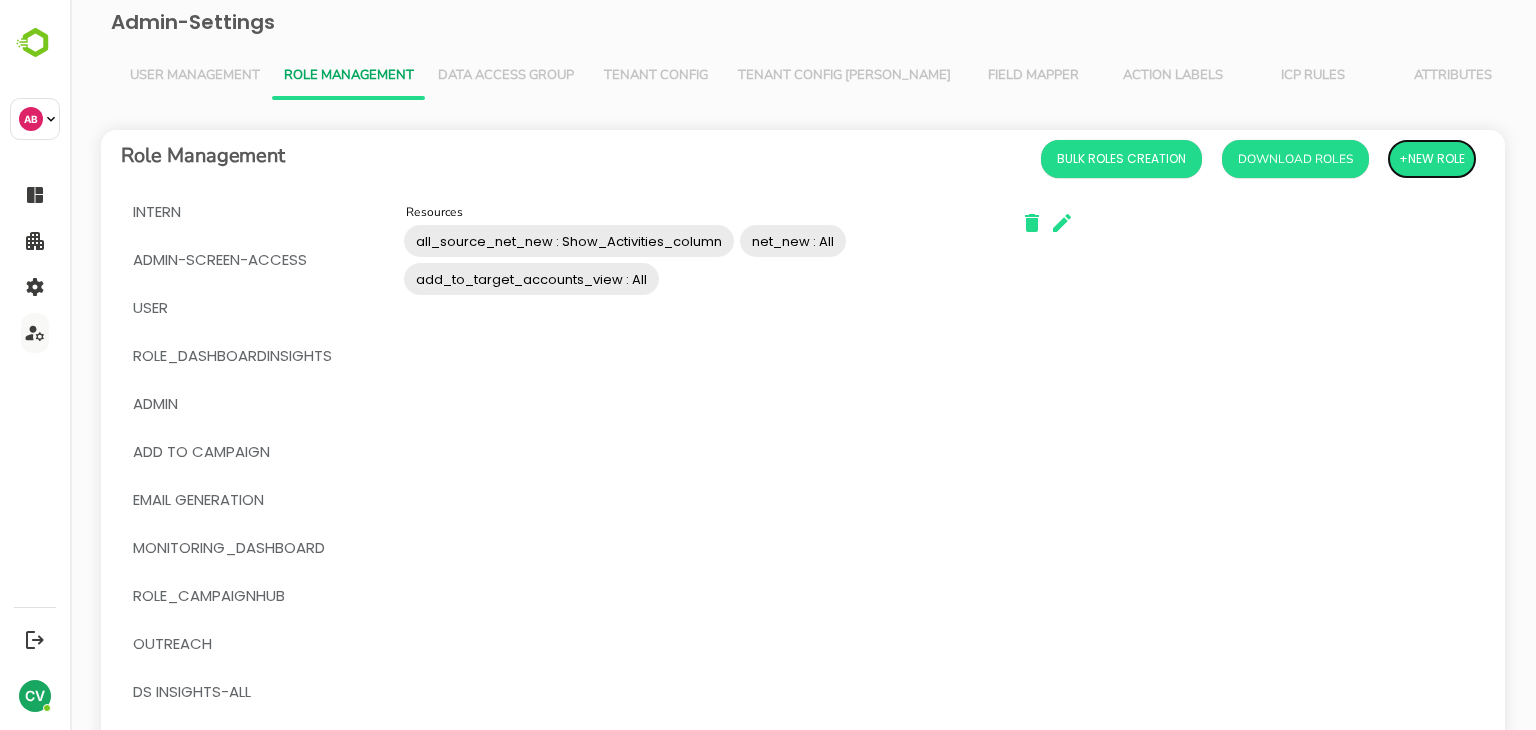 click on "+New Role" at bounding box center [1432, 159] 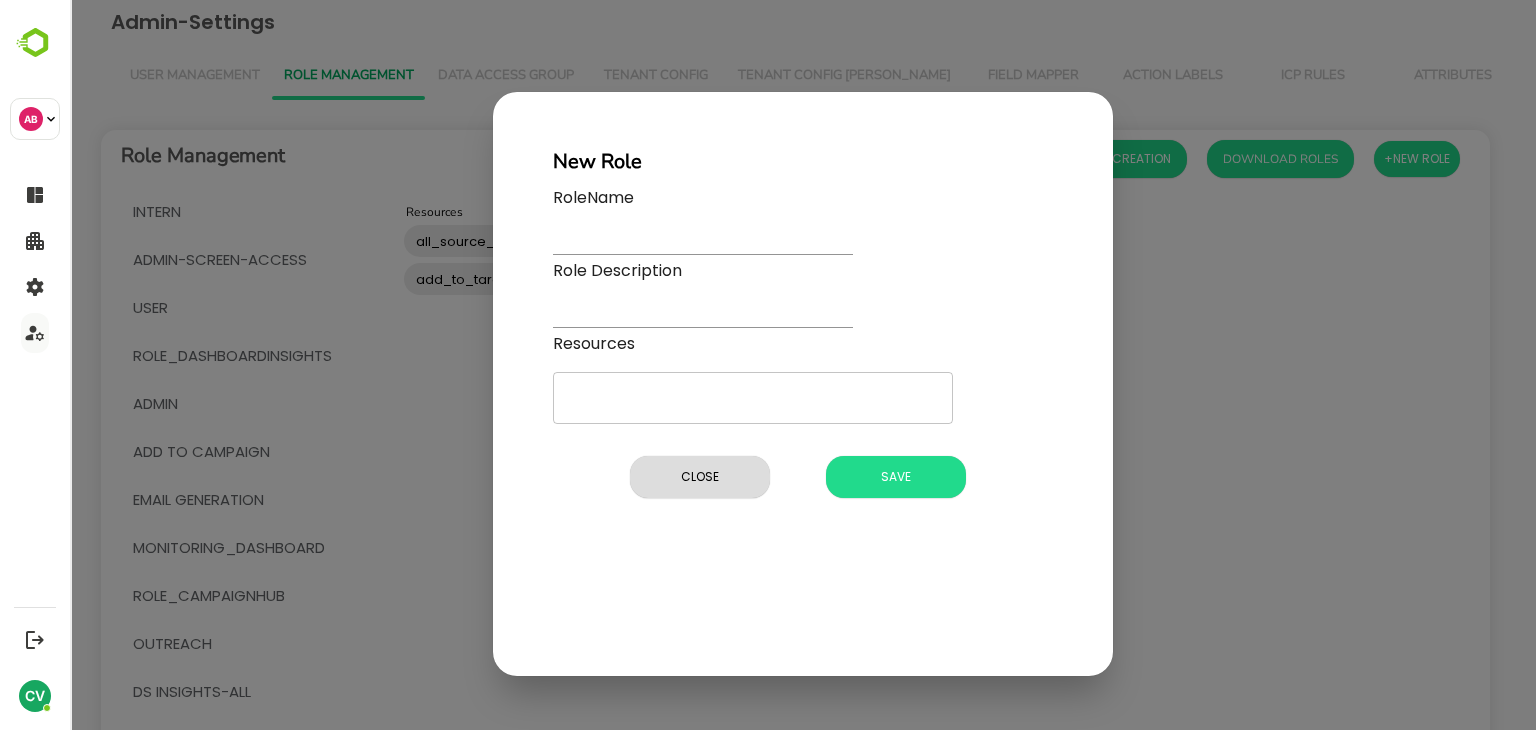 click at bounding box center (703, 240) 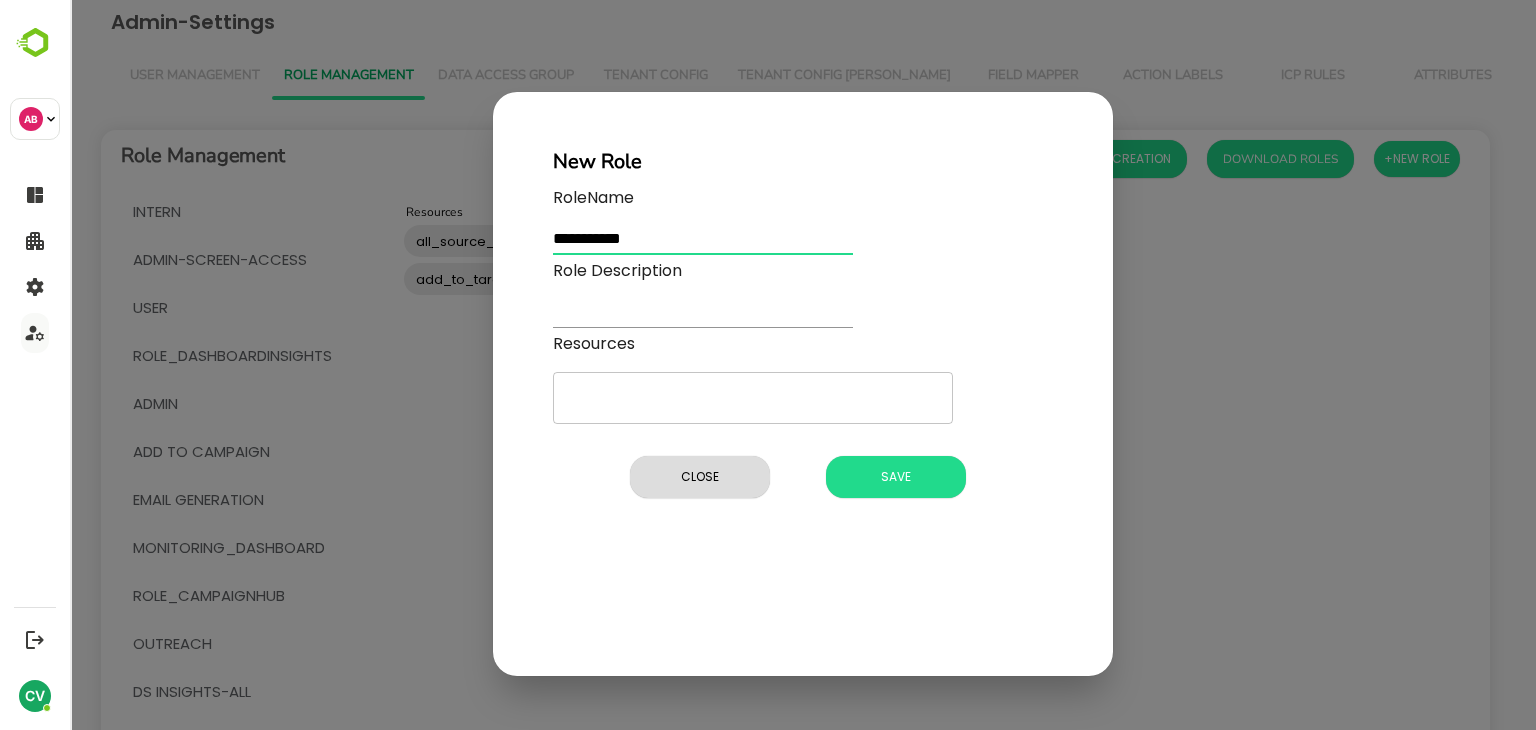 type on "**********" 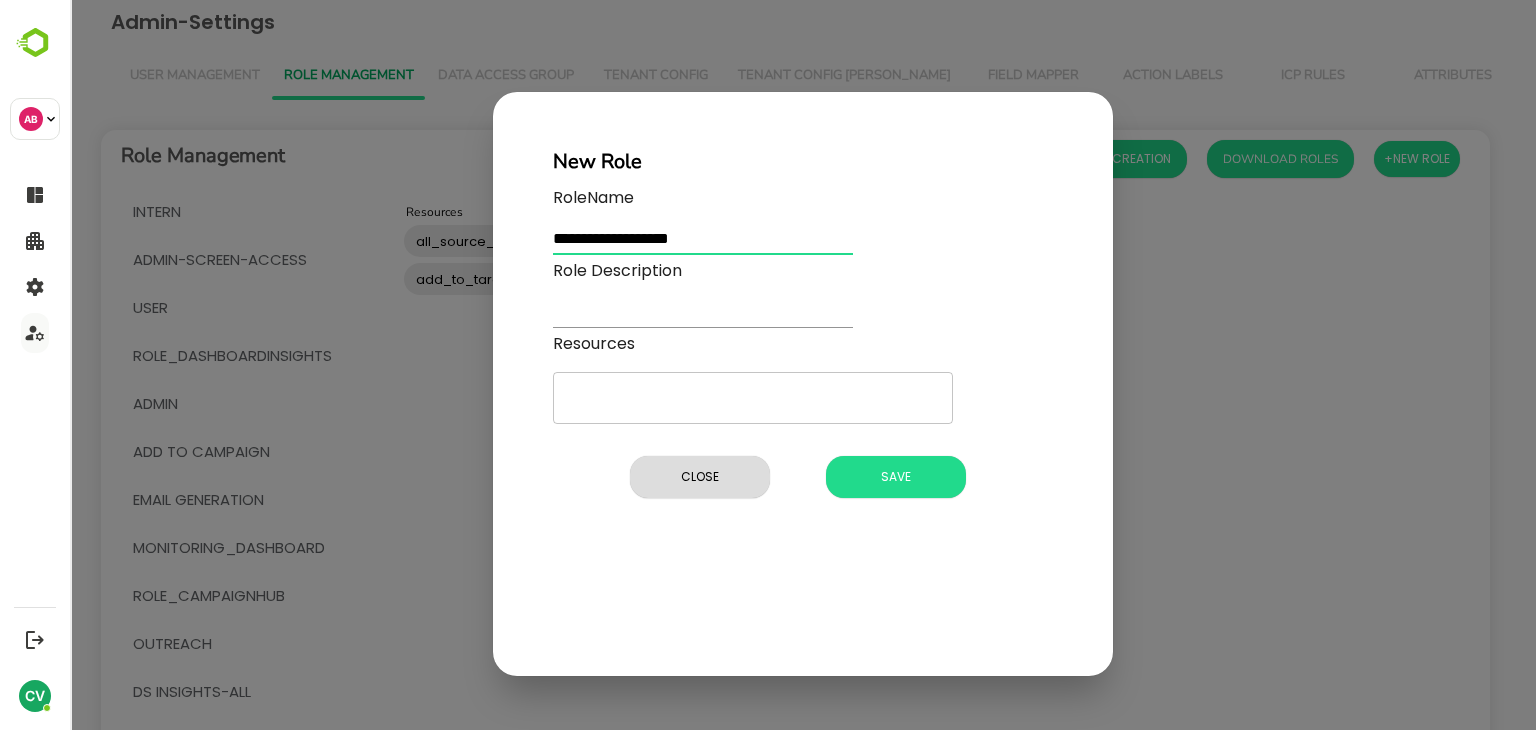 click at bounding box center [703, 240] 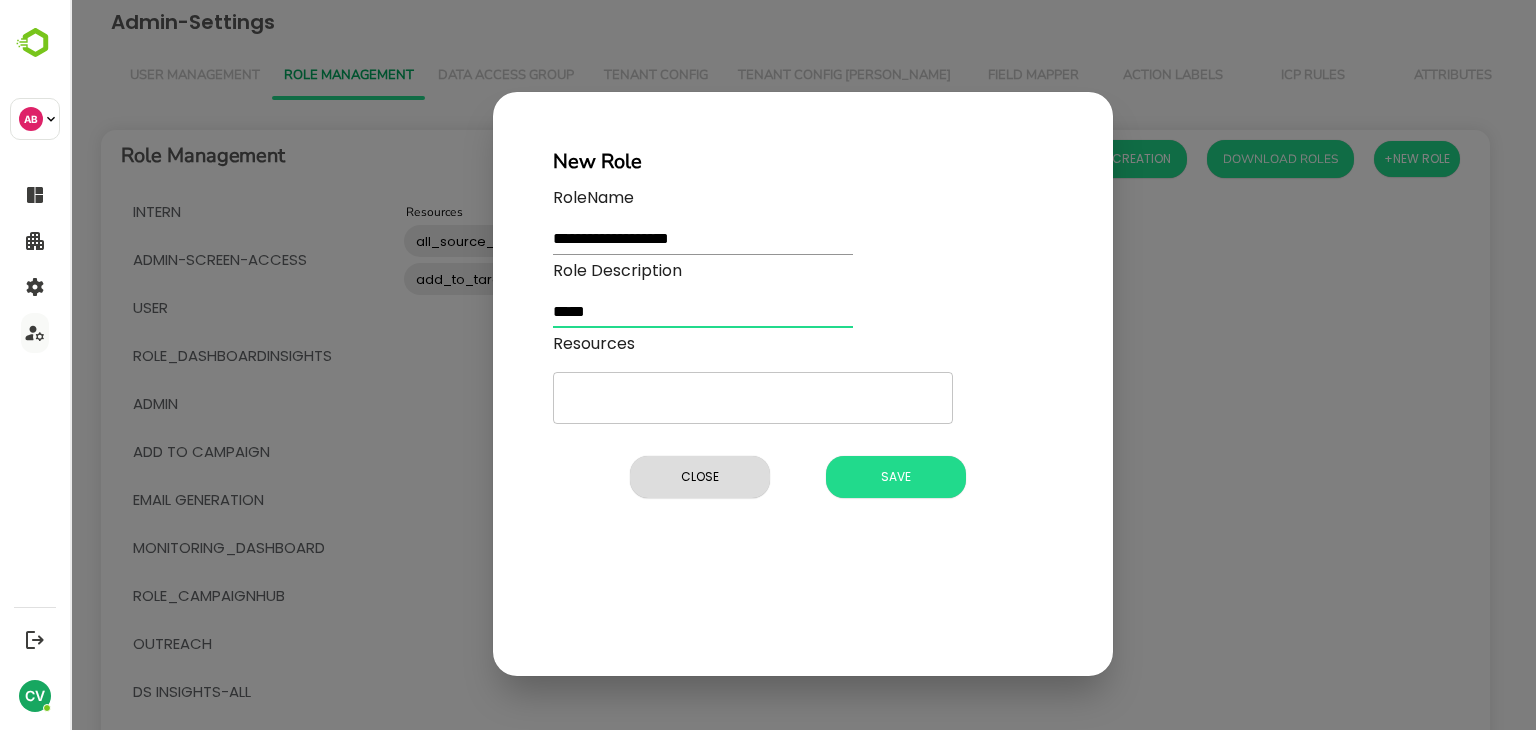 type on "*****" 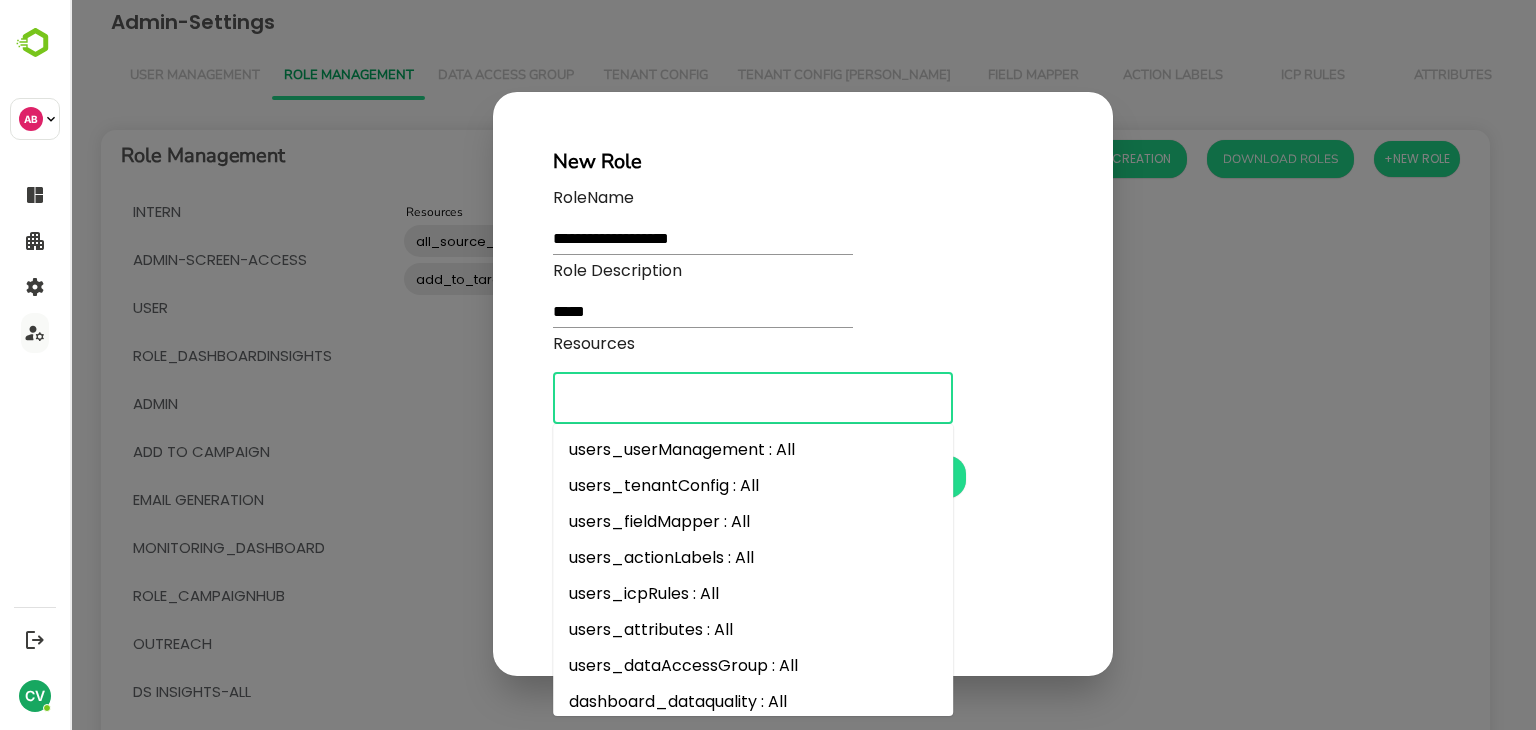 click on "Resources" at bounding box center (753, 398) 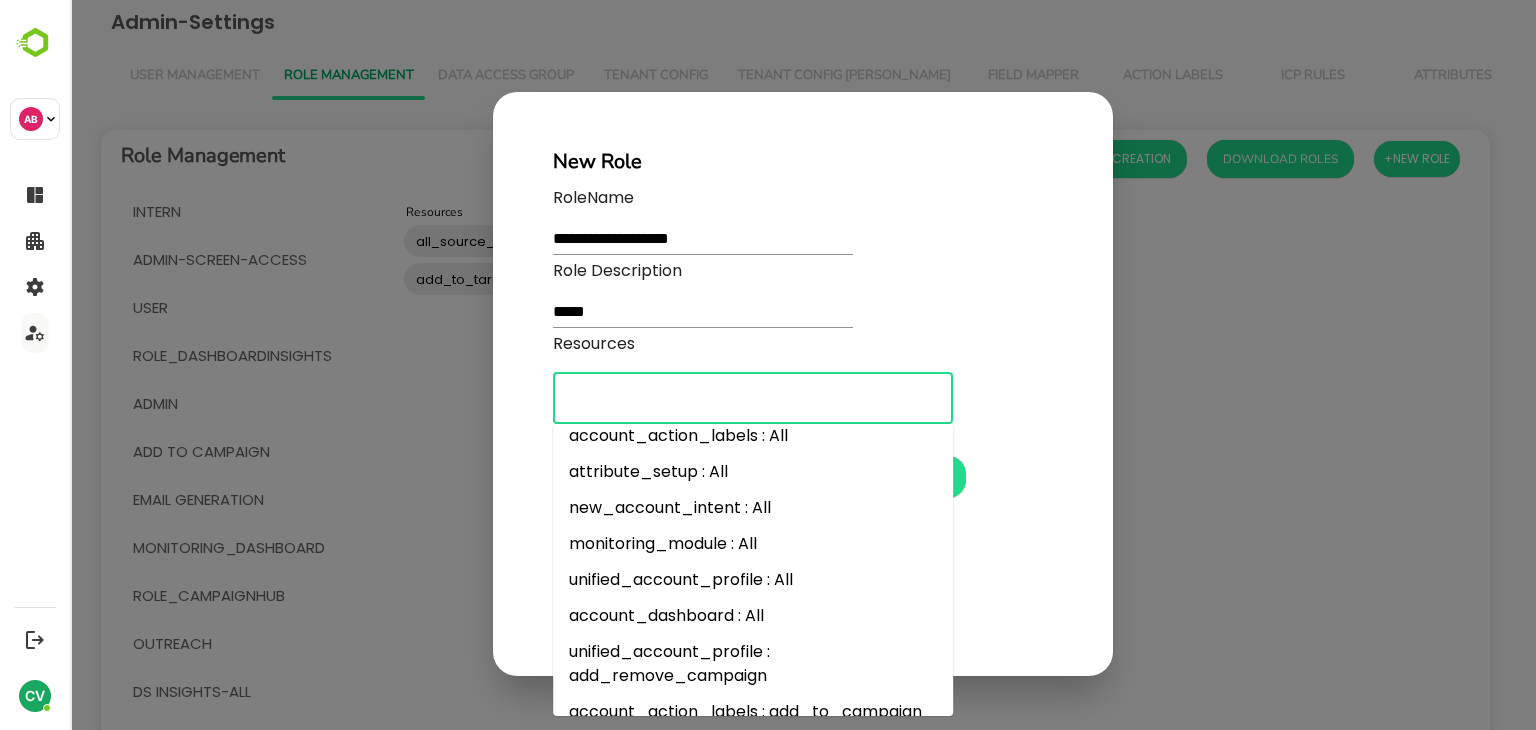 scroll, scrollTop: 2052, scrollLeft: 0, axis: vertical 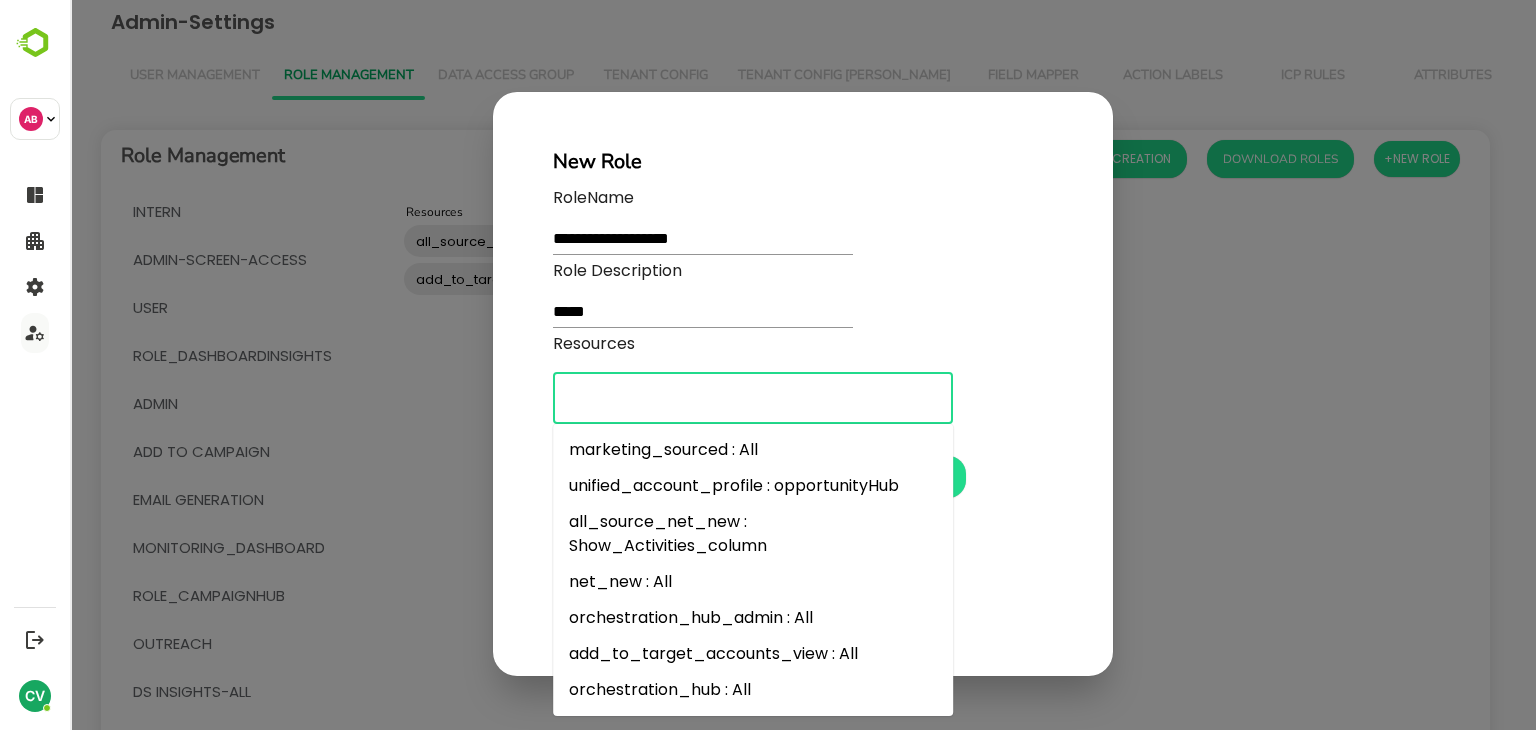 click on "orchestration_hub : All" at bounding box center (753, 690) 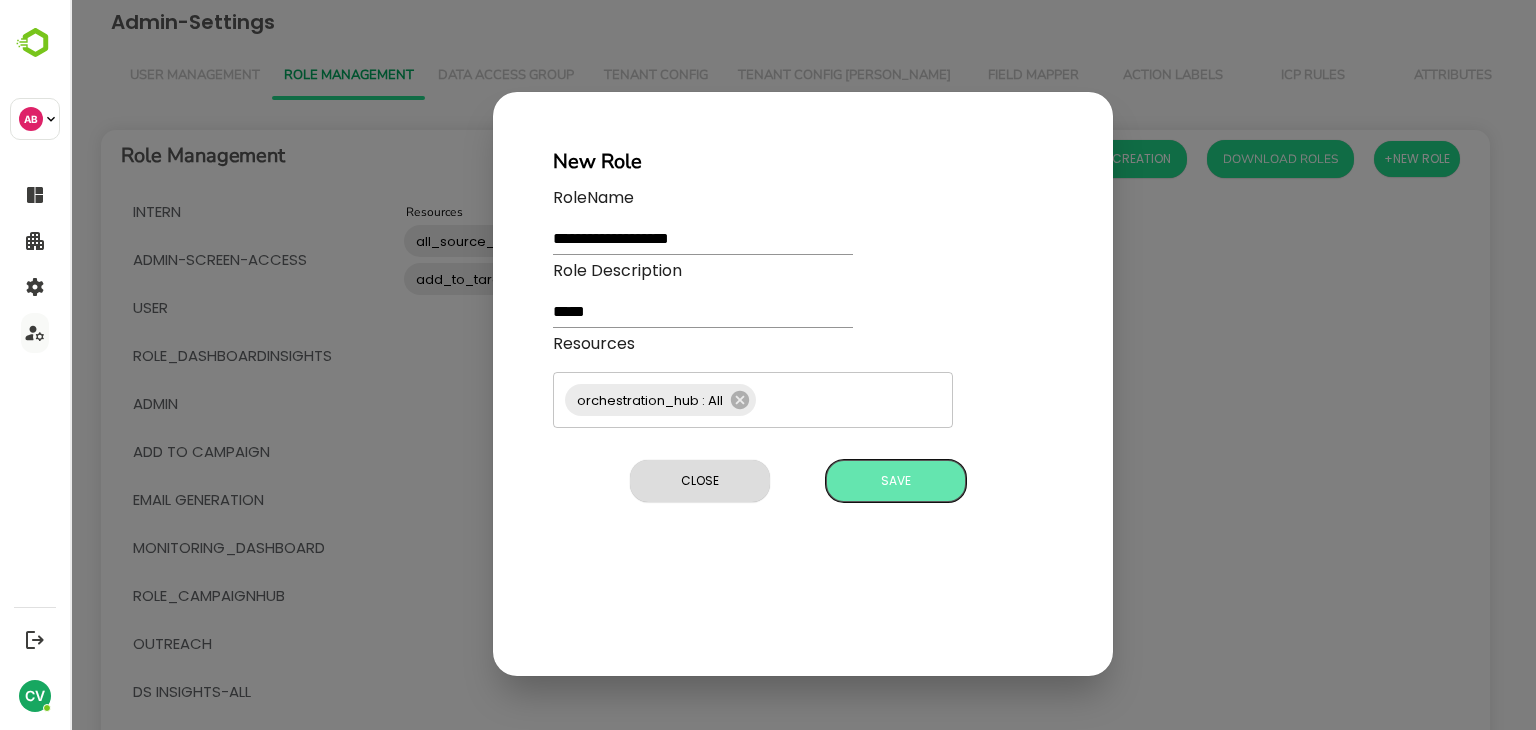 click on "Save" at bounding box center [896, 481] 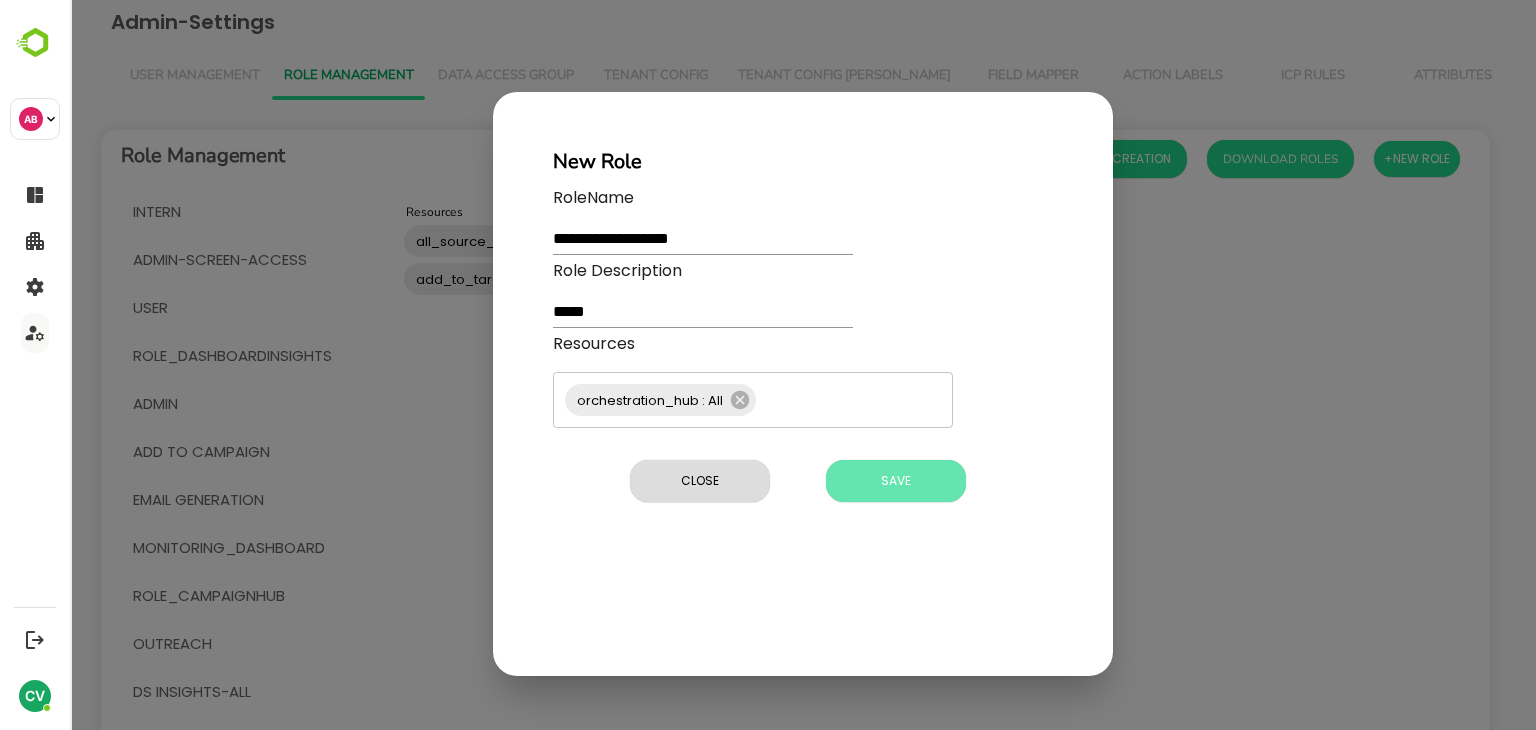 type 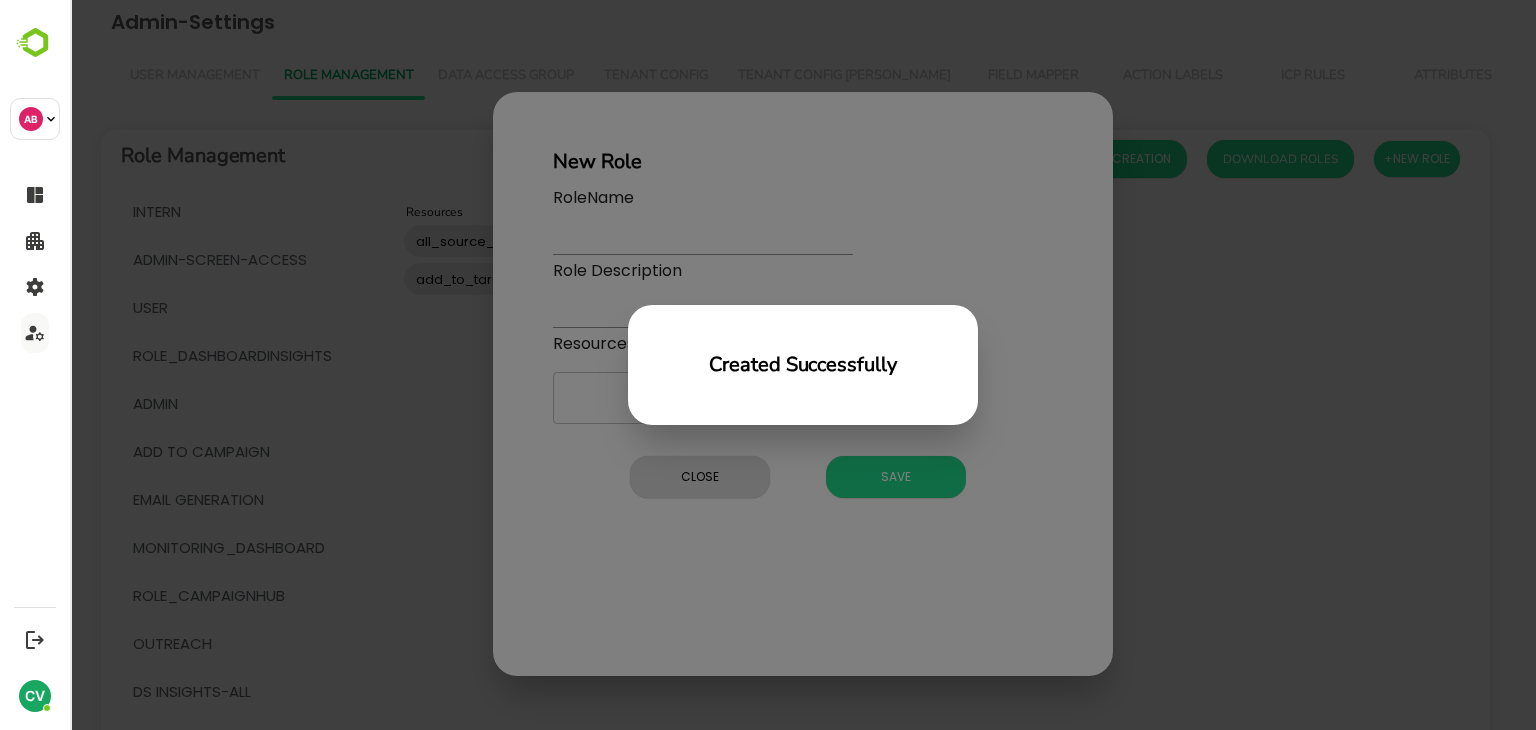 click on "Created Successfully" at bounding box center (803, 365) 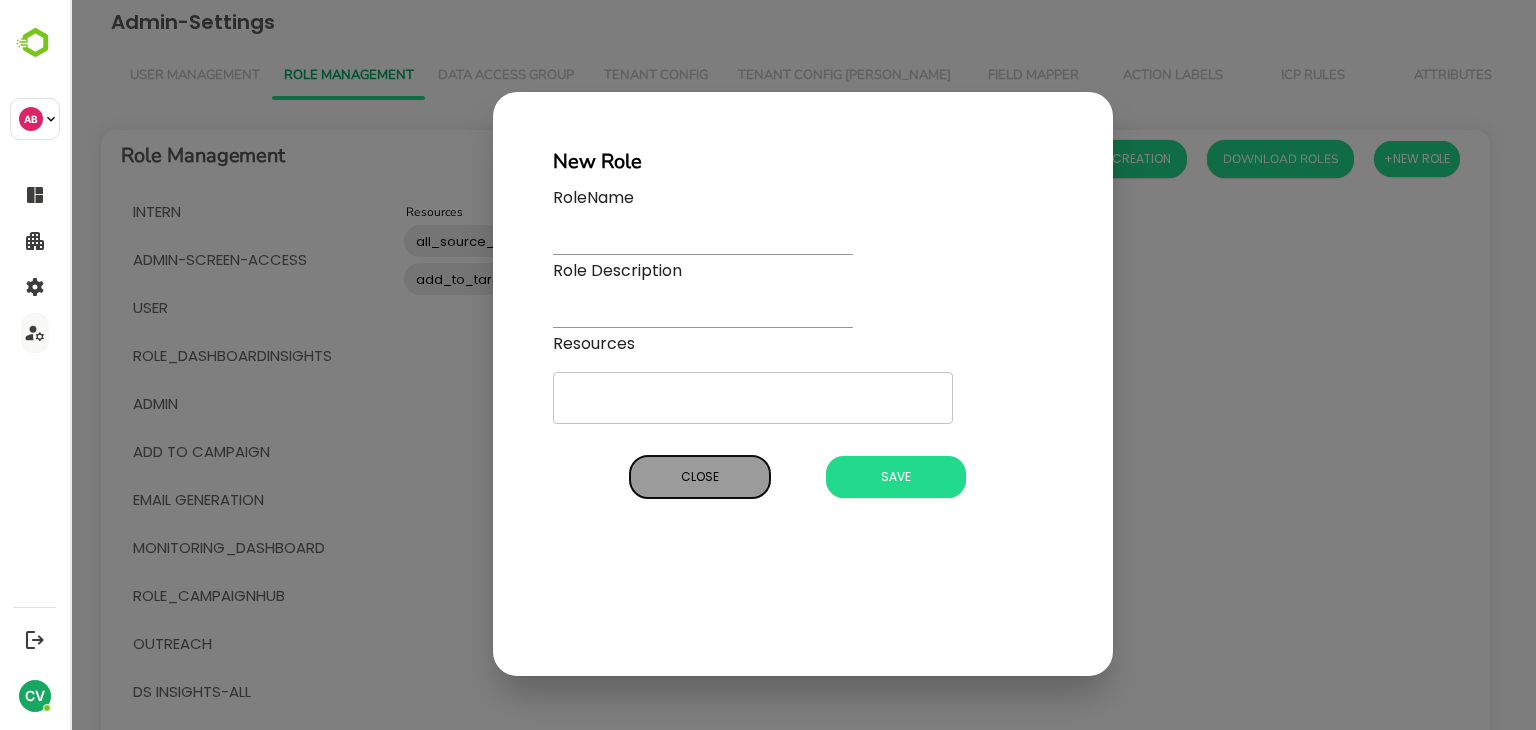 click on "Close" at bounding box center [700, 477] 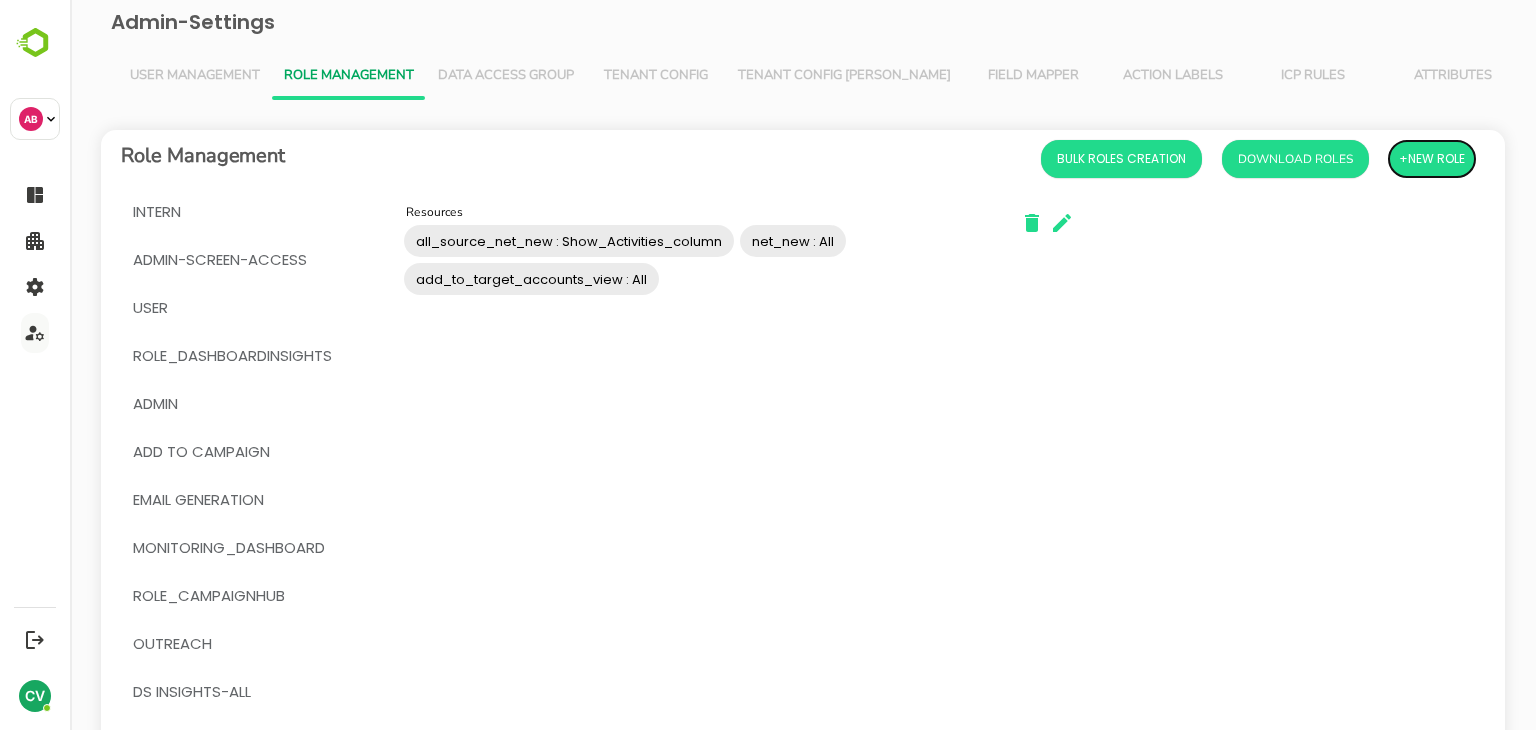 scroll, scrollTop: 440, scrollLeft: 0, axis: vertical 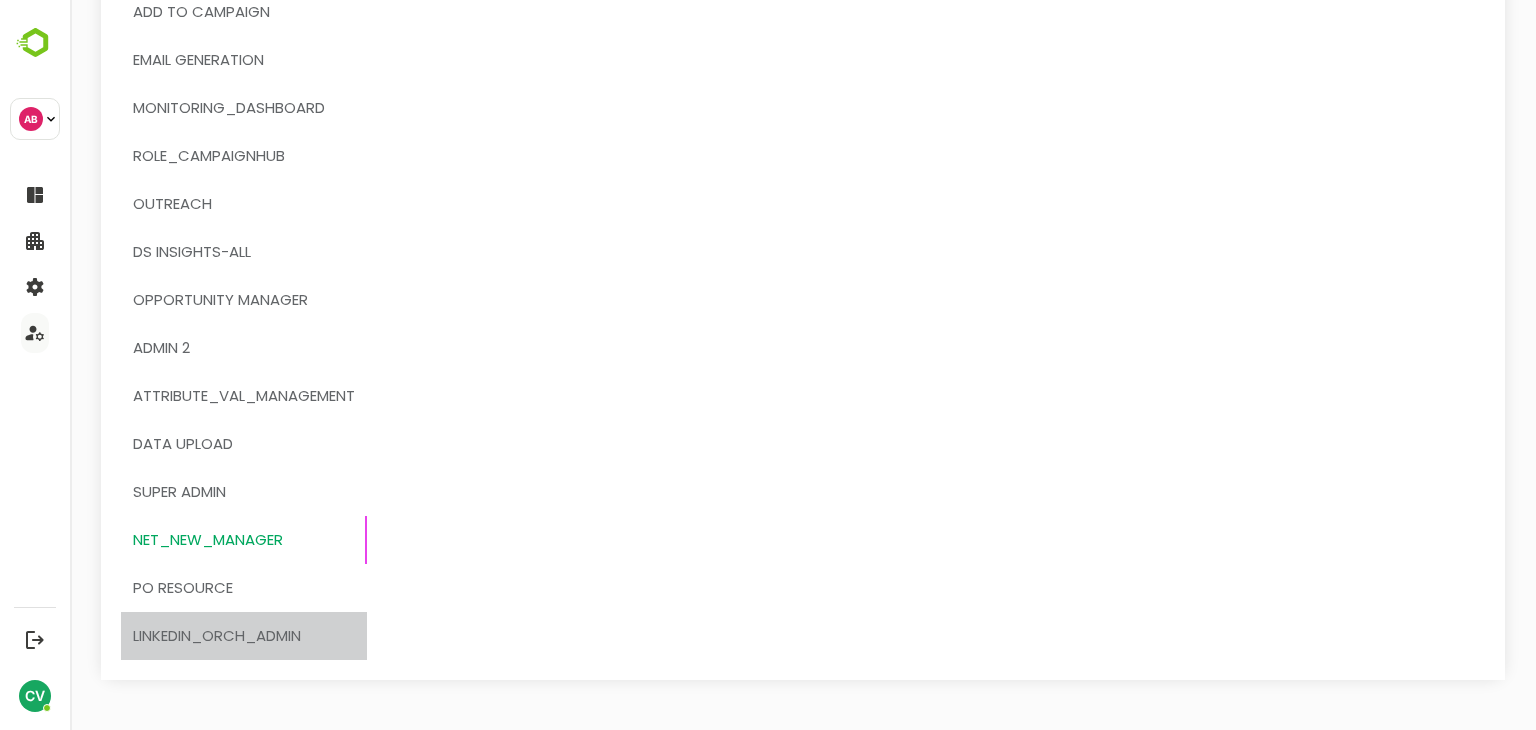 click on "LinkedIn_orch_admin" at bounding box center (217, 636) 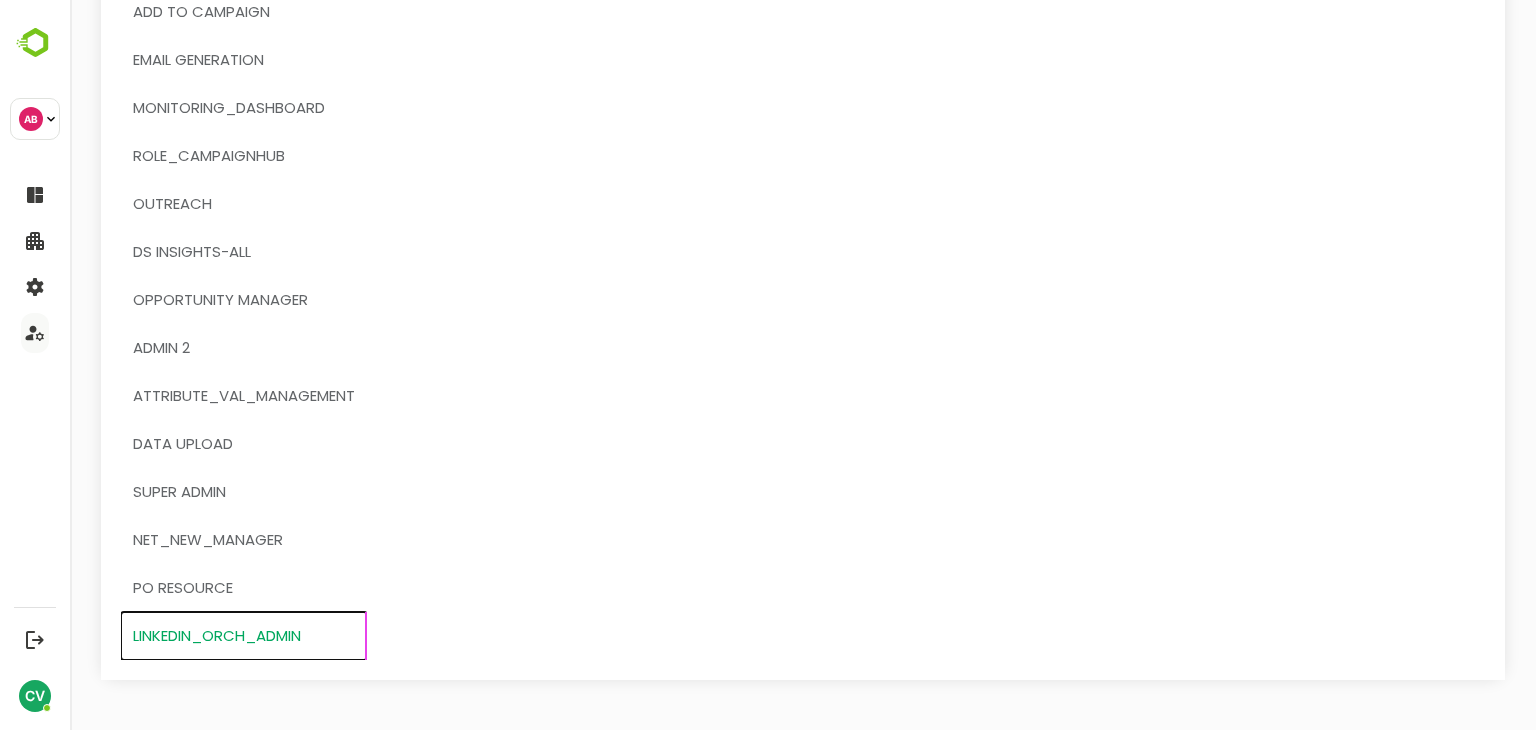 scroll, scrollTop: 0, scrollLeft: 0, axis: both 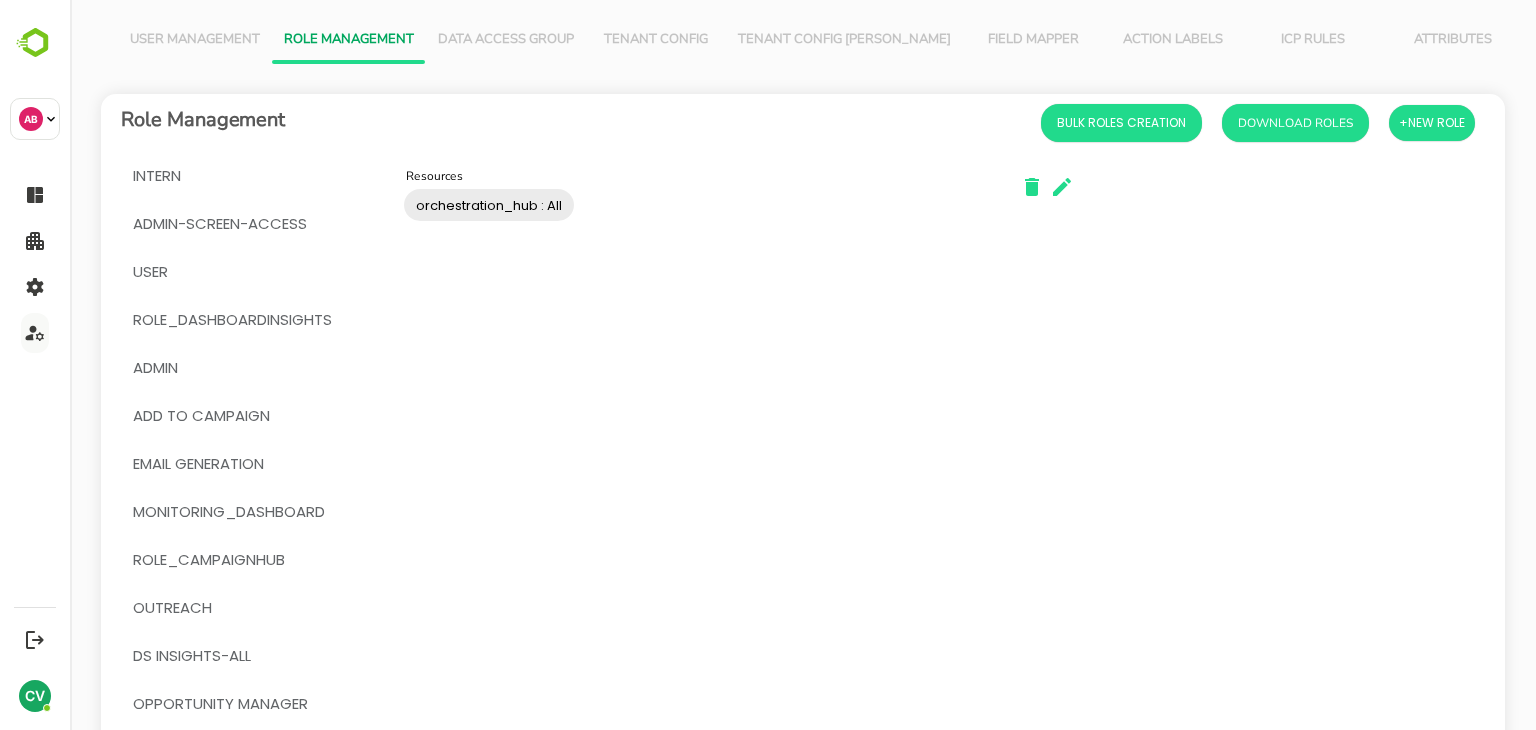 click on "User Management" at bounding box center (195, 40) 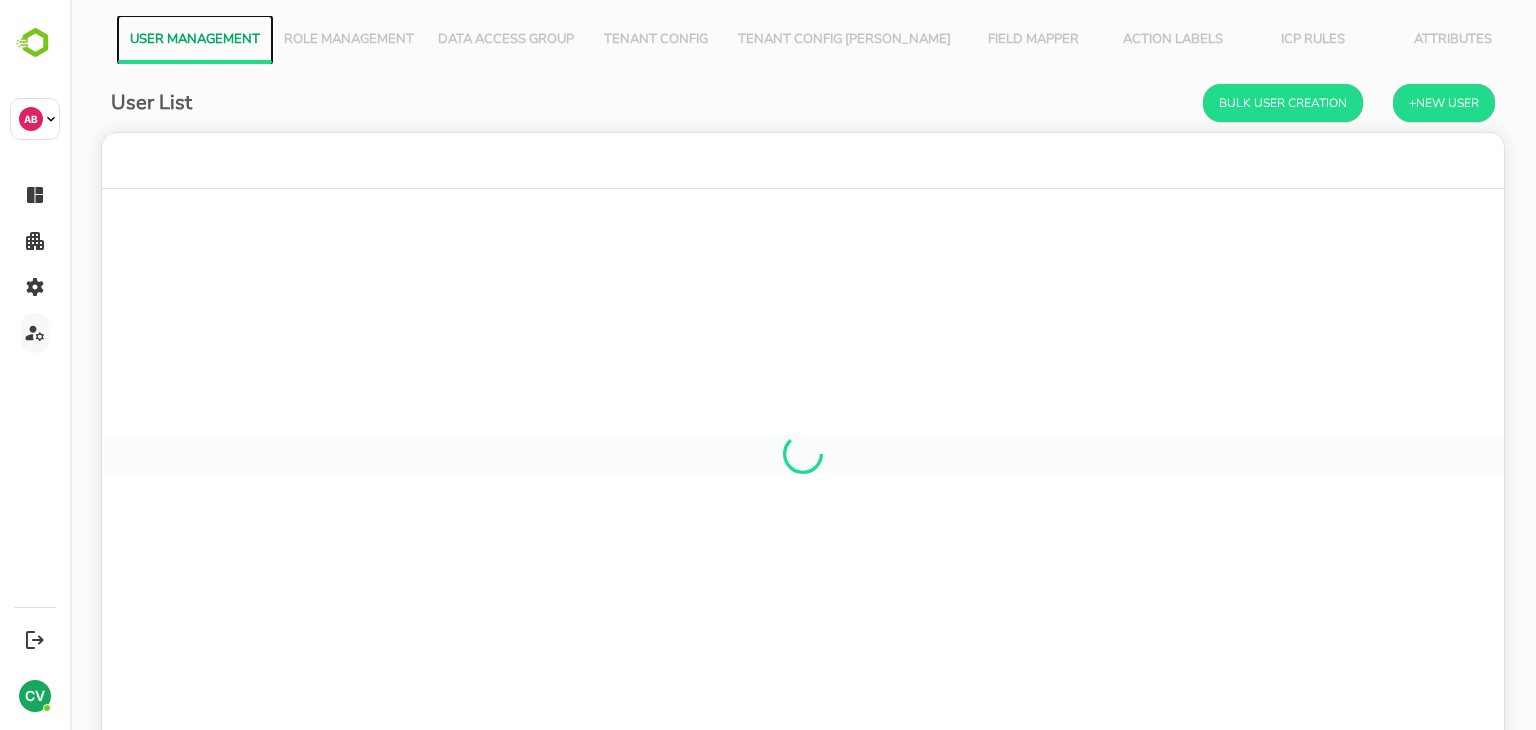 scroll, scrollTop: 16, scrollLeft: 16, axis: both 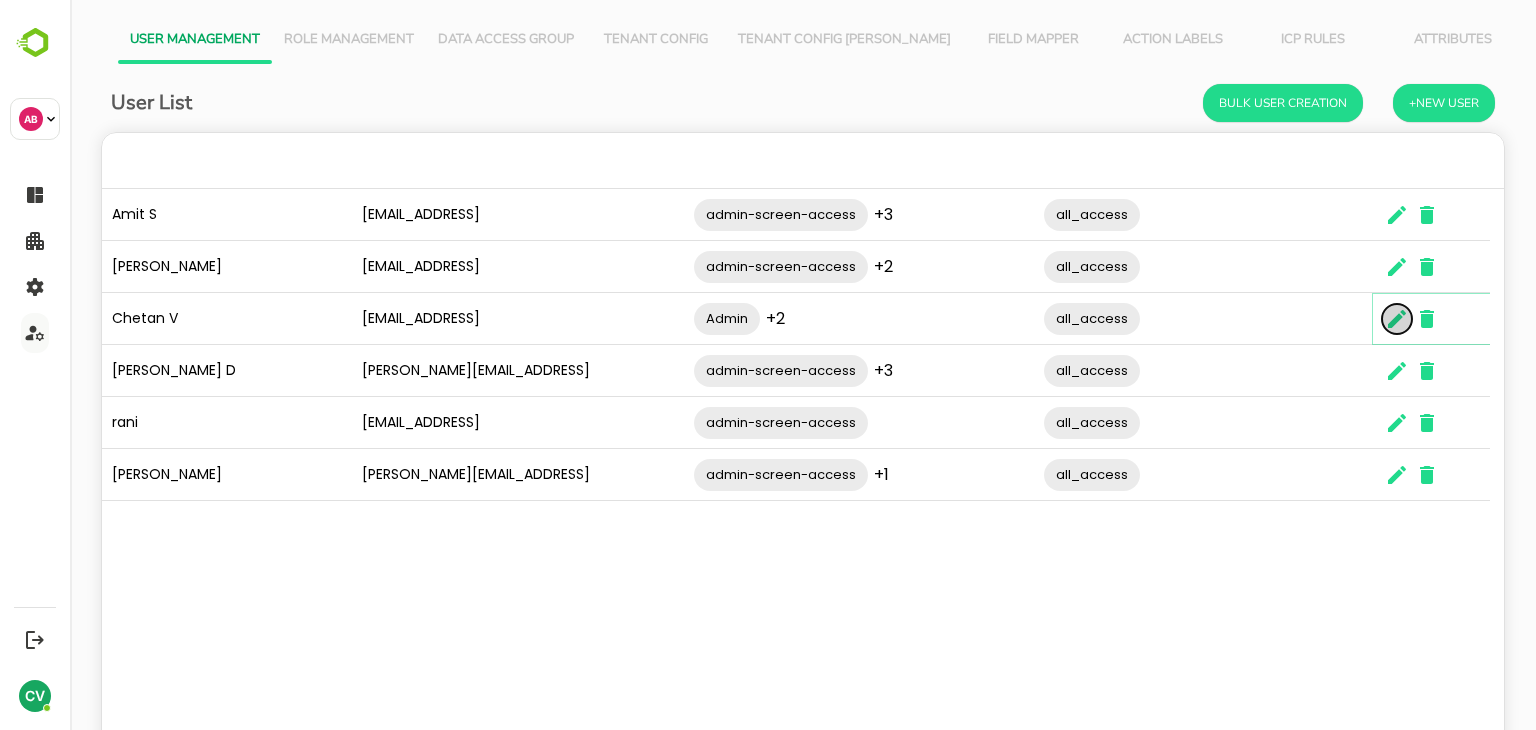 click 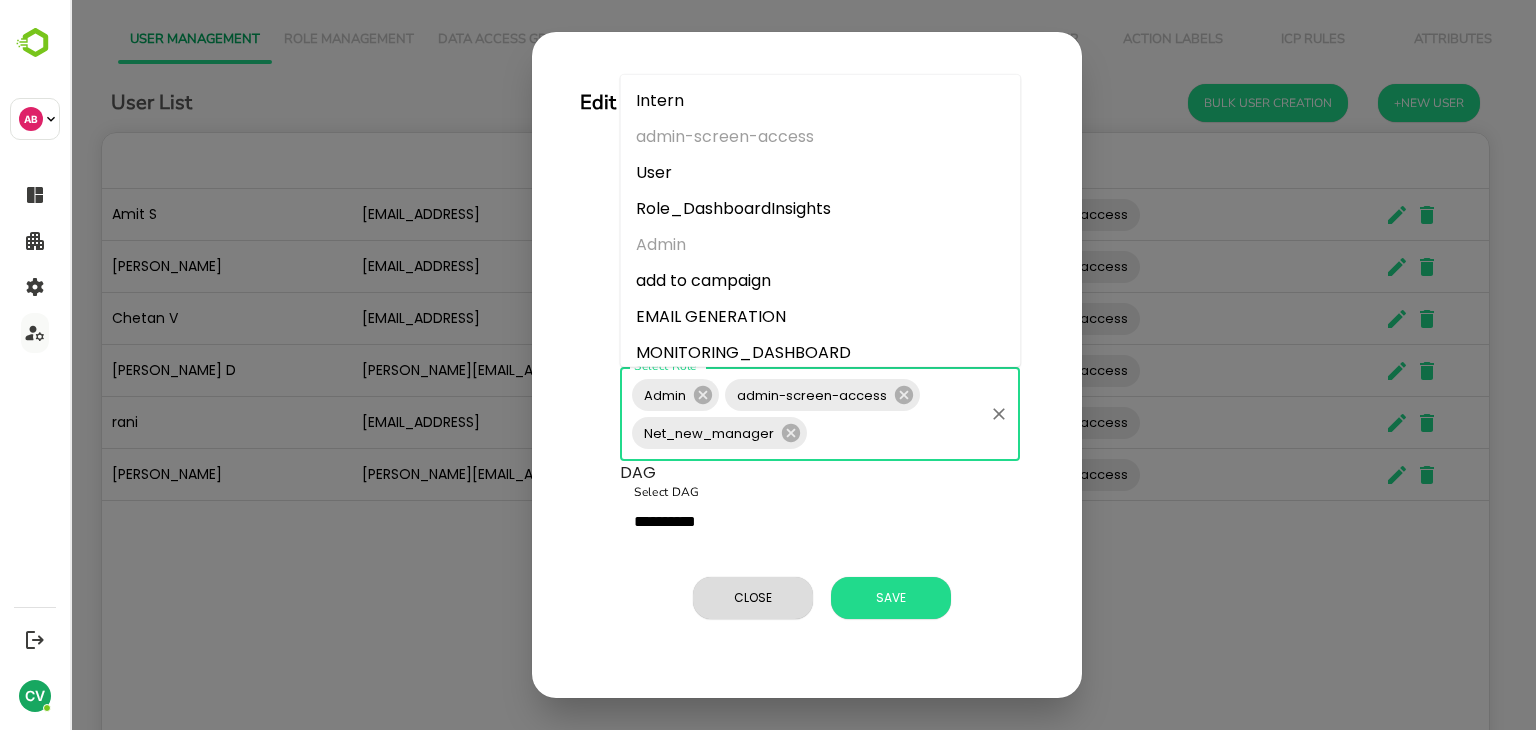 click on "Select Role" at bounding box center [895, 433] 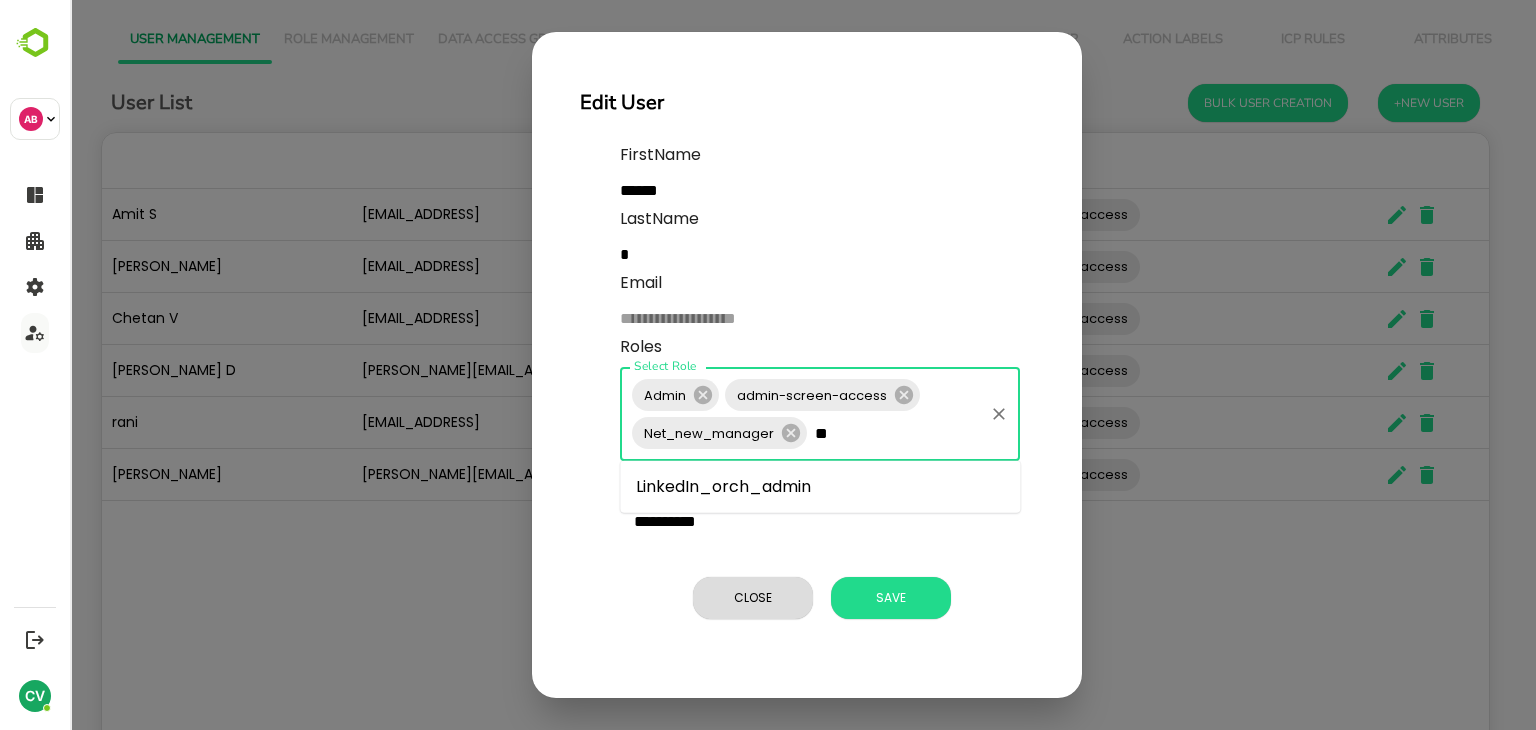 type on "***" 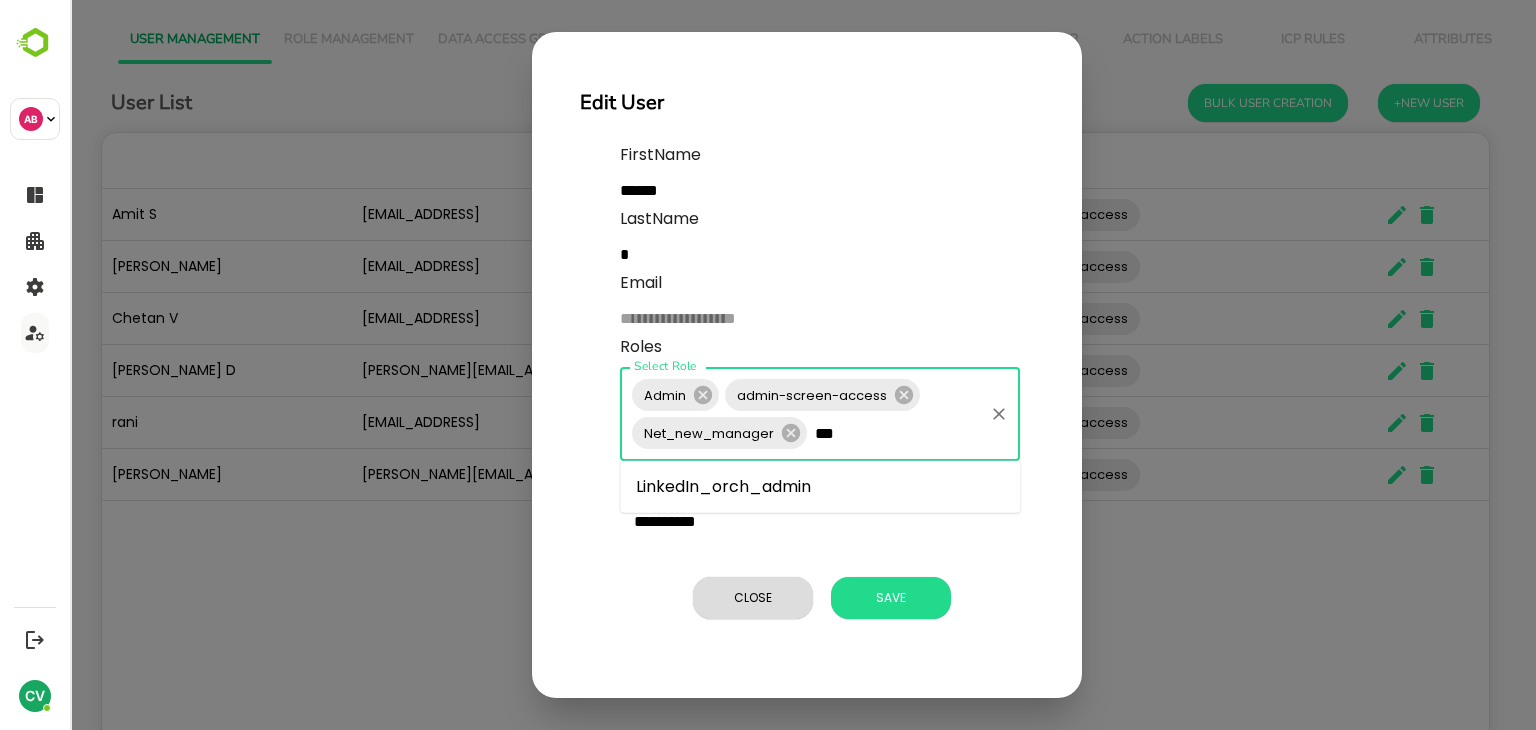 click on "LinkedIn_orch_admin" at bounding box center (820, 487) 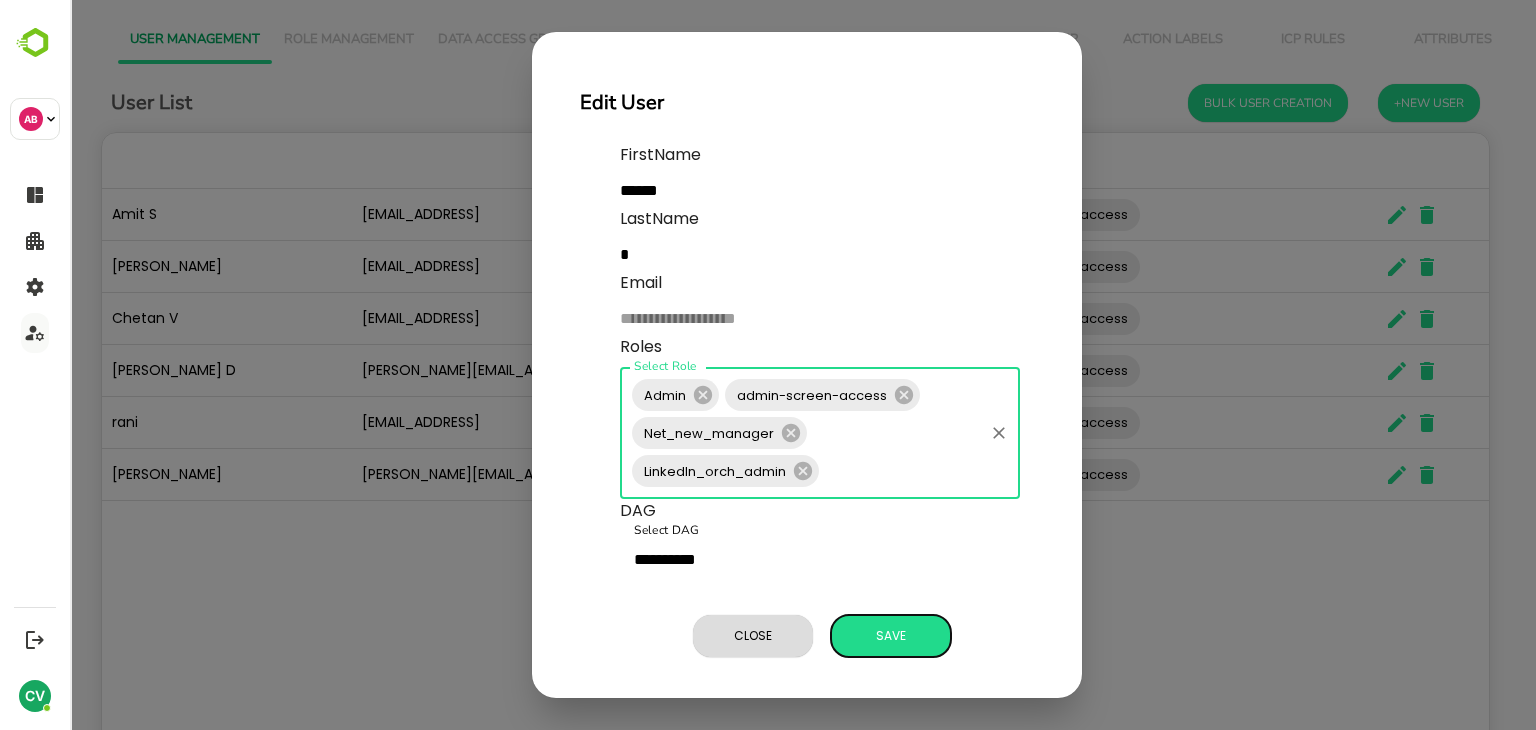 click on "Save" at bounding box center [891, 636] 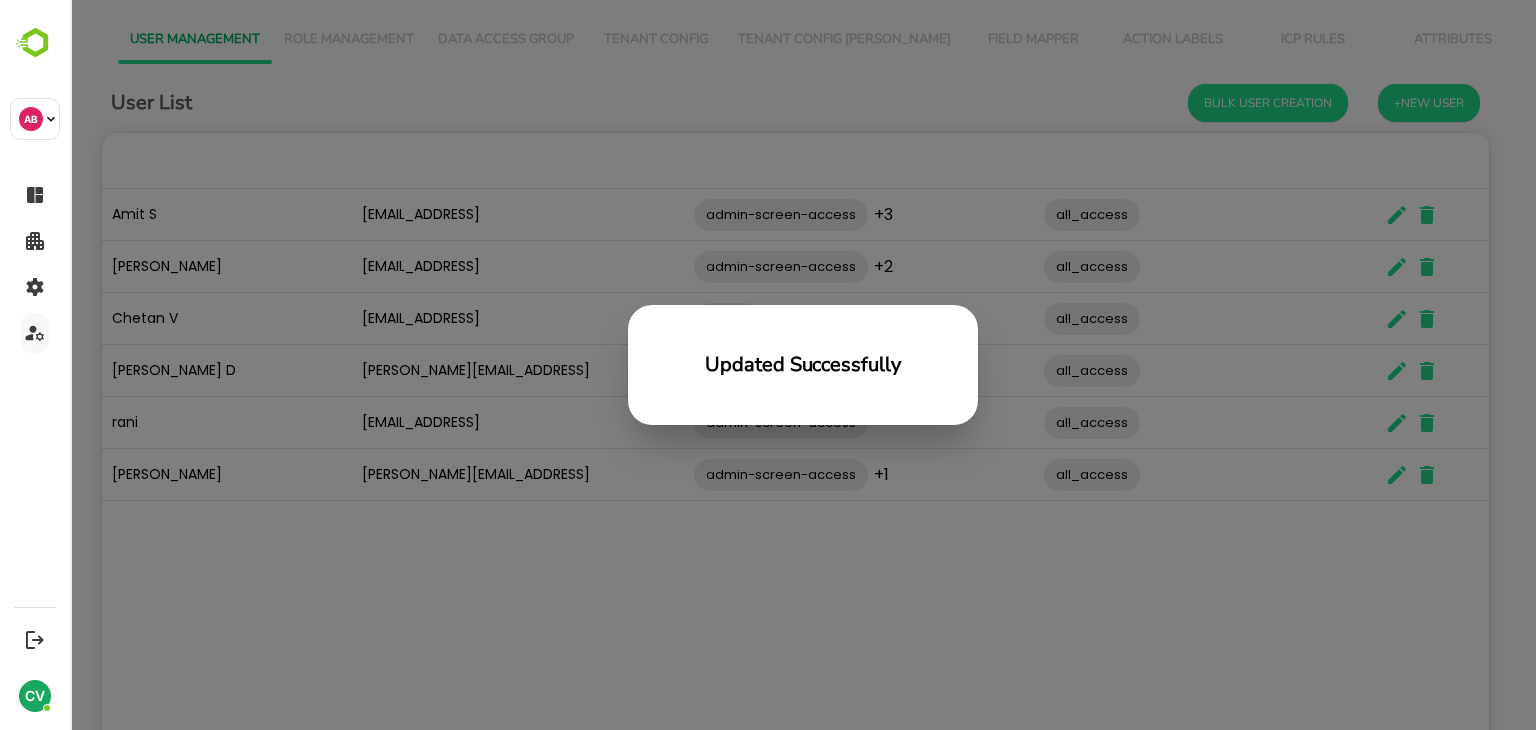 scroll, scrollTop: 16, scrollLeft: 16, axis: both 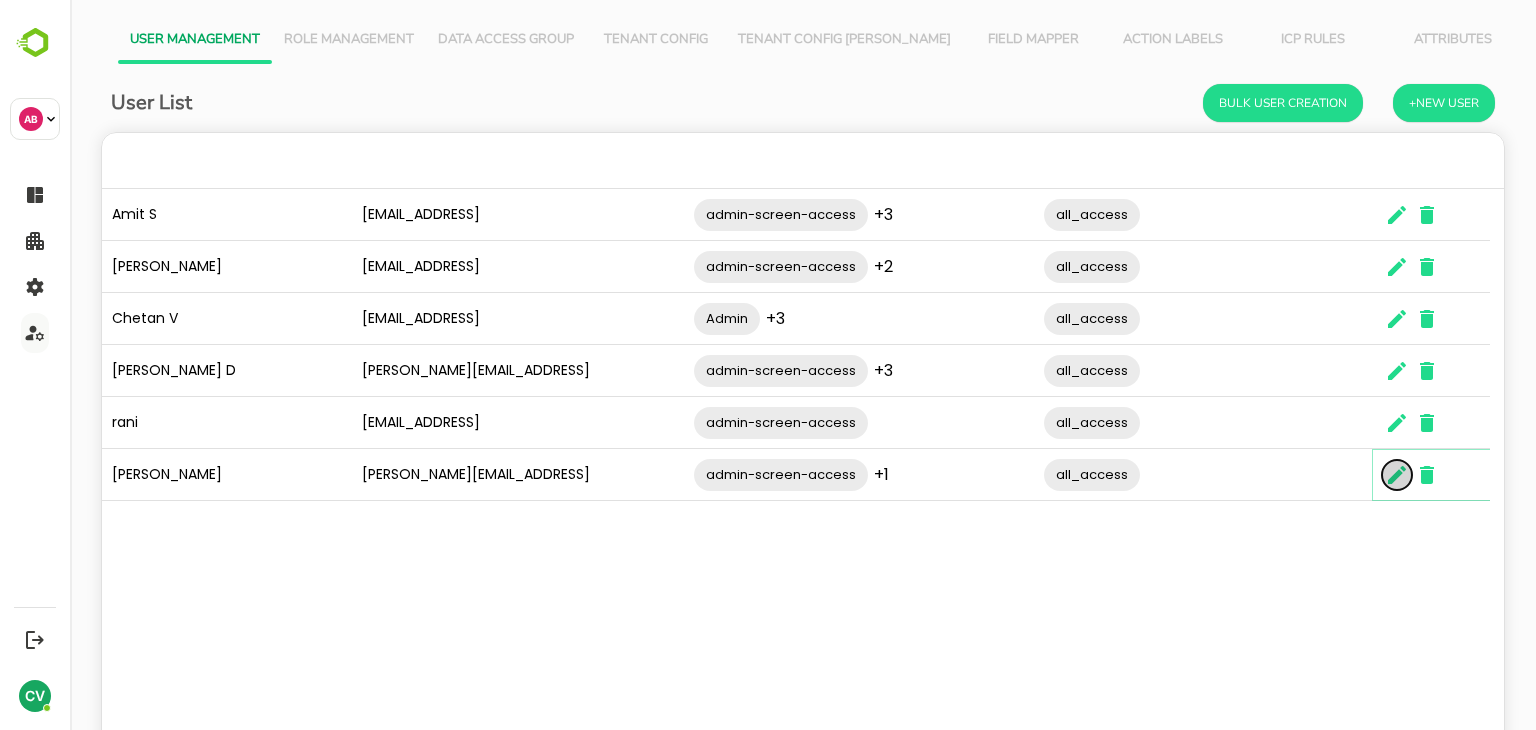 click 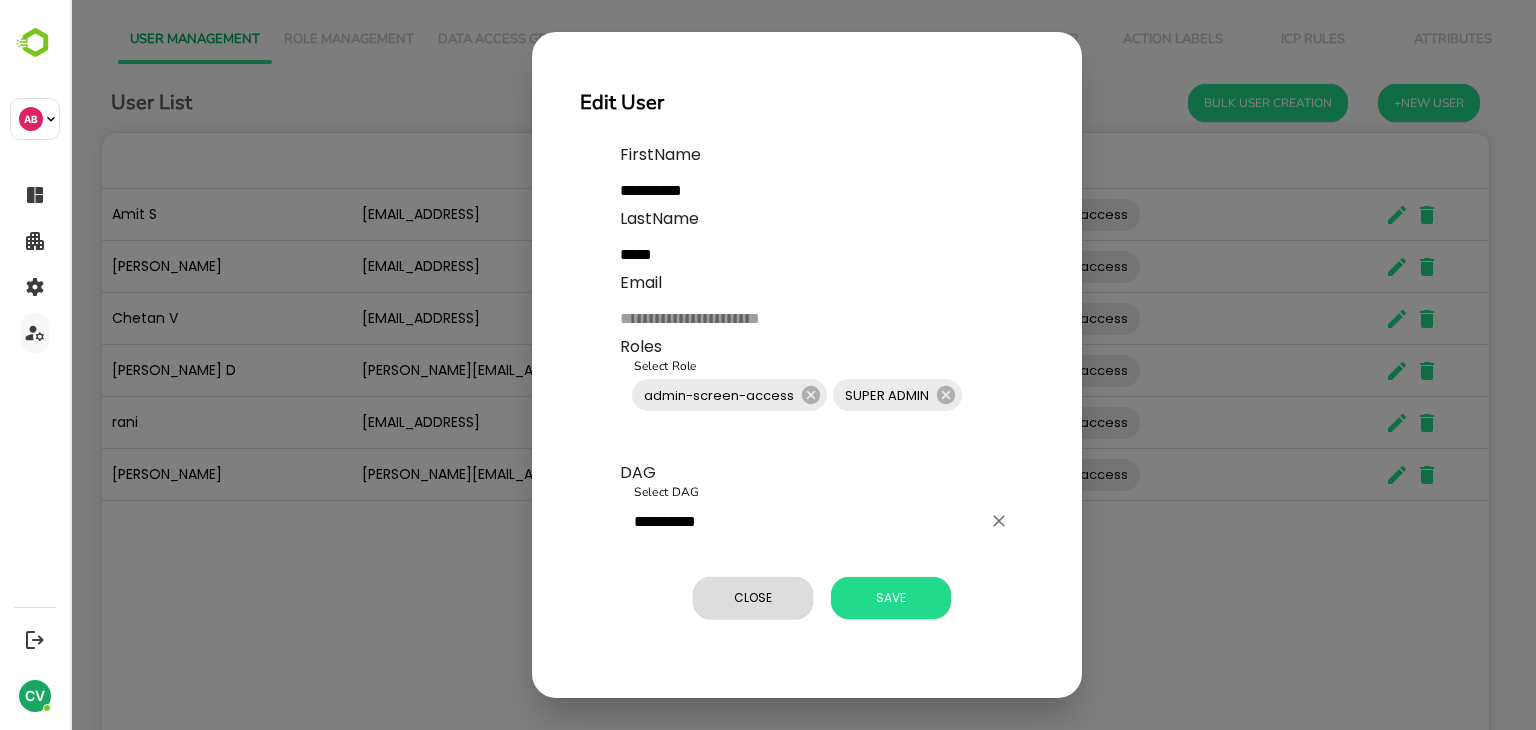click on "**********" at bounding box center [805, 521] 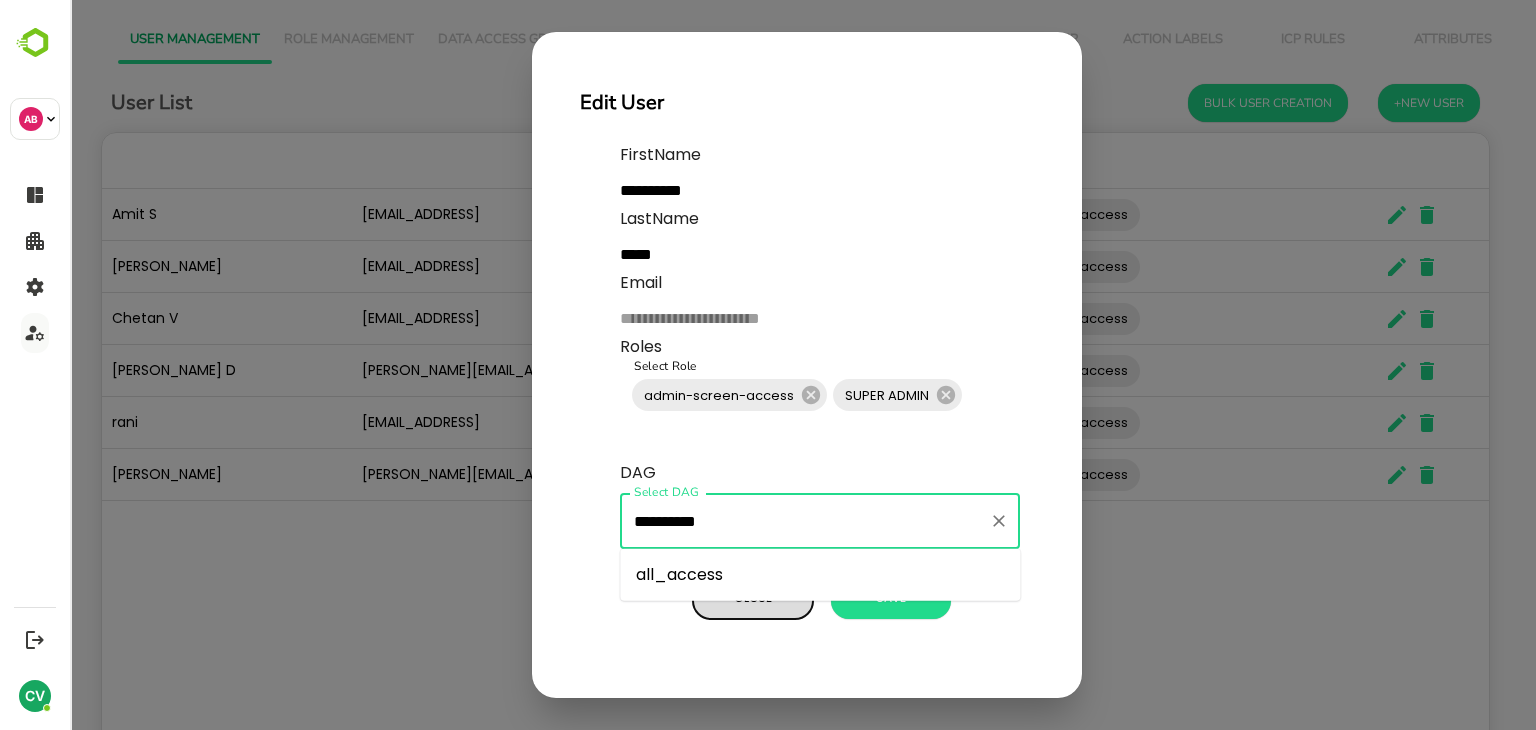 click on "Close" at bounding box center [753, 598] 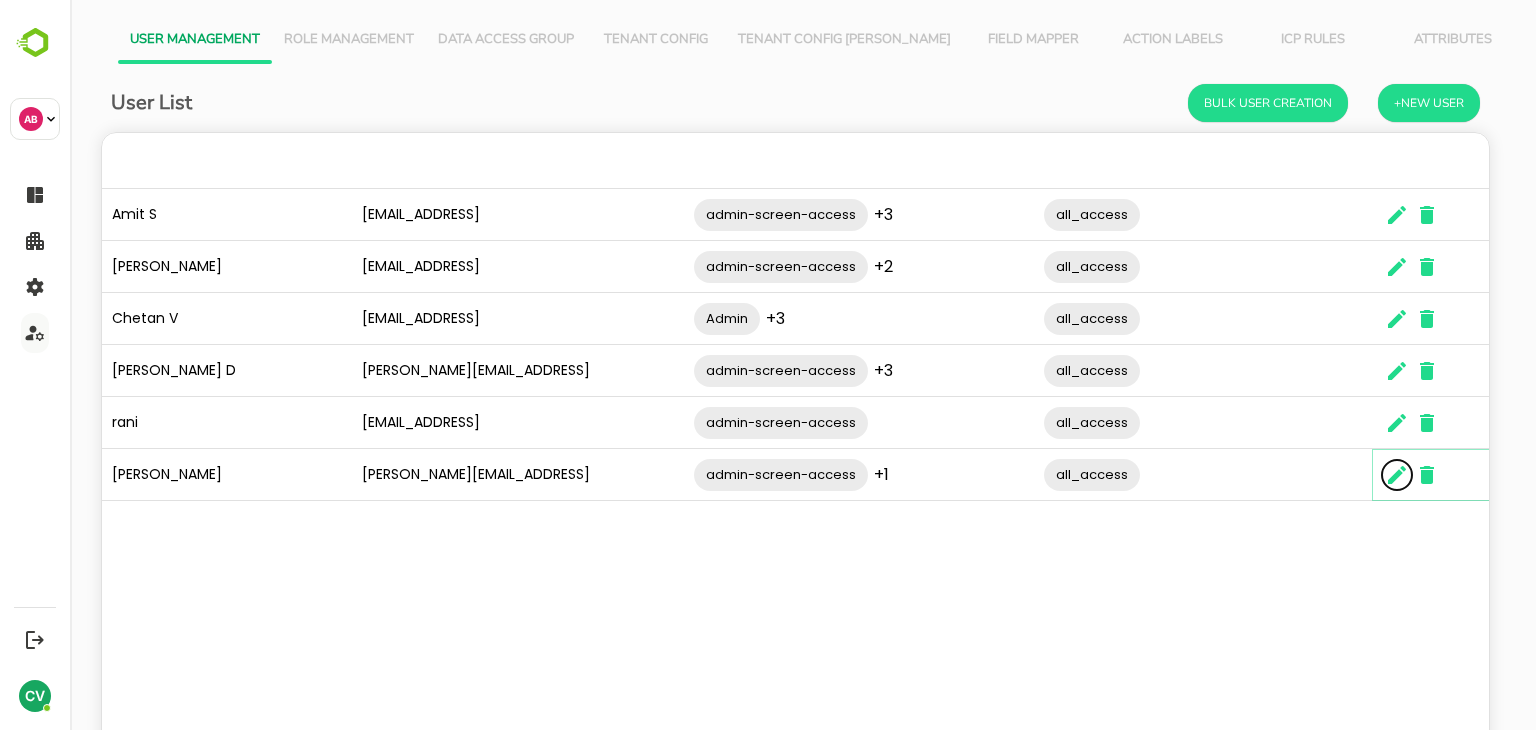 scroll, scrollTop: 16, scrollLeft: 16, axis: both 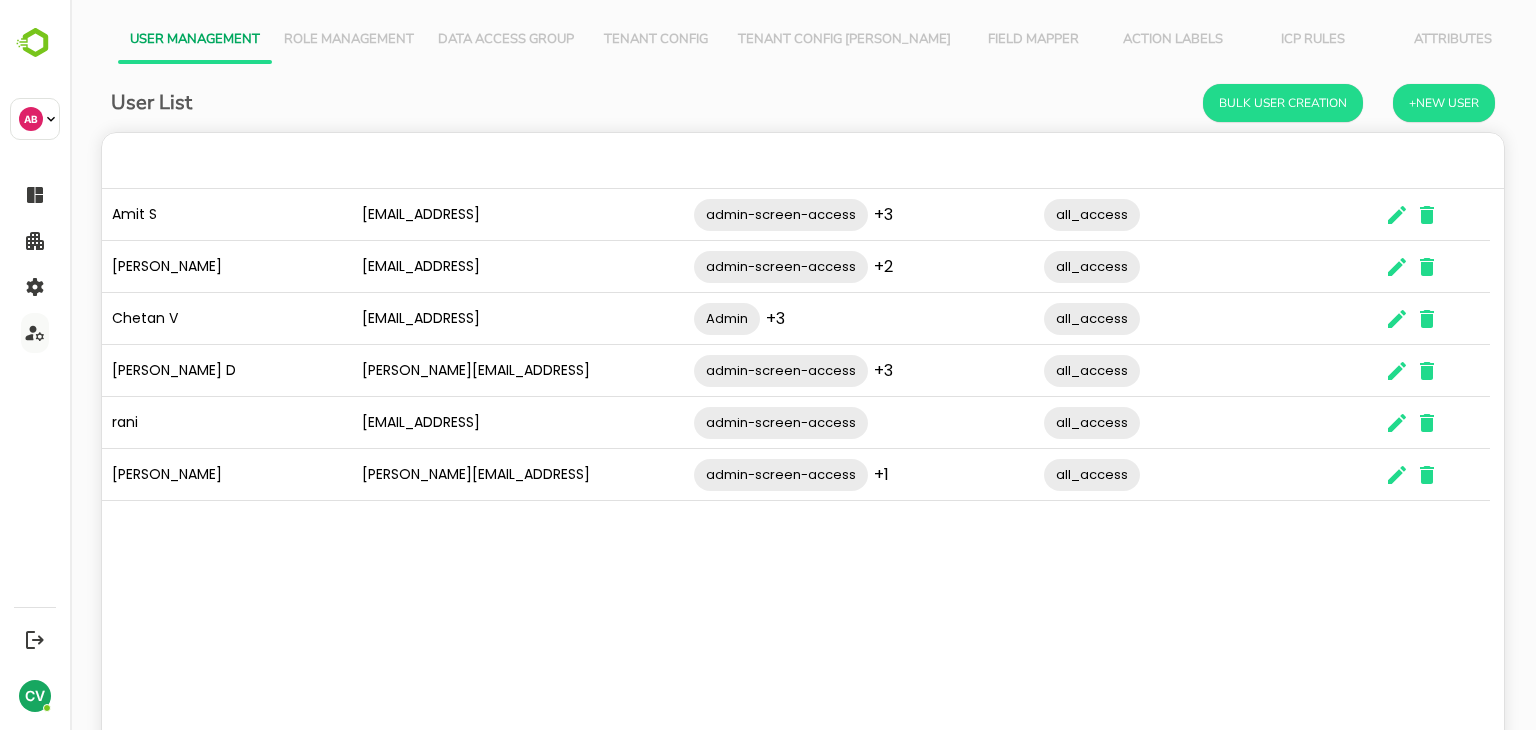 click on "Role Management" at bounding box center [349, 40] 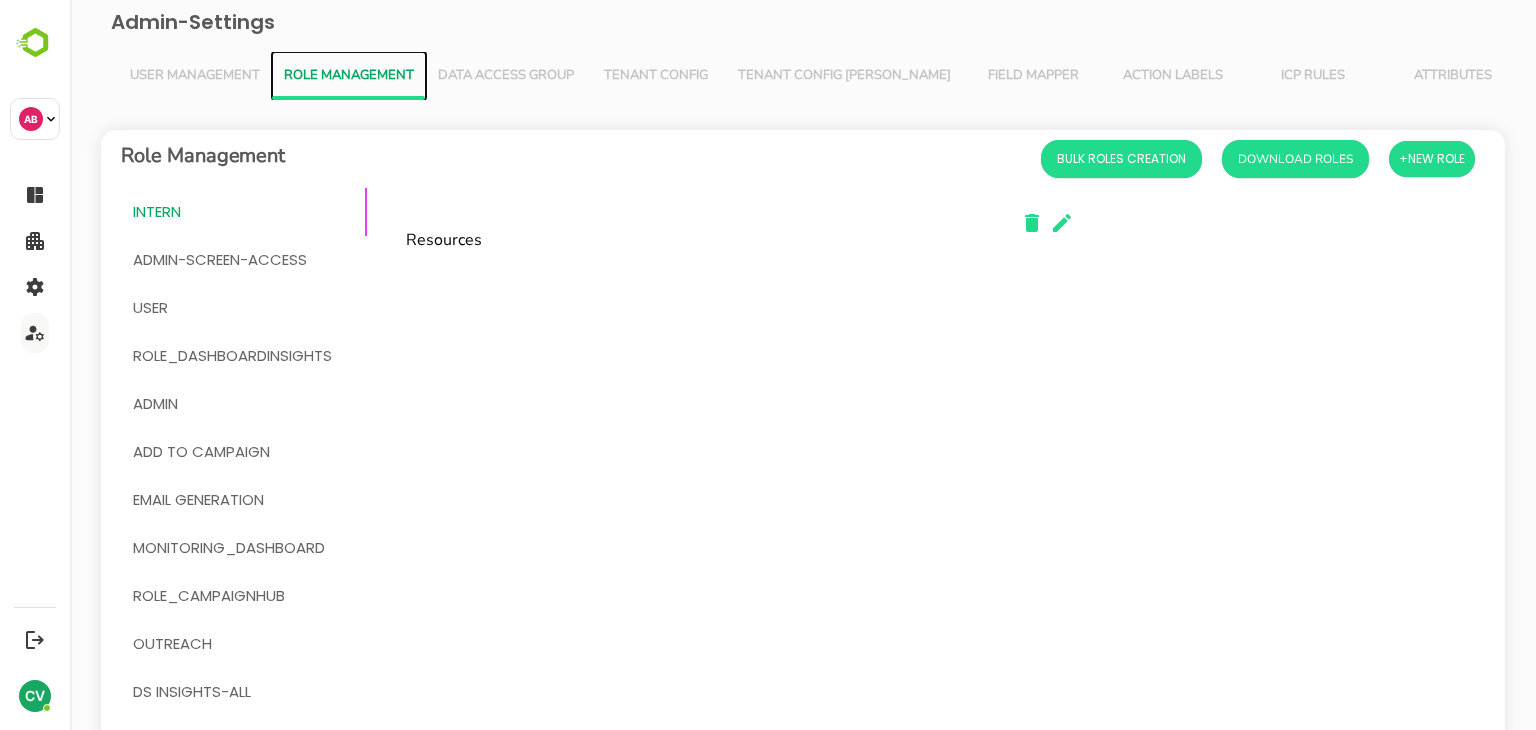 scroll, scrollTop: 440, scrollLeft: 0, axis: vertical 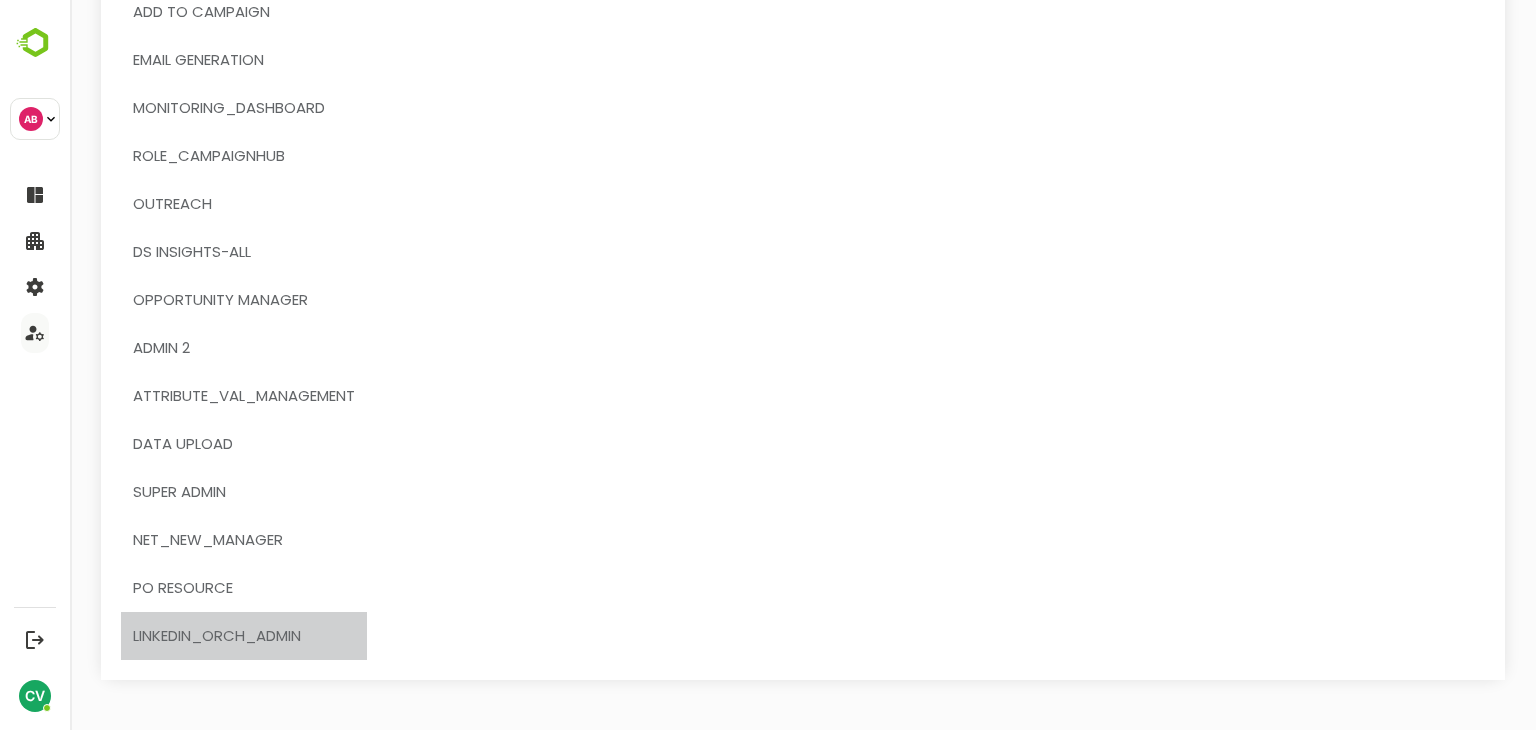 click on "LinkedIn_orch_admin" at bounding box center [217, 636] 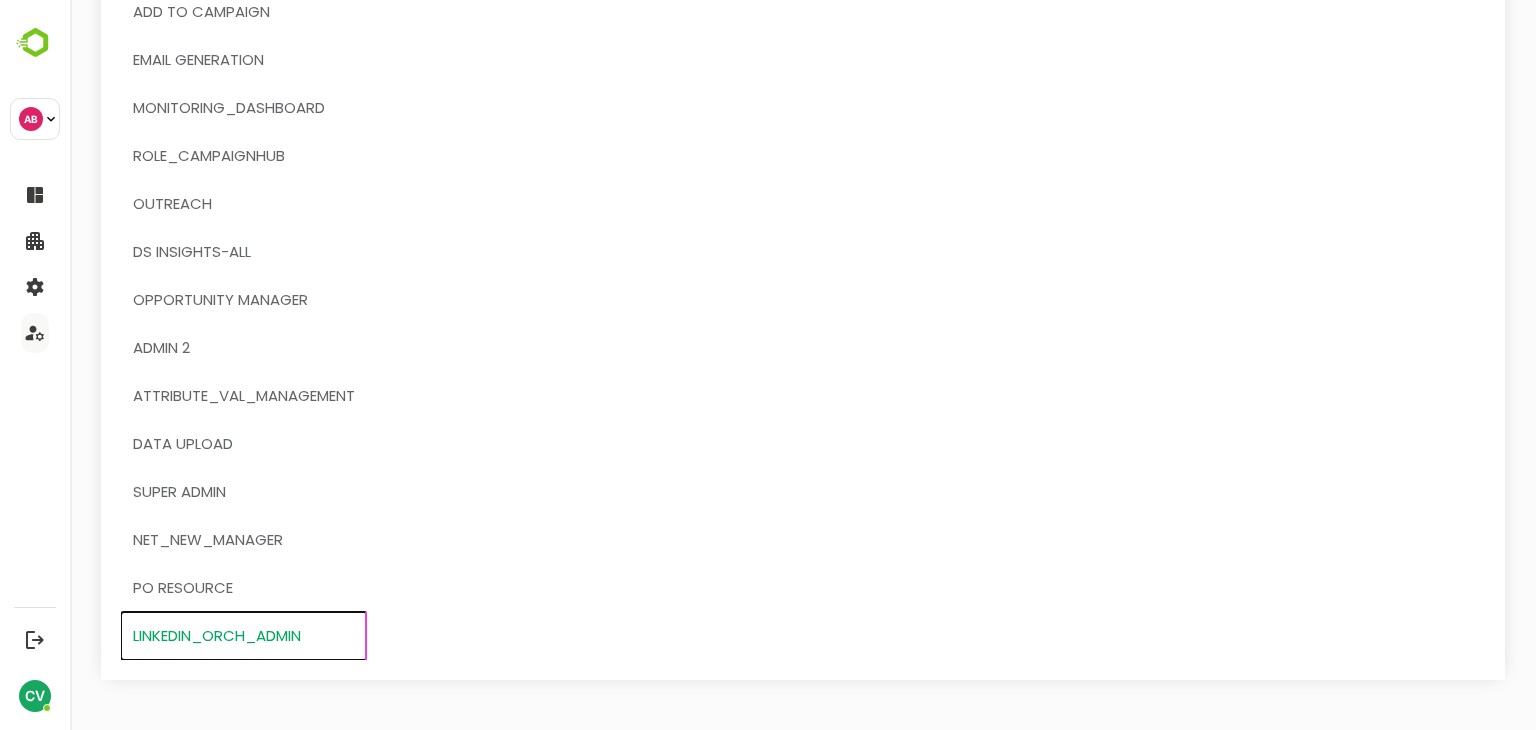 scroll, scrollTop: 0, scrollLeft: 0, axis: both 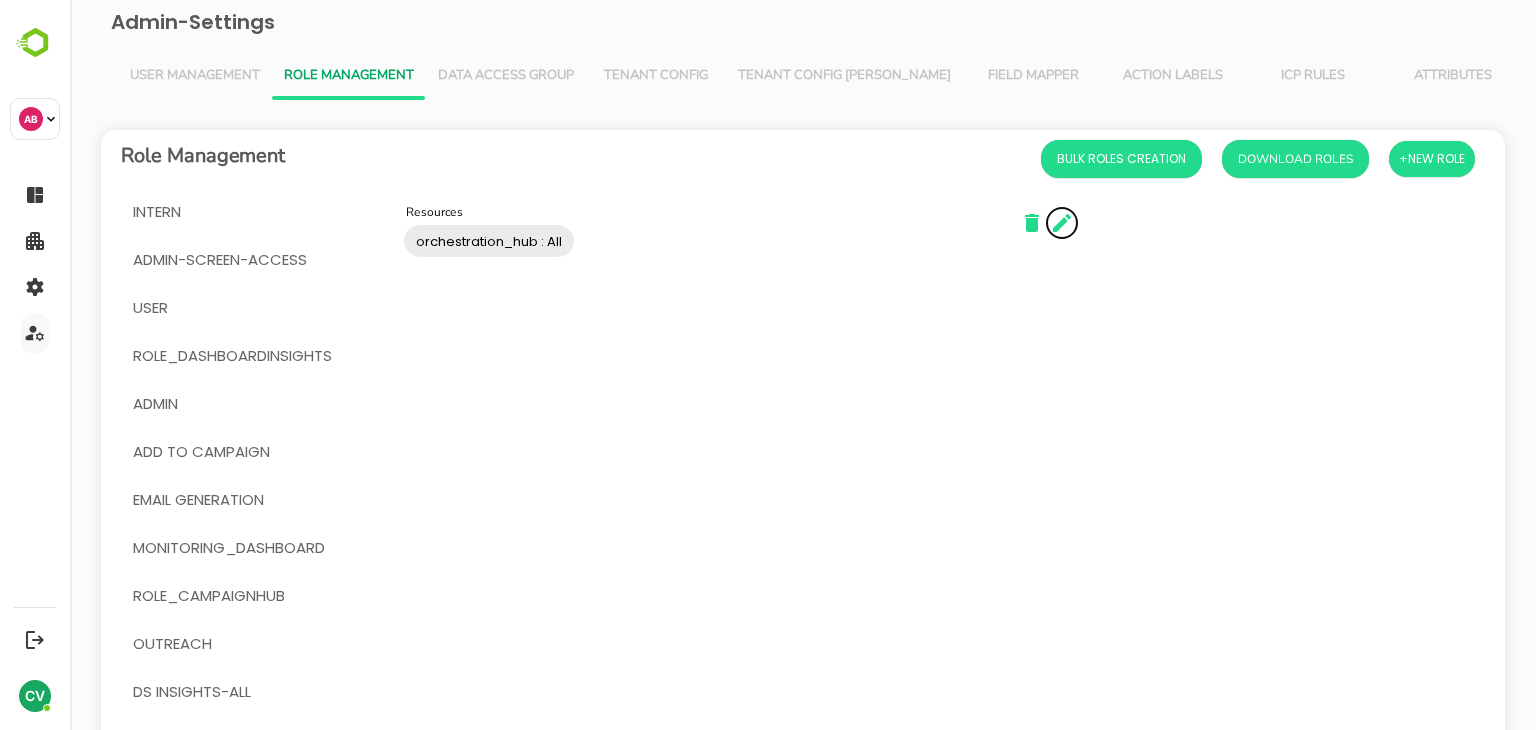 click 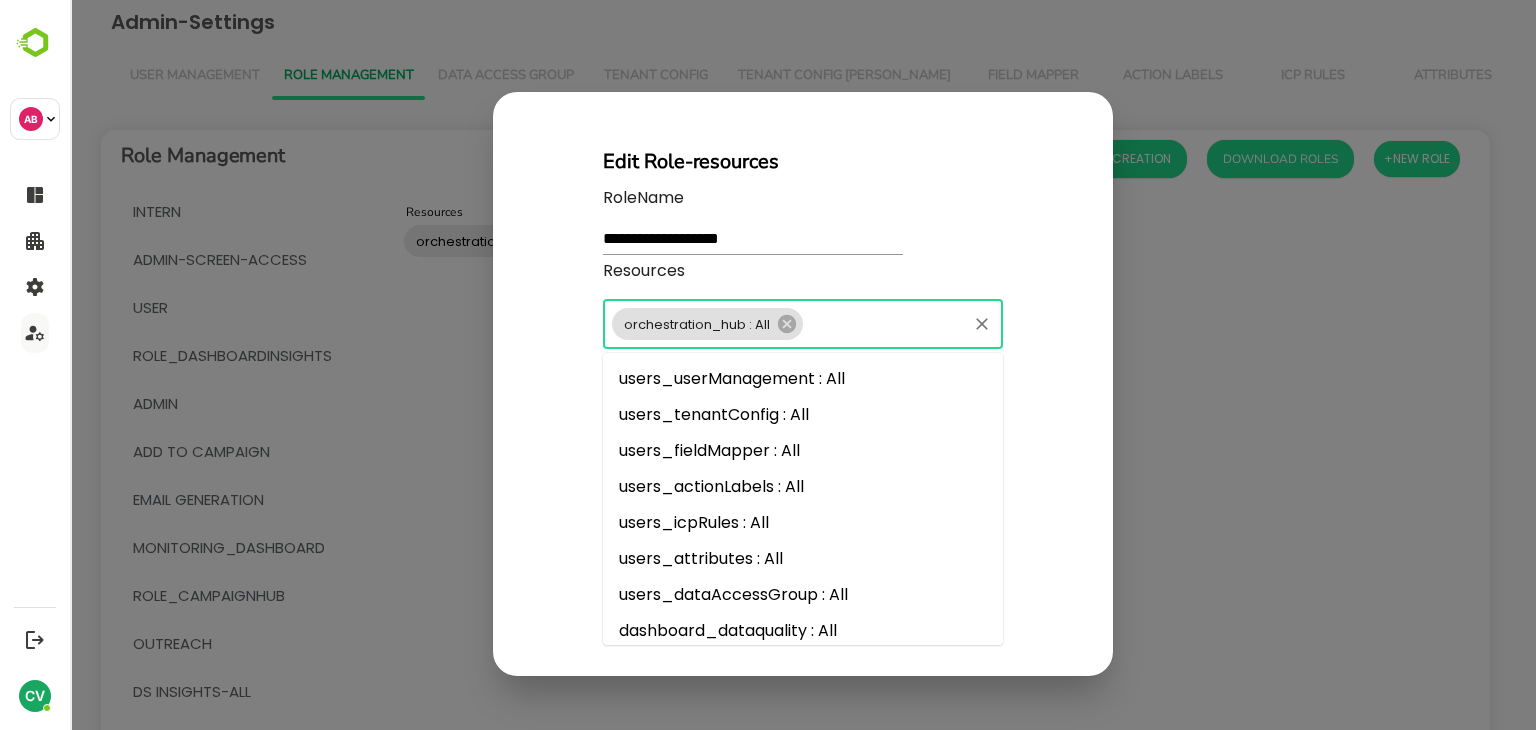 click on "Resources" at bounding box center [885, 324] 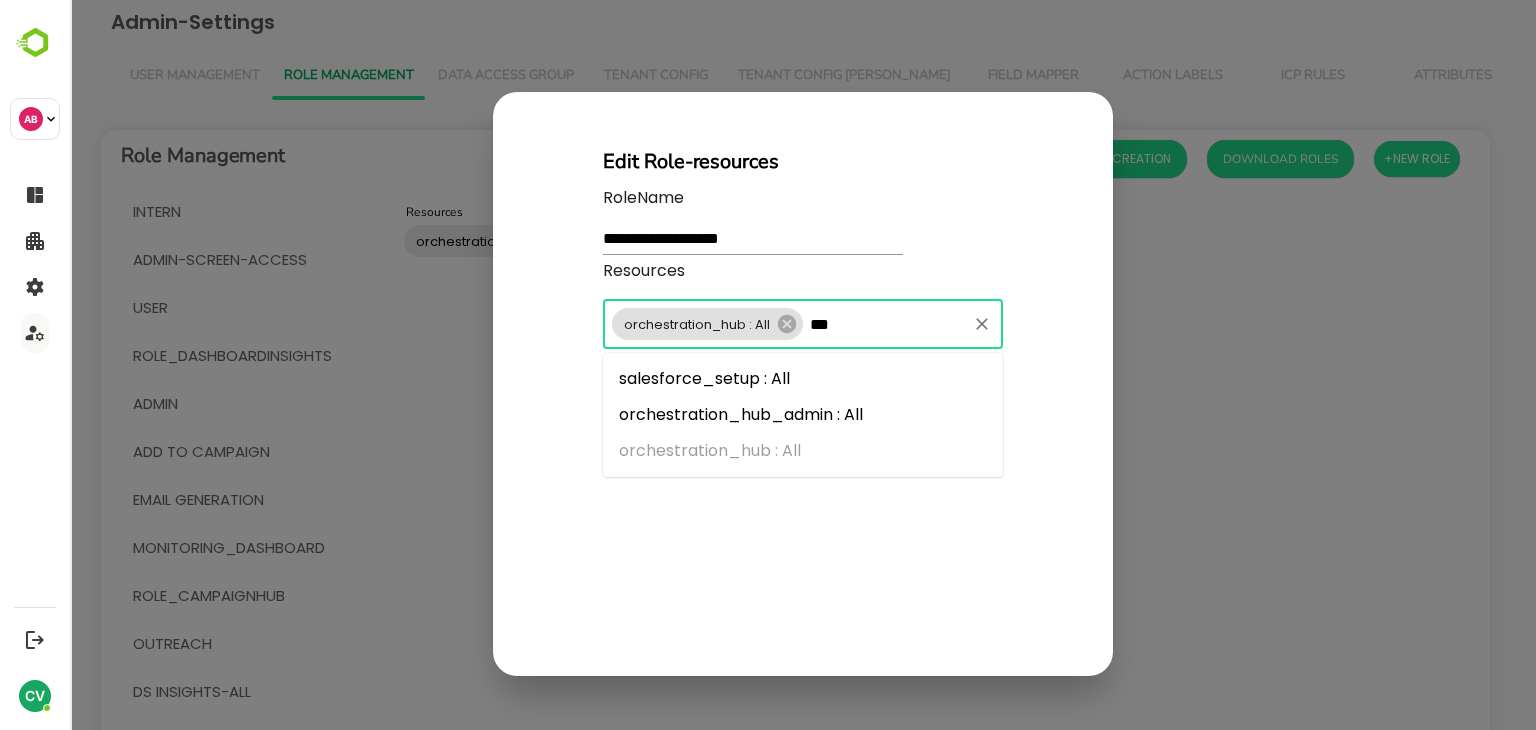 type on "****" 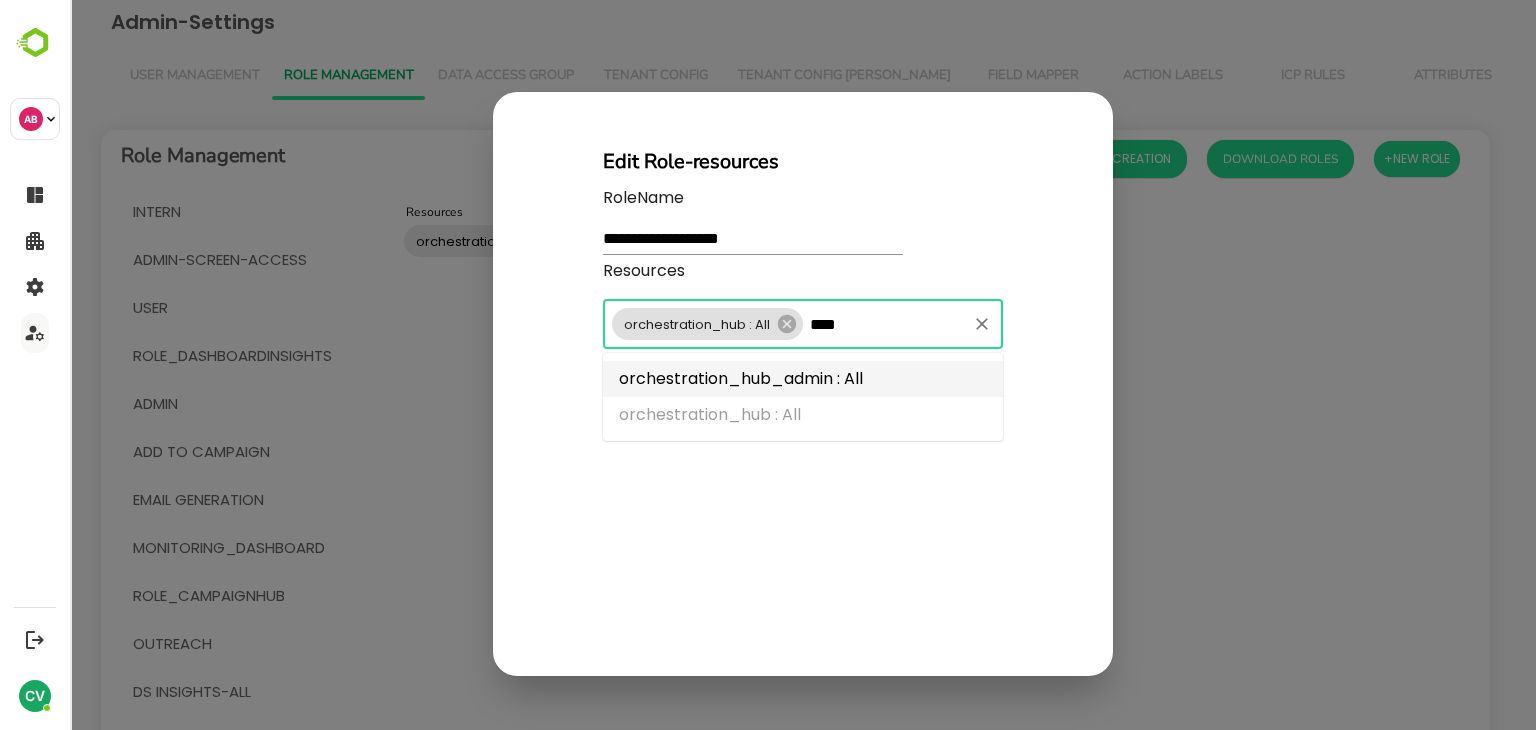 click on "orchestration_hub_admin : All" at bounding box center (803, 379) 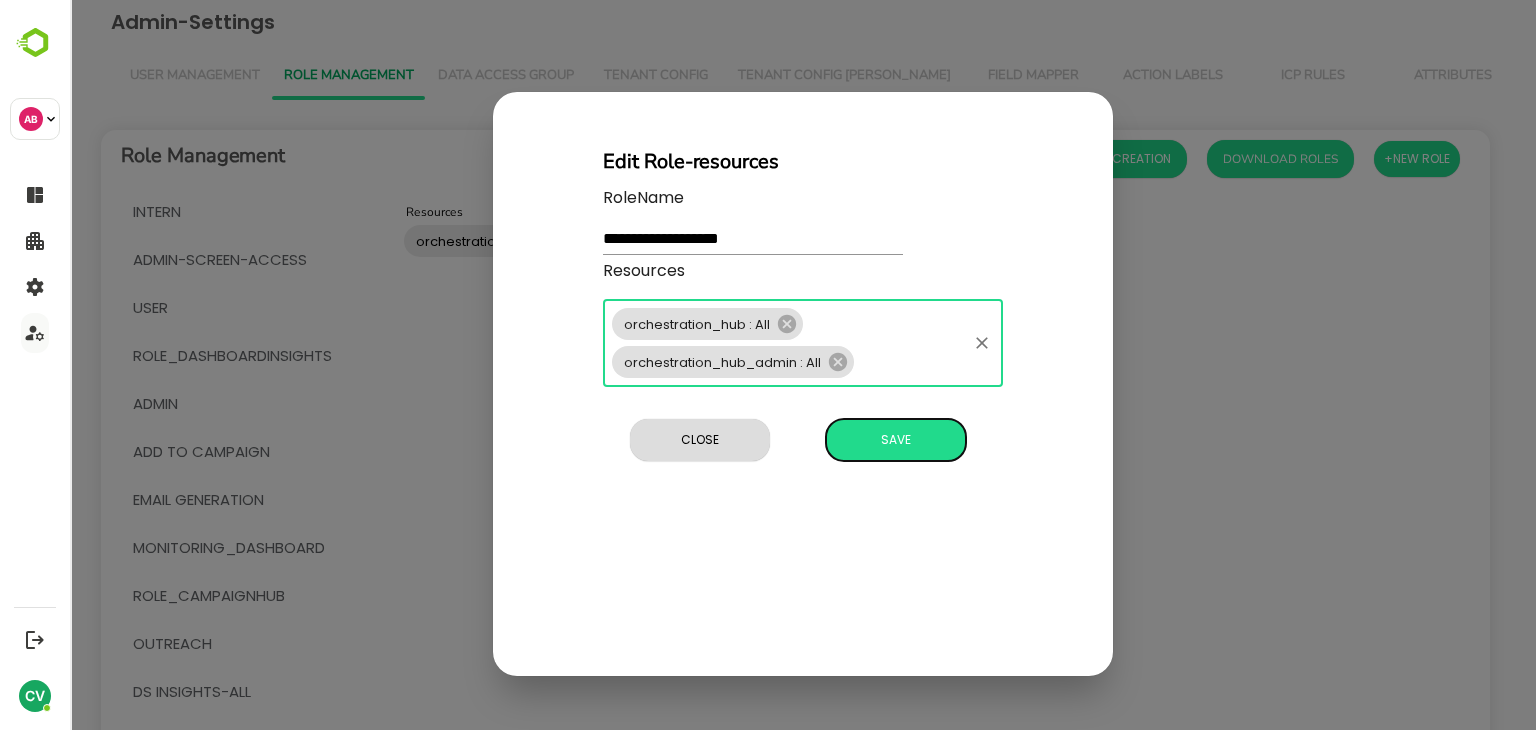 click on "Save" at bounding box center (896, 440) 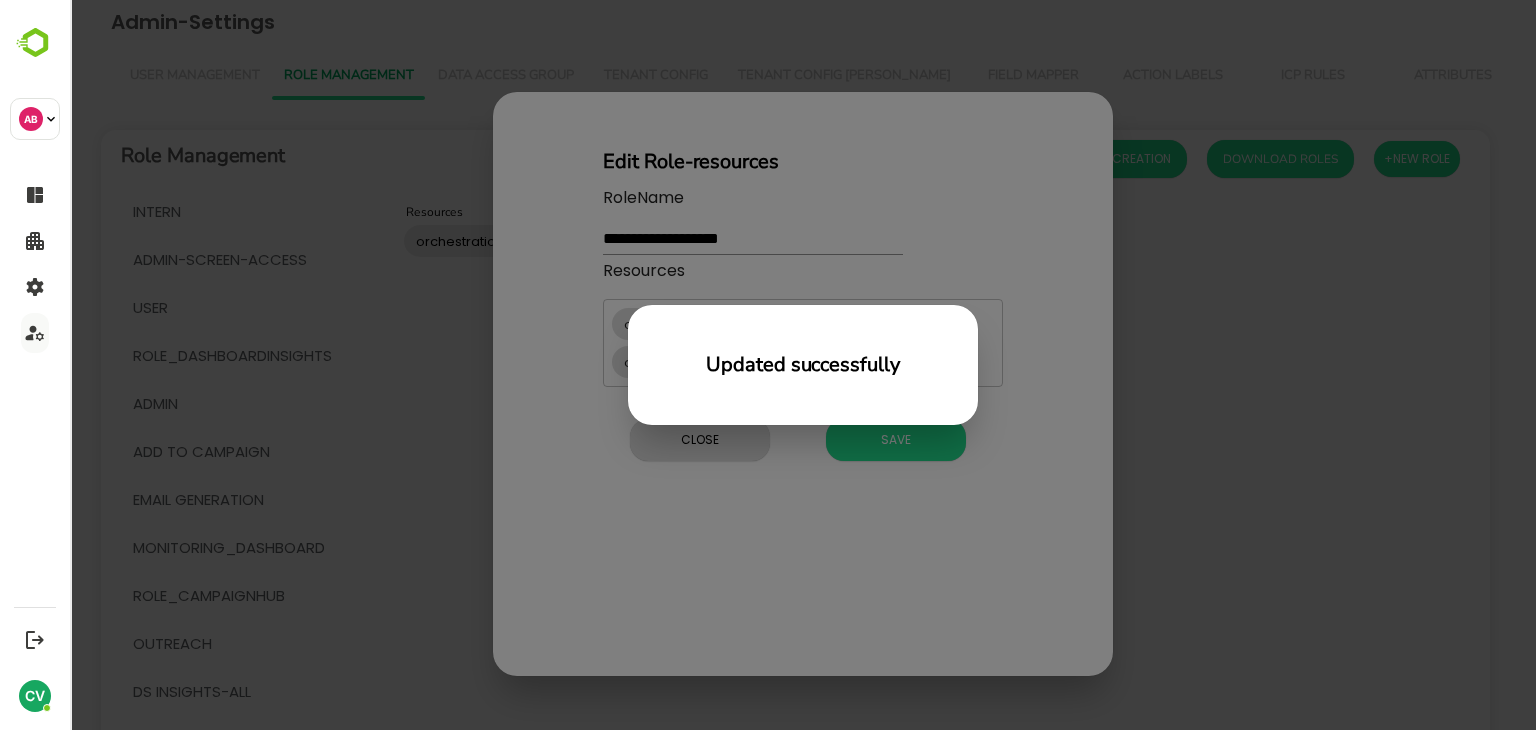 click on "Updated successfully" at bounding box center (803, 365) 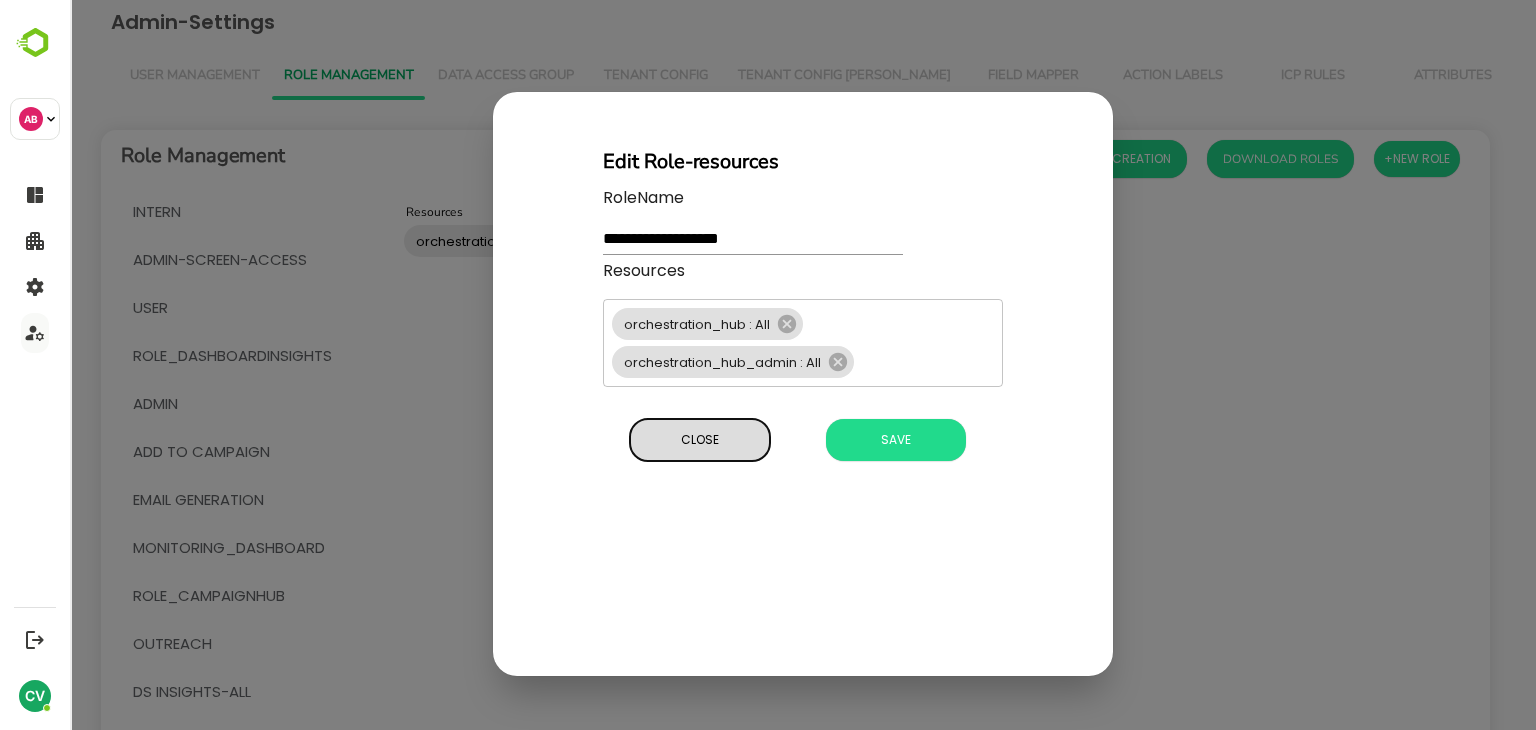 click on "Close" at bounding box center (700, 440) 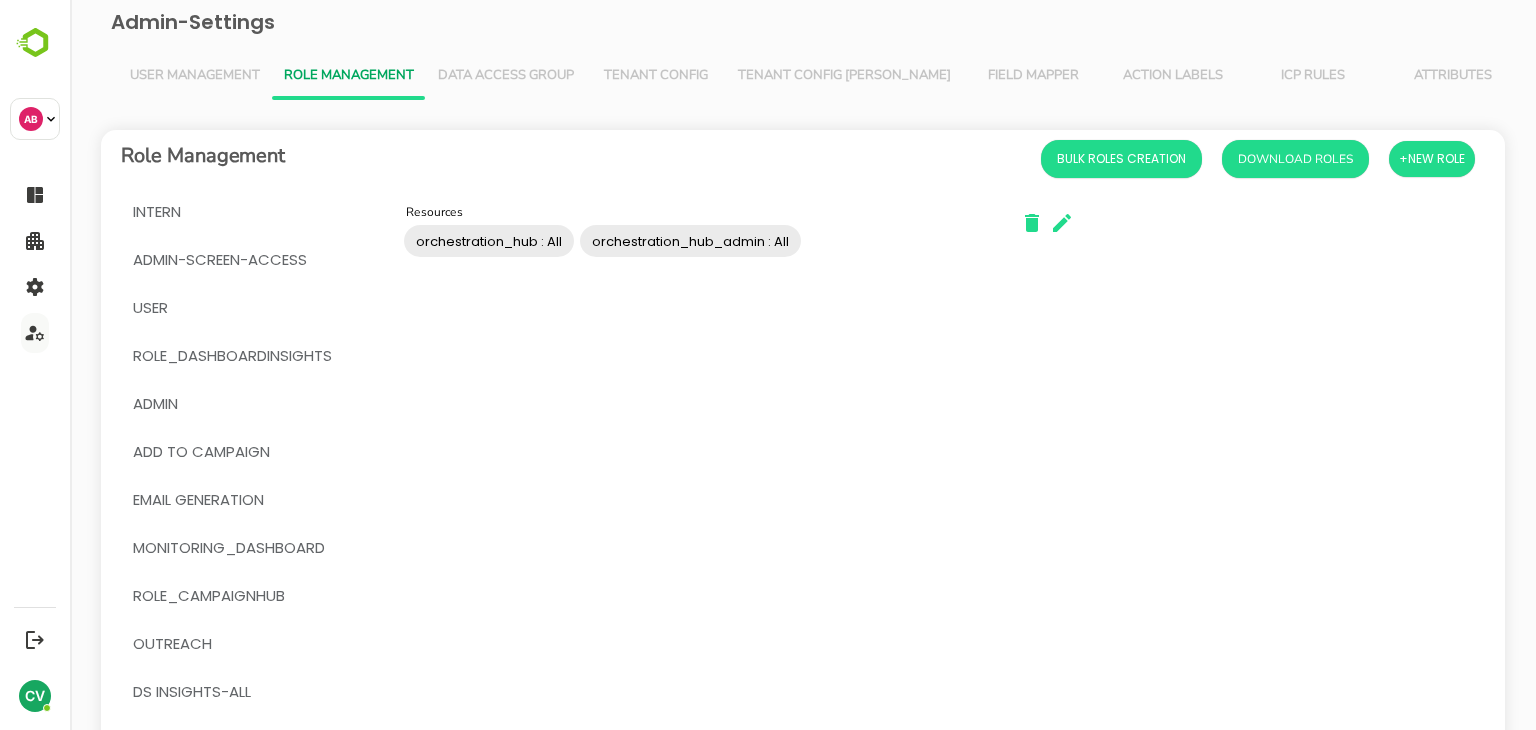click on "User Management" at bounding box center (195, 76) 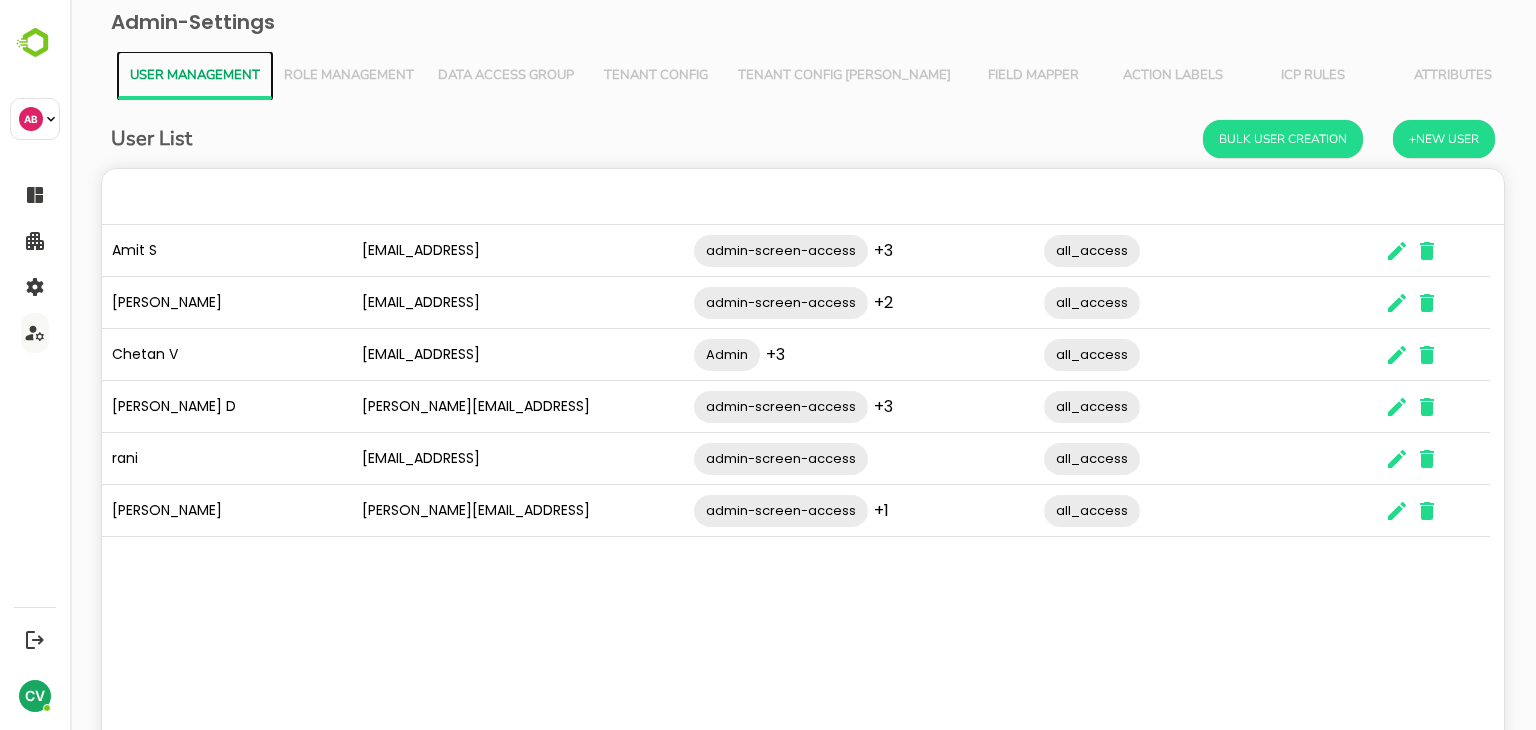 scroll, scrollTop: 16, scrollLeft: 16, axis: both 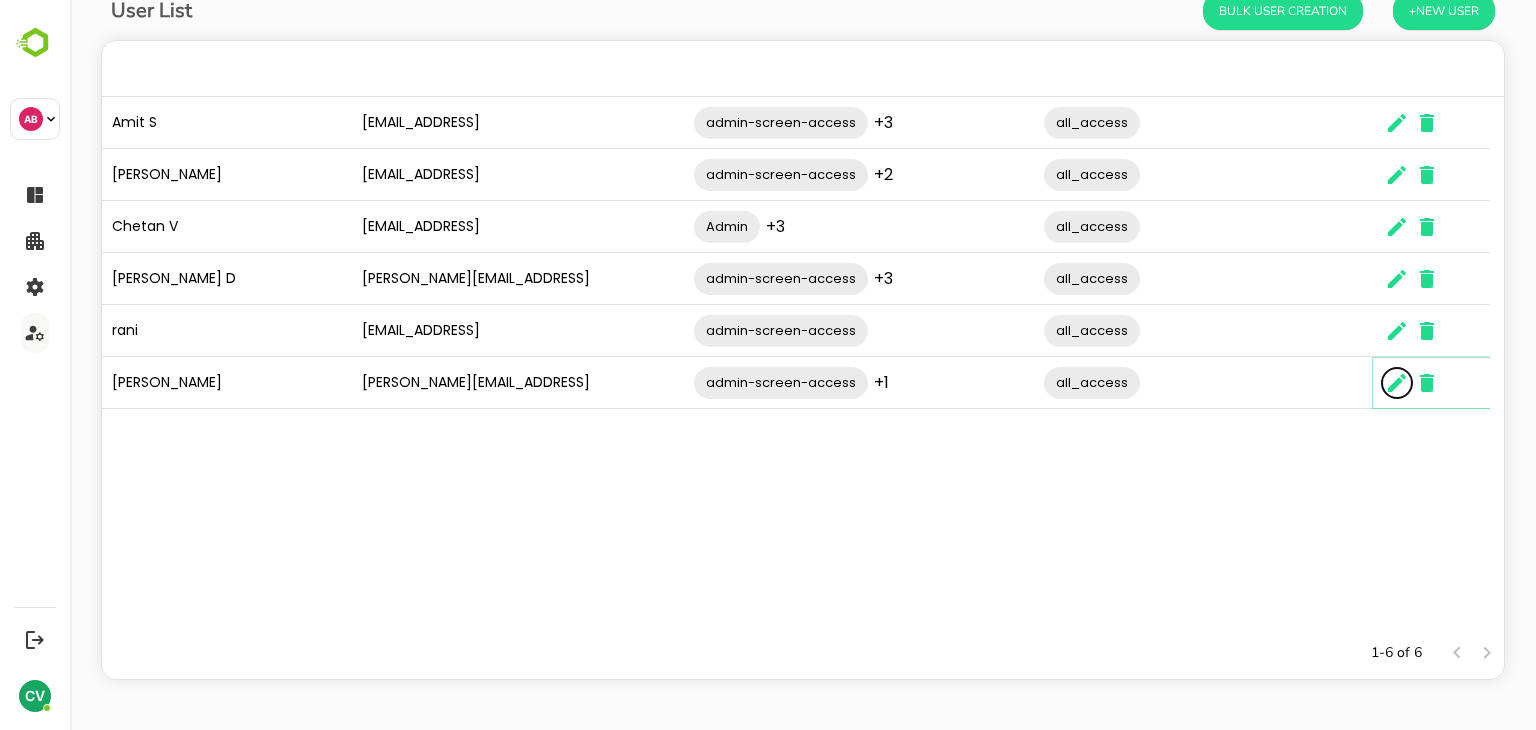 click 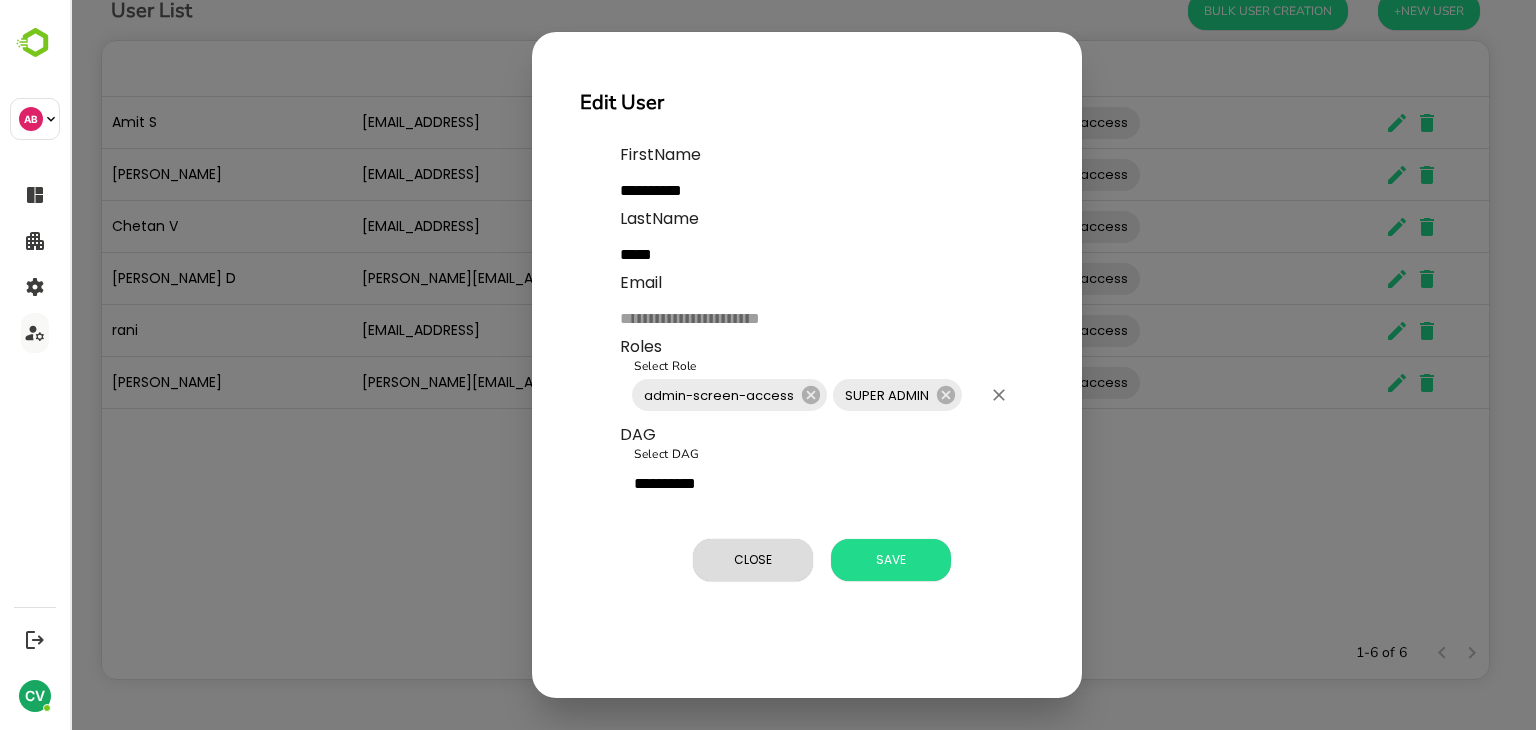 click on "Select Role" at bounding box center [973, 395] 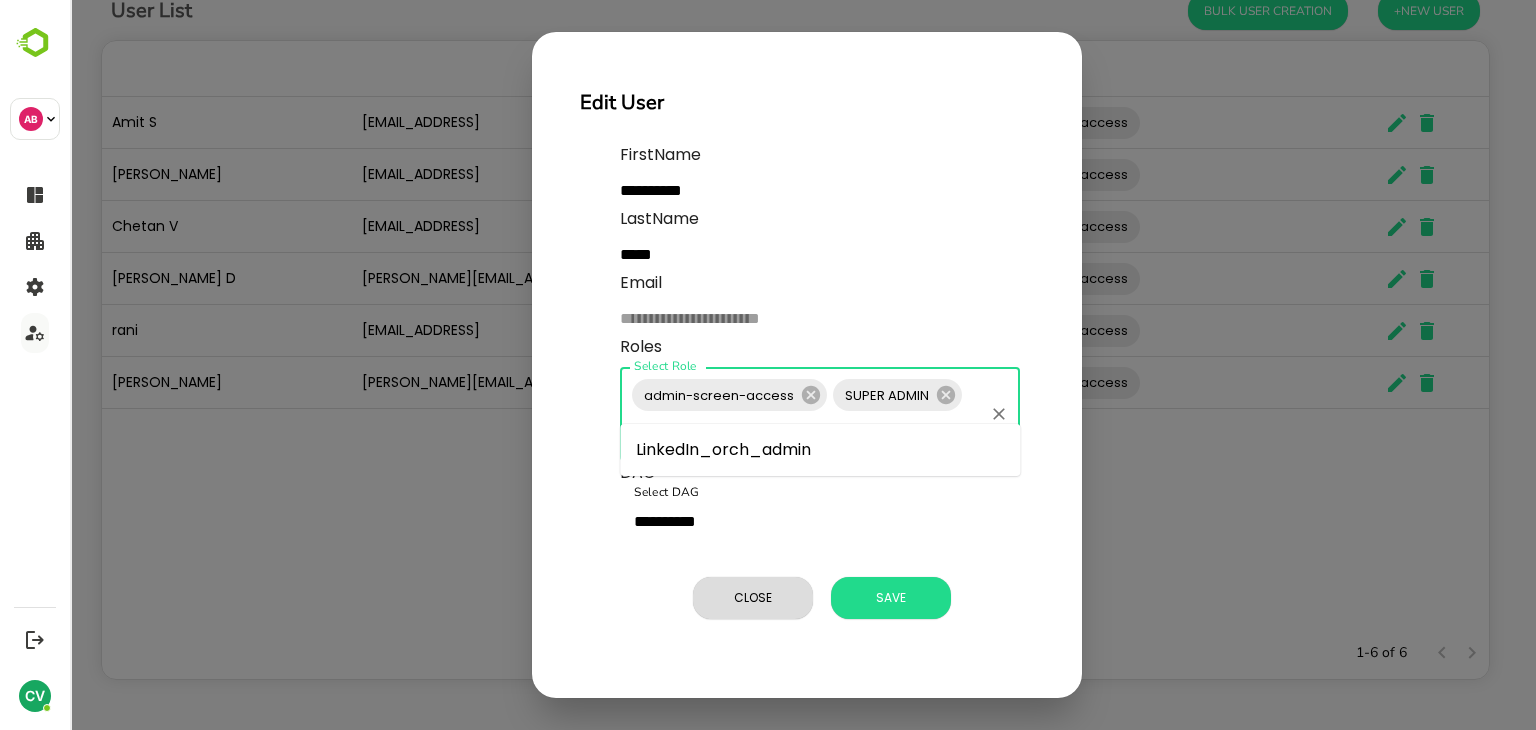 type on "****" 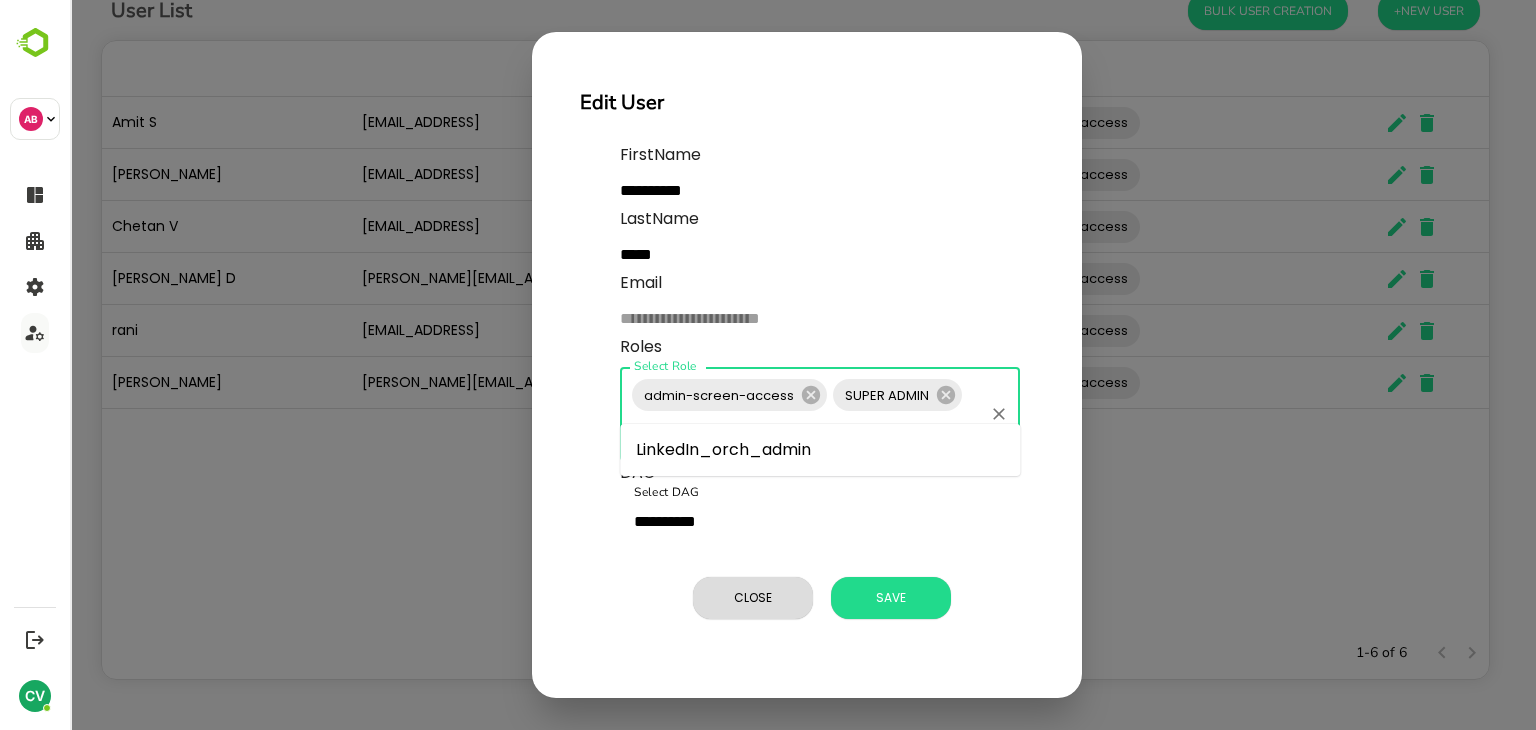 click on "LinkedIn_orch_admin" at bounding box center (820, 450) 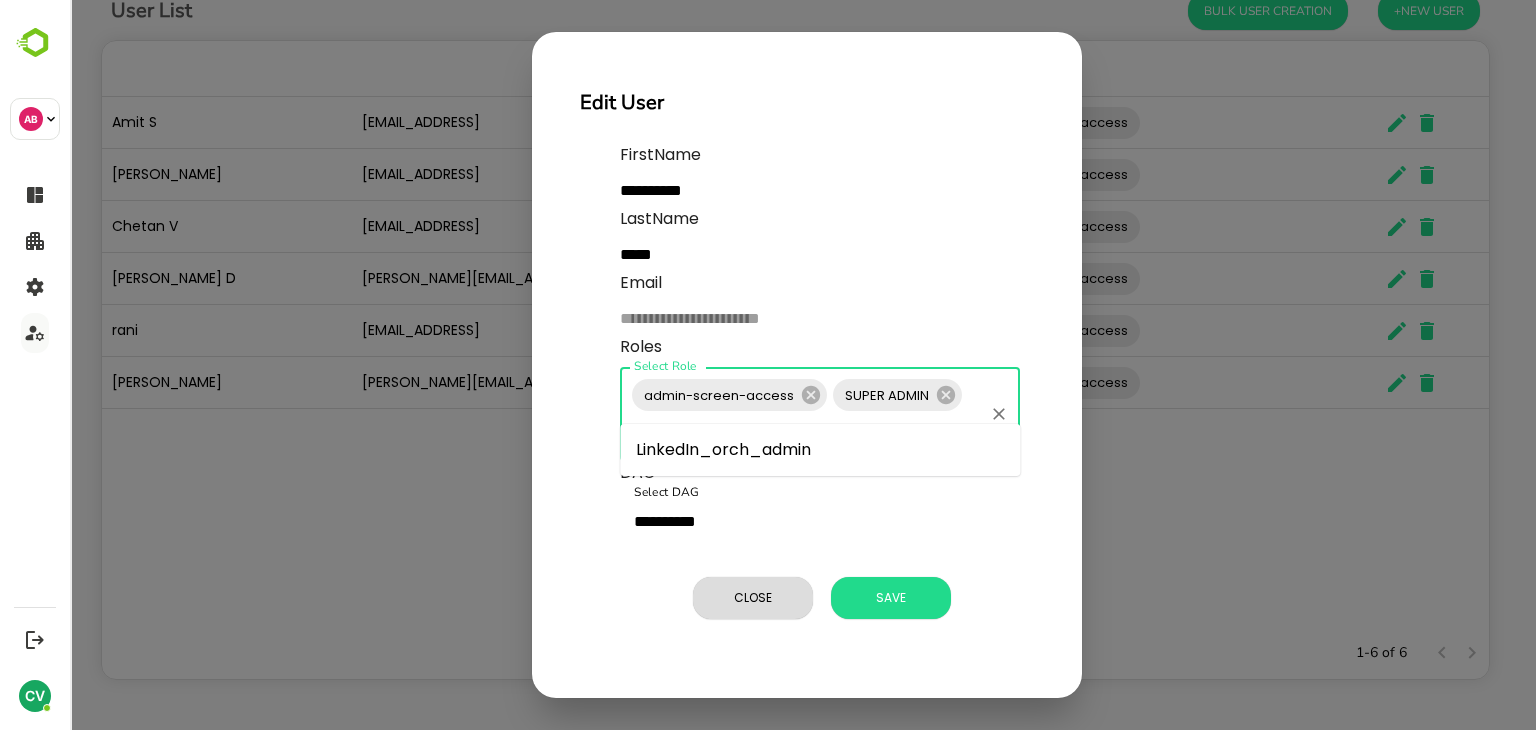 type 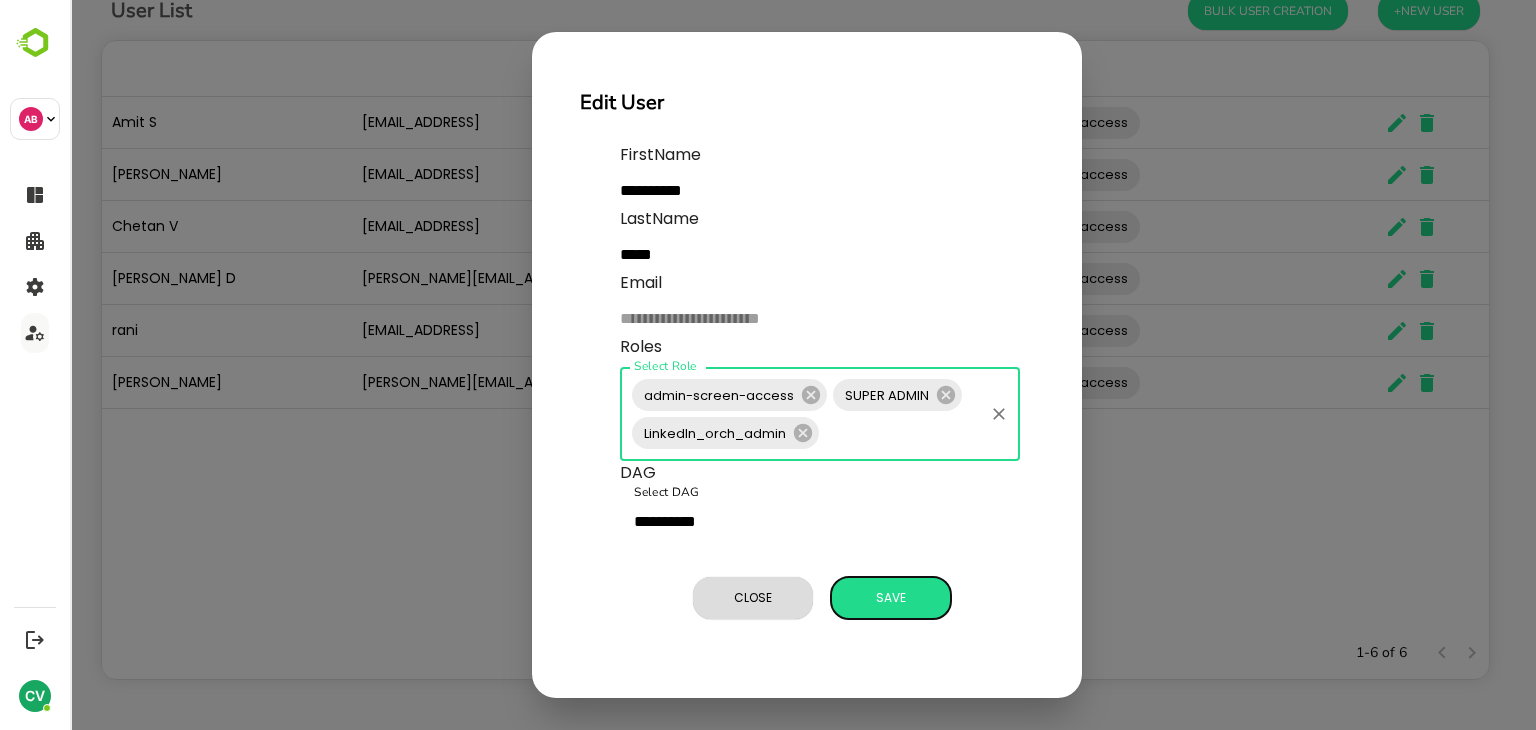 click on "Save" at bounding box center [891, 598] 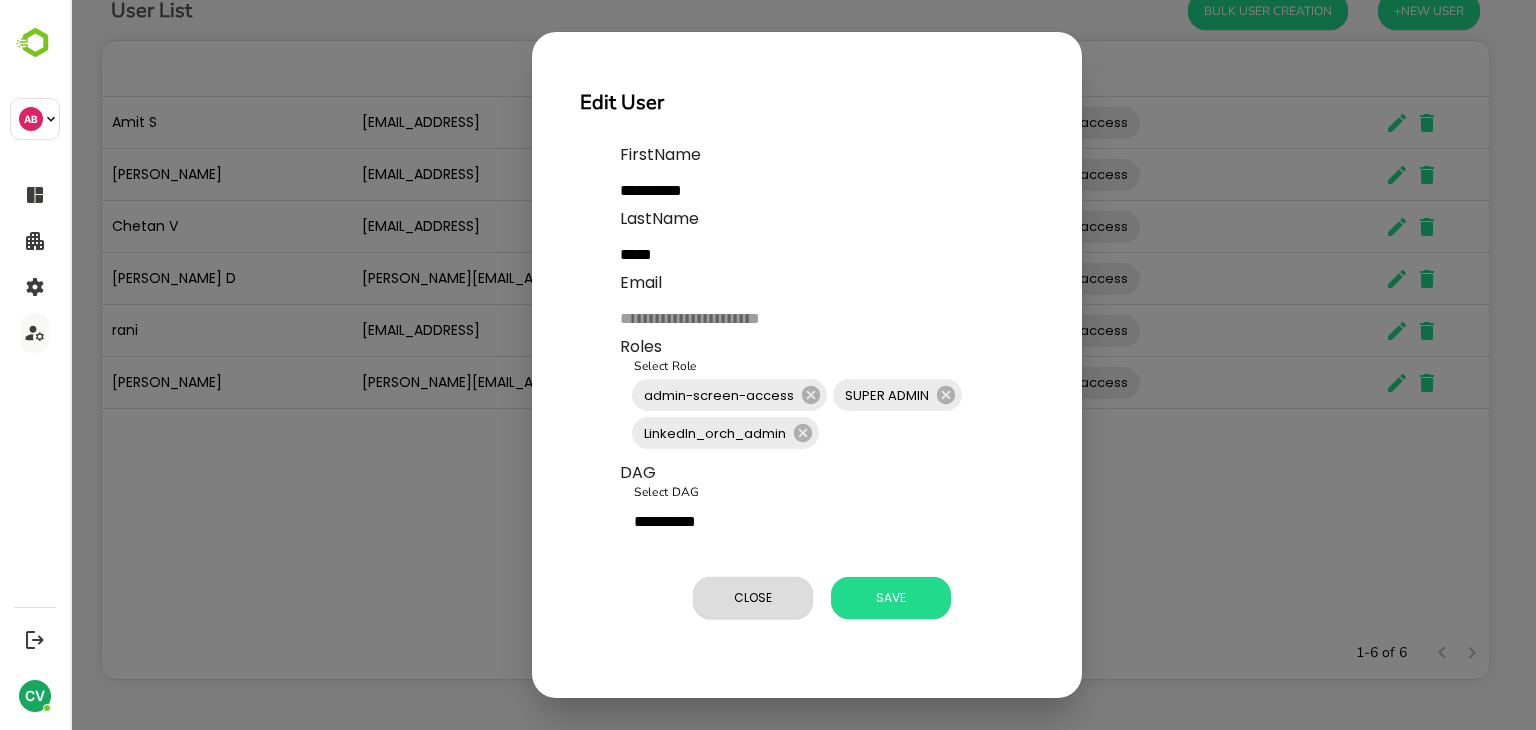 scroll, scrollTop: 16, scrollLeft: 16, axis: both 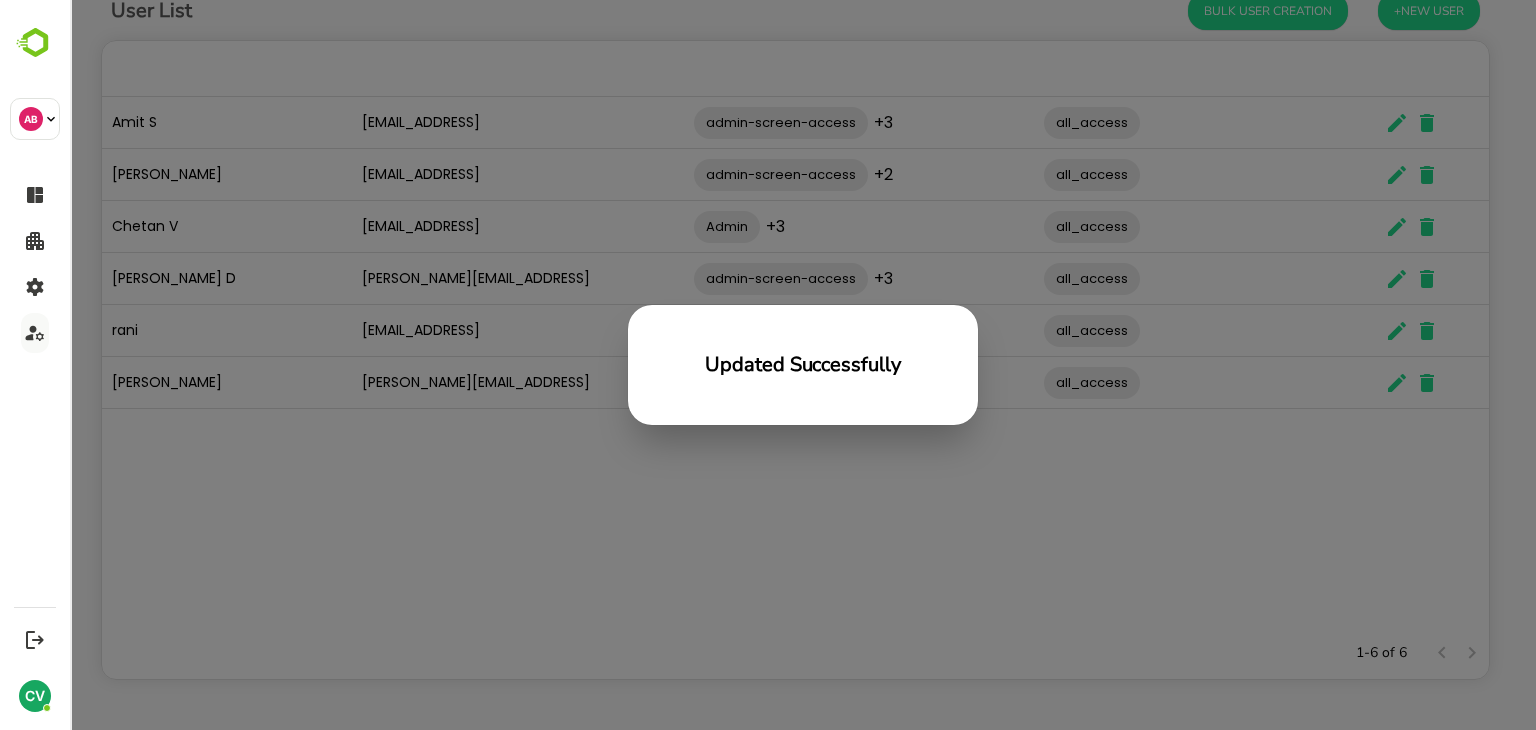 click on "Updated Successfully" at bounding box center [803, 365] 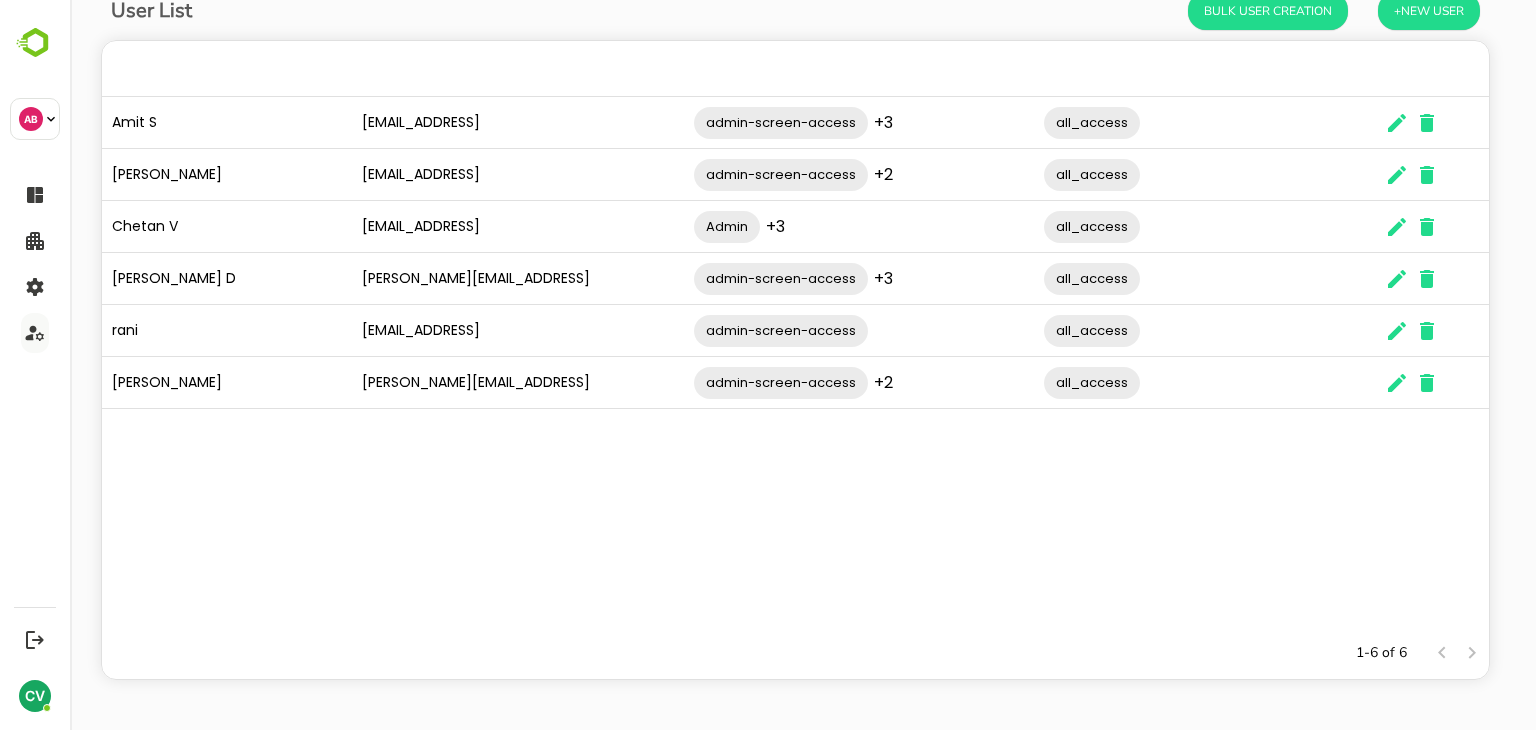 scroll, scrollTop: 16, scrollLeft: 16, axis: both 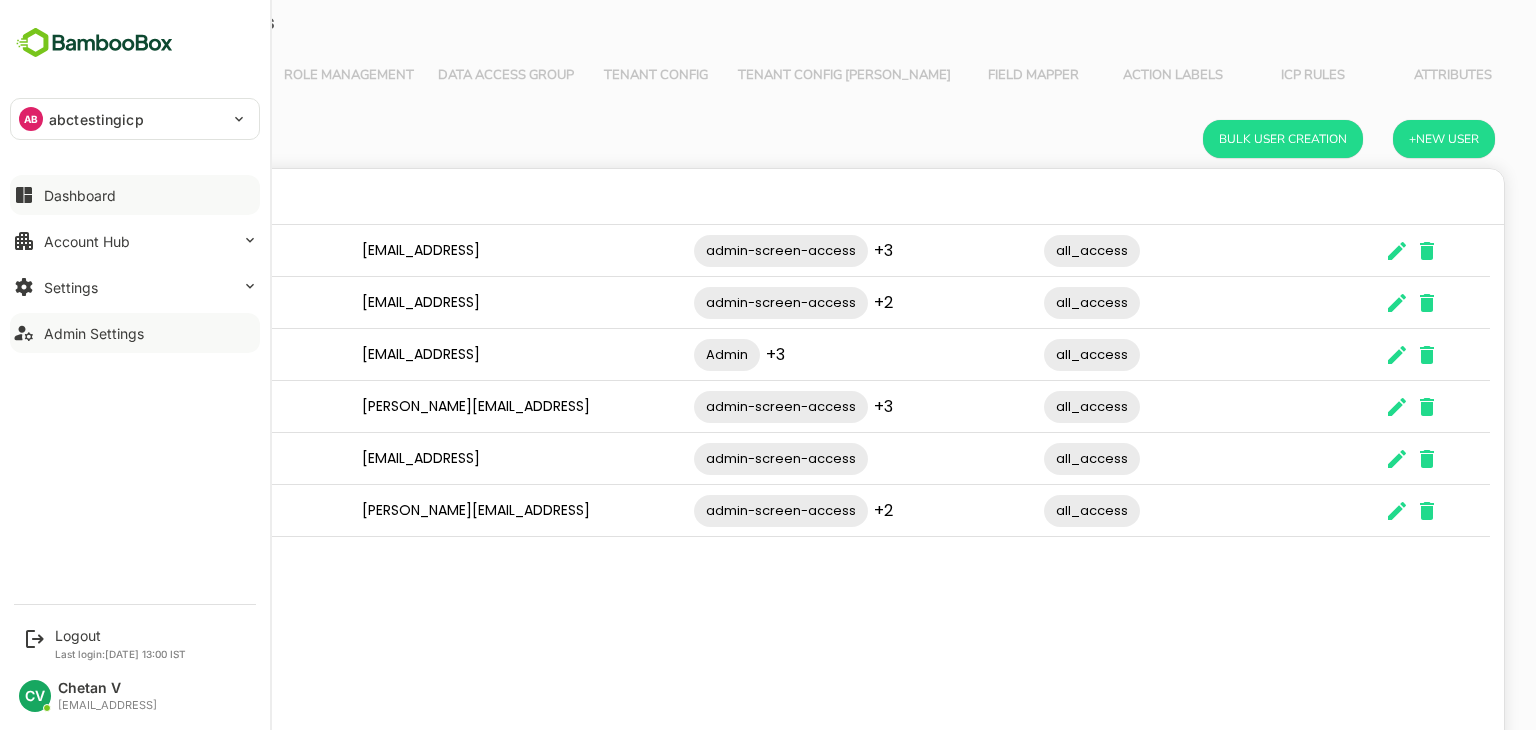 click on "Dashboard" at bounding box center (80, 195) 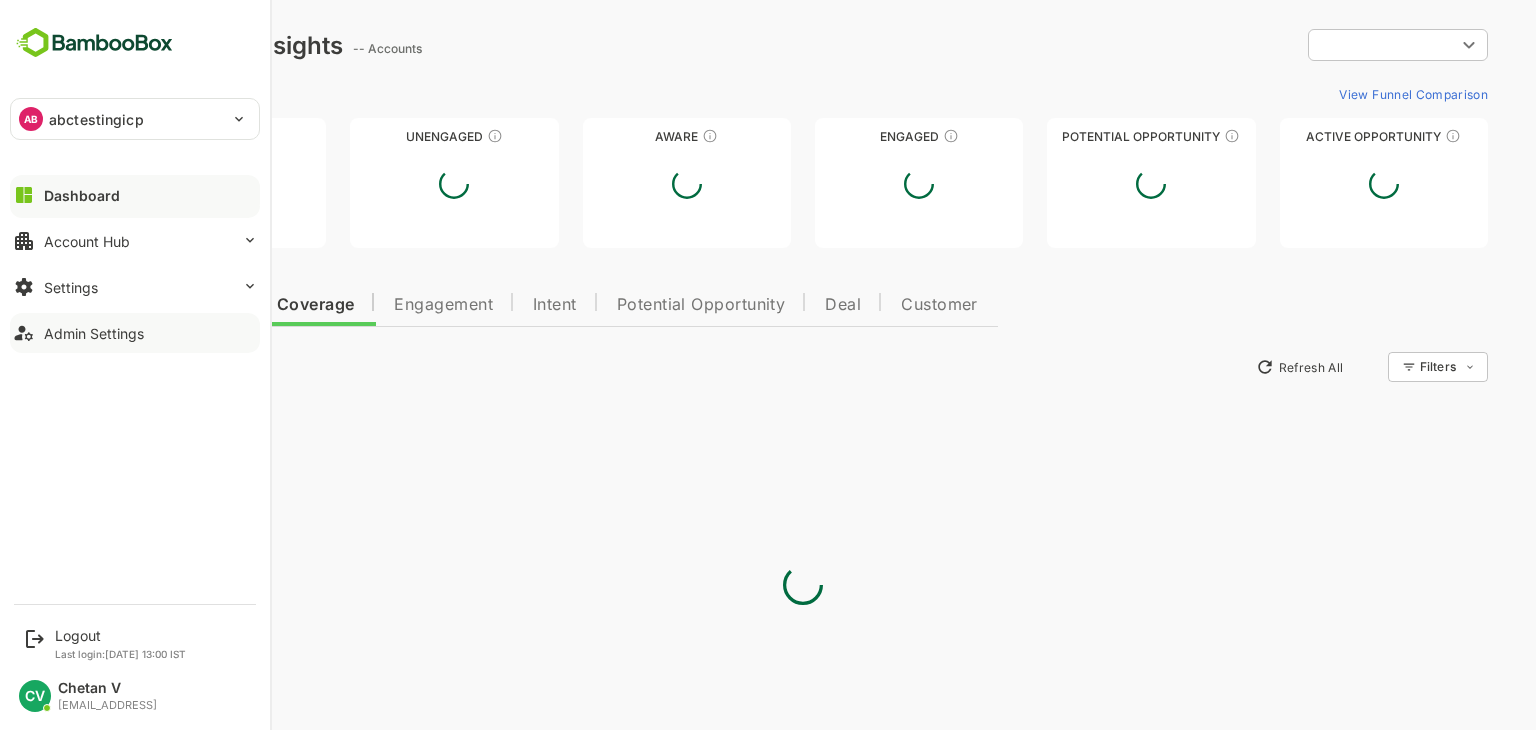 scroll, scrollTop: 0, scrollLeft: 0, axis: both 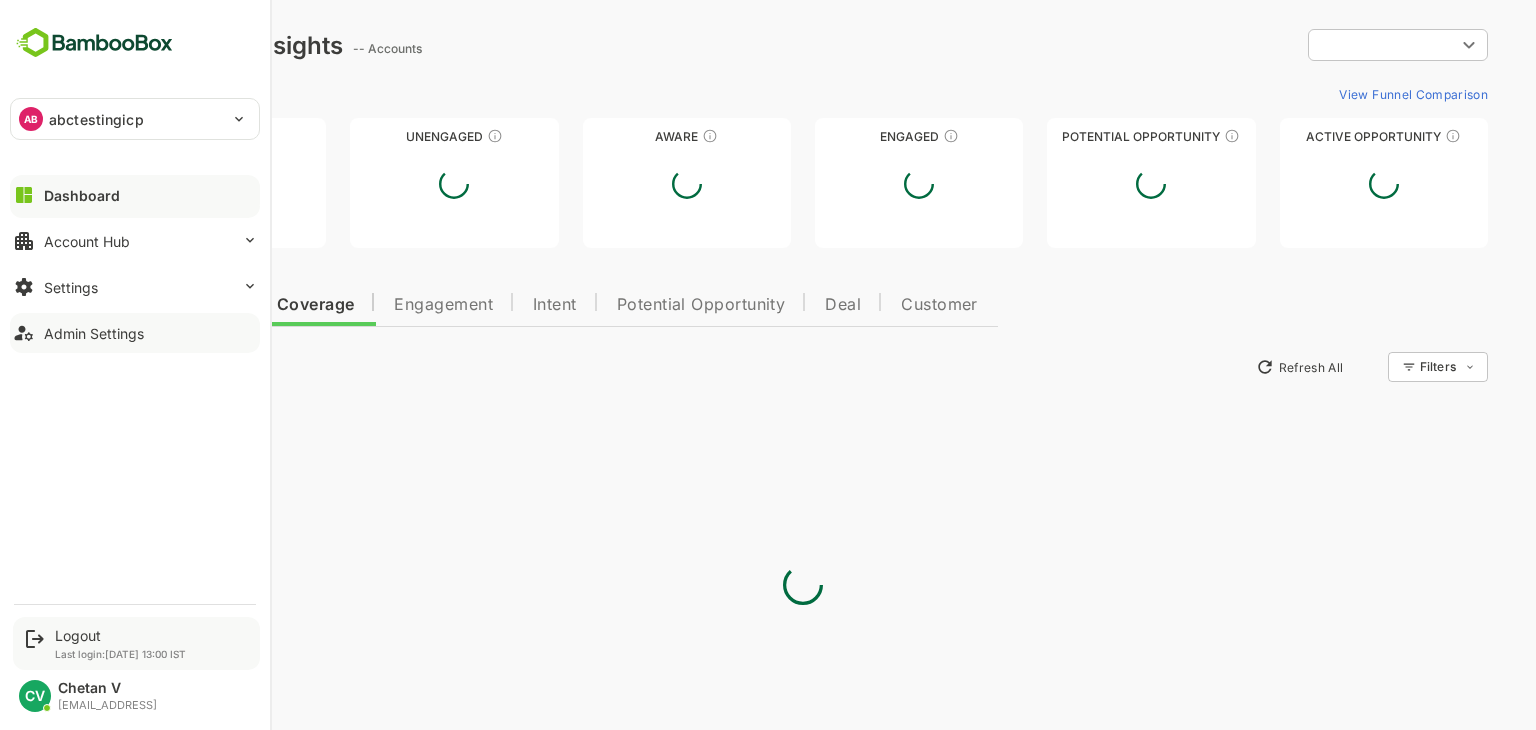 type on "**********" 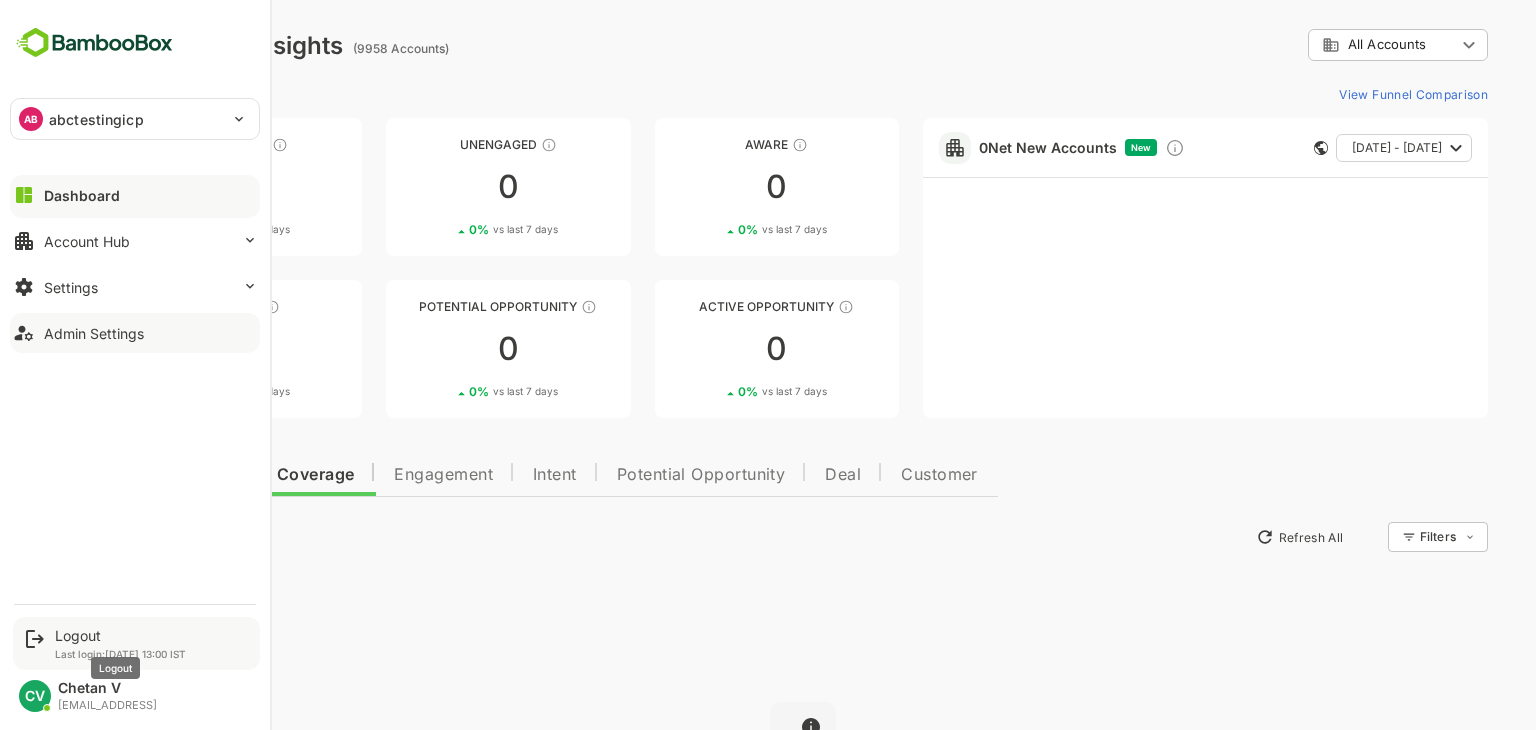 click on "Logout" at bounding box center (120, 635) 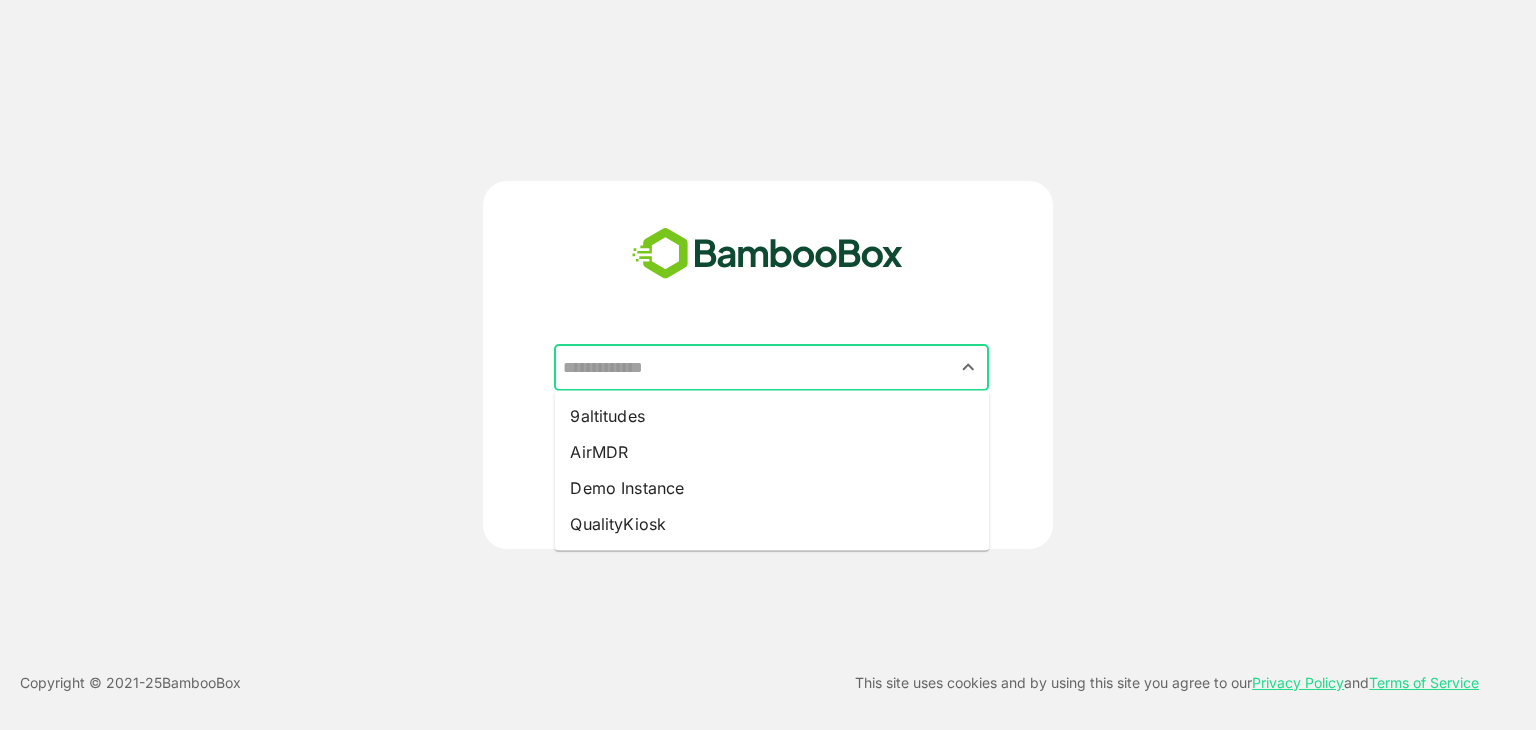 click at bounding box center [771, 368] 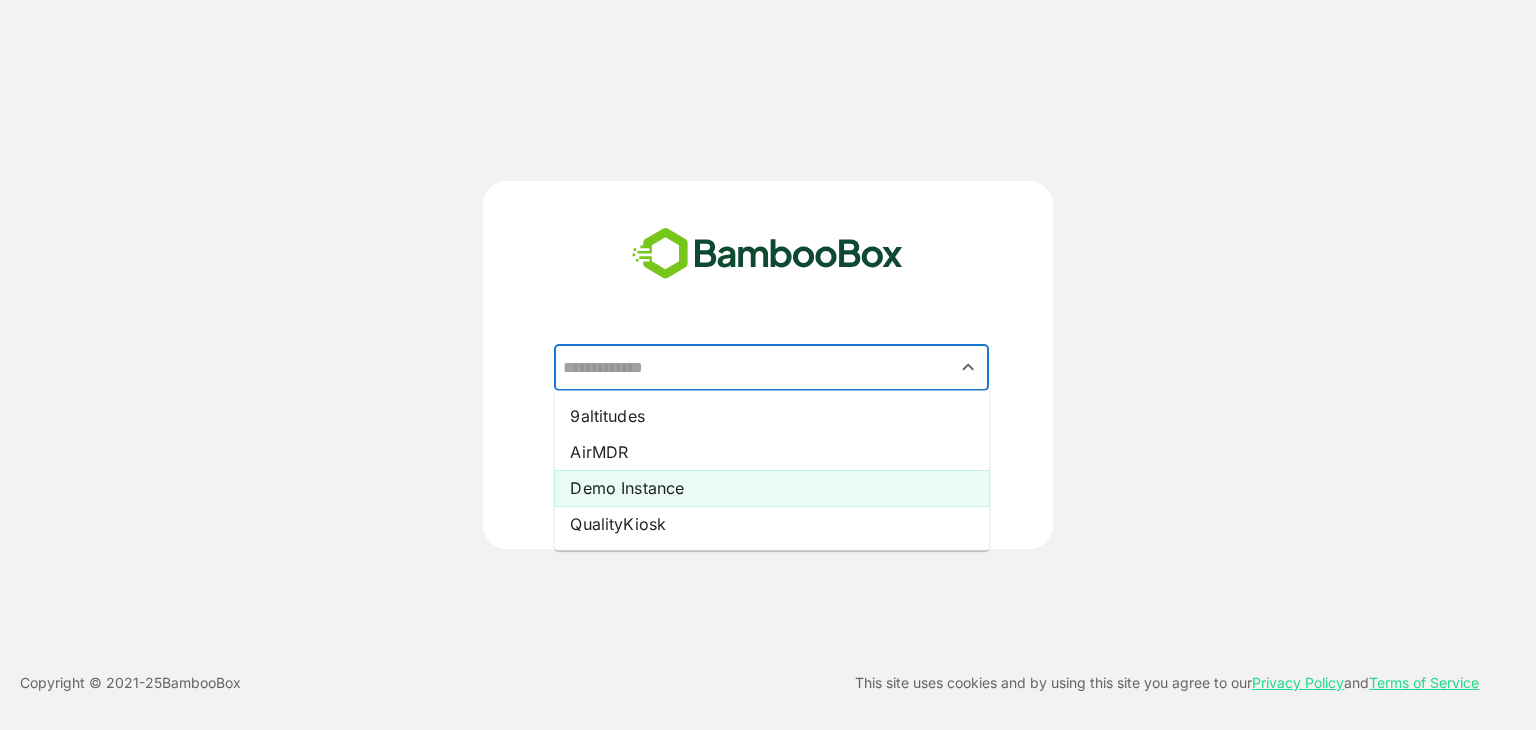 click on "Demo Instance" at bounding box center [771, 488] 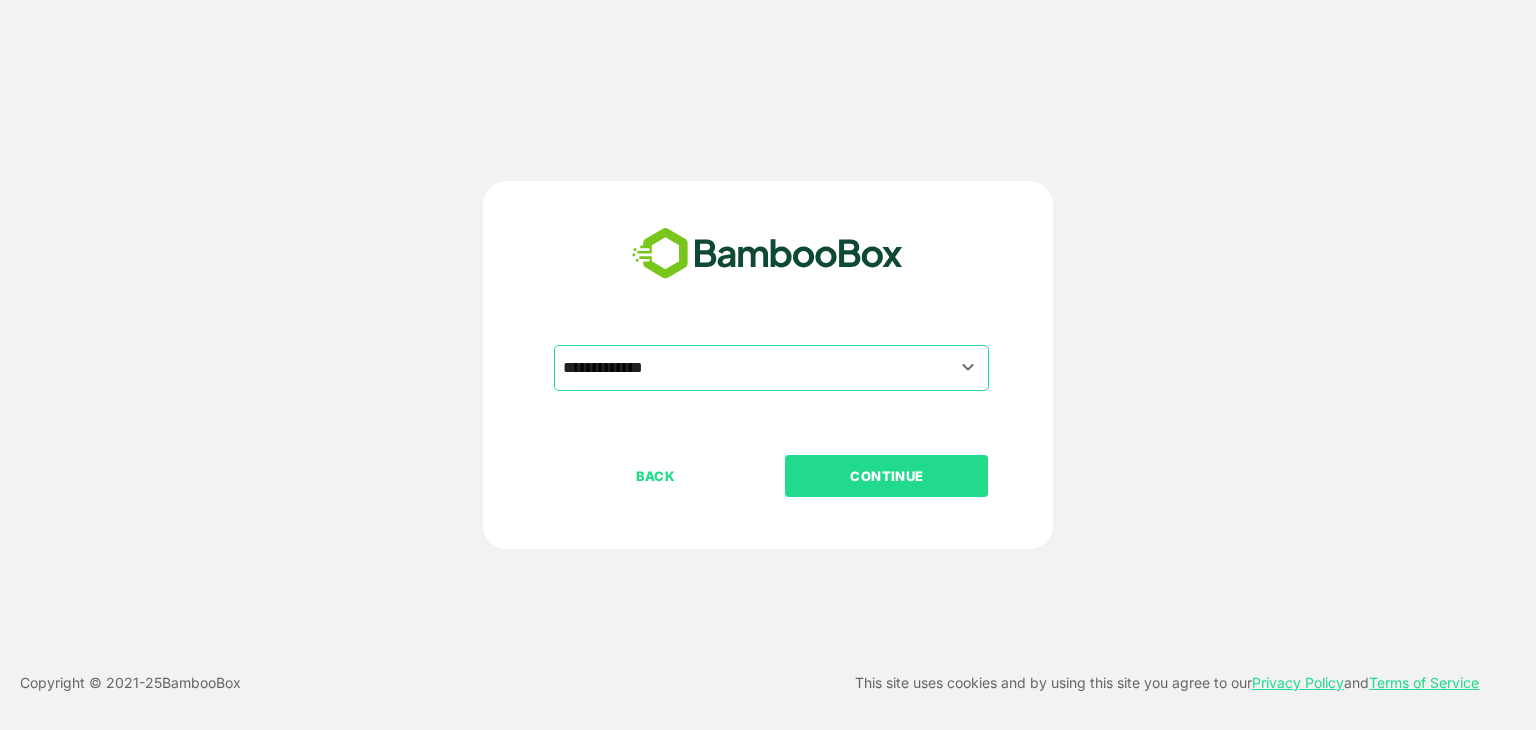 click on "CONTINUE" at bounding box center (887, 476) 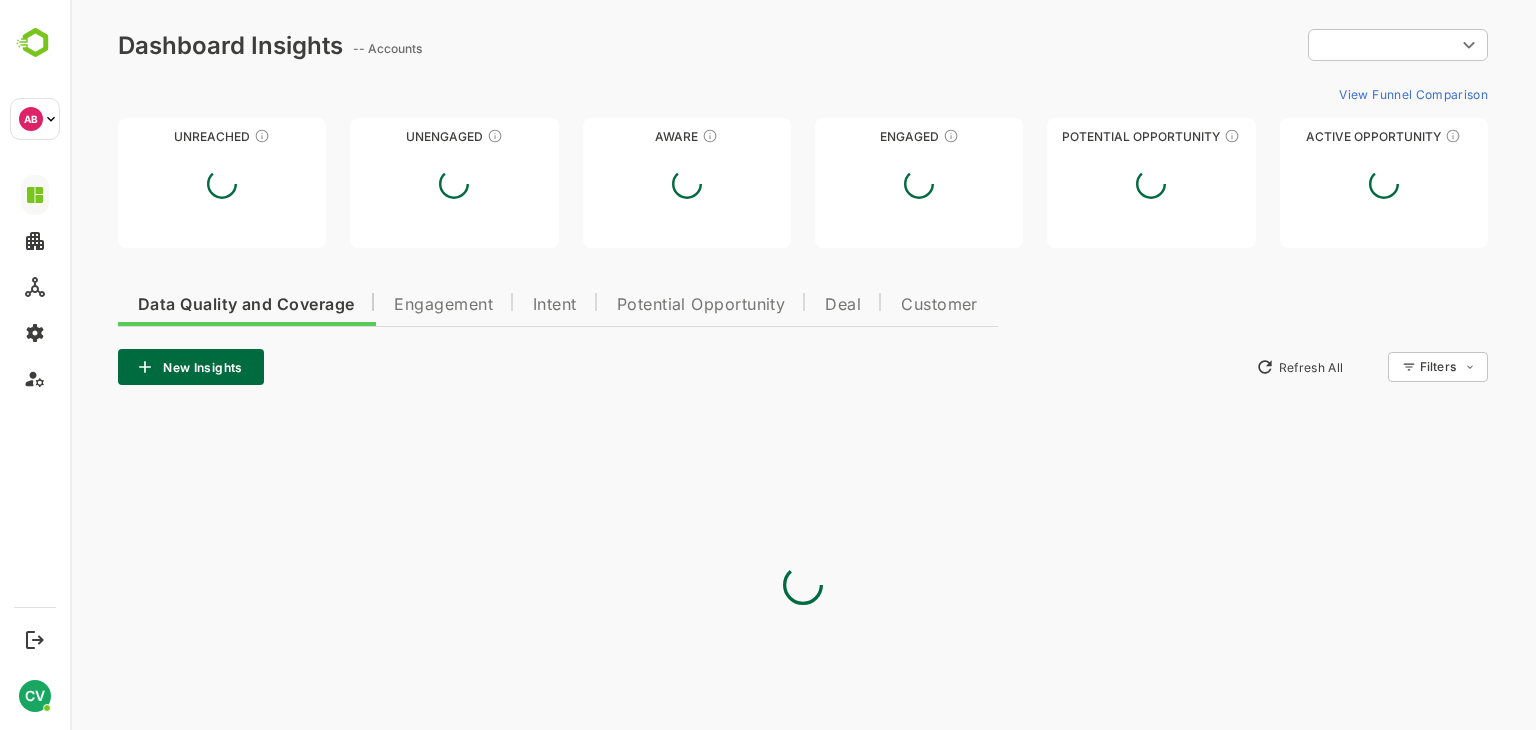 scroll, scrollTop: 0, scrollLeft: 0, axis: both 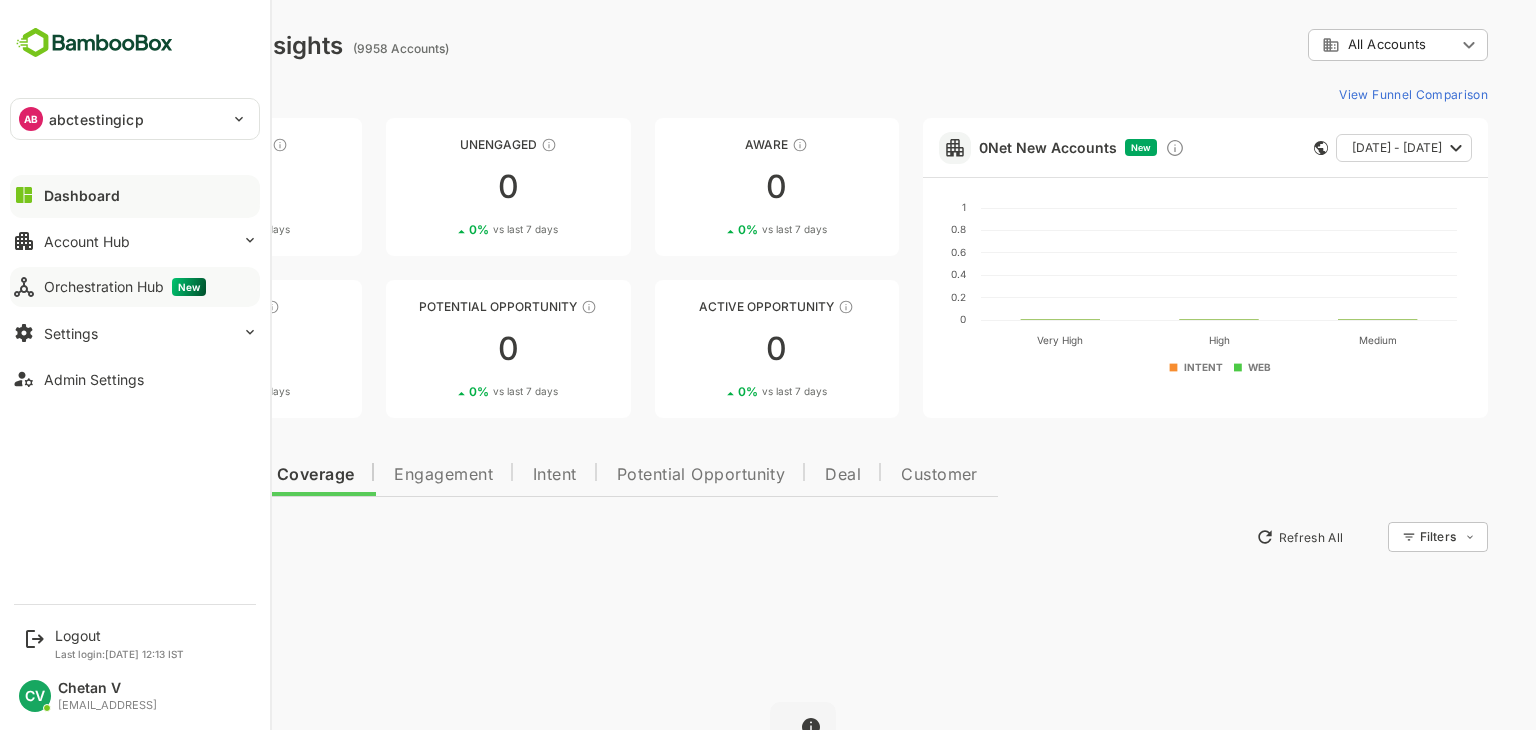 click on "Orchestration Hub New" at bounding box center (125, 287) 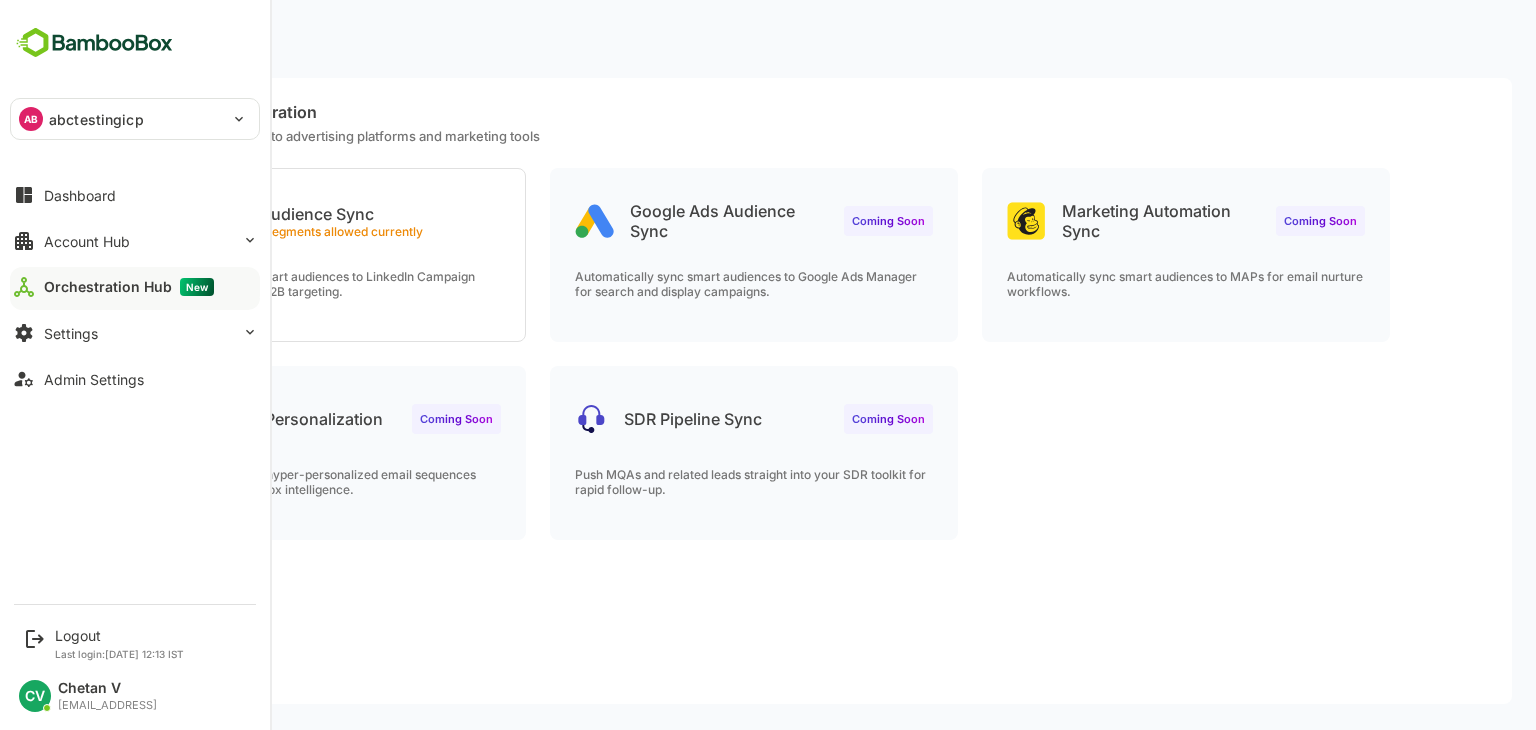 scroll, scrollTop: 0, scrollLeft: 0, axis: both 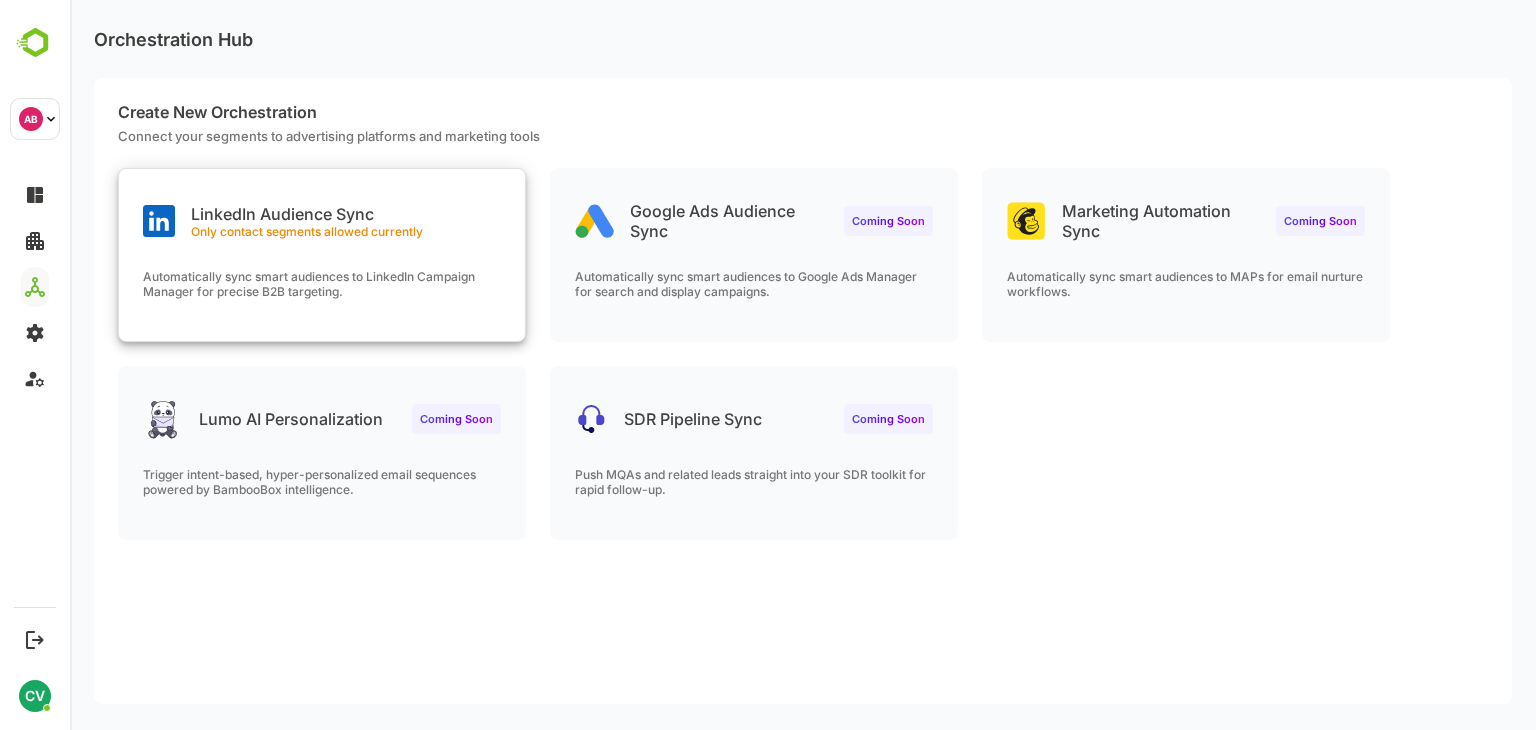 click on "LinkedIn Audience Sync Only contact segments allowed currently" at bounding box center [322, 205] 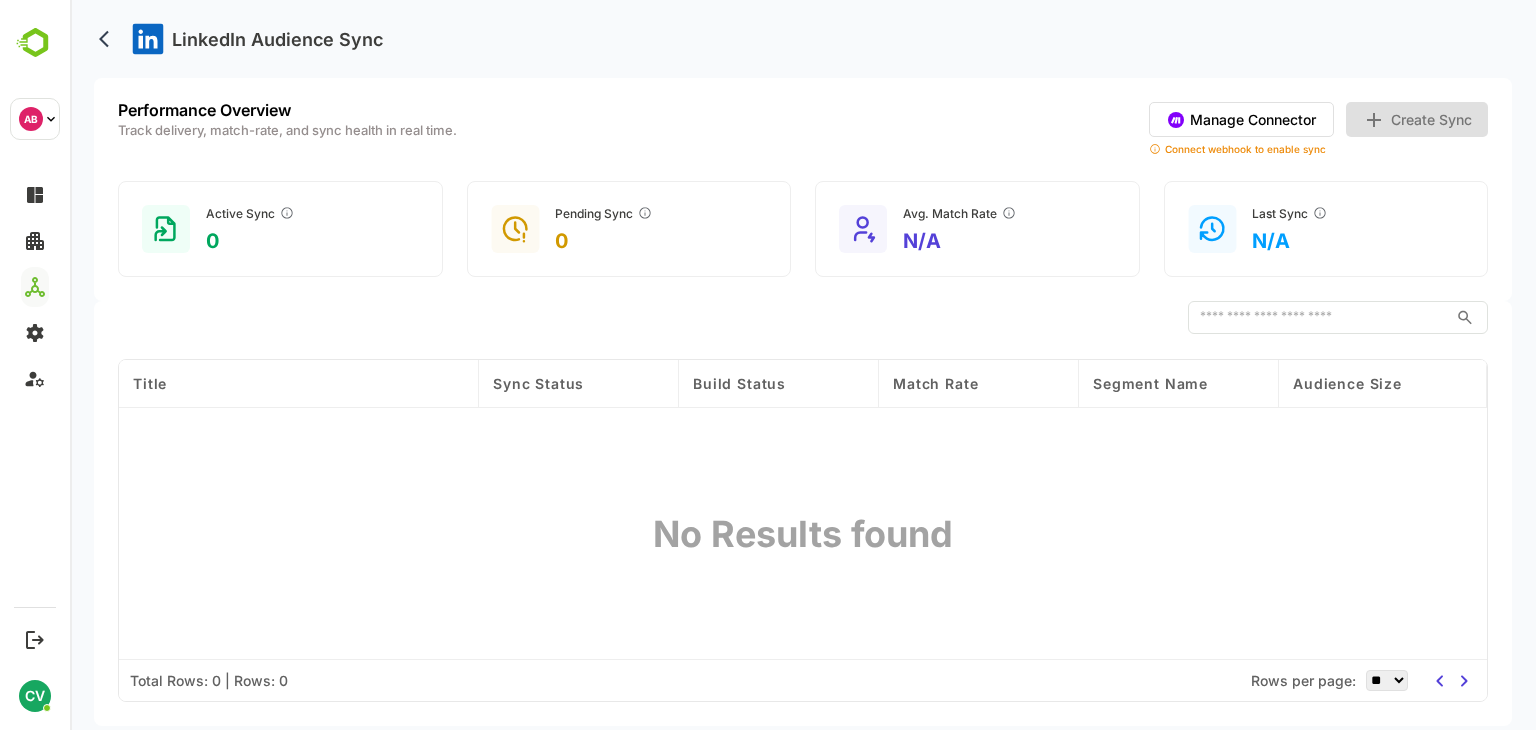 click on "Manage Connector" at bounding box center (1241, 119) 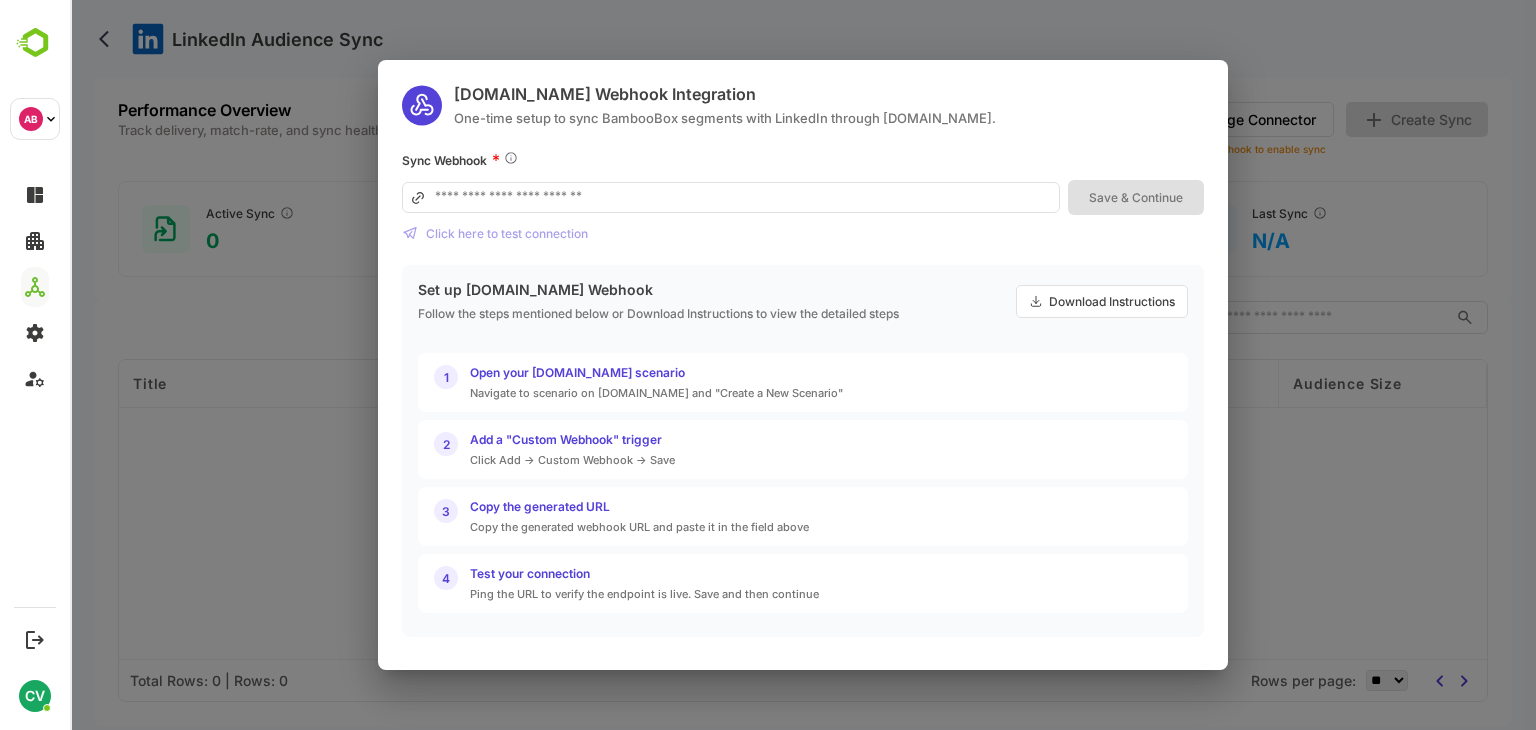click on "Make.com Webhook Integration One-time setup to sync BambooBox segments with LinkedIn through Make.com. Sync Webhook * Save & Continue Click here to test connection  Set up Make.com Webhook Follow the steps mentioned below or Download Instructions to view the detailed steps Download Instructions 1 Open your Make.com scenario Navigate to scenario on Make.com and "Create a New Scenario" 2 Add a "Custom Webhook" trigger Click Add -> Custom Webhook -> Save 3 Copy the generated URL Copy the generated webhook URL and paste it in the field above 4 Test your connection Ping the URL to verify the endpoint is live. Save and then continue" at bounding box center [803, 365] 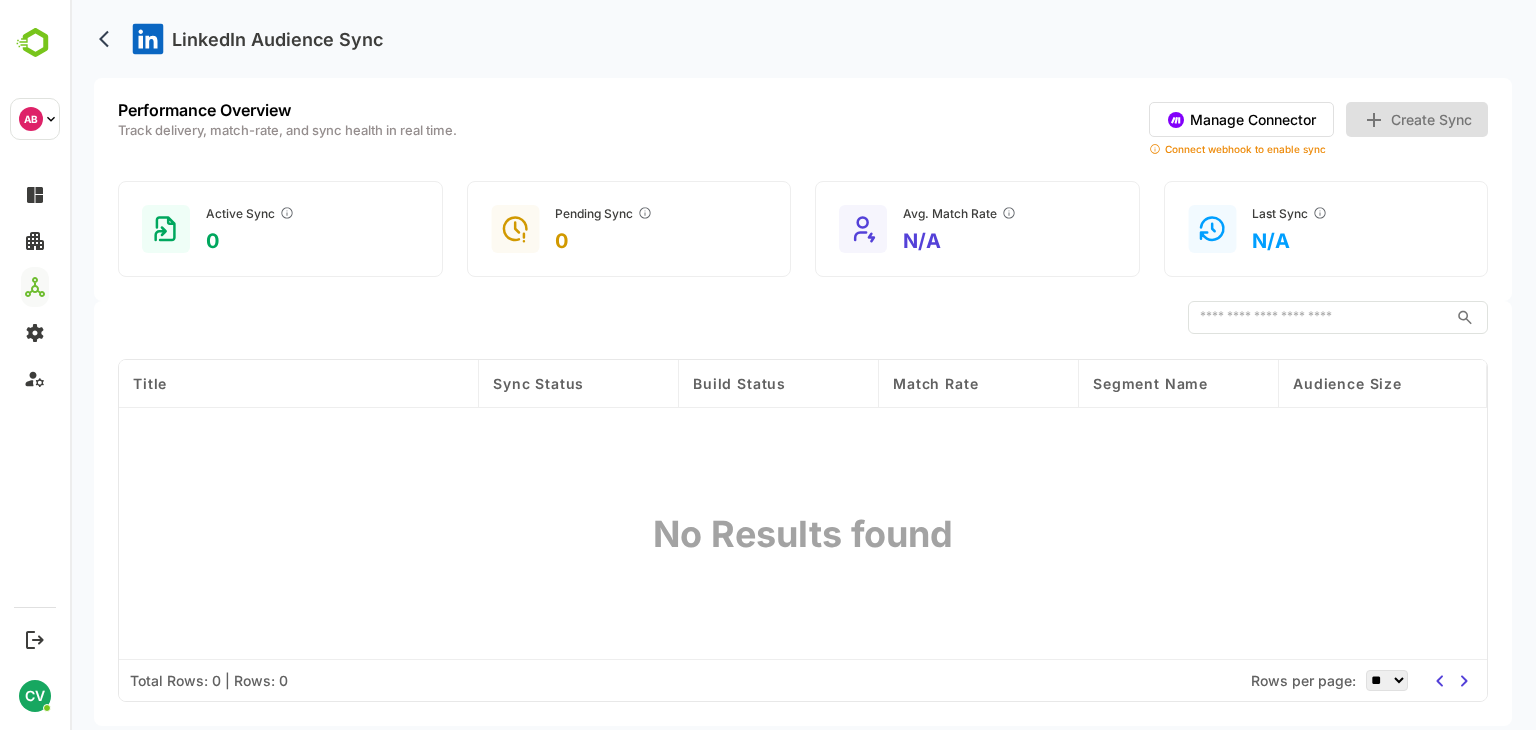 click on "Manage Connector" at bounding box center [1241, 119] 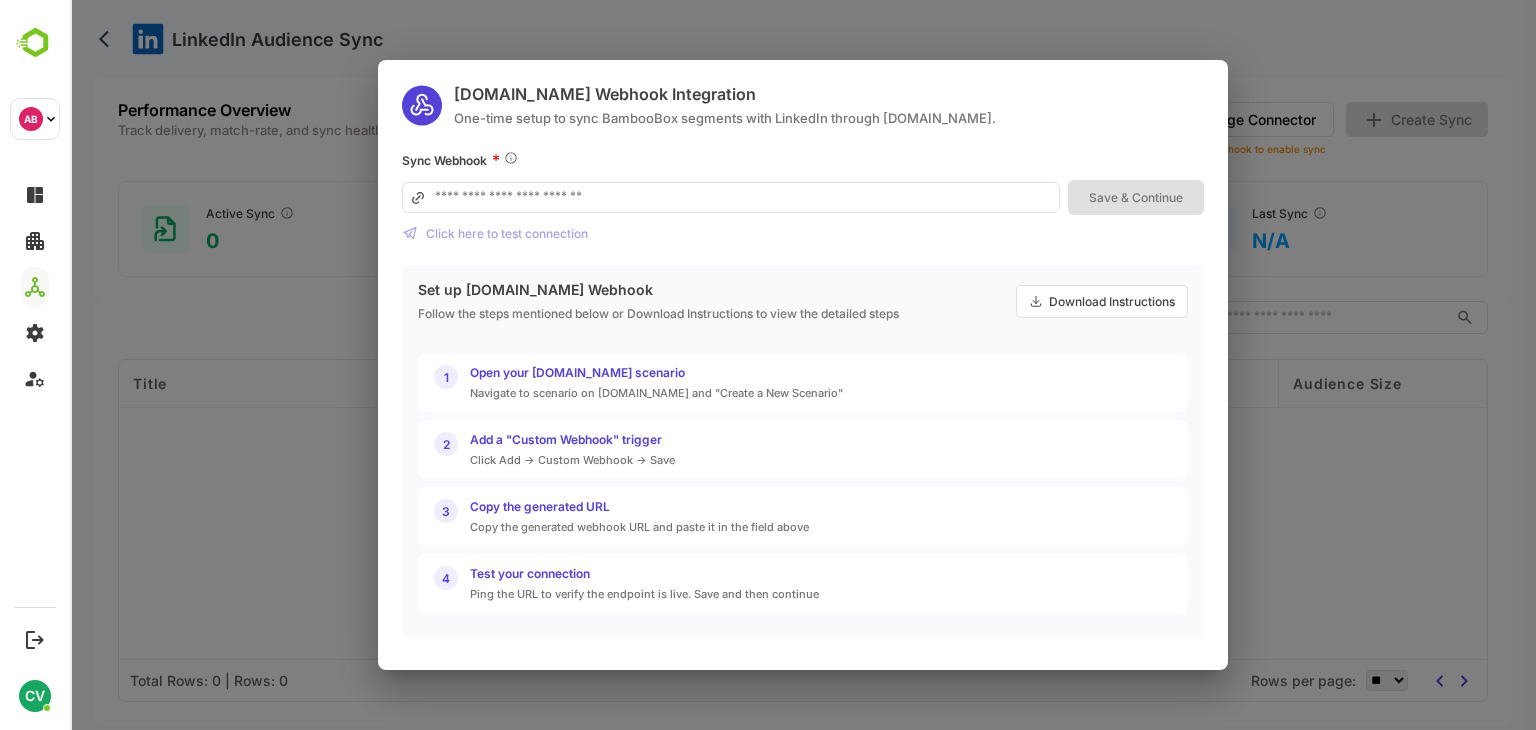 click on "Make.com Webhook Integration One-time setup to sync BambooBox segments with LinkedIn through Make.com. Sync Webhook * Save & Continue Click here to test connection  Set up Make.com Webhook Follow the steps mentioned below or Download Instructions to view the detailed steps Download Instructions 1 Open your Make.com scenario Navigate to scenario on Make.com and "Create a New Scenario" 2 Add a "Custom Webhook" trigger Click Add -> Custom Webhook -> Save 3 Copy the generated URL Copy the generated webhook URL and paste it in the field above 4 Test your connection Ping the URL to verify the endpoint is live. Save and then continue" at bounding box center [803, 365] 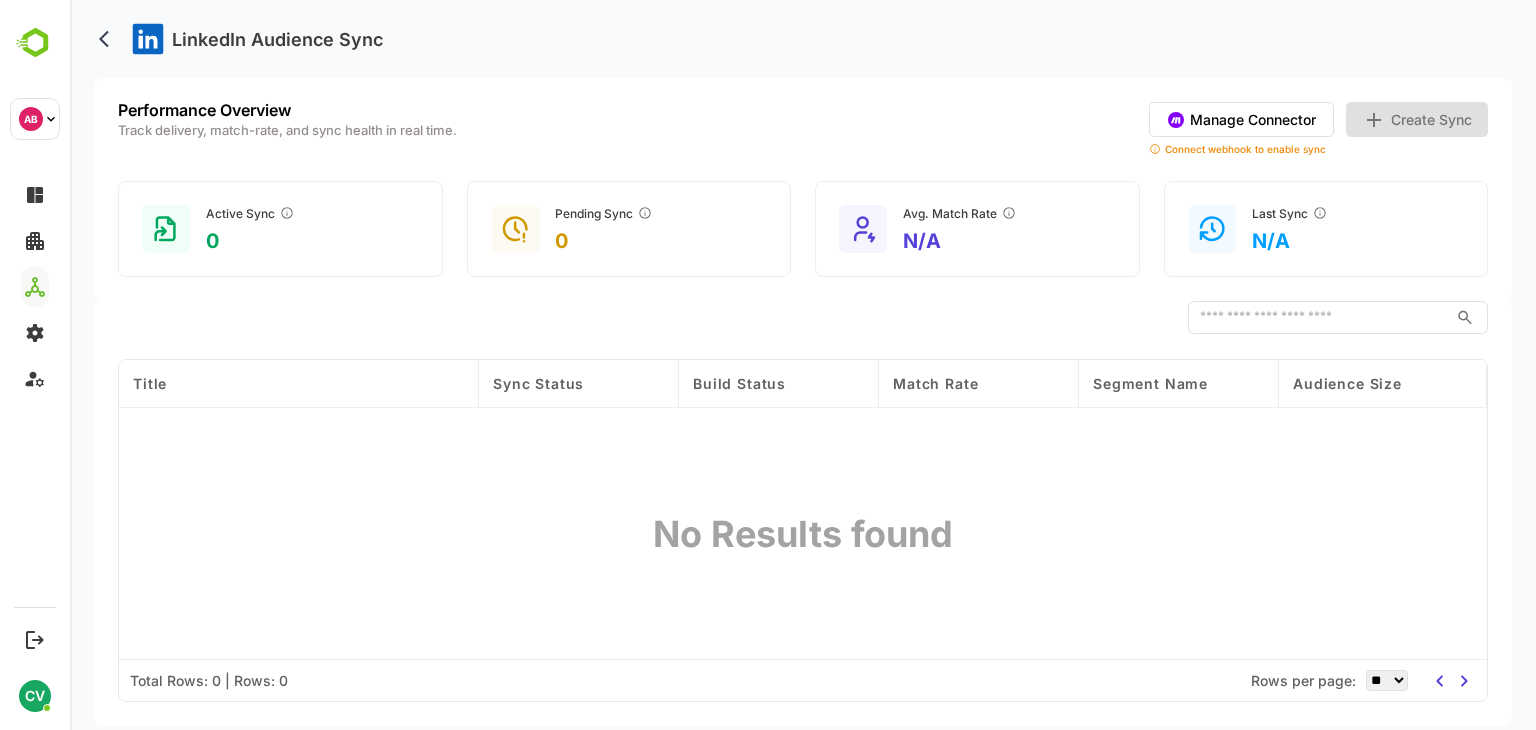click on "Manage Connector" at bounding box center [1241, 119] 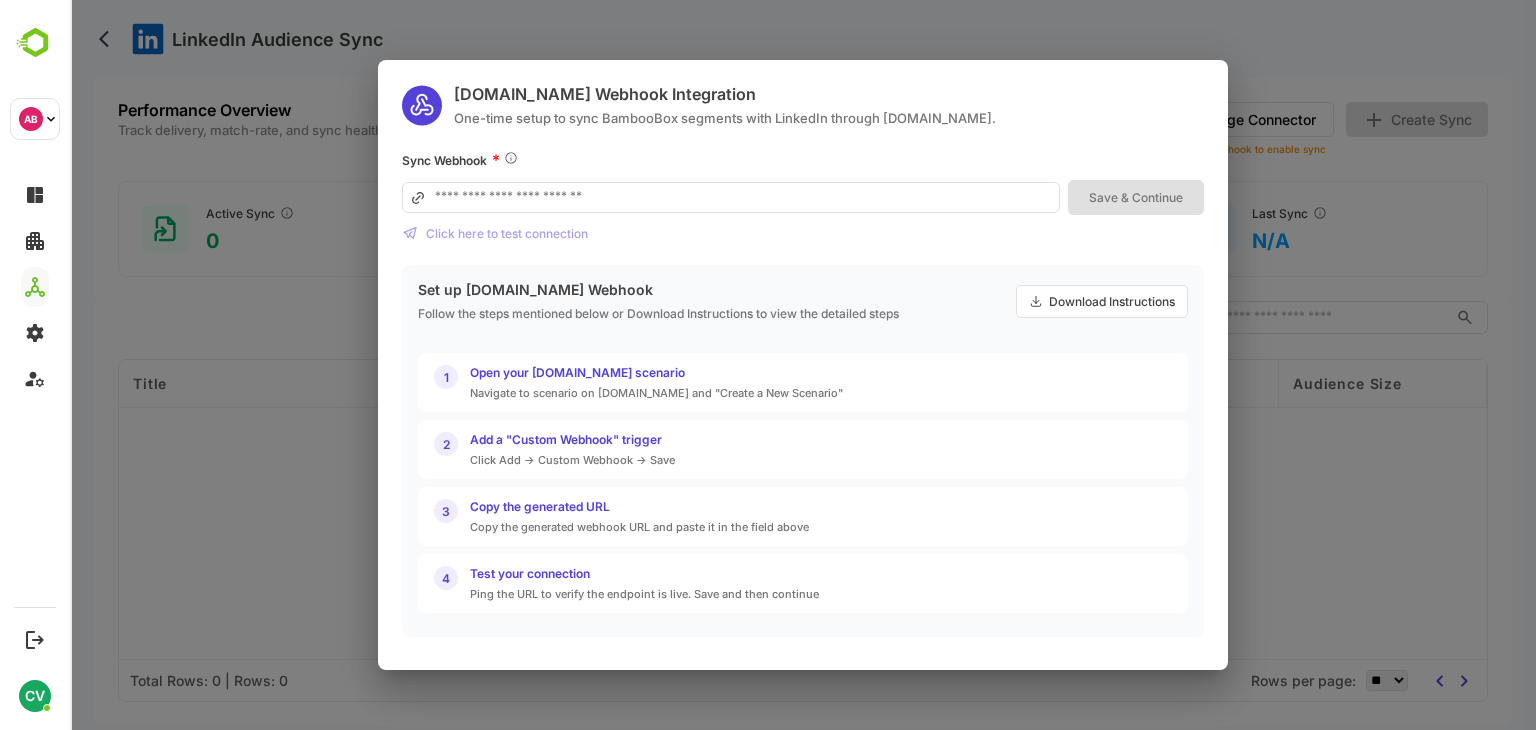 click at bounding box center [731, 197] 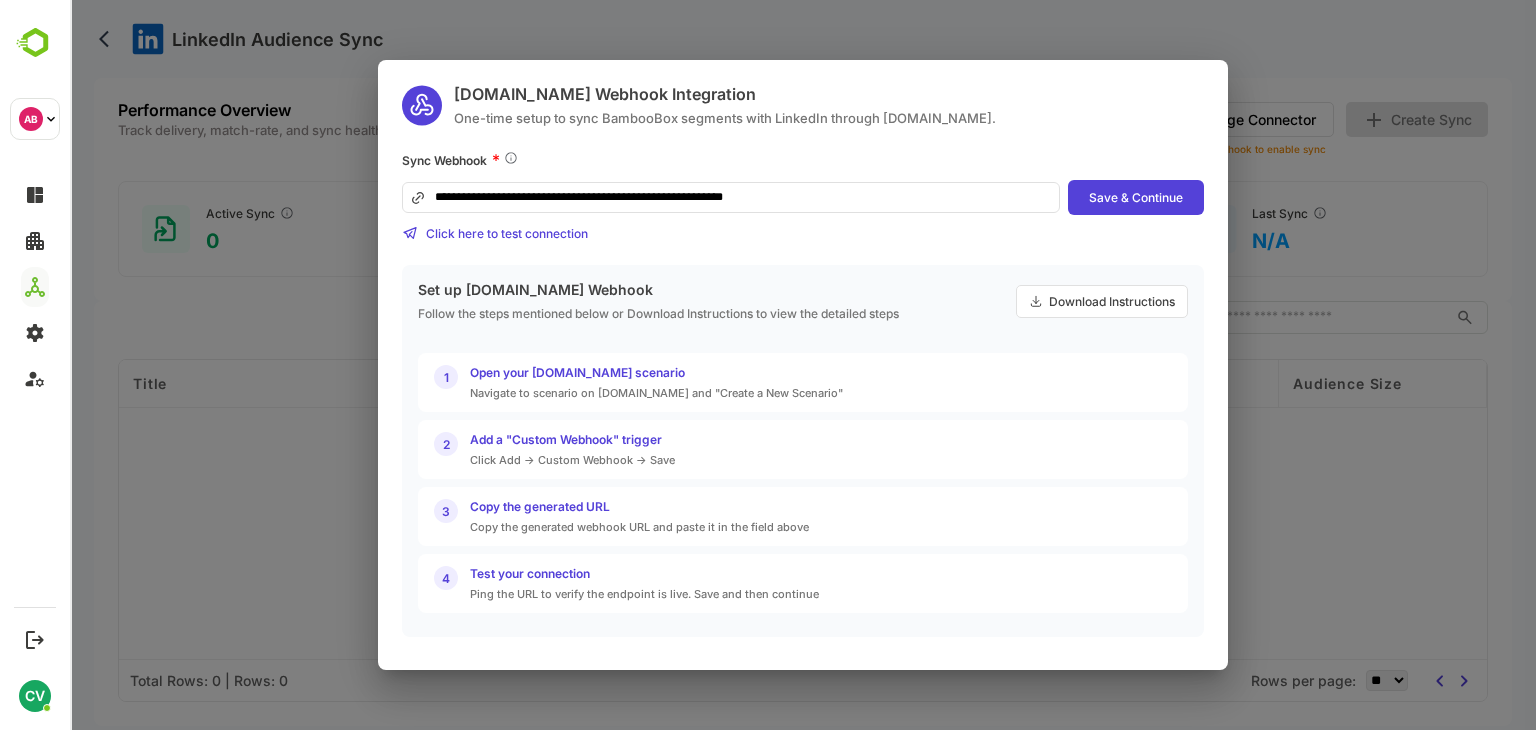 type on "**********" 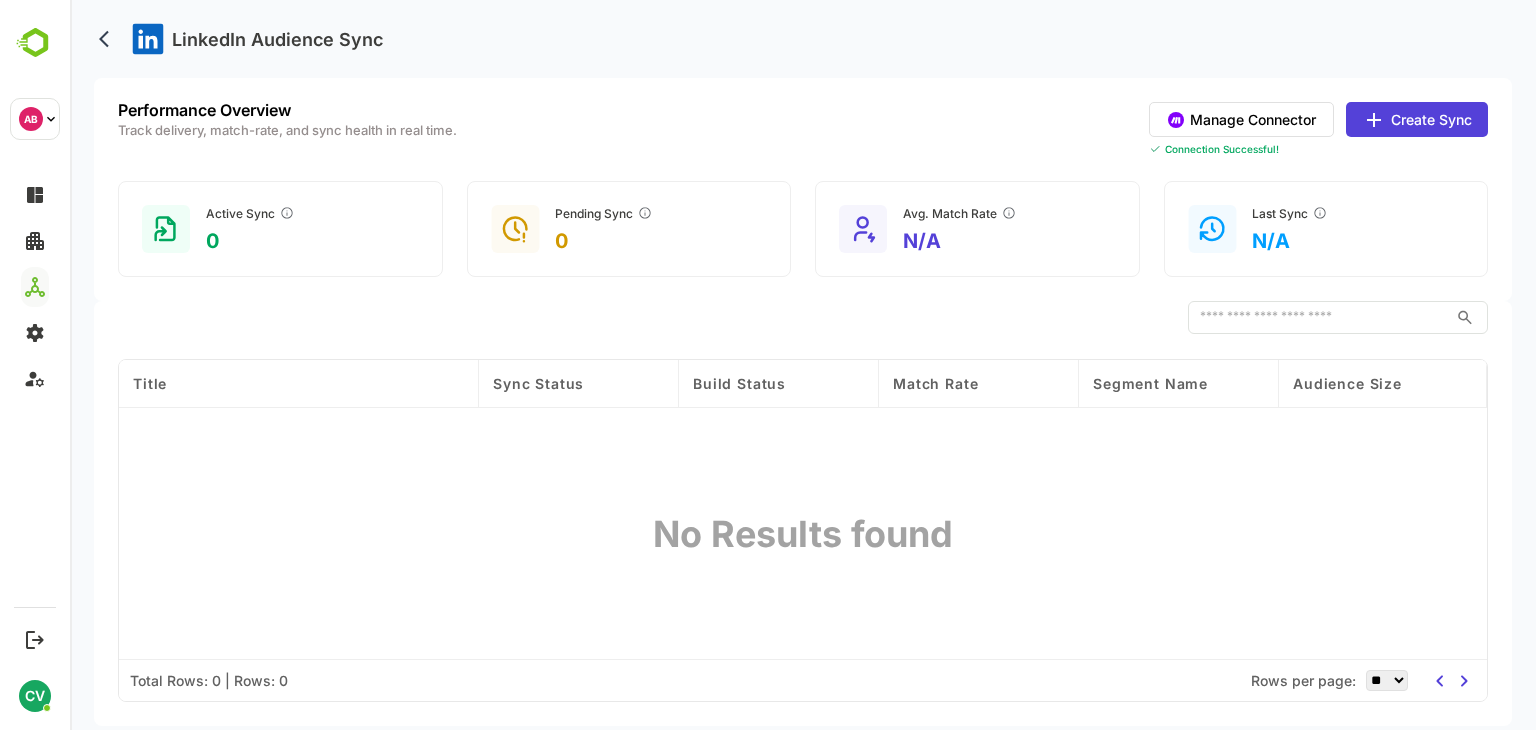 click on "Create Sync" at bounding box center (1417, 119) 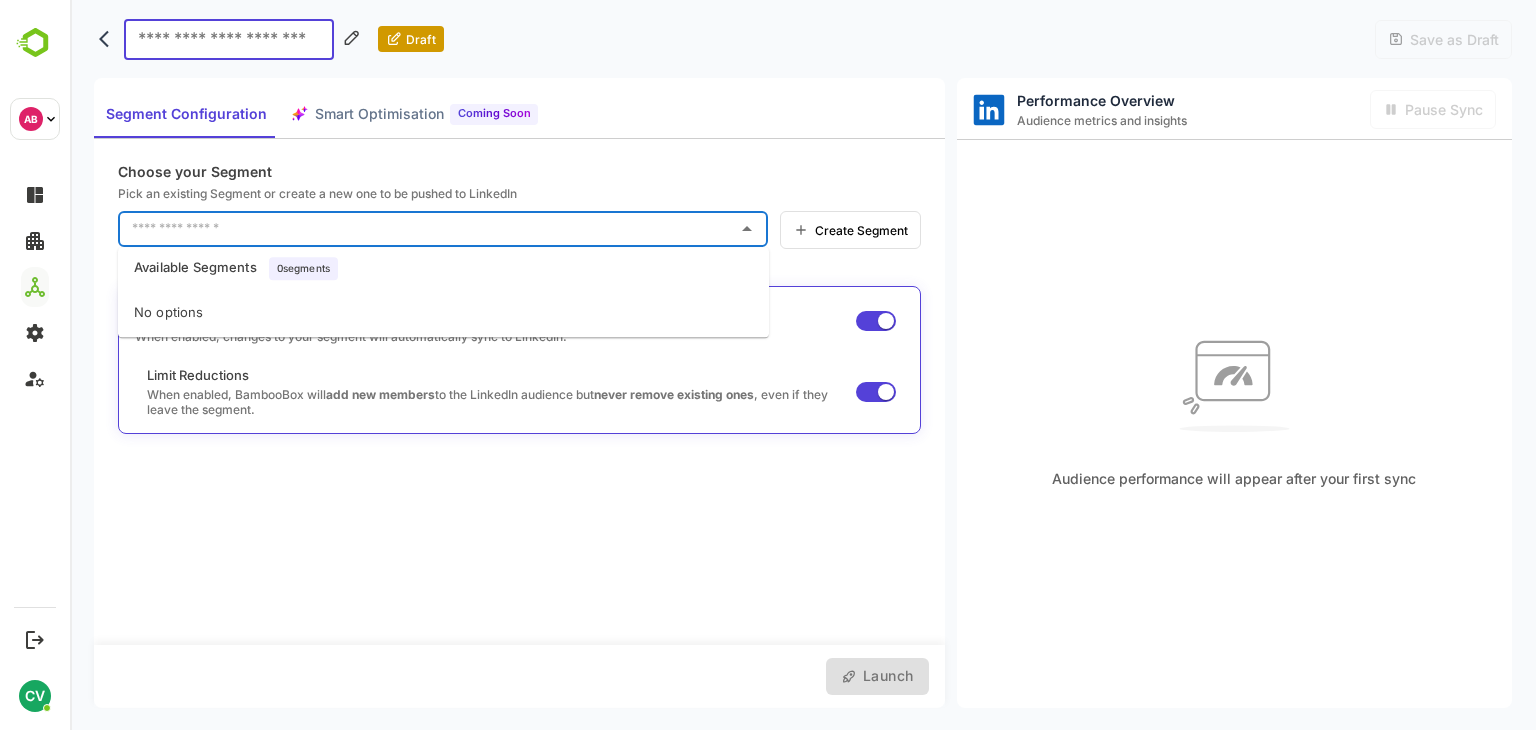 click at bounding box center [428, 229] 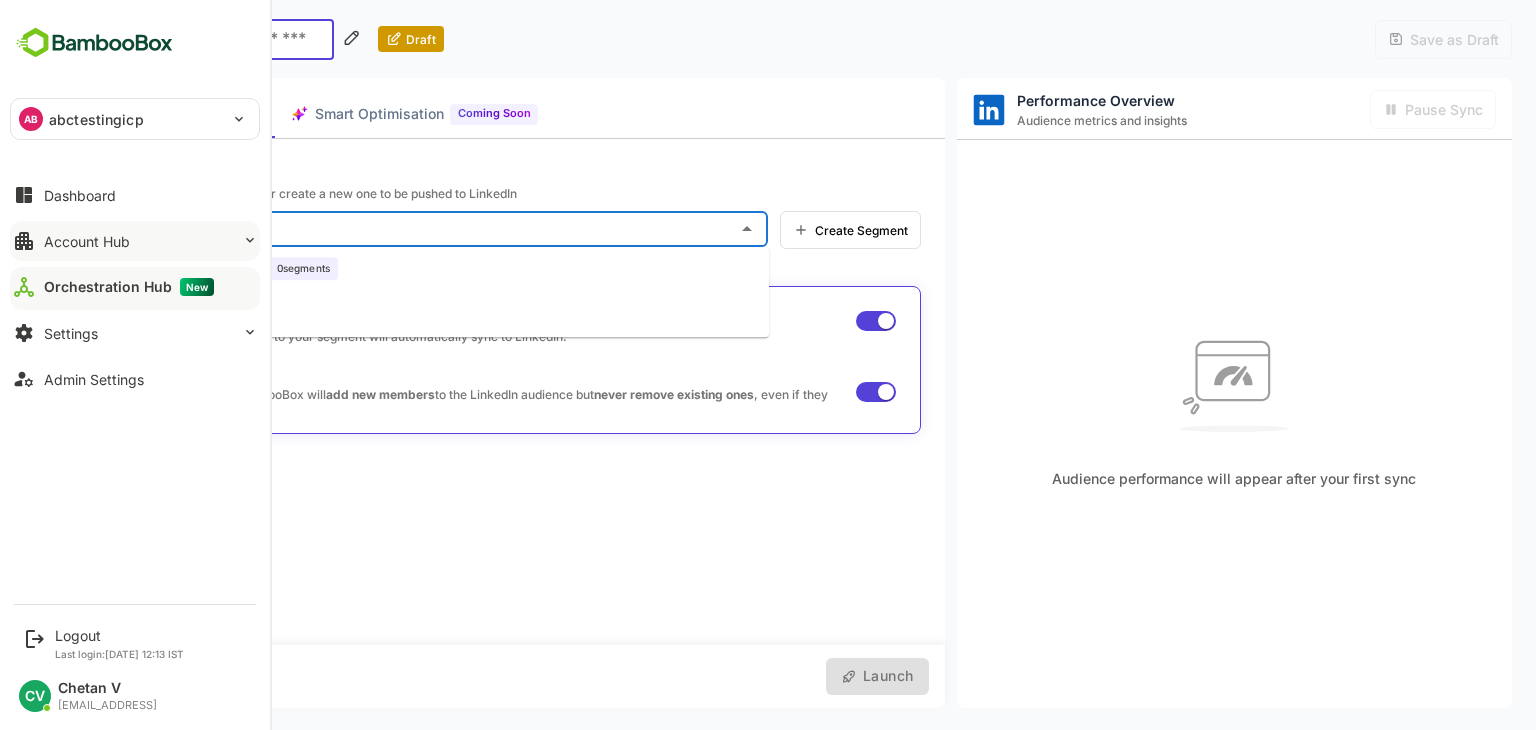 click on "Account Hub" at bounding box center (87, 241) 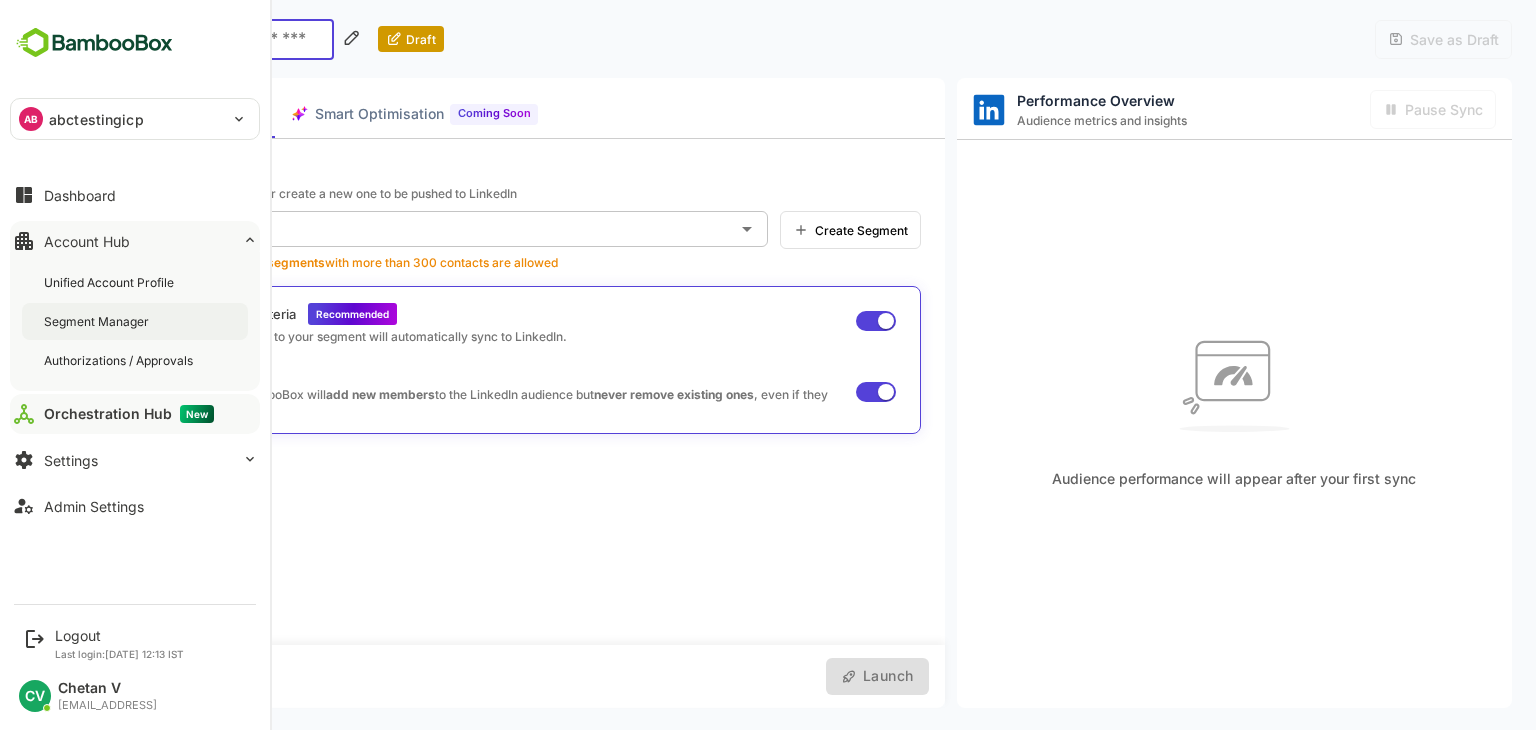 click on "Segment Manager" at bounding box center (98, 321) 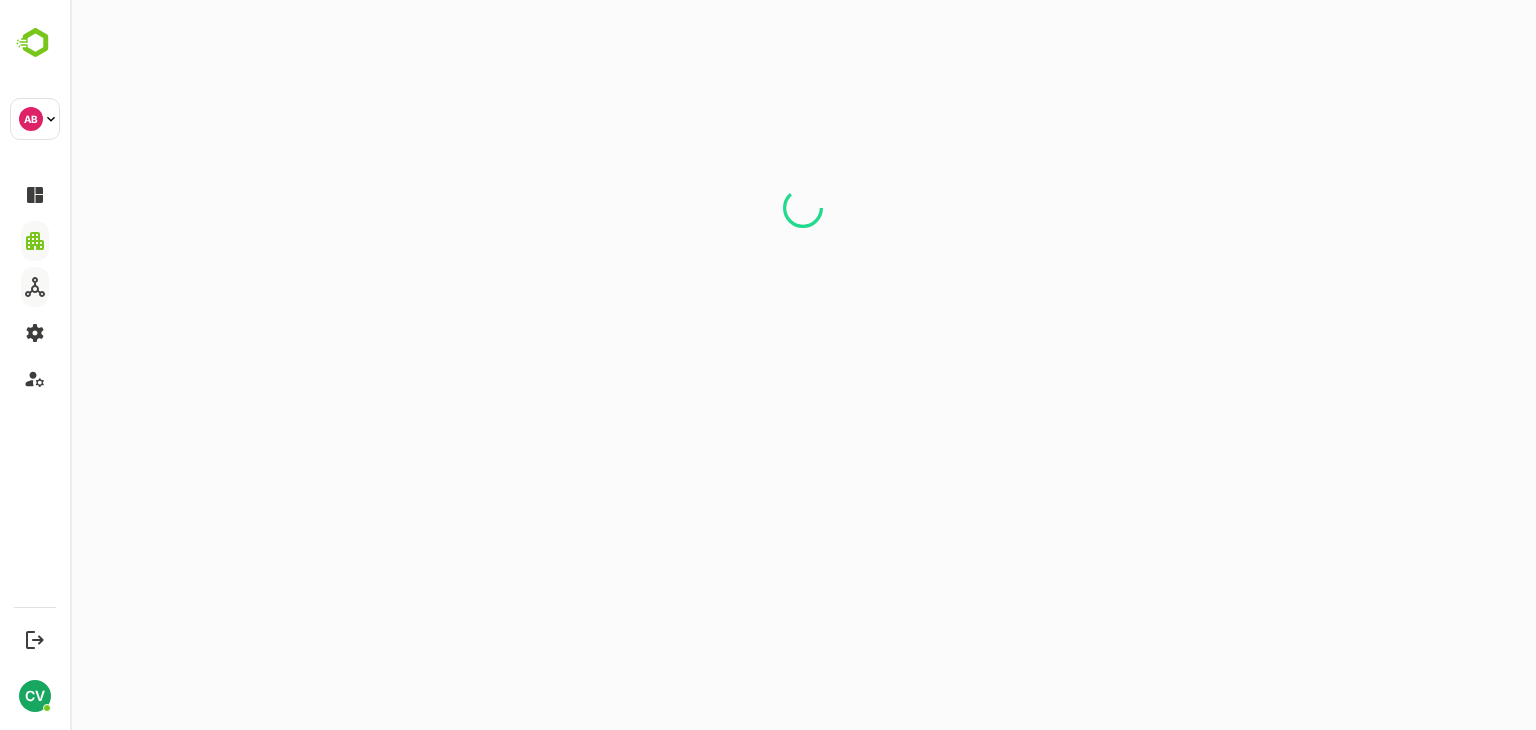 scroll, scrollTop: 0, scrollLeft: 0, axis: both 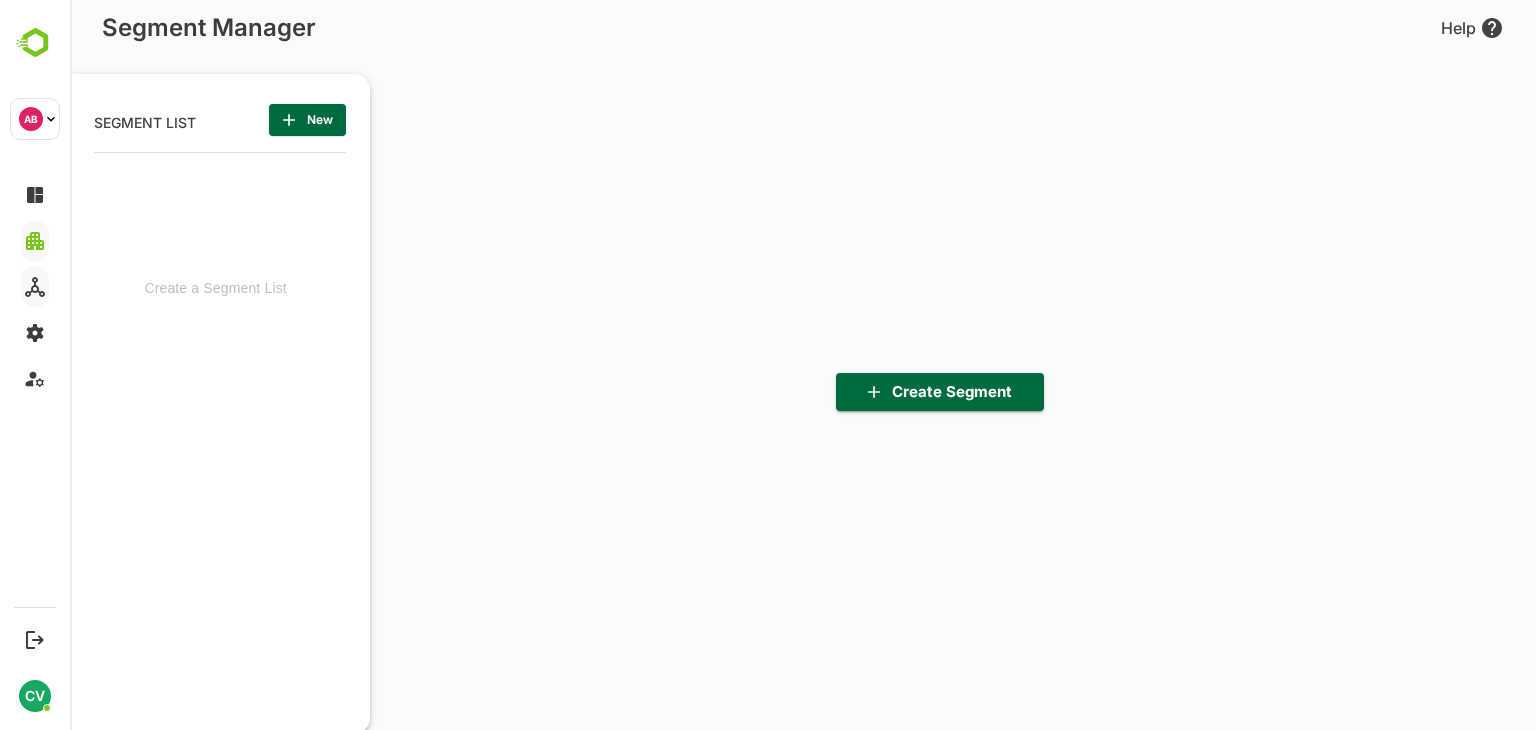 click on "Create Segment" at bounding box center (940, 392) 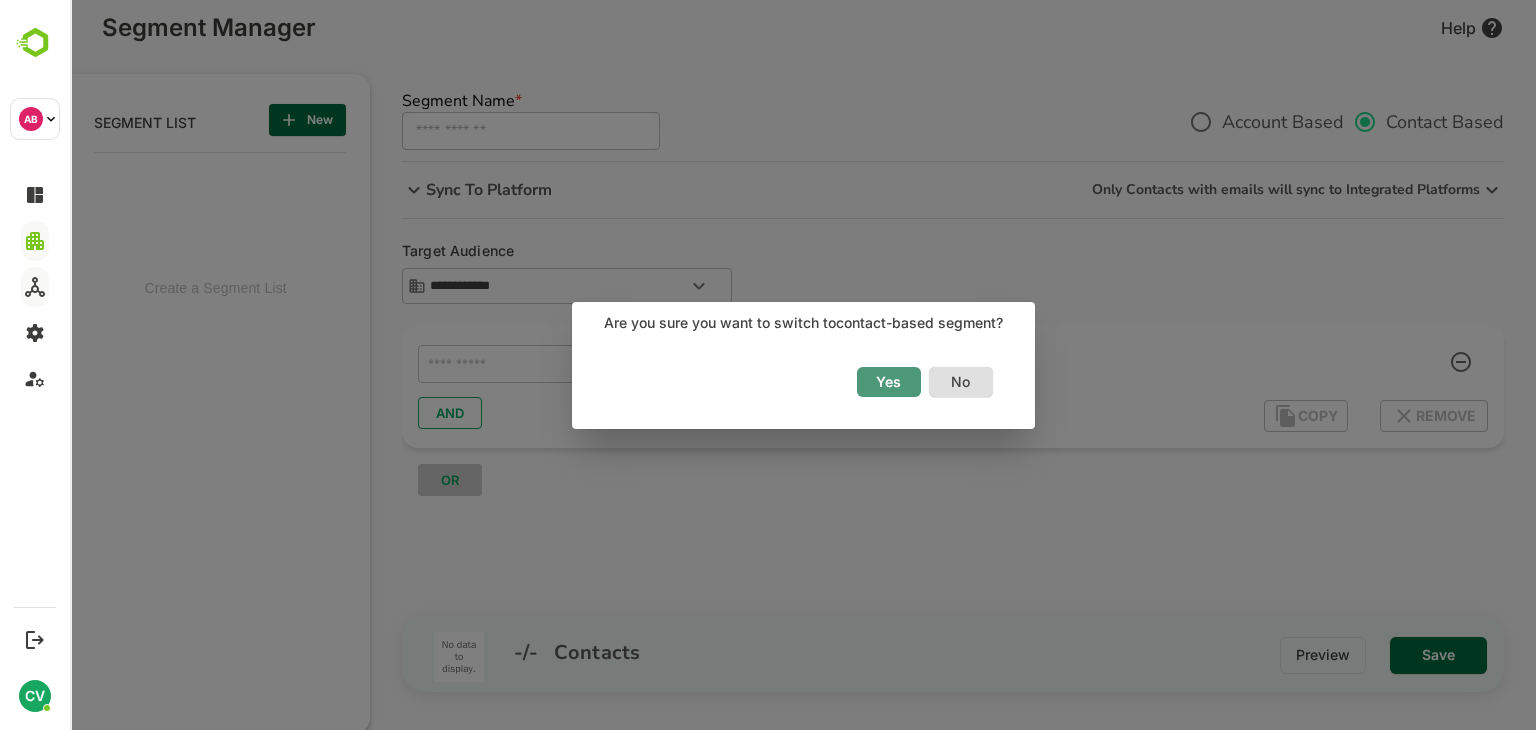 click on "Yes" at bounding box center [889, 382] 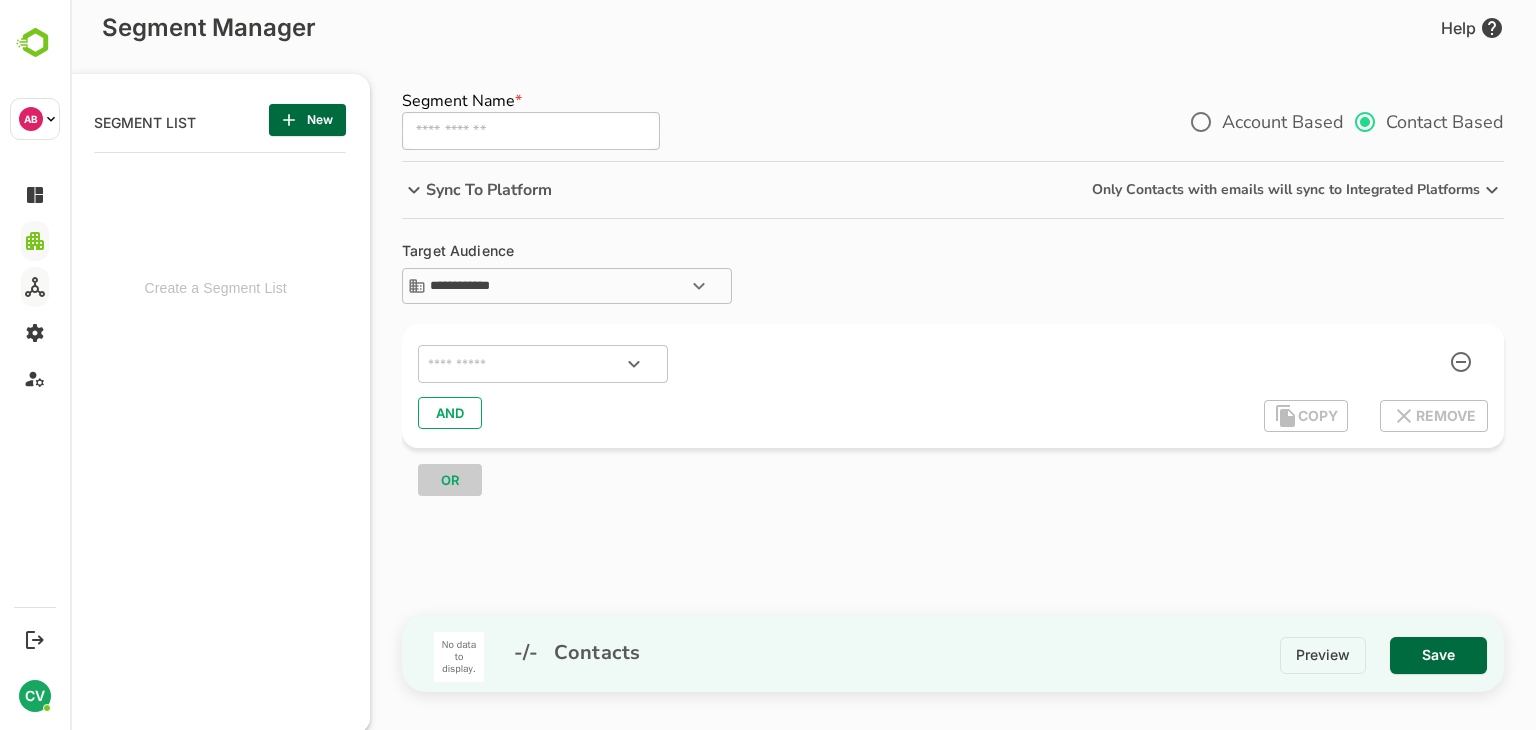 click at bounding box center (531, 131) 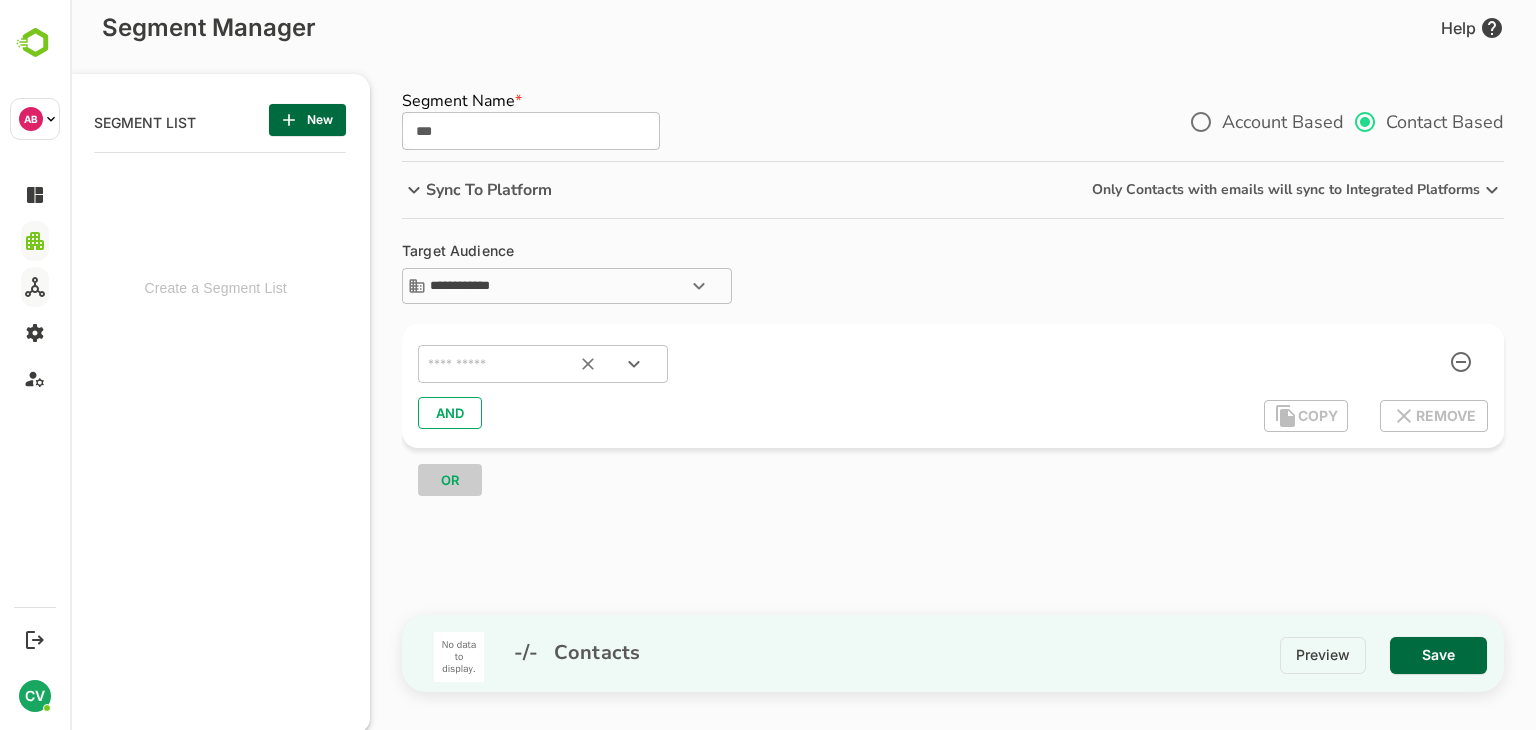 type on "***" 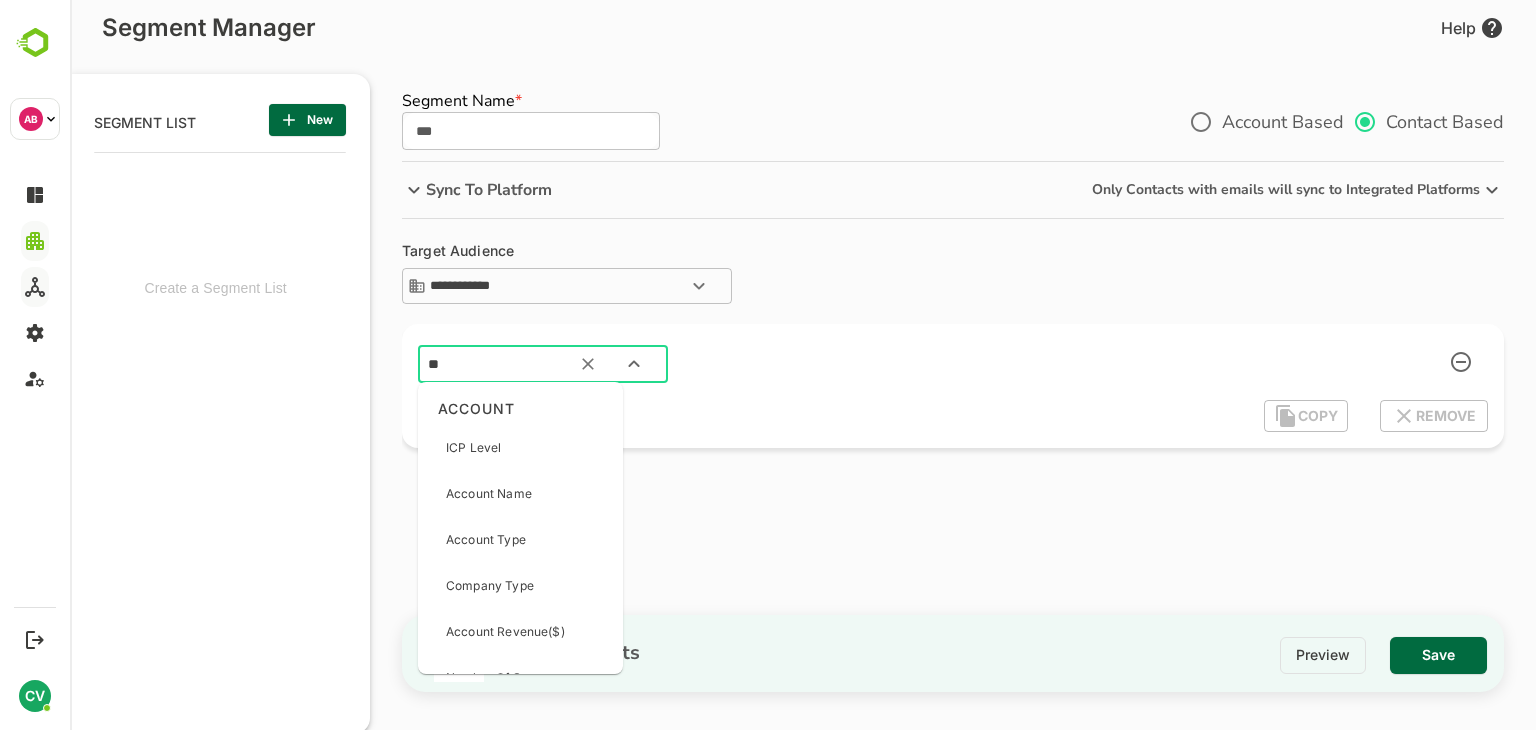 type on "***" 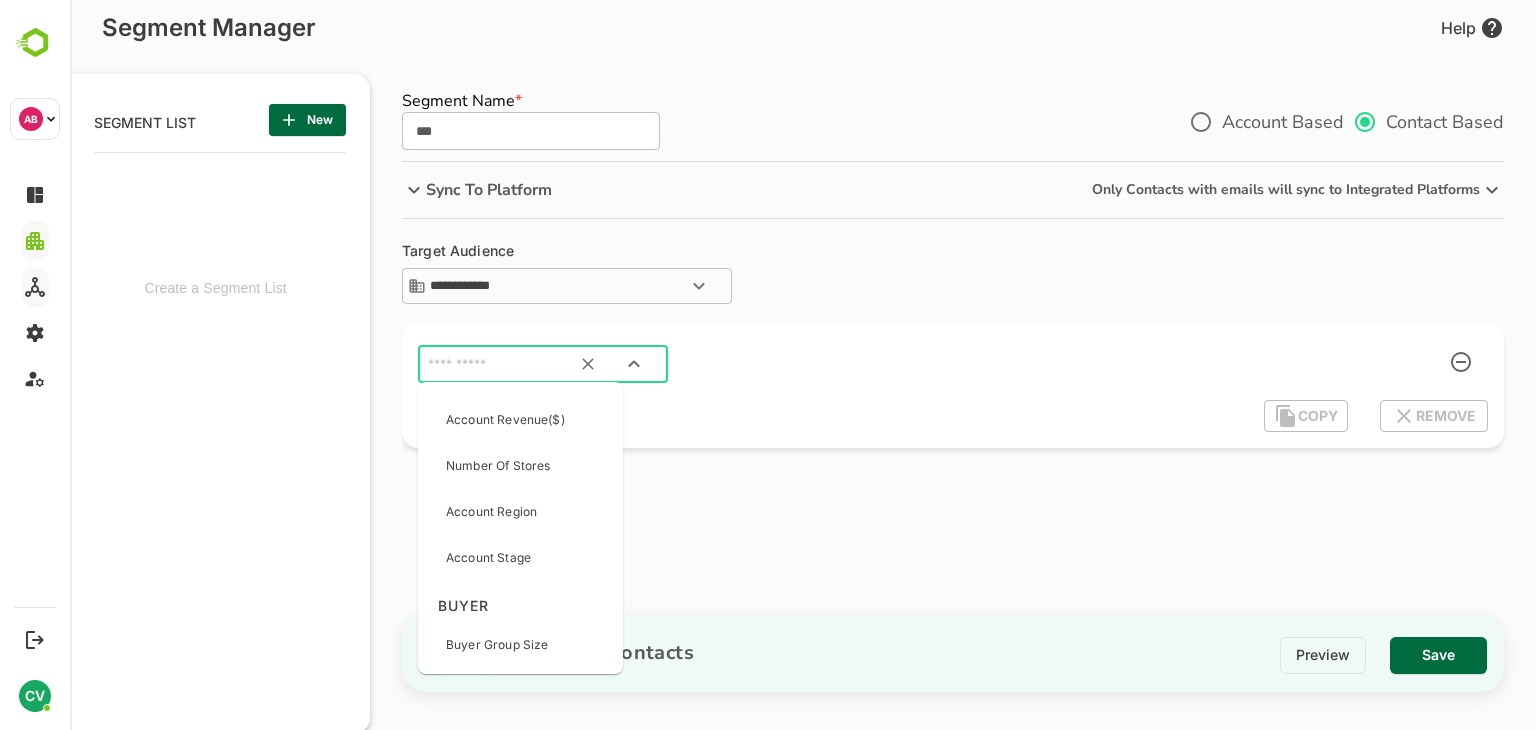 scroll, scrollTop: 0, scrollLeft: 0, axis: both 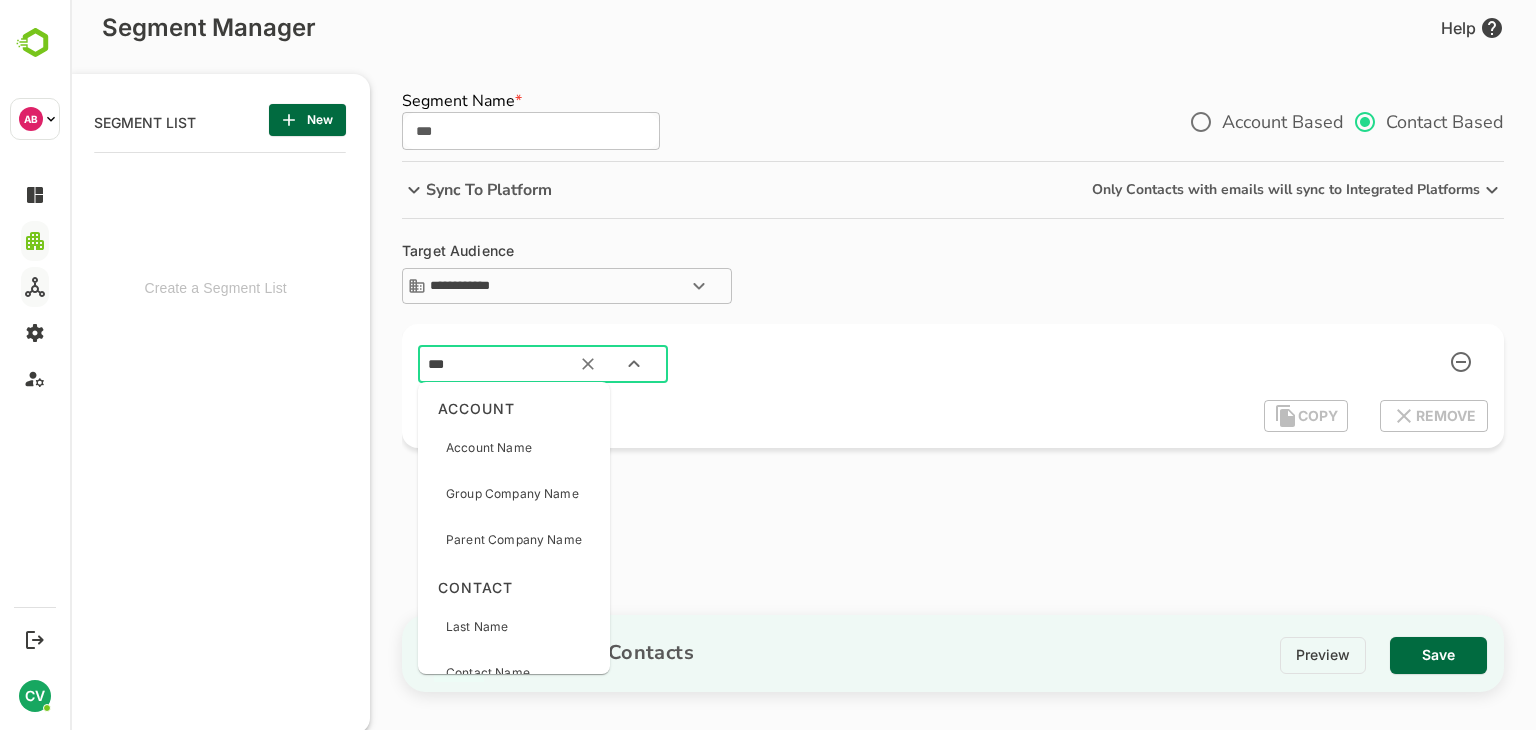 type on "****" 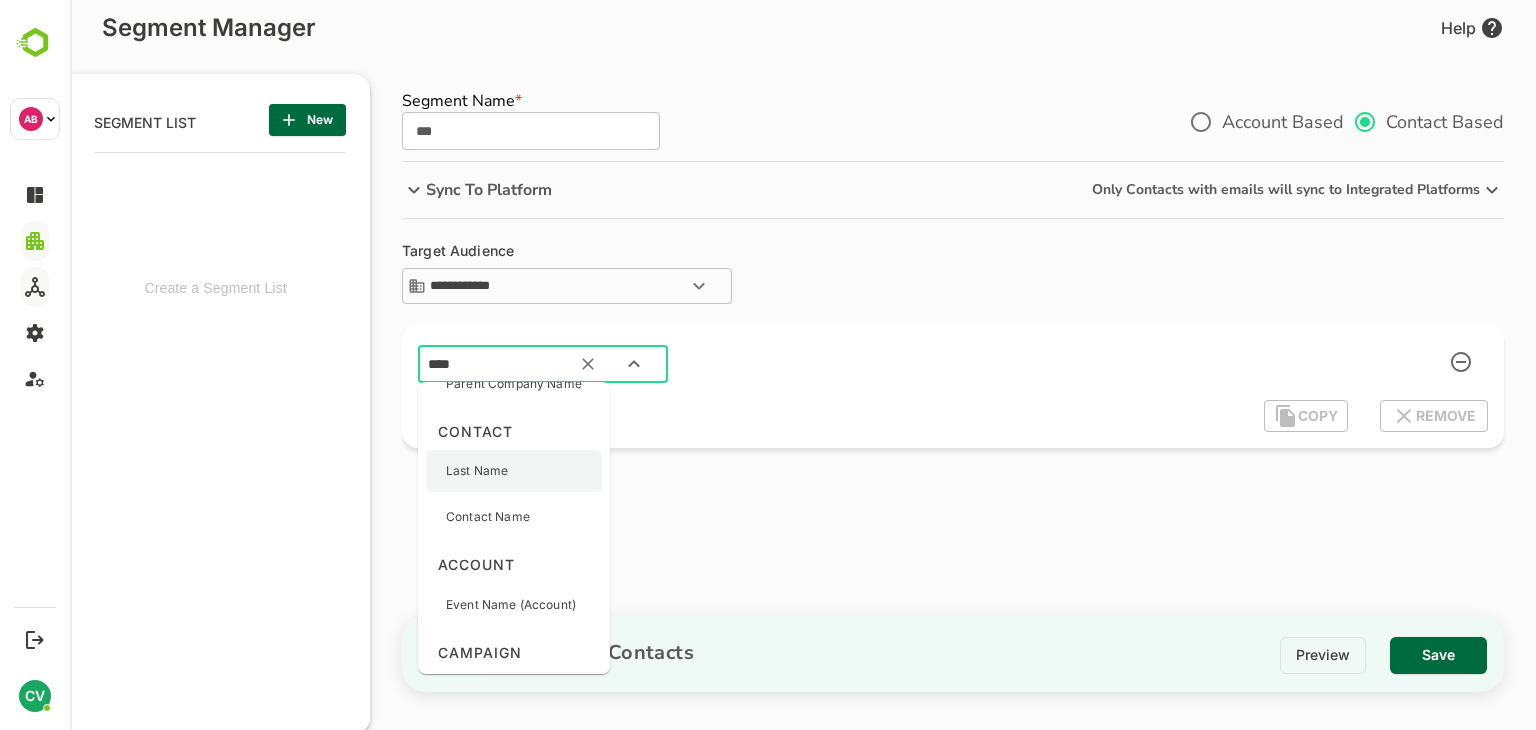 scroll, scrollTop: 158, scrollLeft: 0, axis: vertical 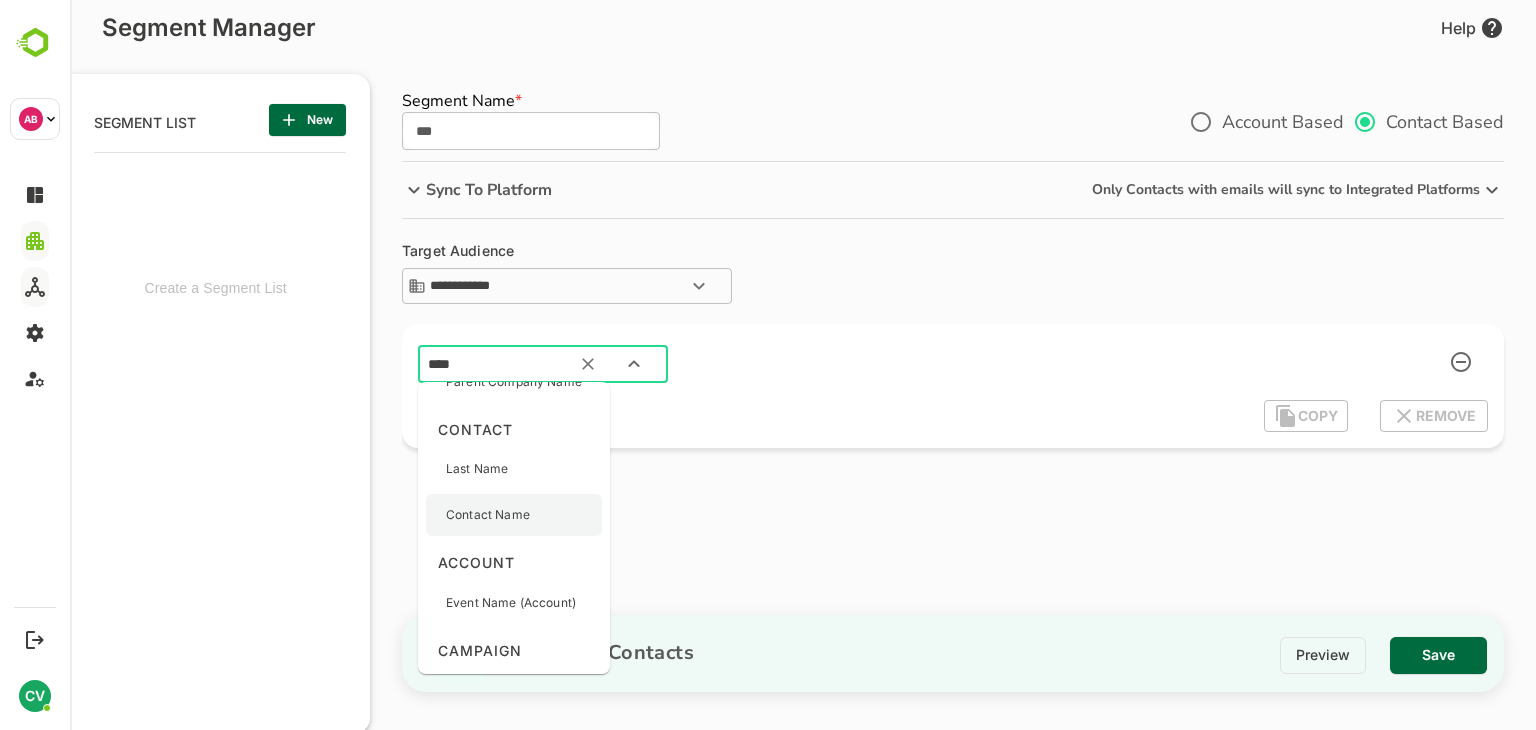 click on "Contact Name" at bounding box center (488, 515) 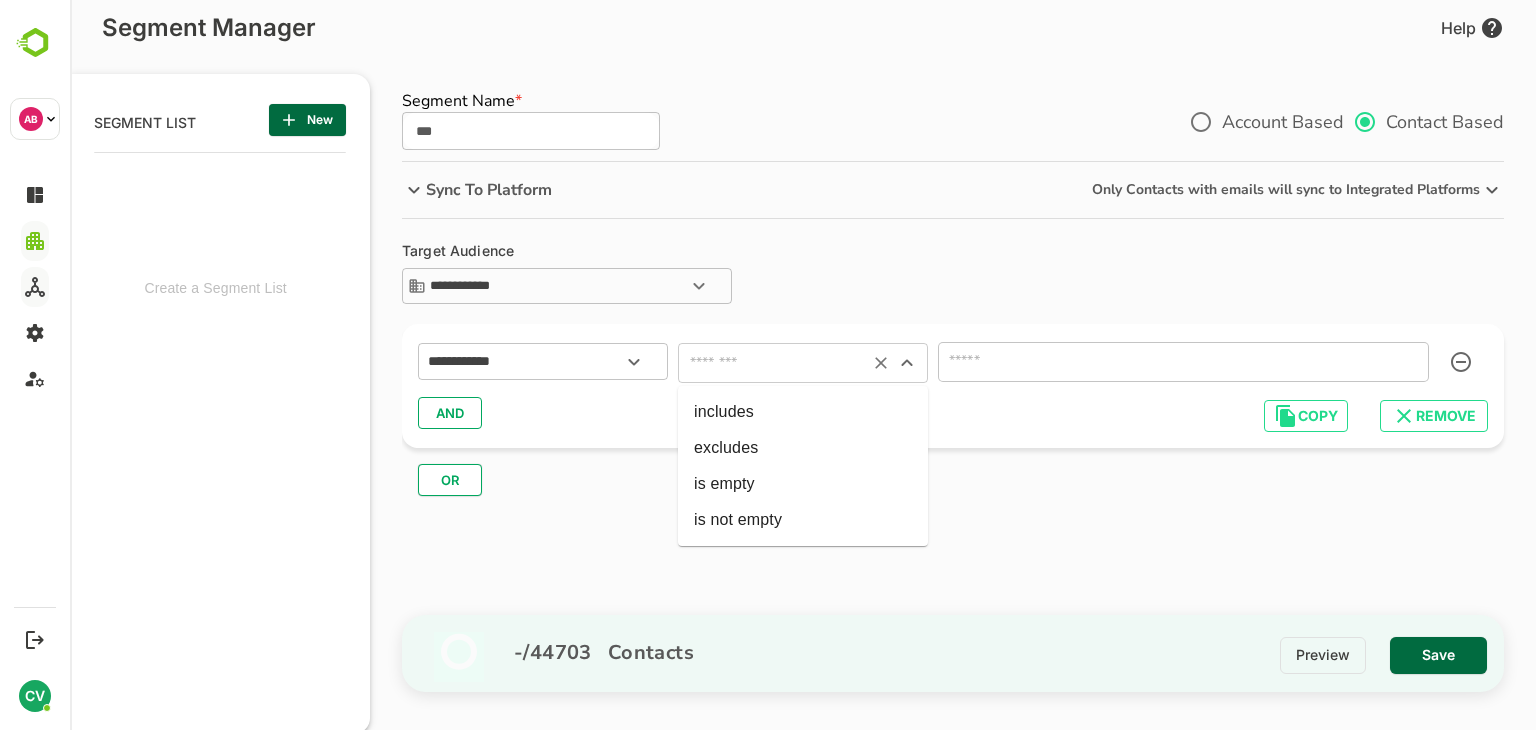 click at bounding box center [773, 363] 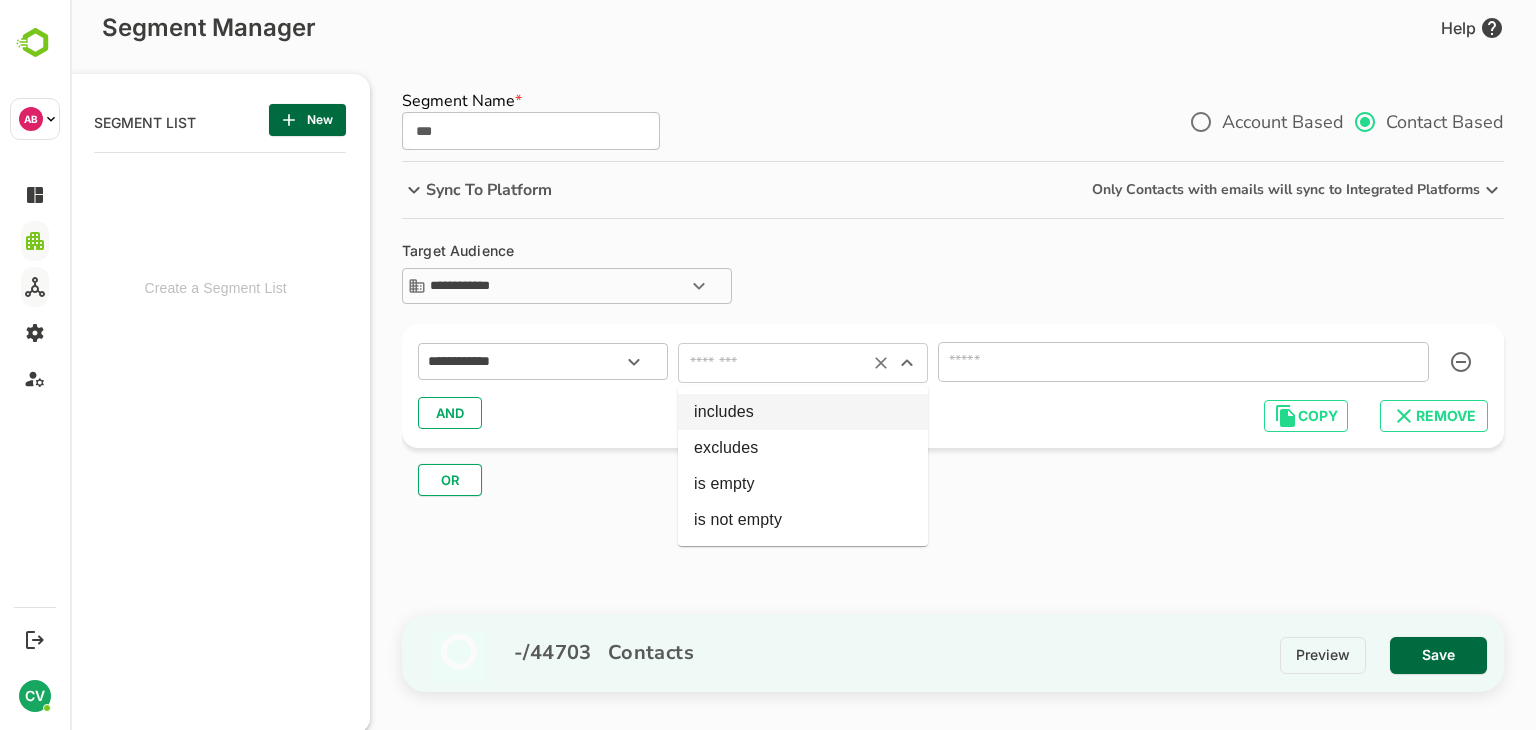 click on "includes" at bounding box center (803, 412) 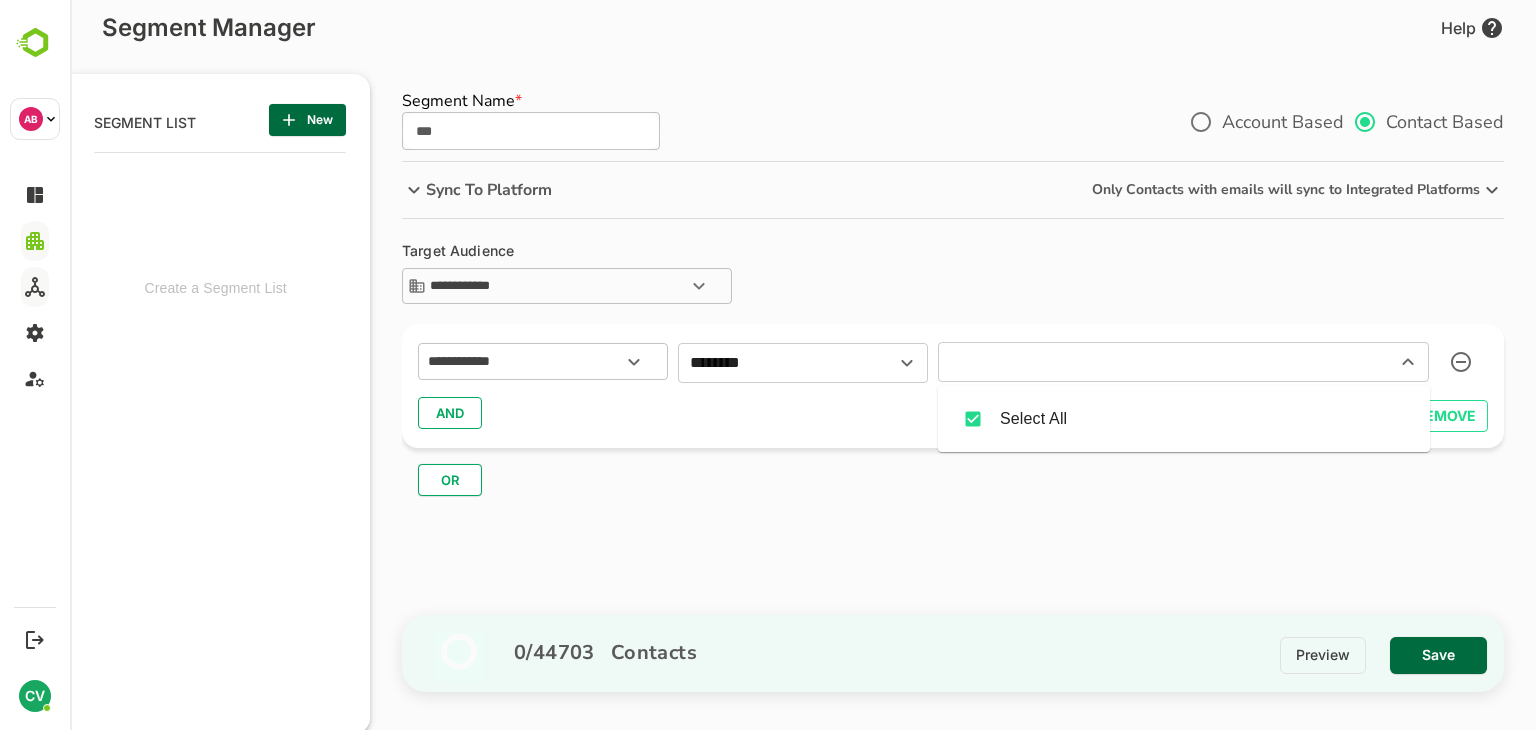click at bounding box center (1154, 362) 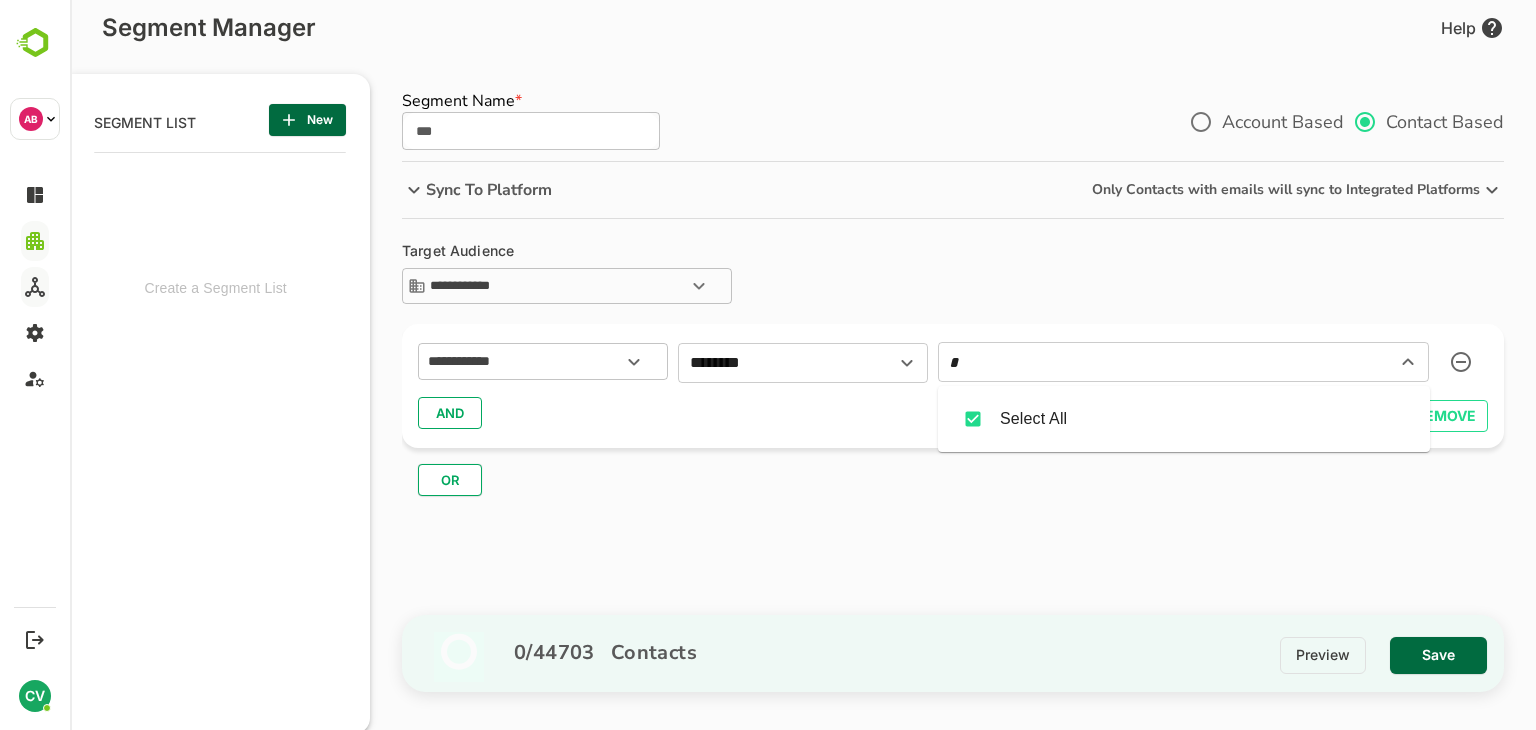 type on "*" 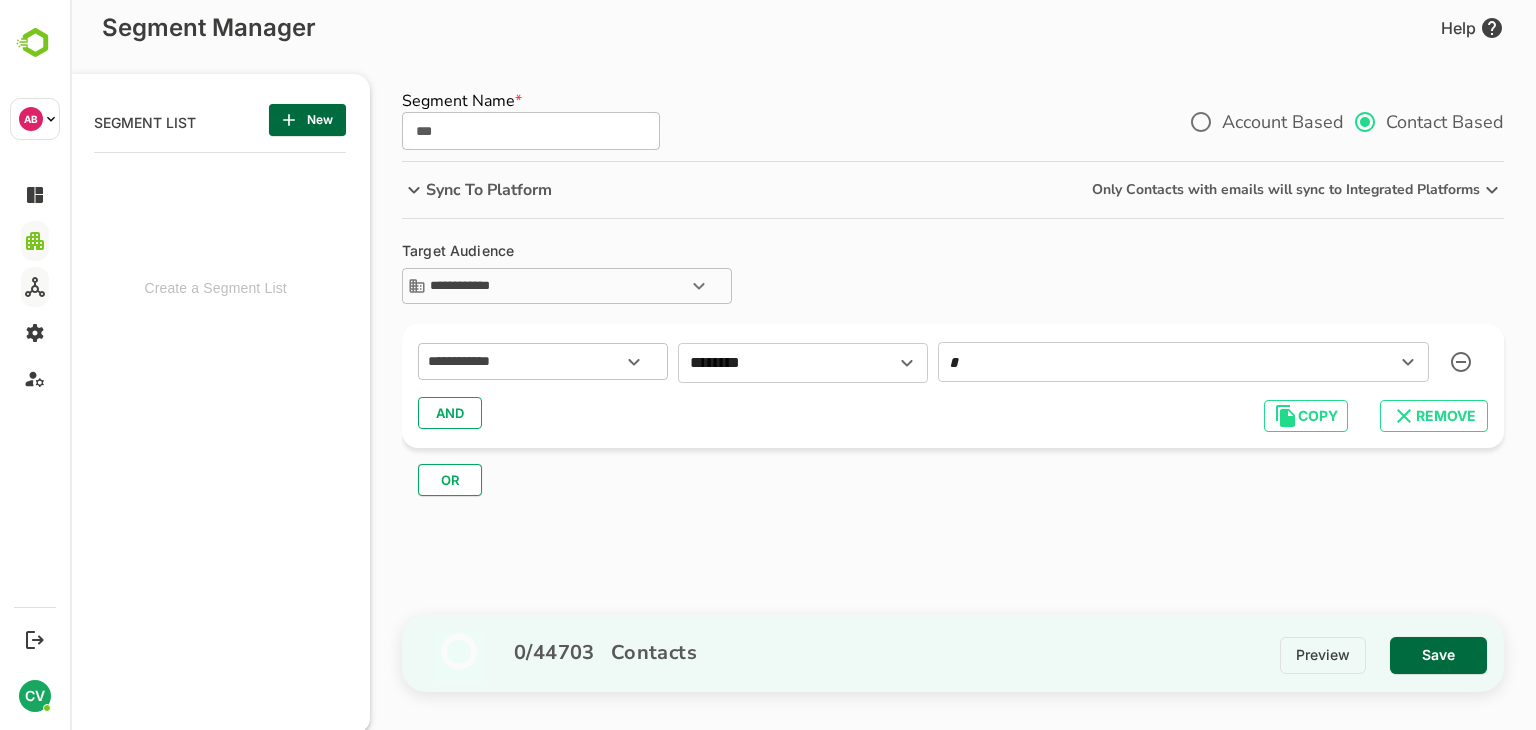 click on "AND" at bounding box center (953, 413) 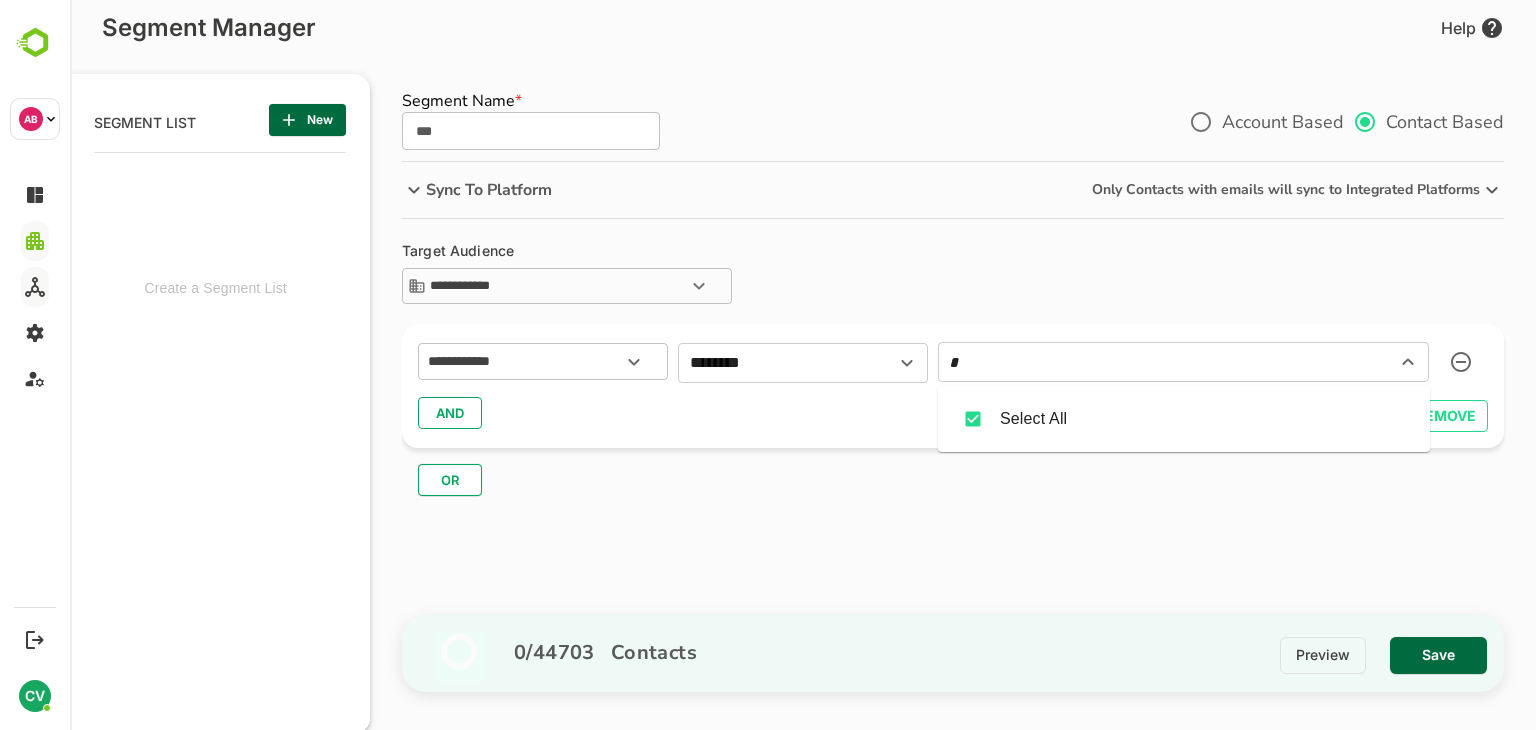 click on "*" at bounding box center (1154, 362) 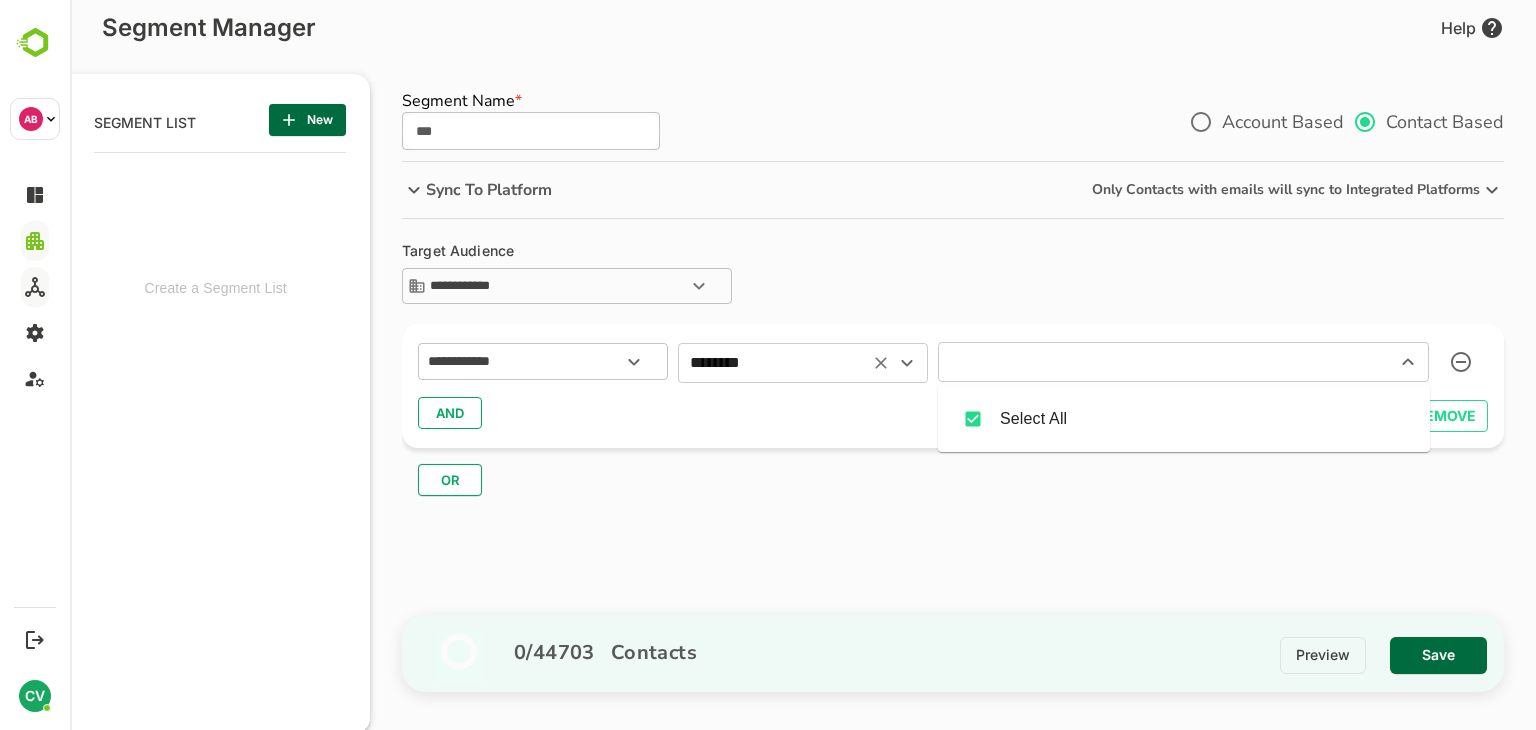 type on "*" 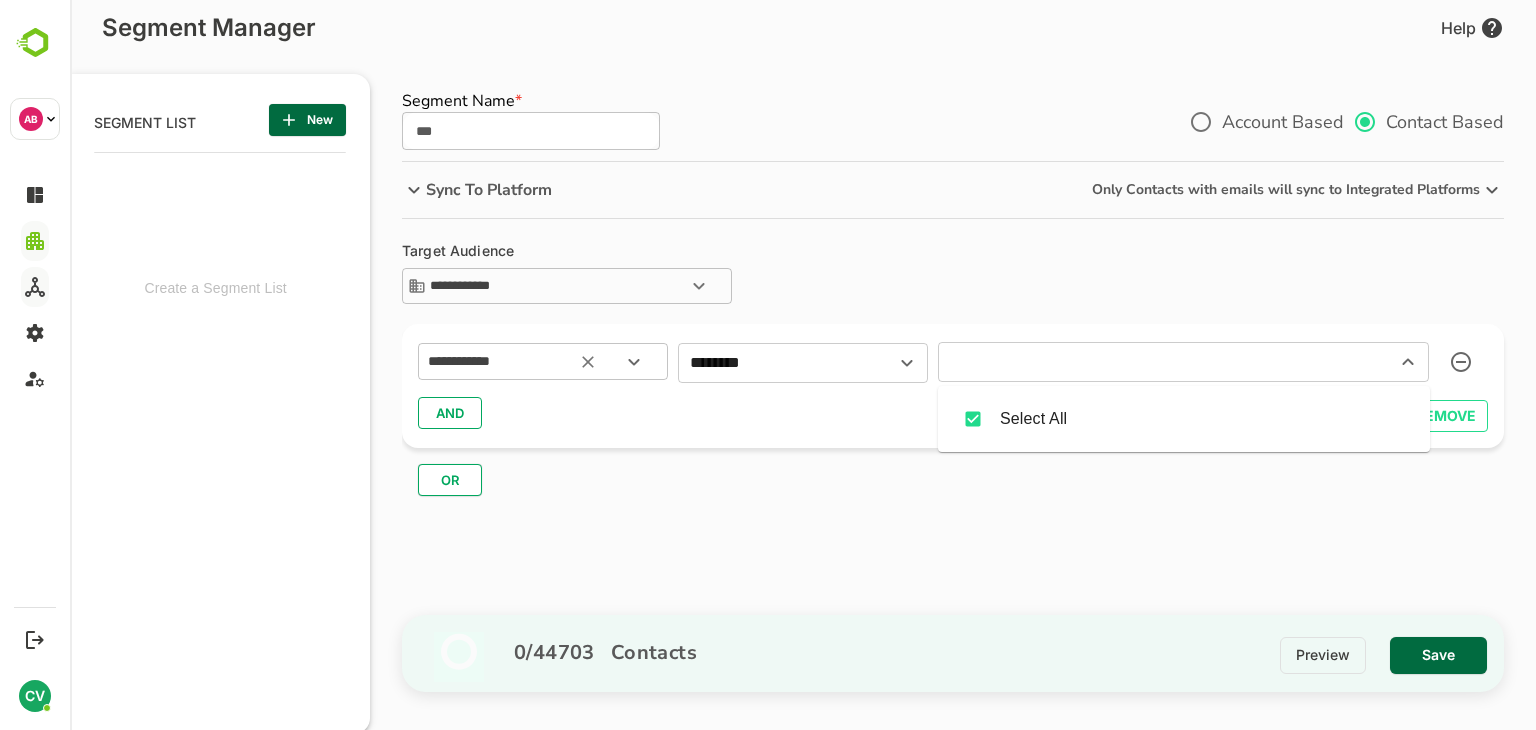 type 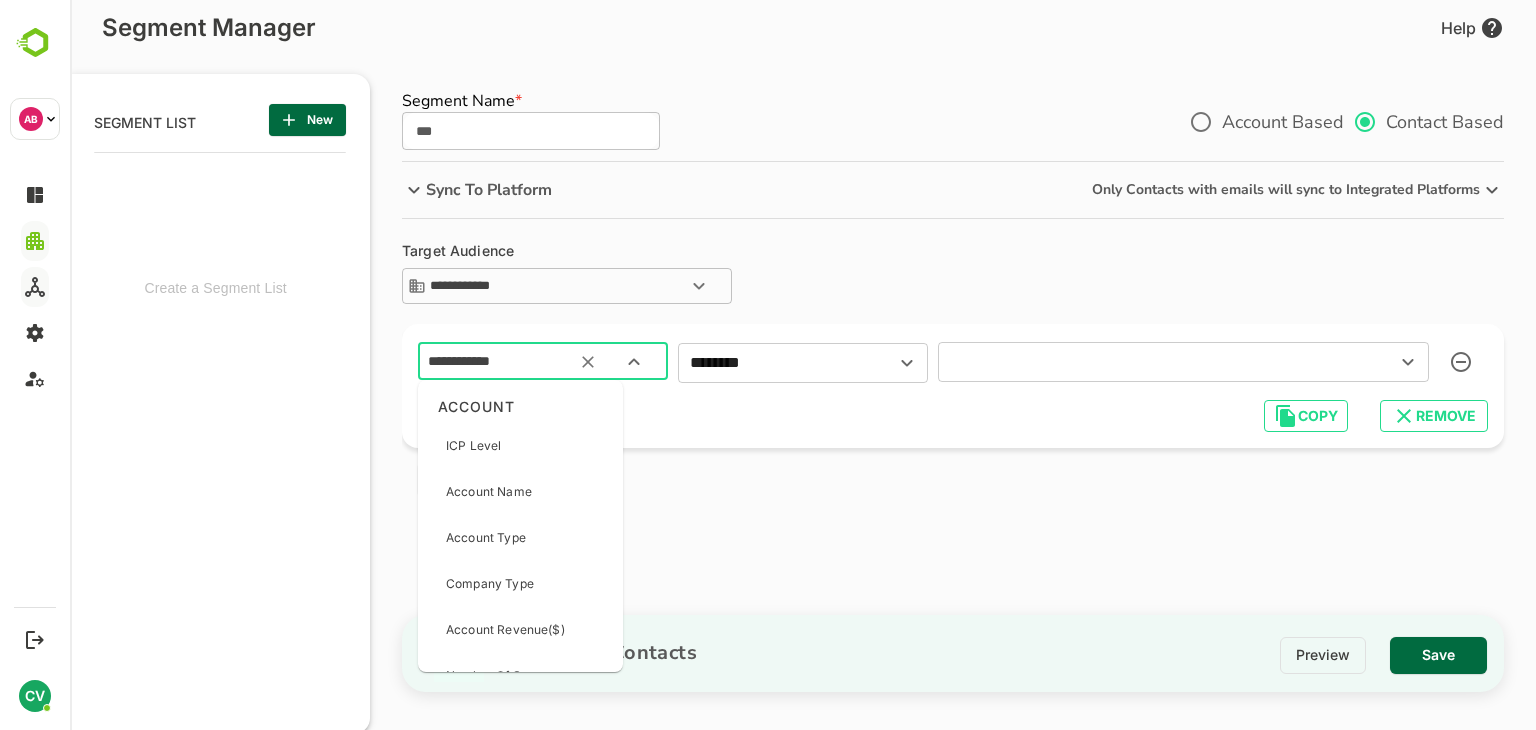 click on "**********" at bounding box center (518, 362) 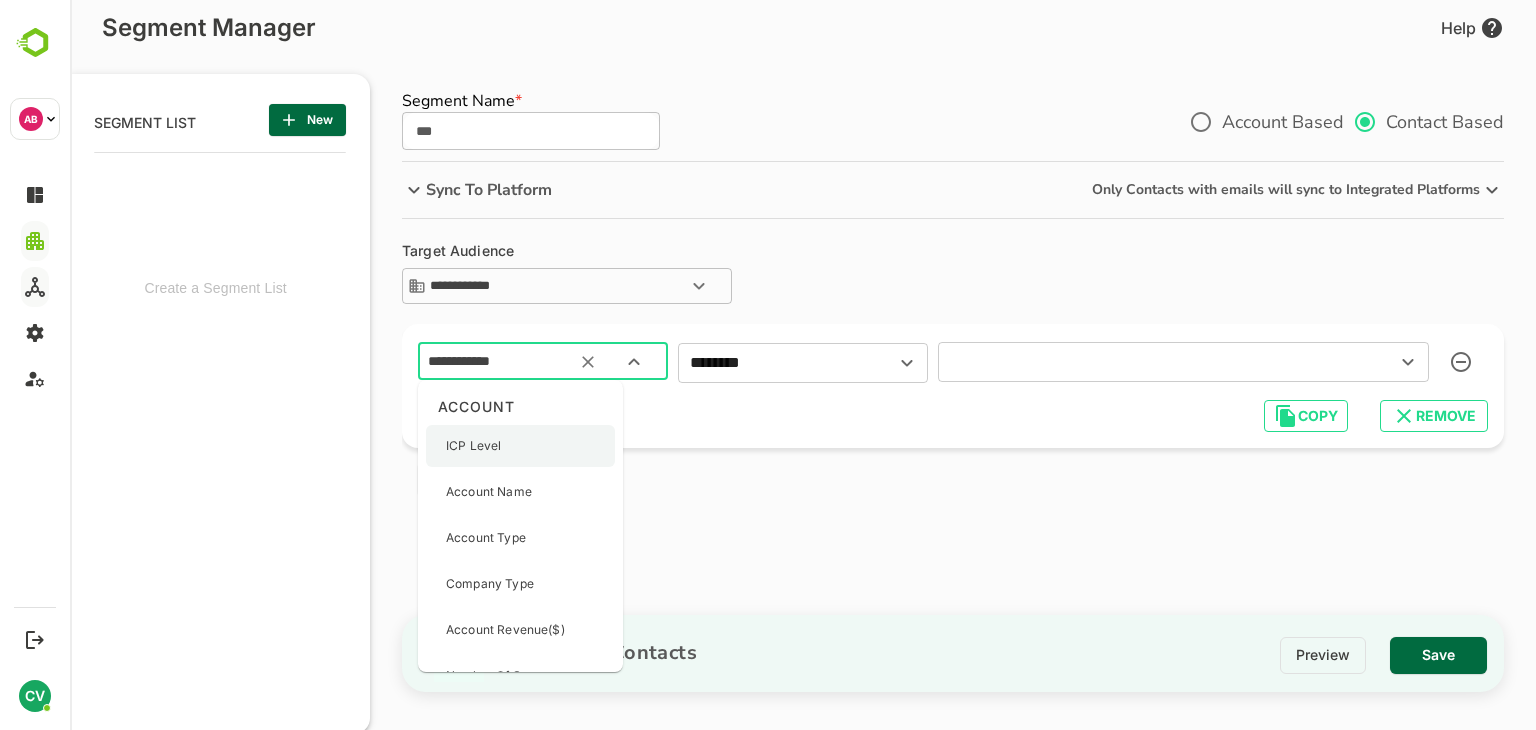 click on "ICP Level" at bounding box center (520, 446) 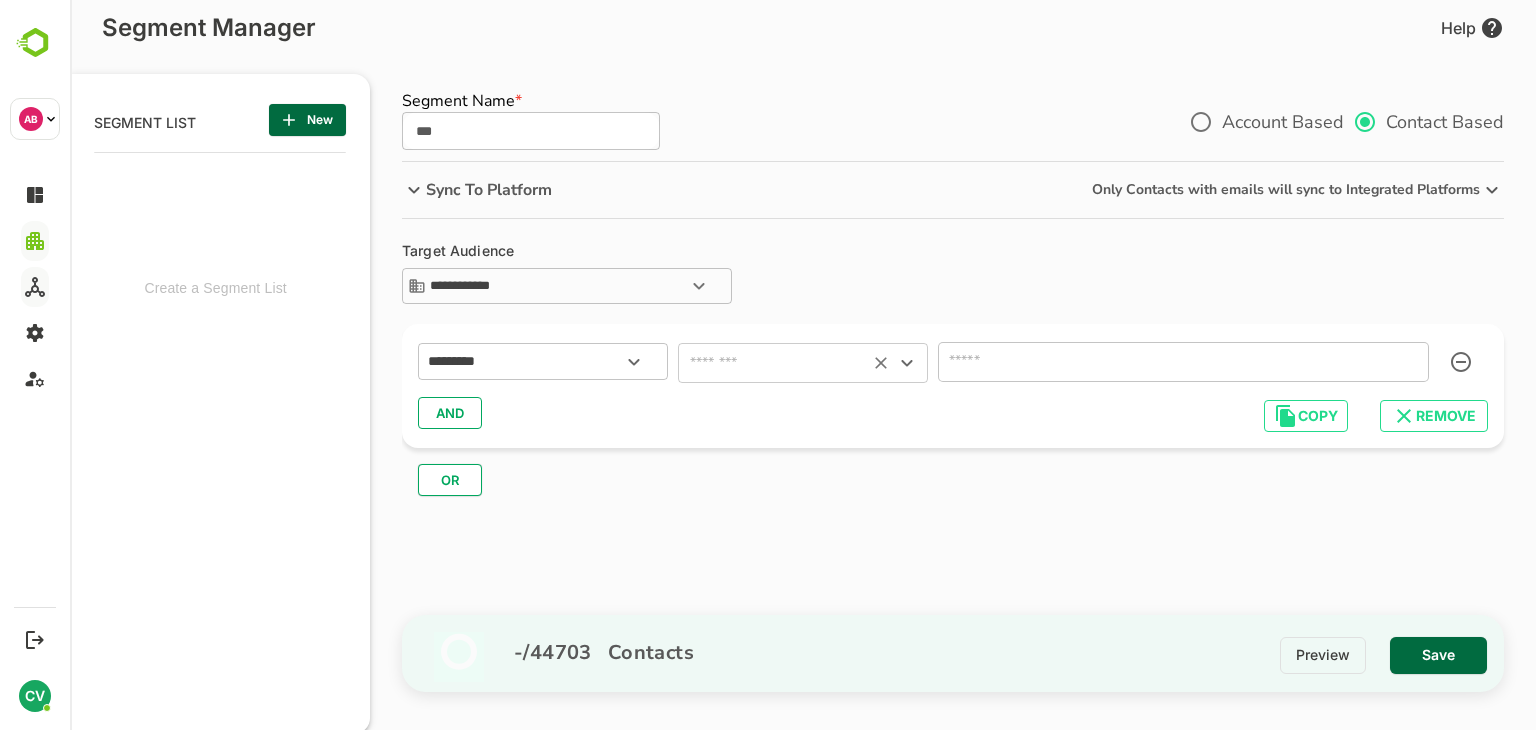 click on "​" at bounding box center [803, 363] 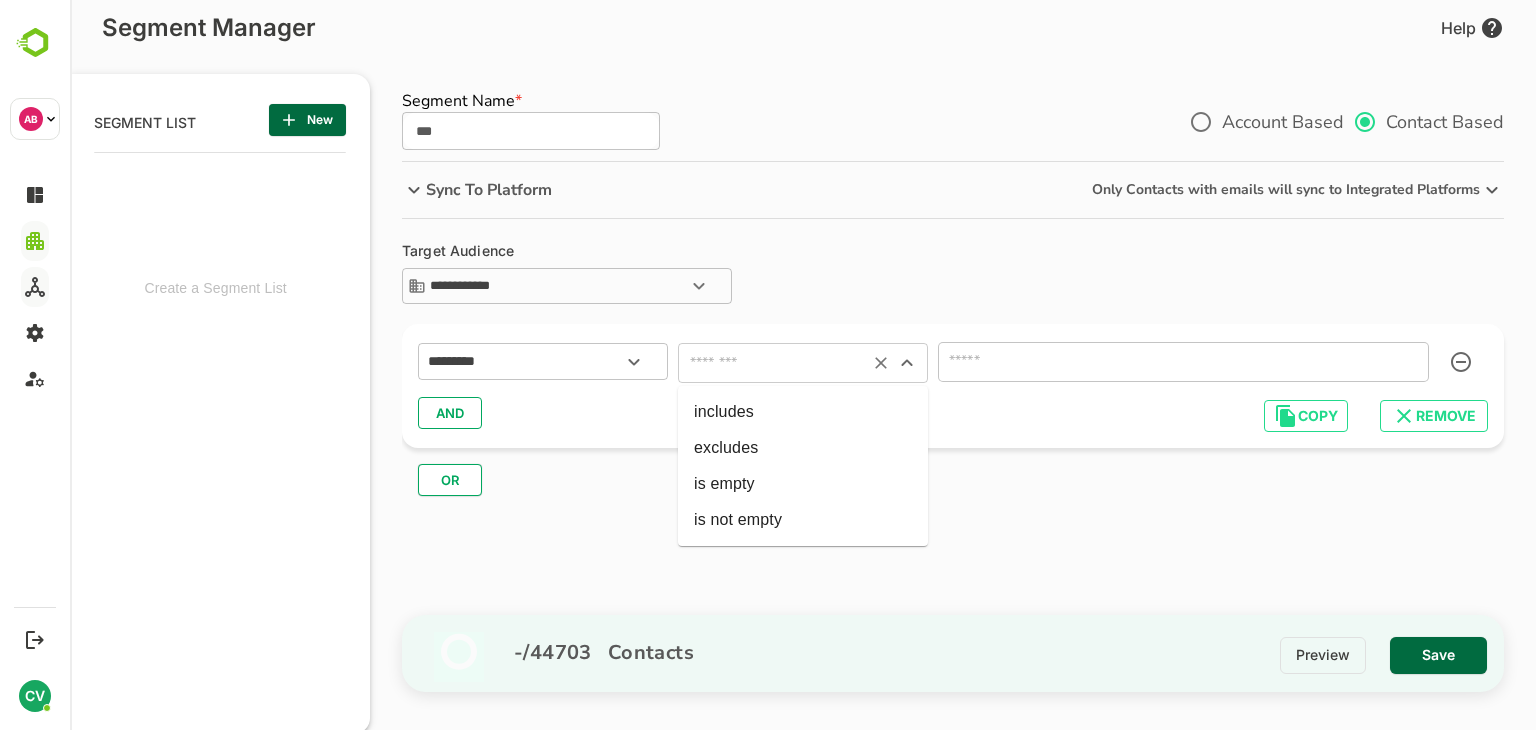 click at bounding box center (773, 363) 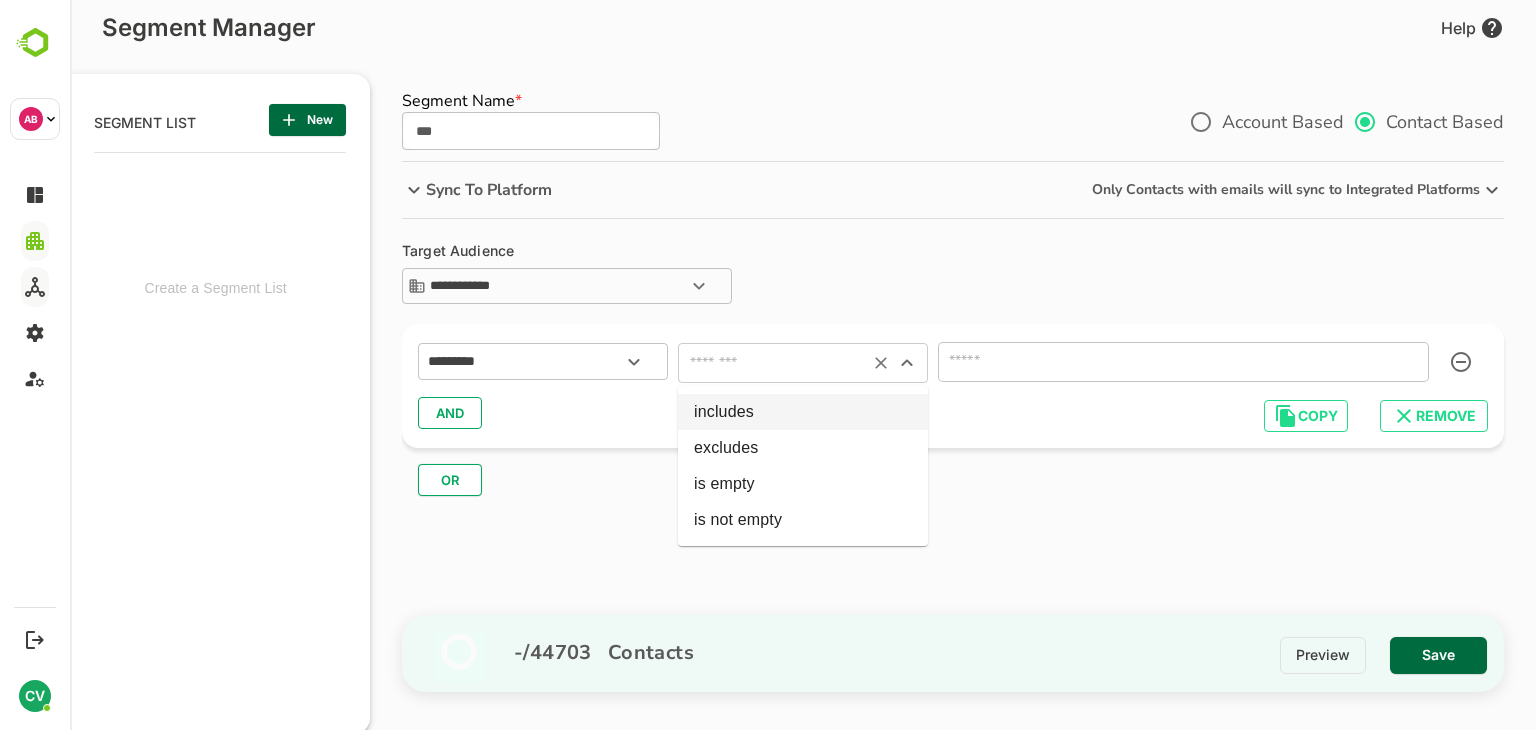 click on "includes" at bounding box center [803, 412] 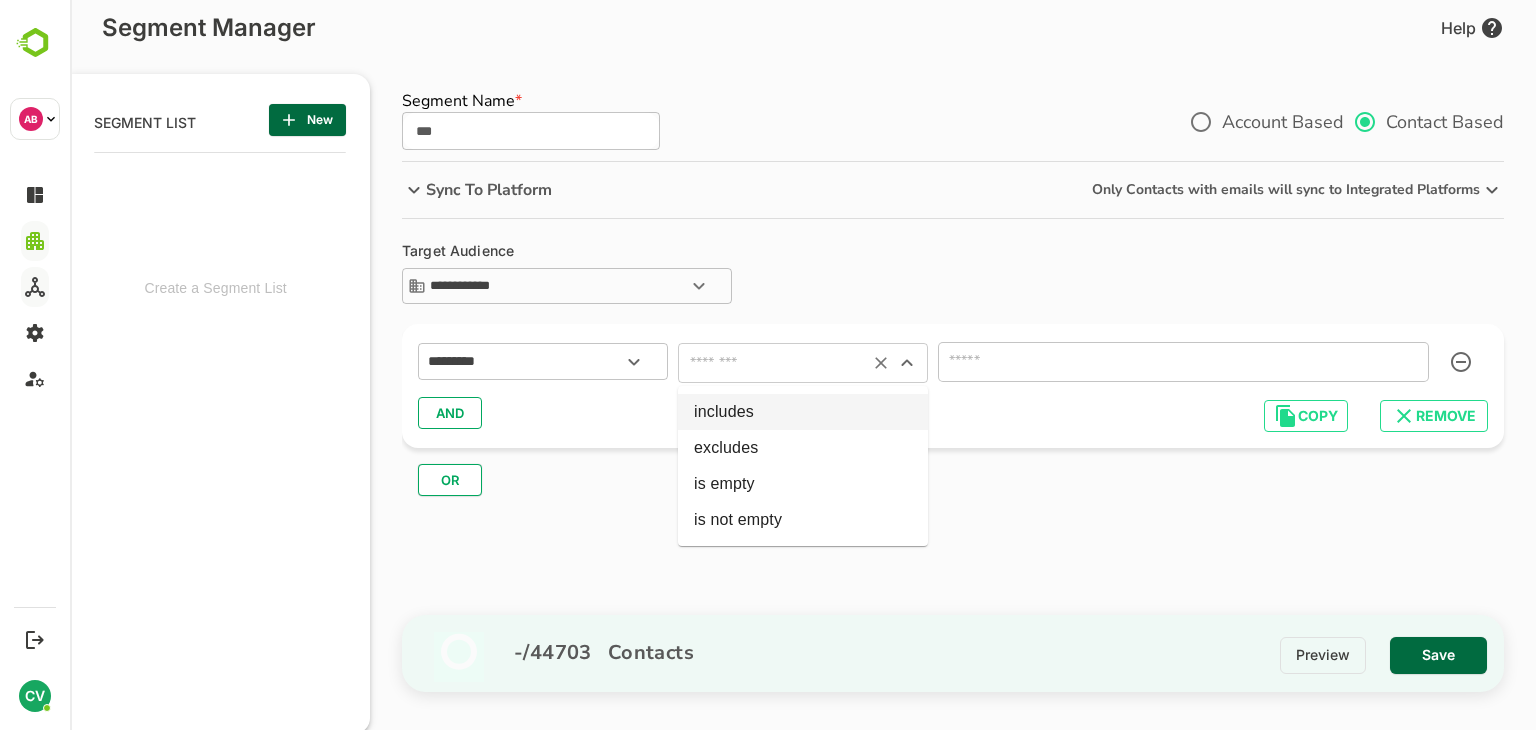 type on "********" 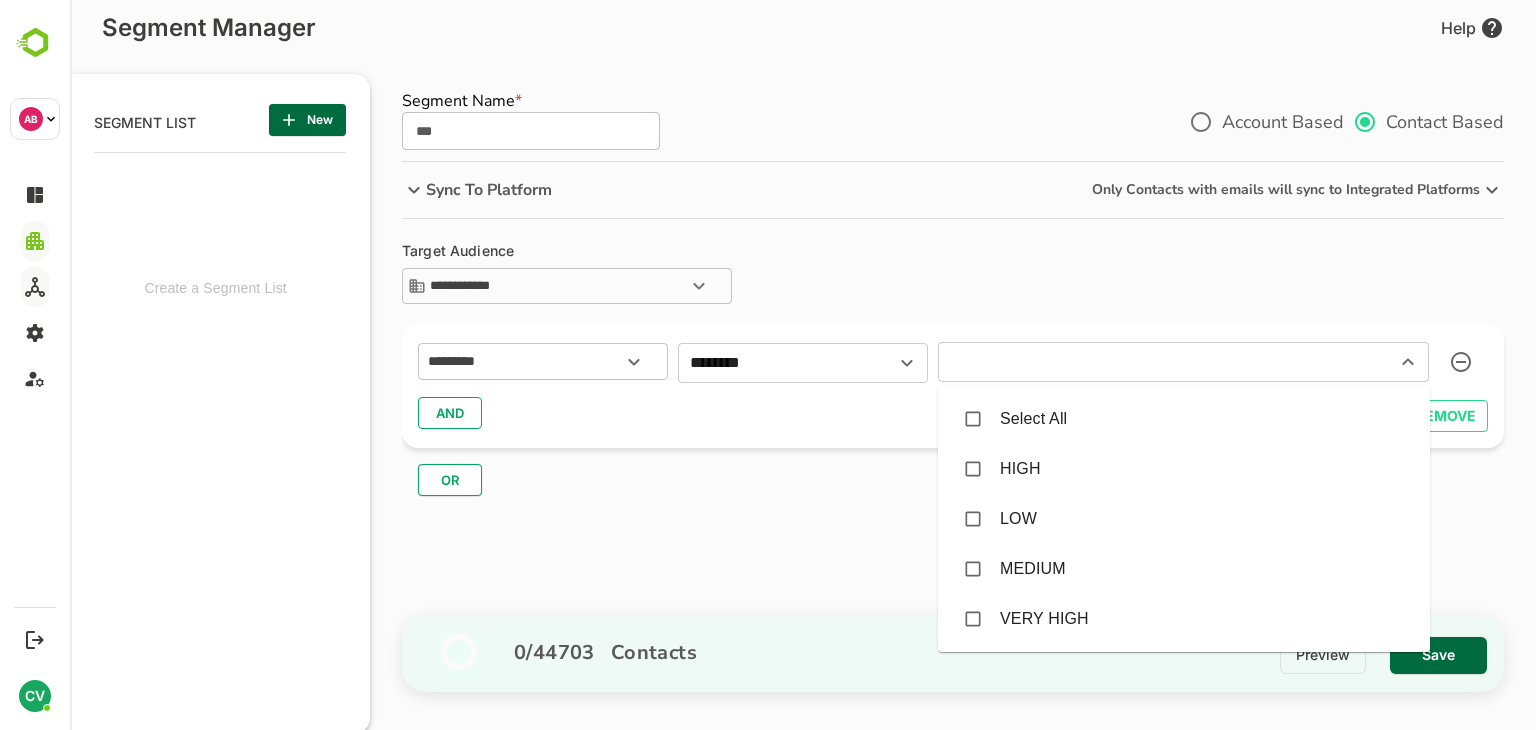 click at bounding box center [1154, 362] 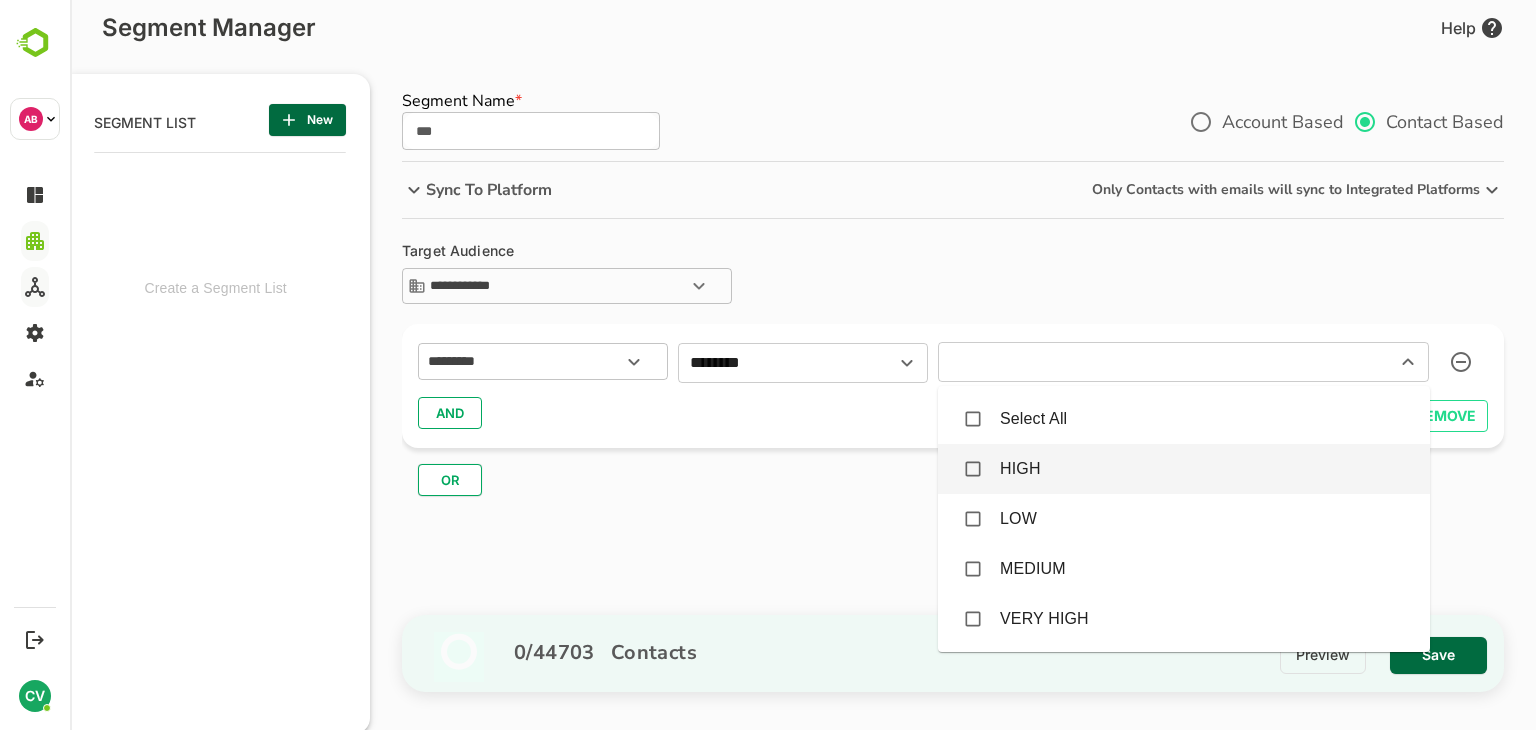 click on "HIGH" at bounding box center [1184, 469] 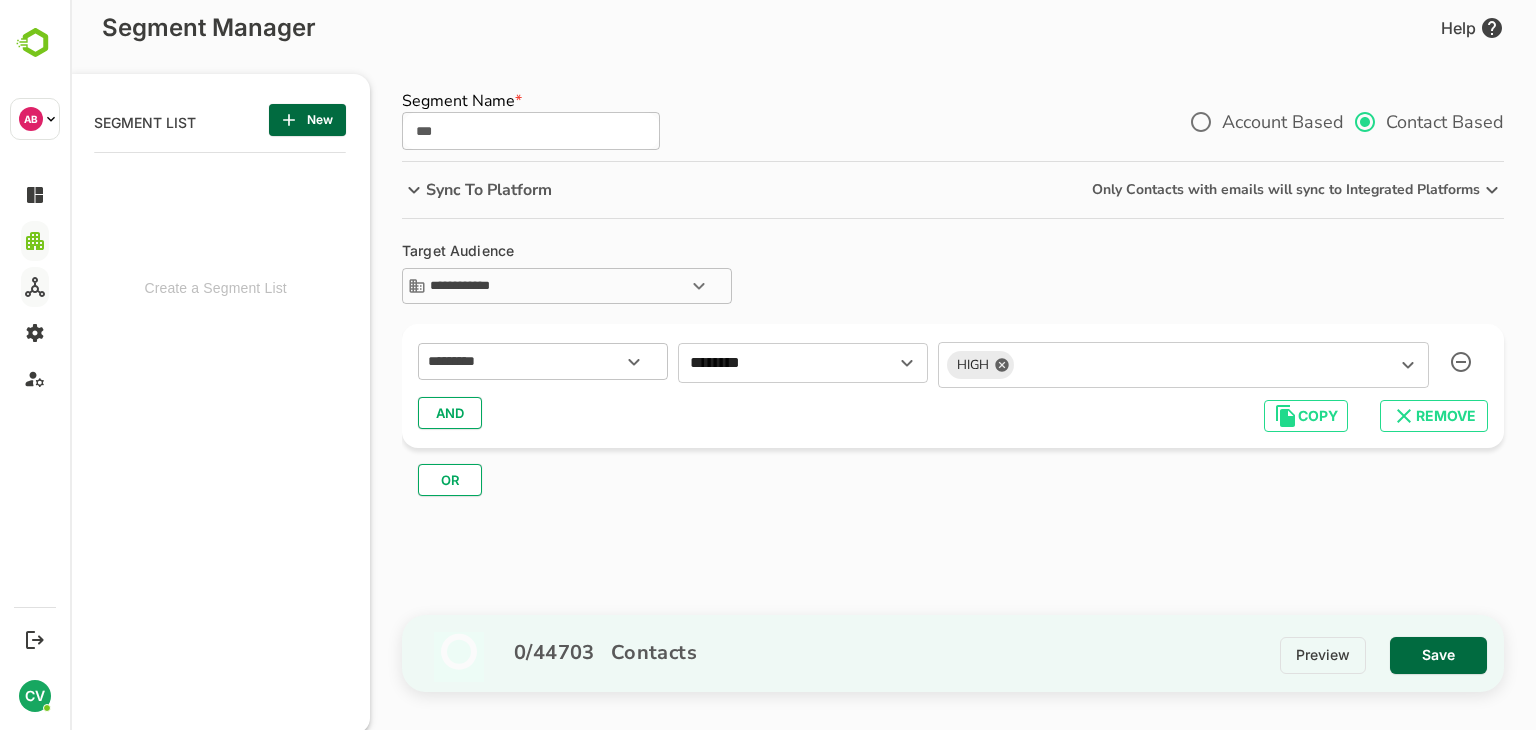 click on "**********" at bounding box center (963, 387) 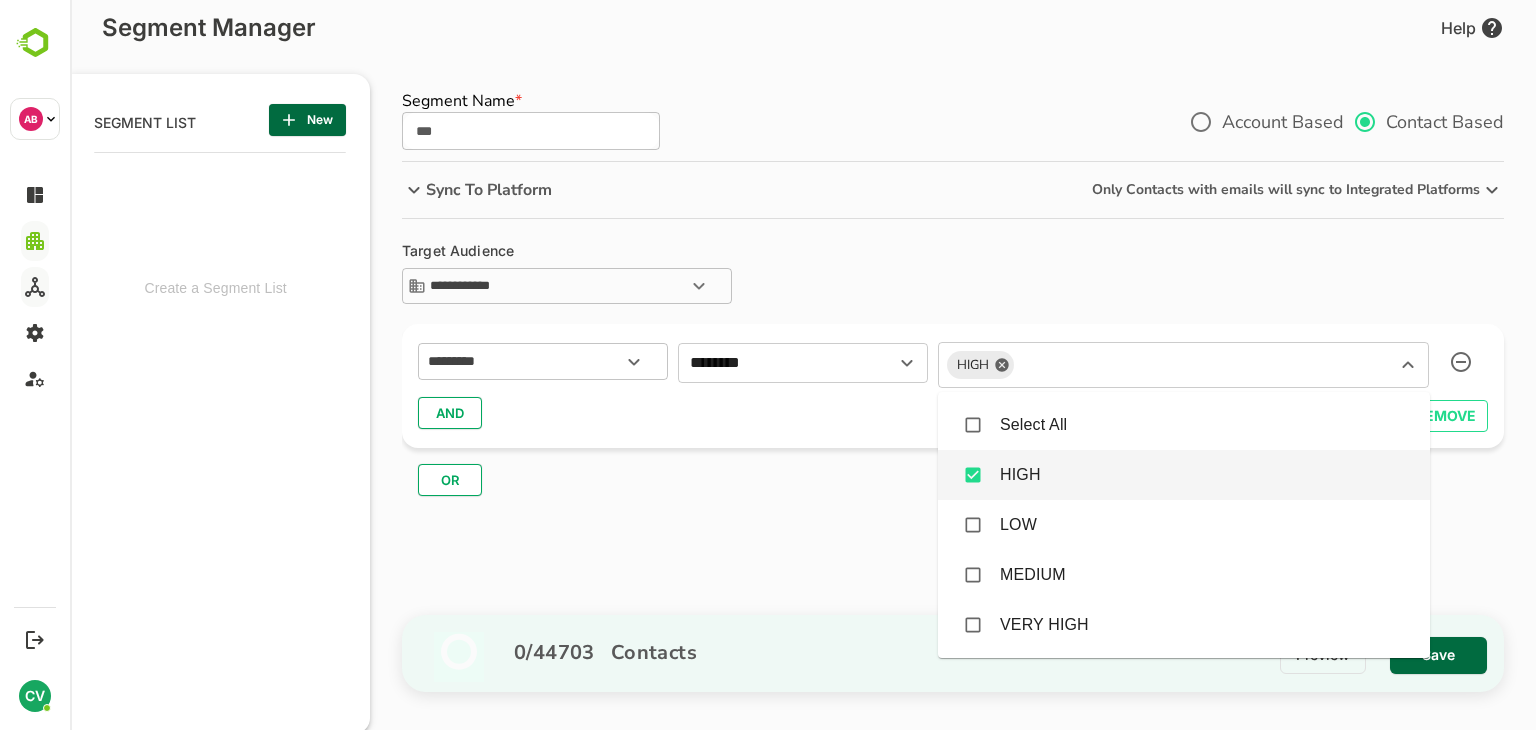 click at bounding box center (1193, 365) 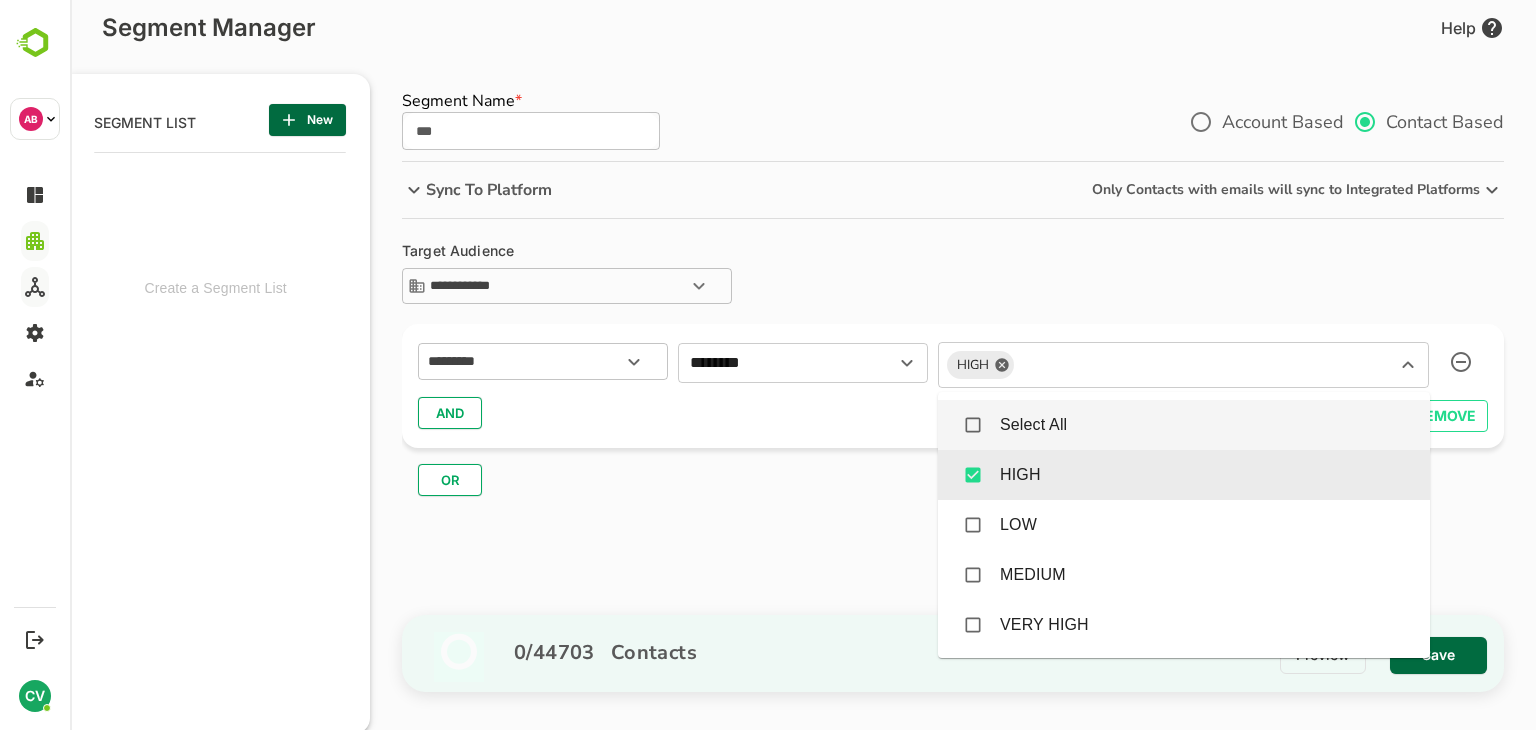 click on "Select All" at bounding box center (1033, 425) 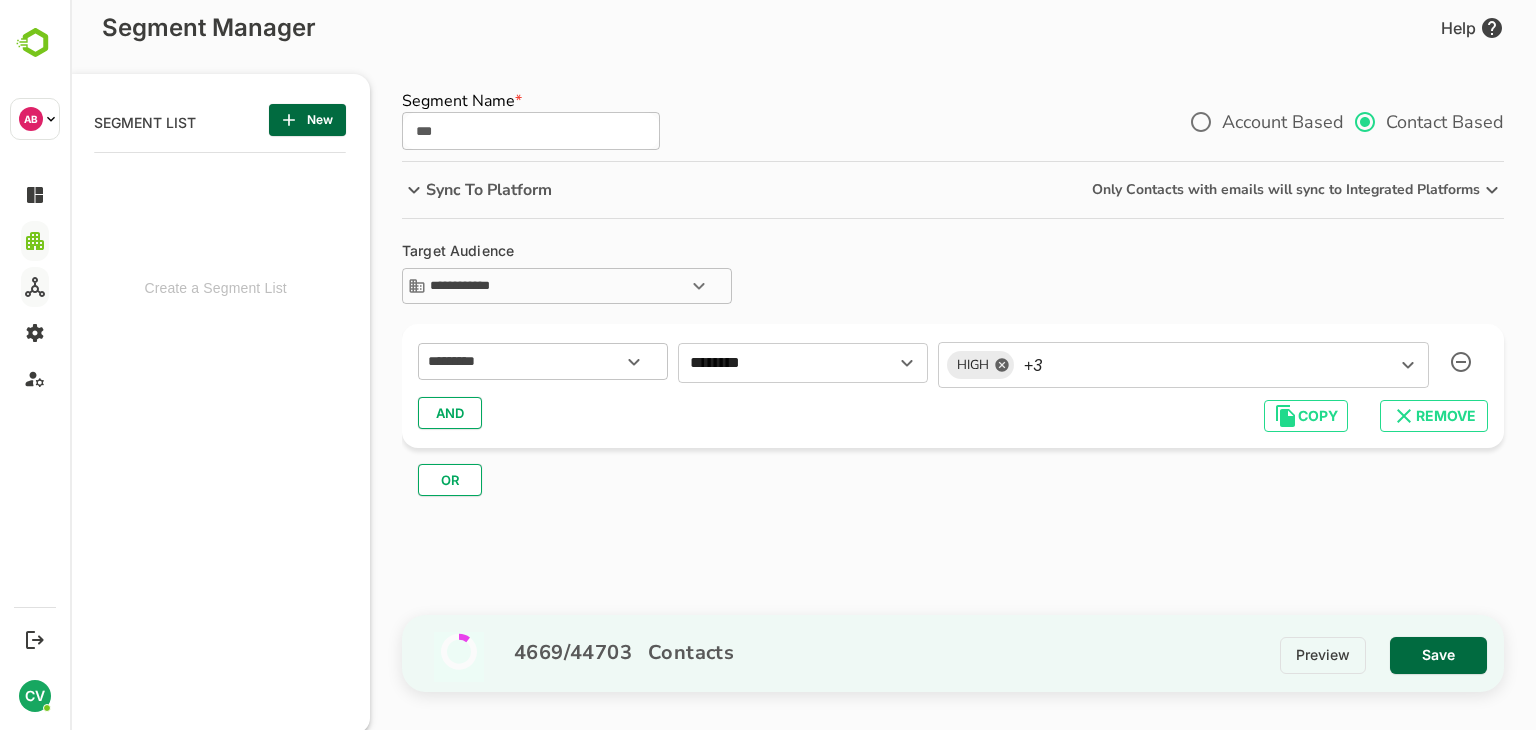 click on "OR" at bounding box center (961, 472) 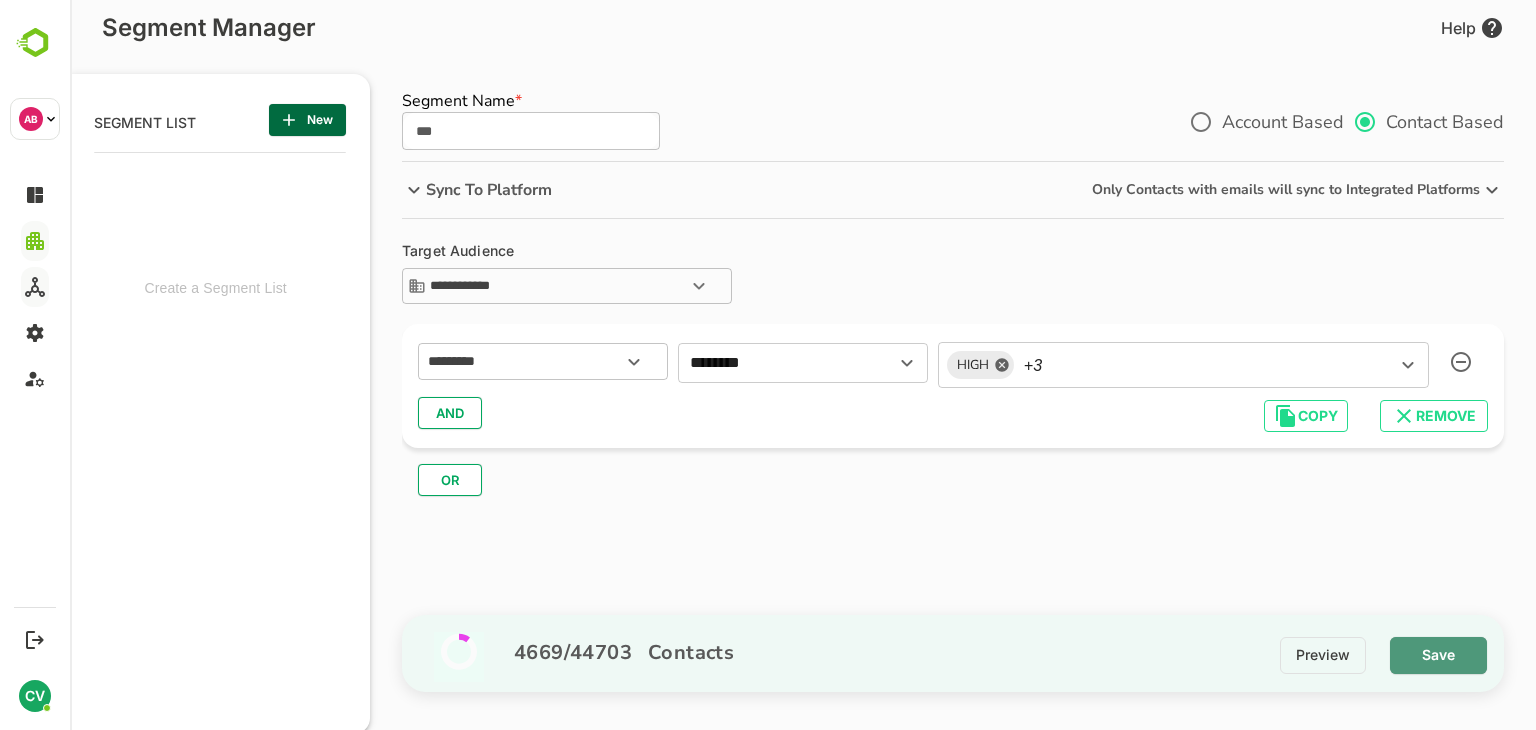 click on "Save" at bounding box center [1438, 655] 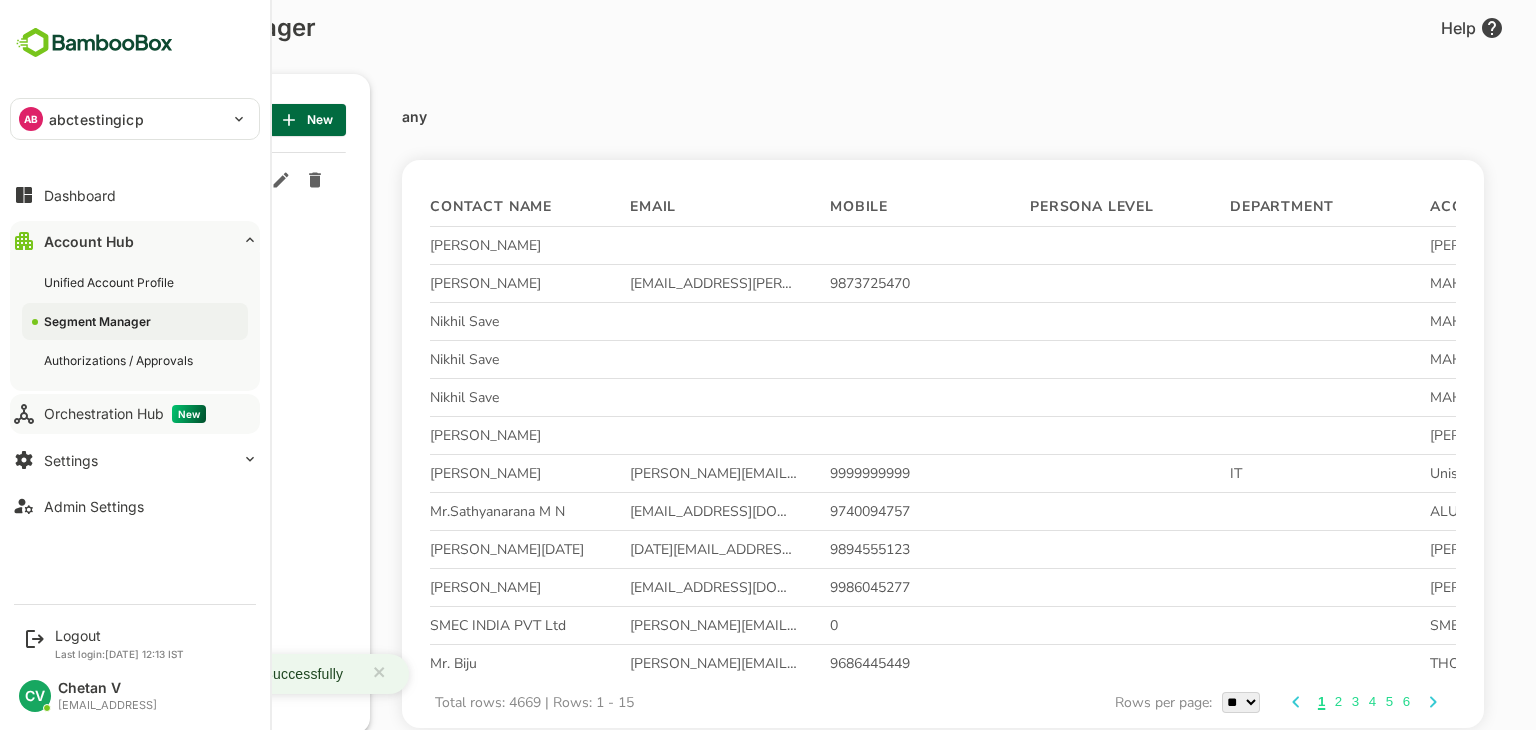 click on "Orchestration Hub New" at bounding box center (125, 414) 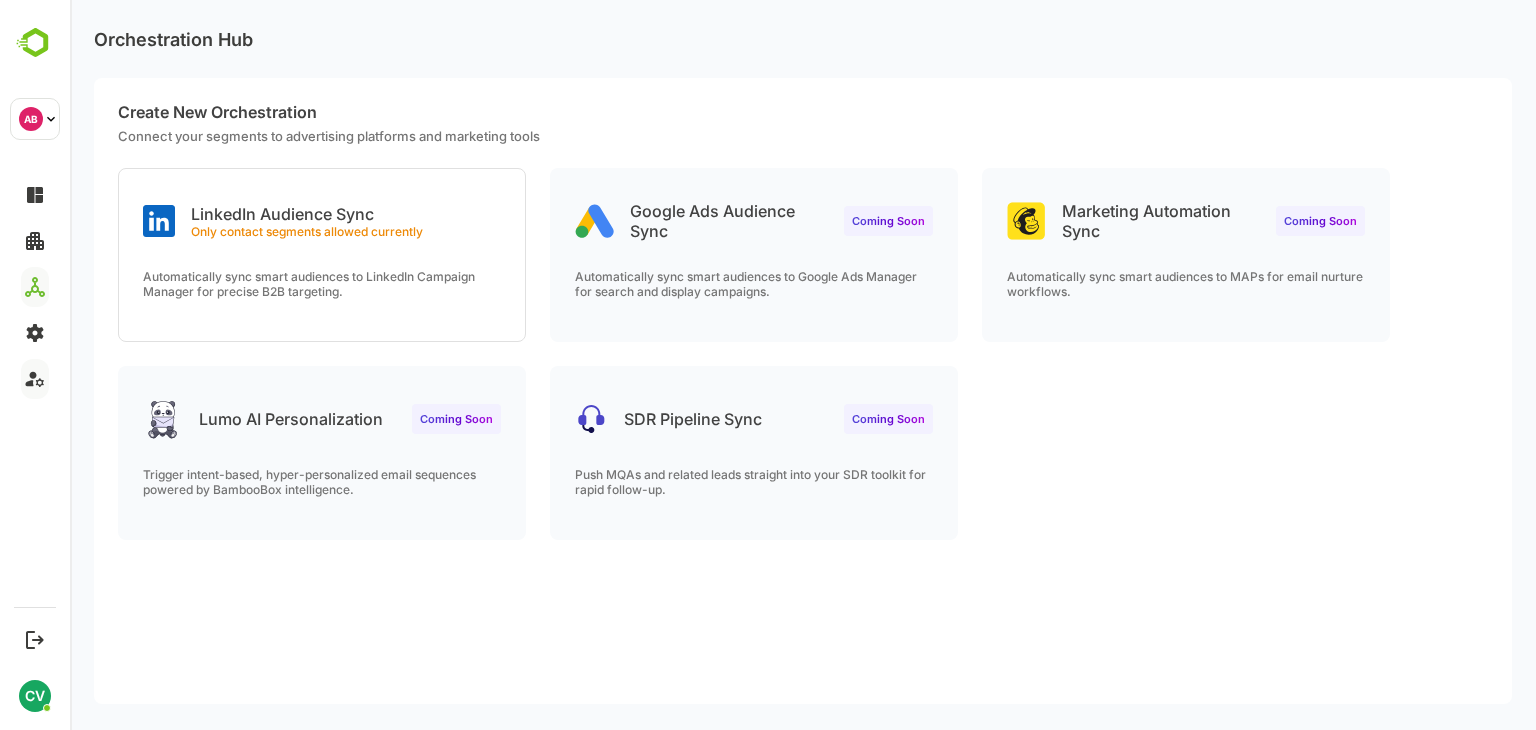 scroll, scrollTop: 0, scrollLeft: 0, axis: both 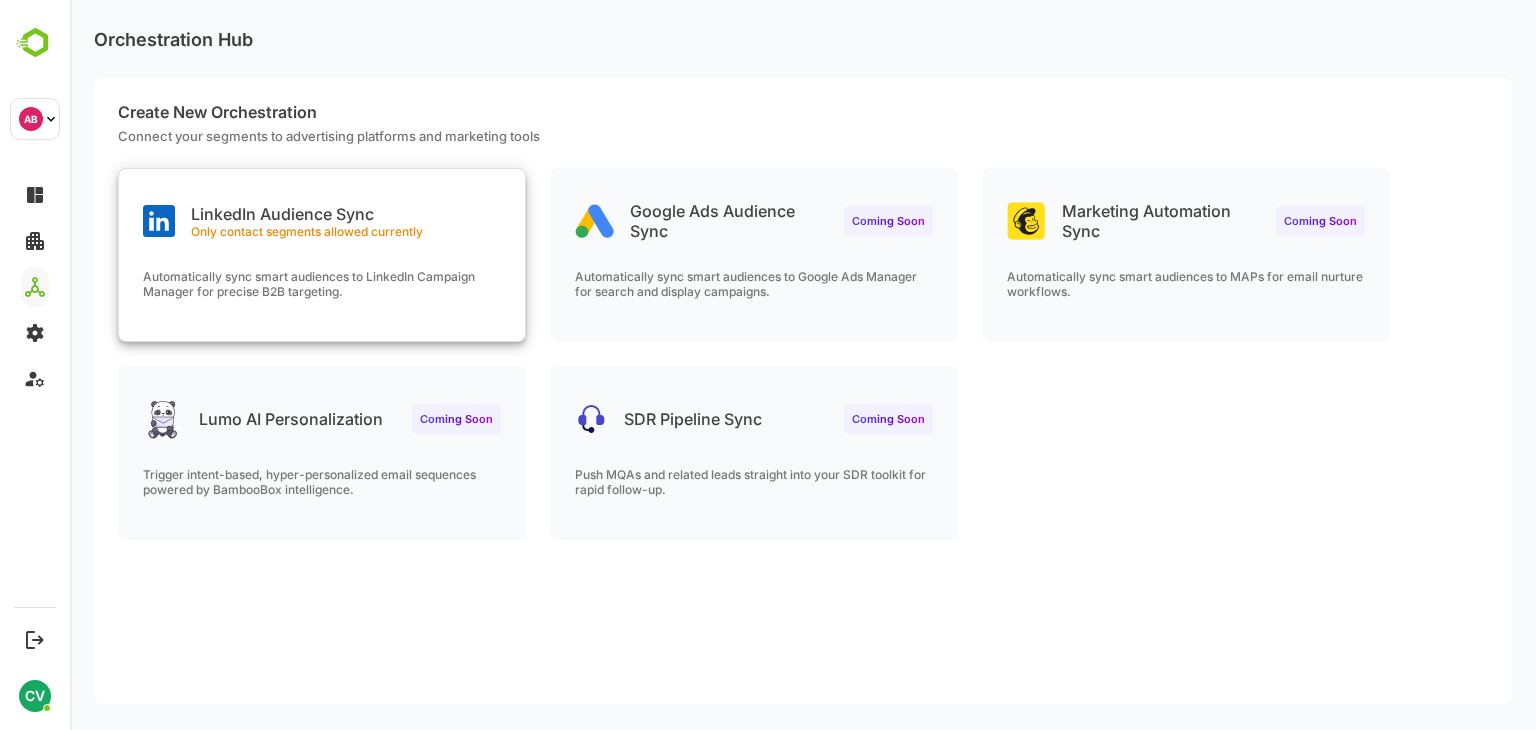 click on "LinkedIn Audience Sync Only contact segments allowed currently Automatically sync smart audiences to LinkedIn Campaign Manager for precise B2B targeting." at bounding box center [322, 255] 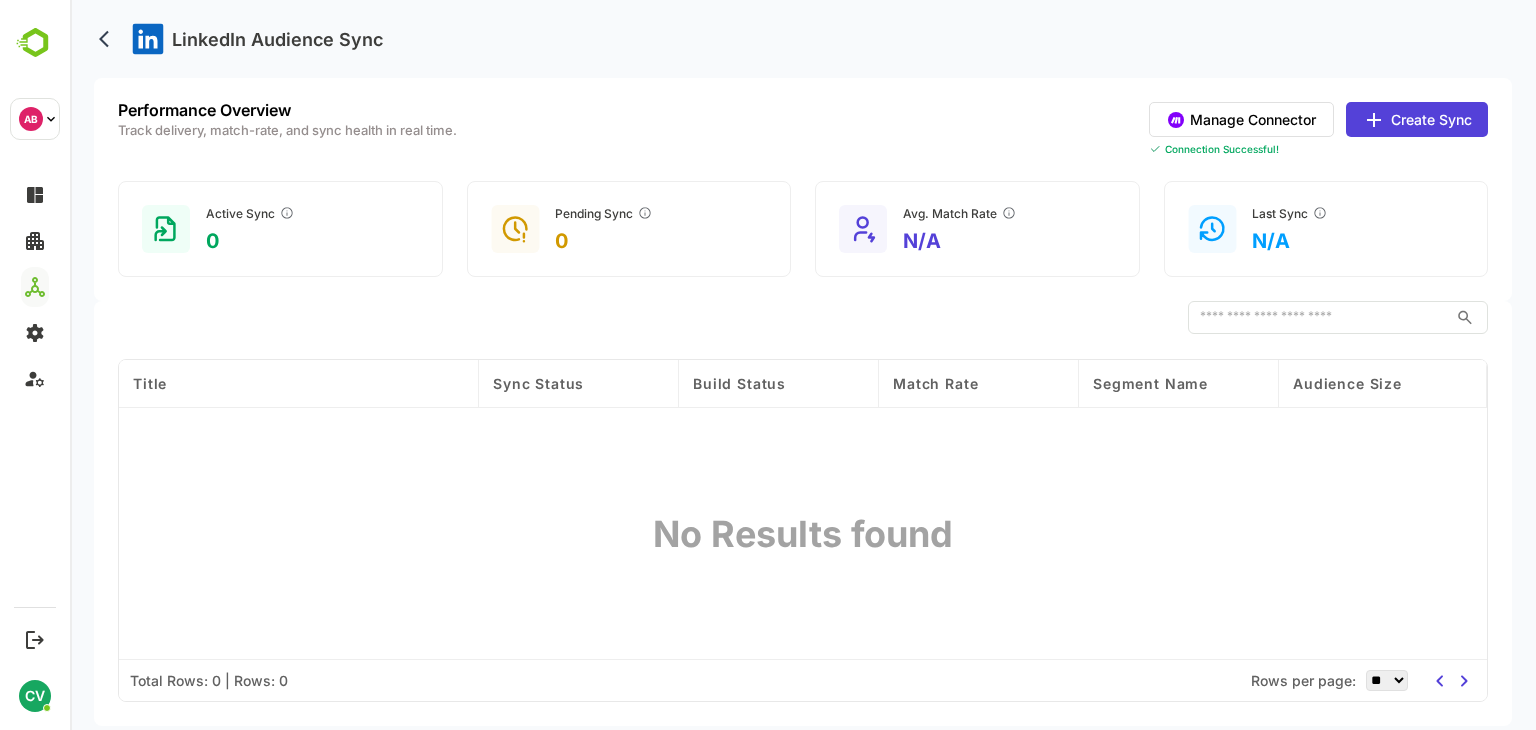 click on "Create Sync" at bounding box center (1417, 119) 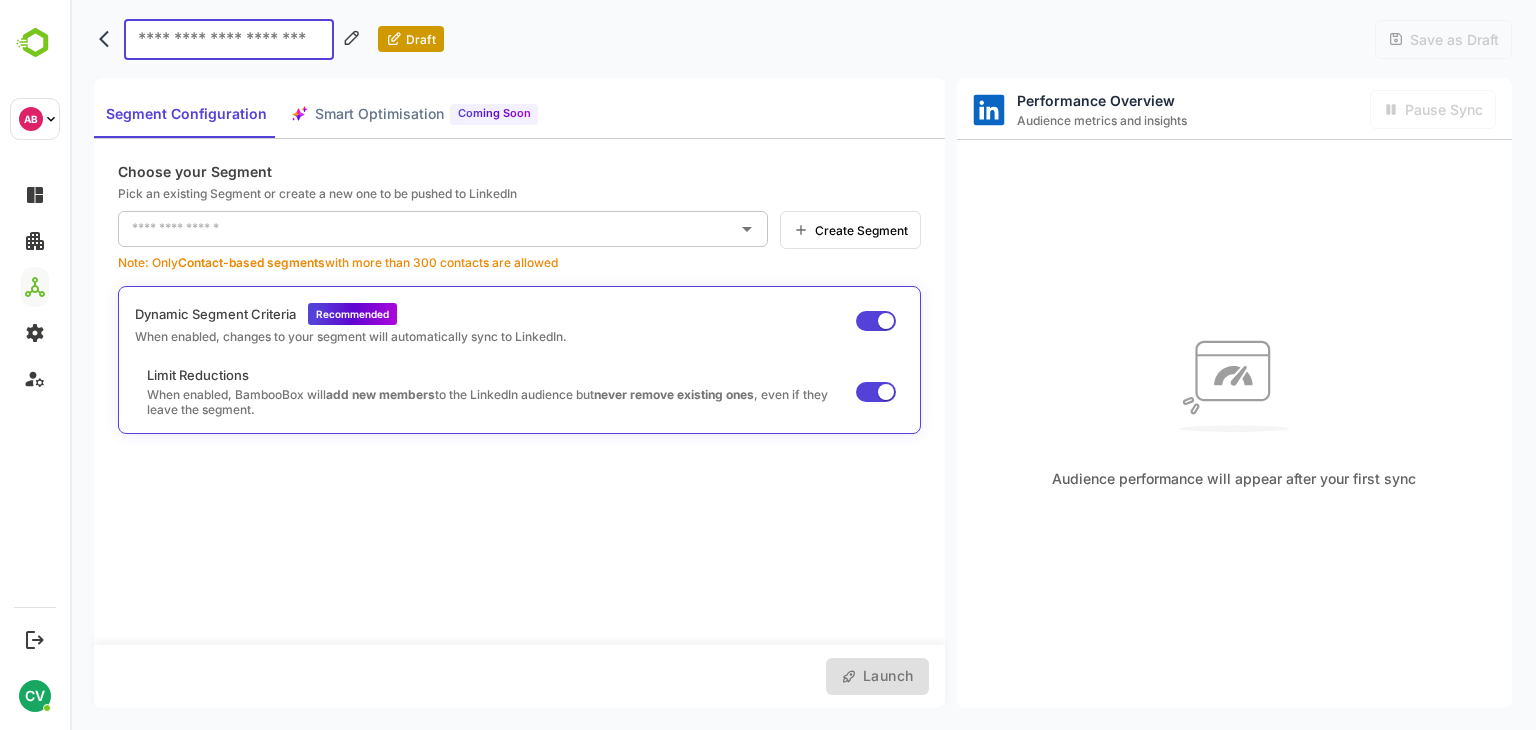 click at bounding box center (428, 229) 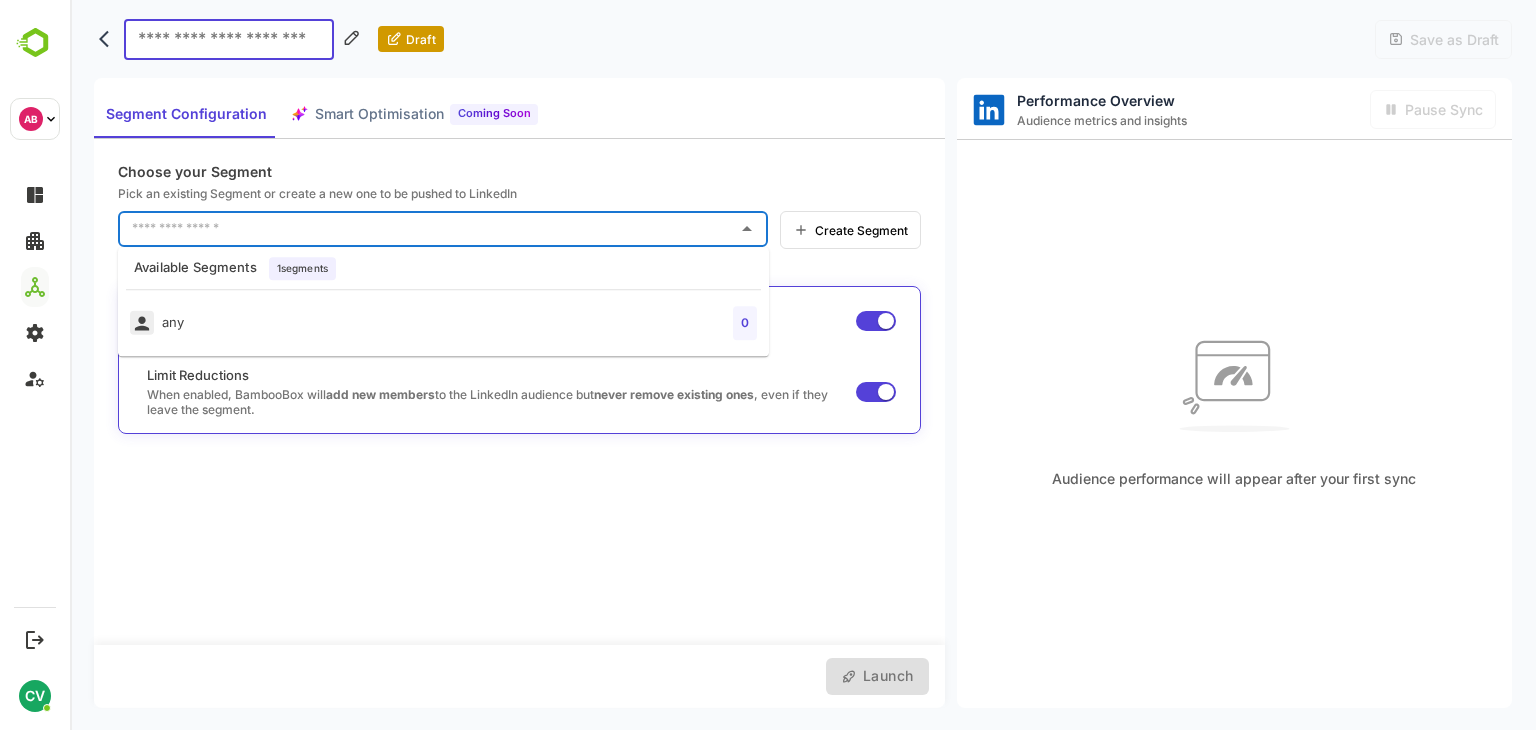 click on "any 0" at bounding box center [443, 323] 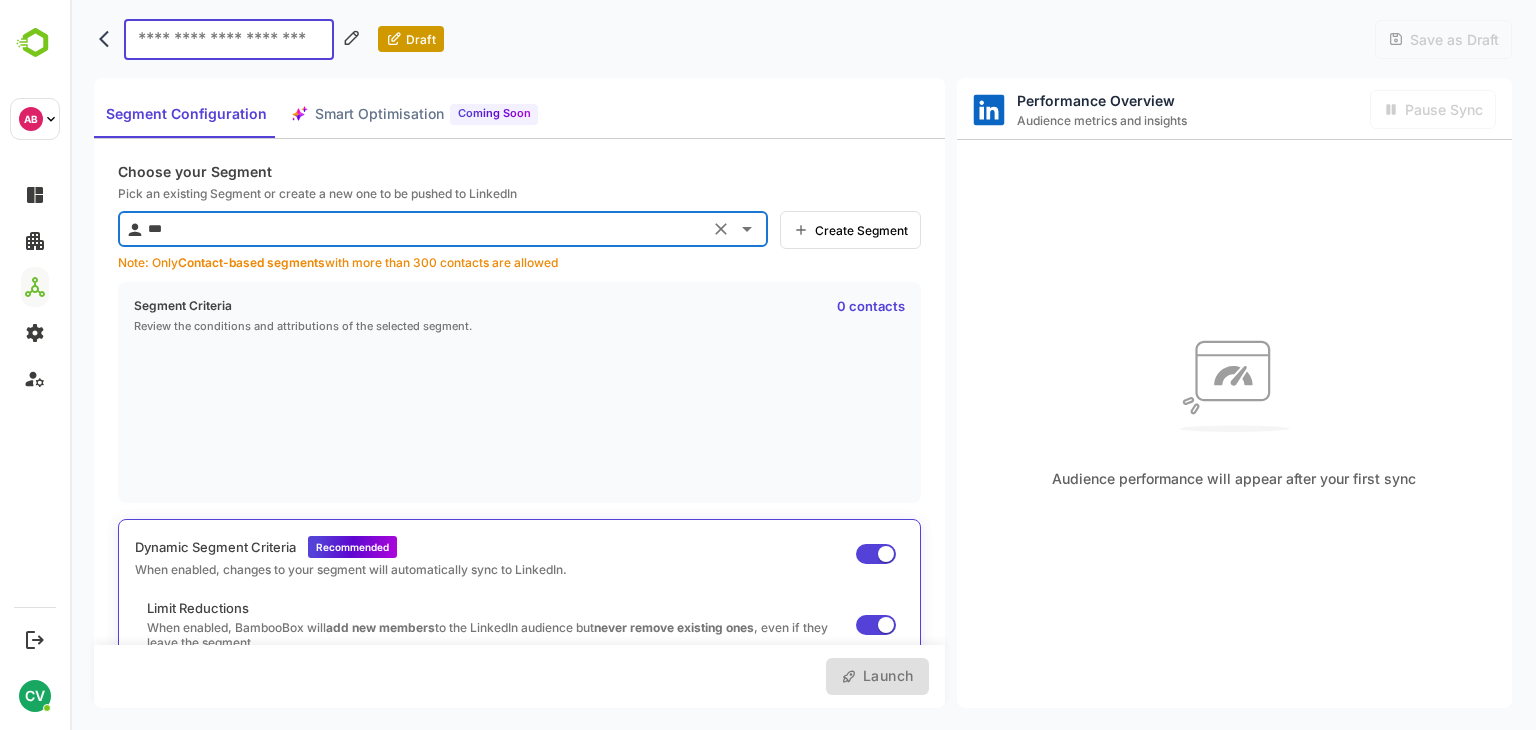 click on "***" at bounding box center [423, 229] 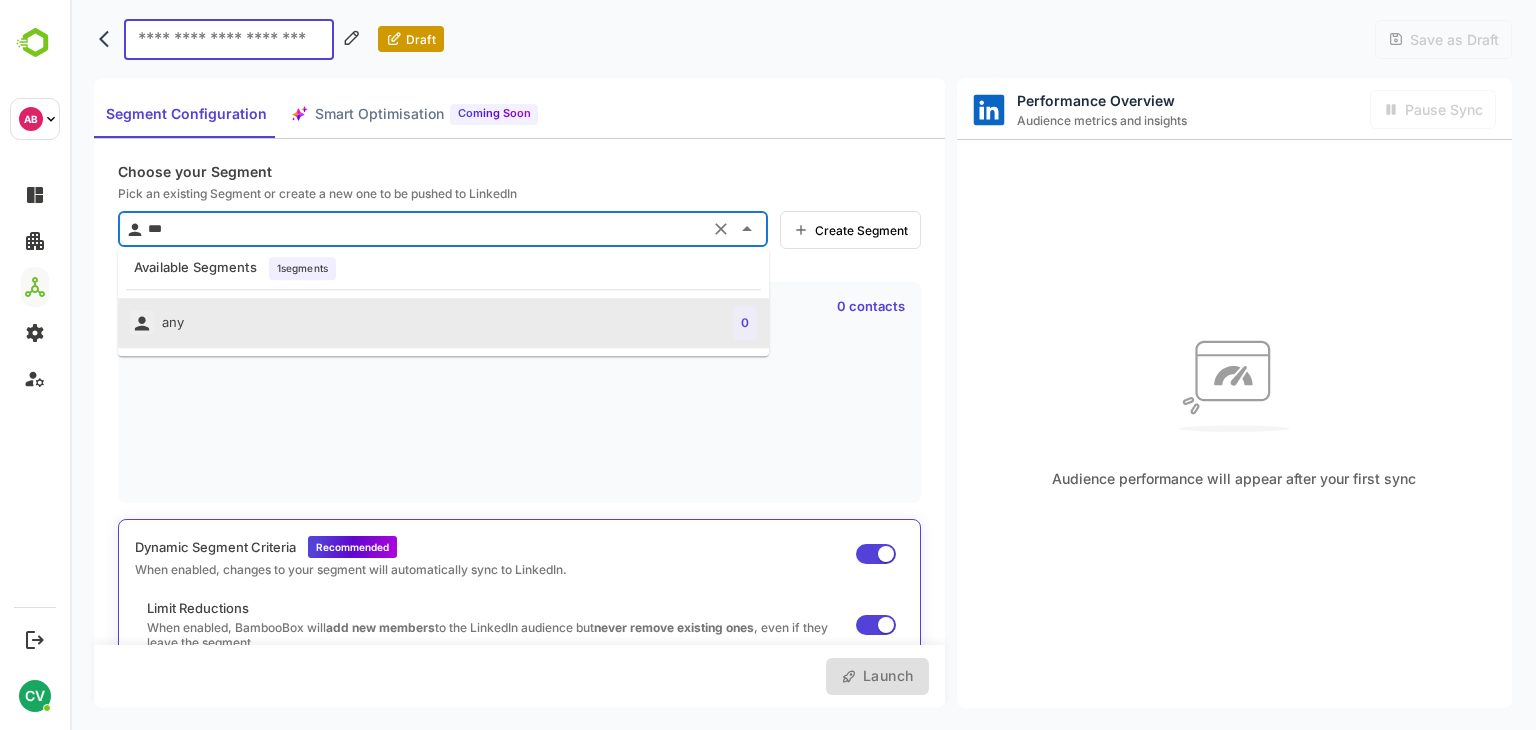 click at bounding box center [519, 418] 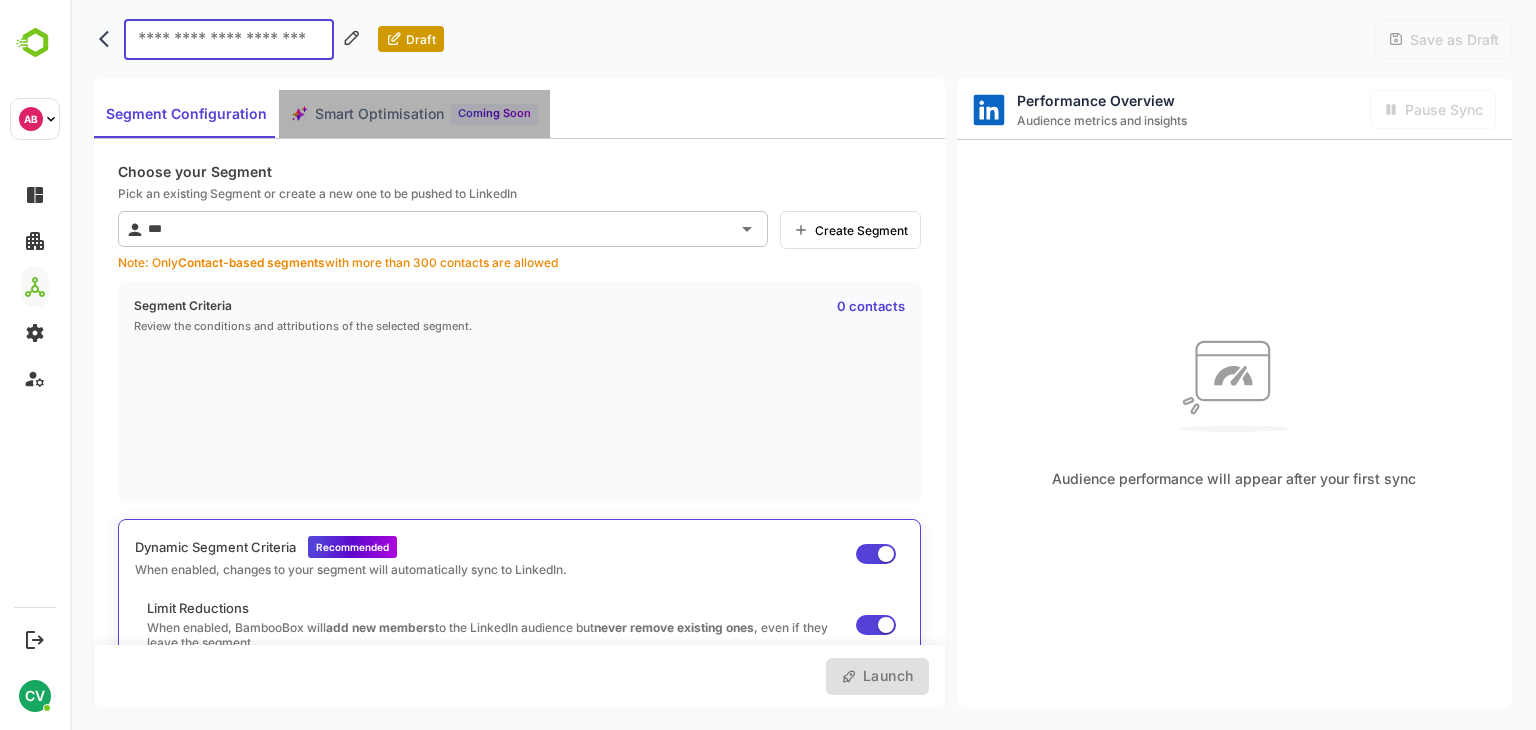 click on "Smart Optimisation Coming Soon" at bounding box center [414, 114] 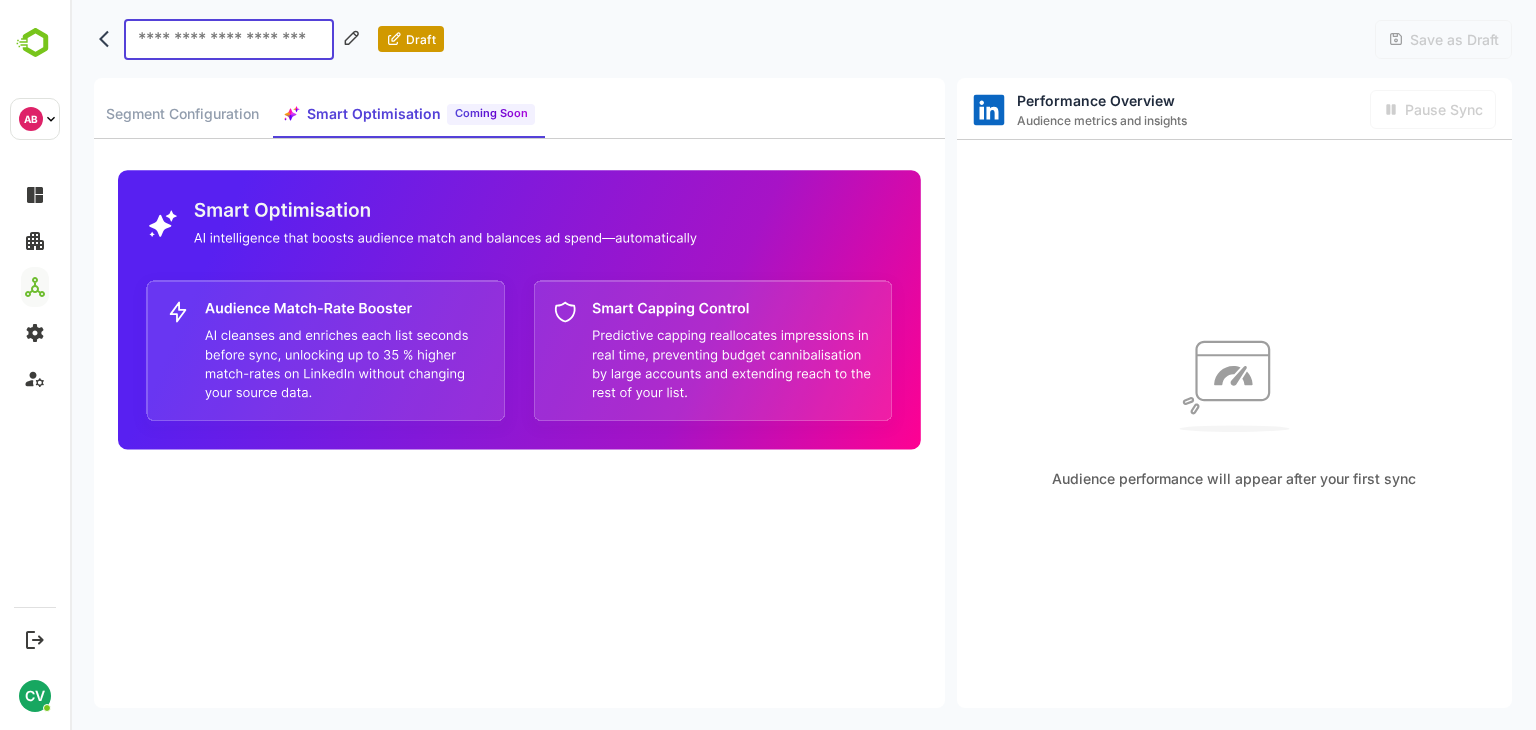 click on "Segment Configuration" at bounding box center (182, 114) 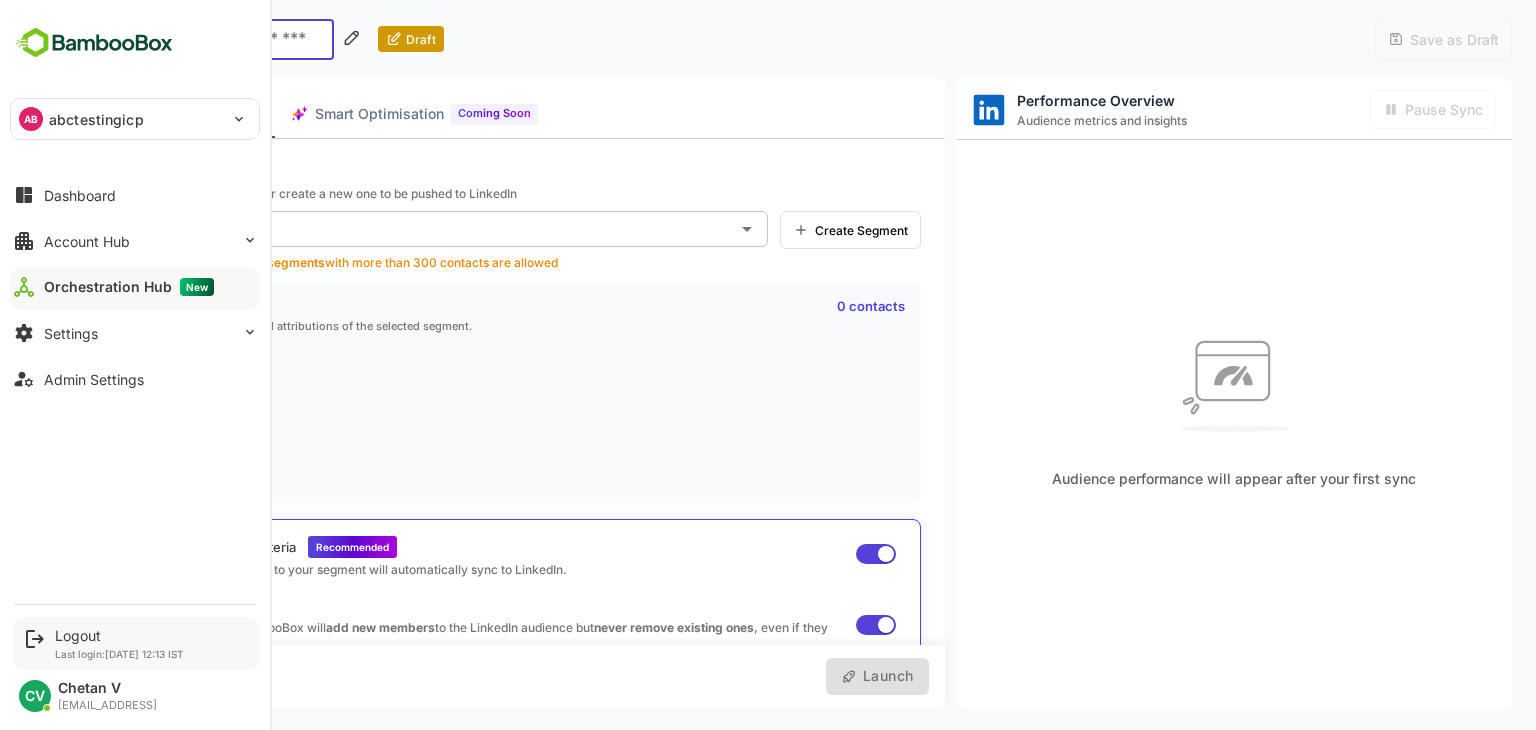 click on "Logout" at bounding box center [119, 635] 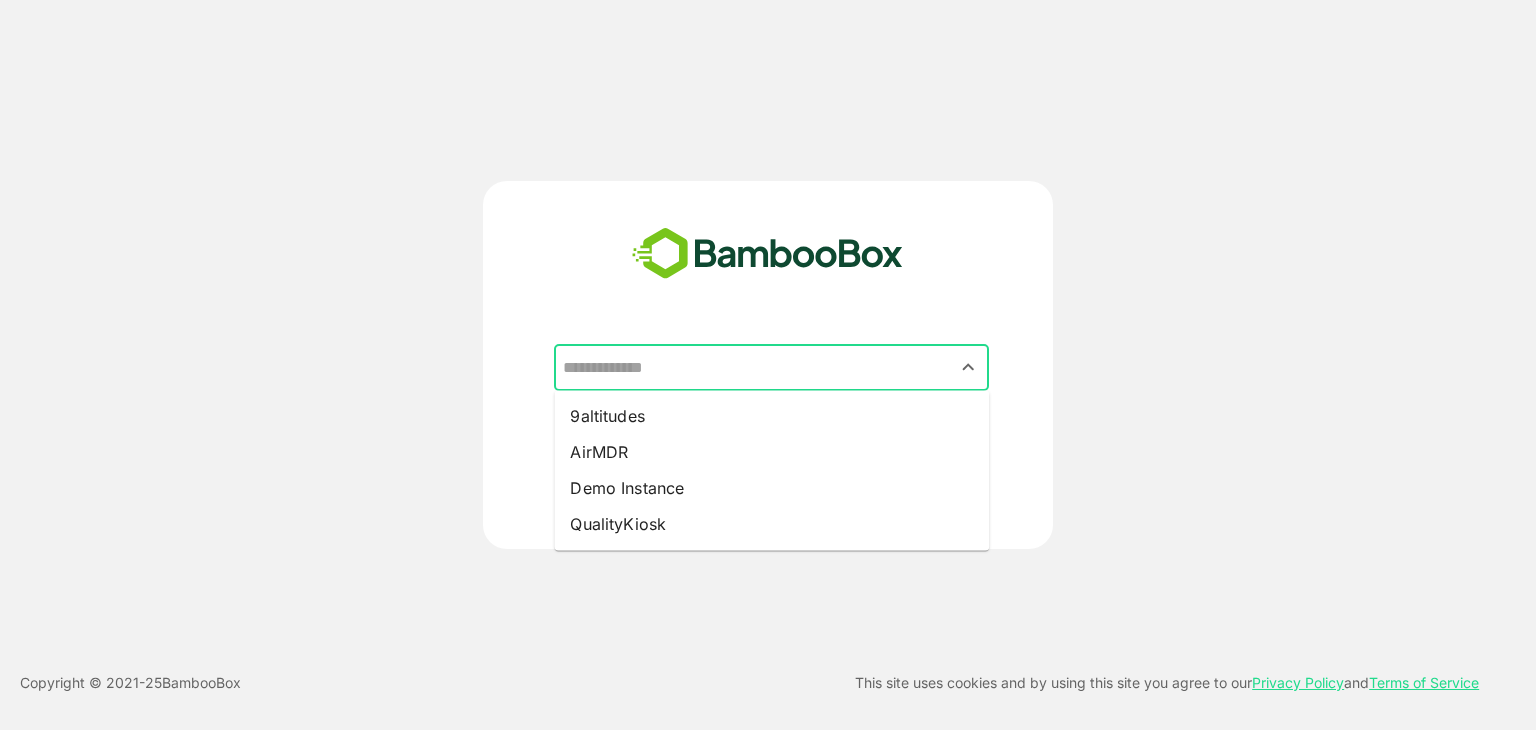 click at bounding box center [771, 368] 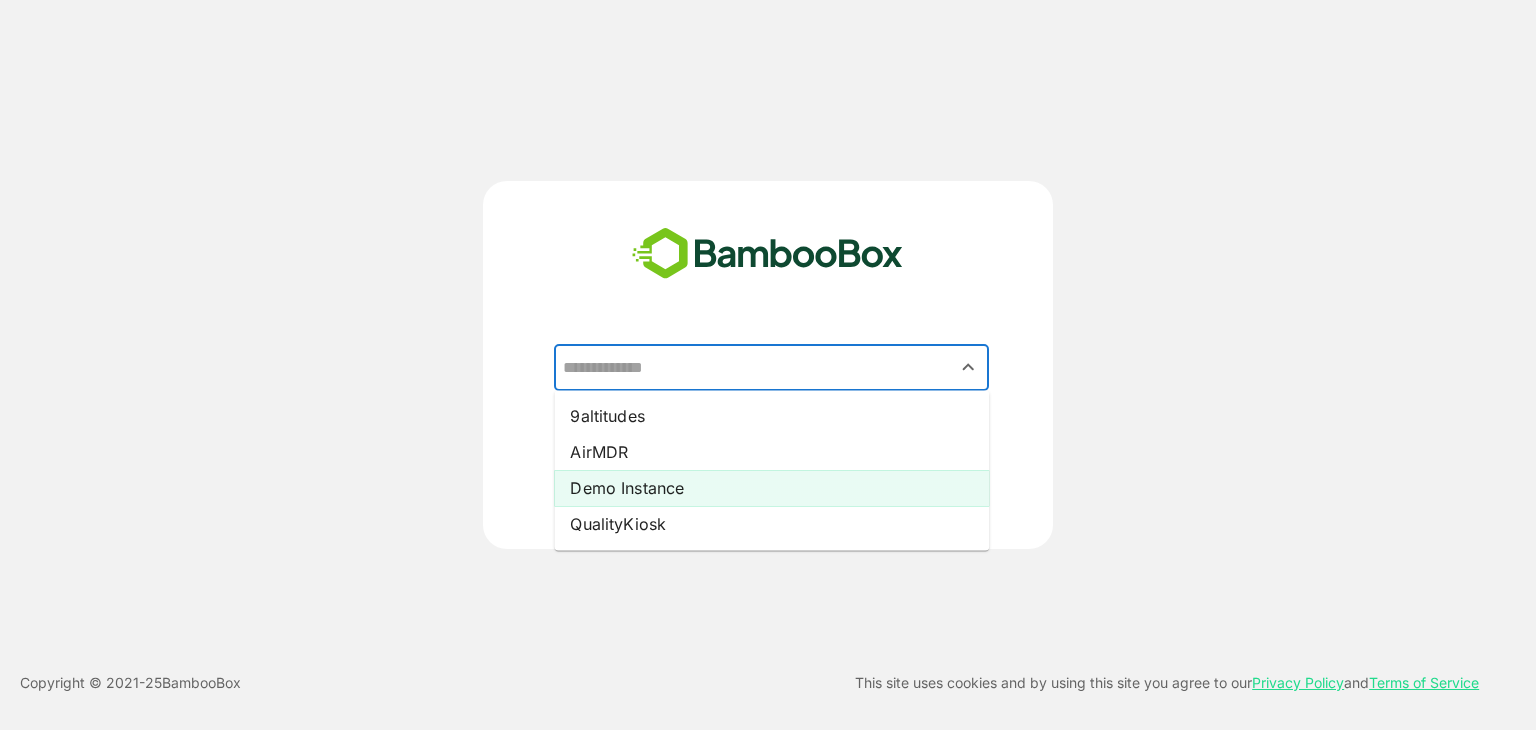 click on "Demo Instance" at bounding box center (771, 488) 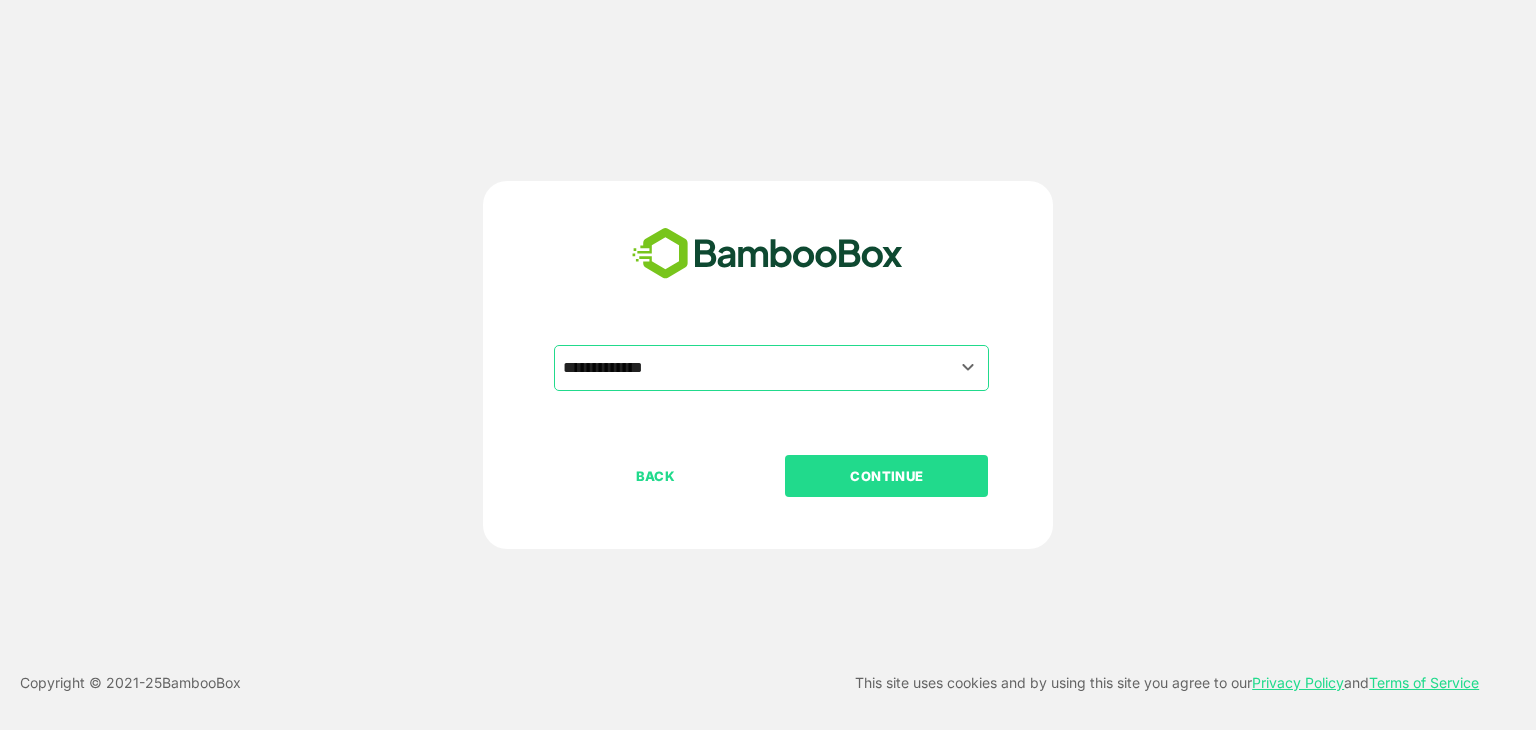 click on "CONTINUE" at bounding box center [887, 476] 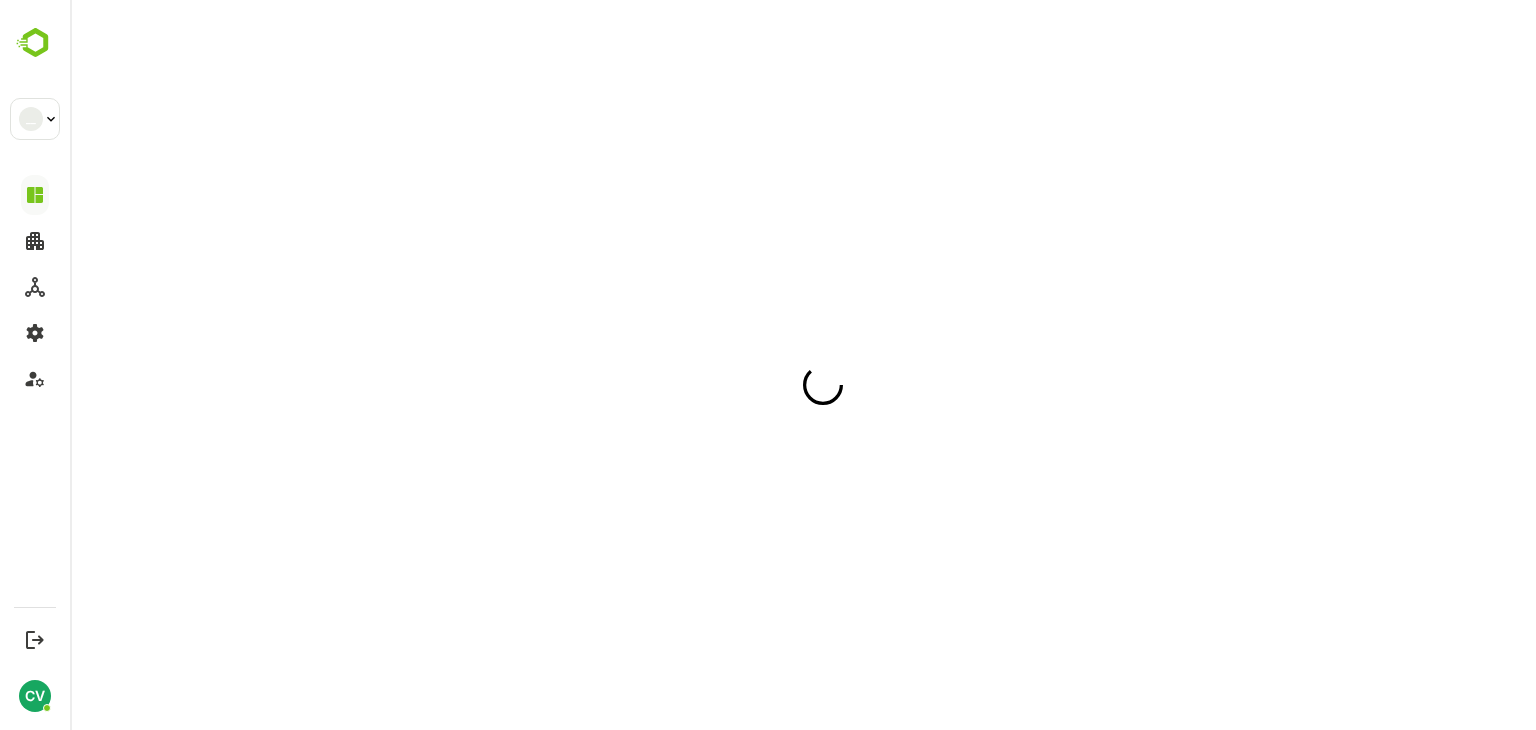 scroll, scrollTop: 0, scrollLeft: 0, axis: both 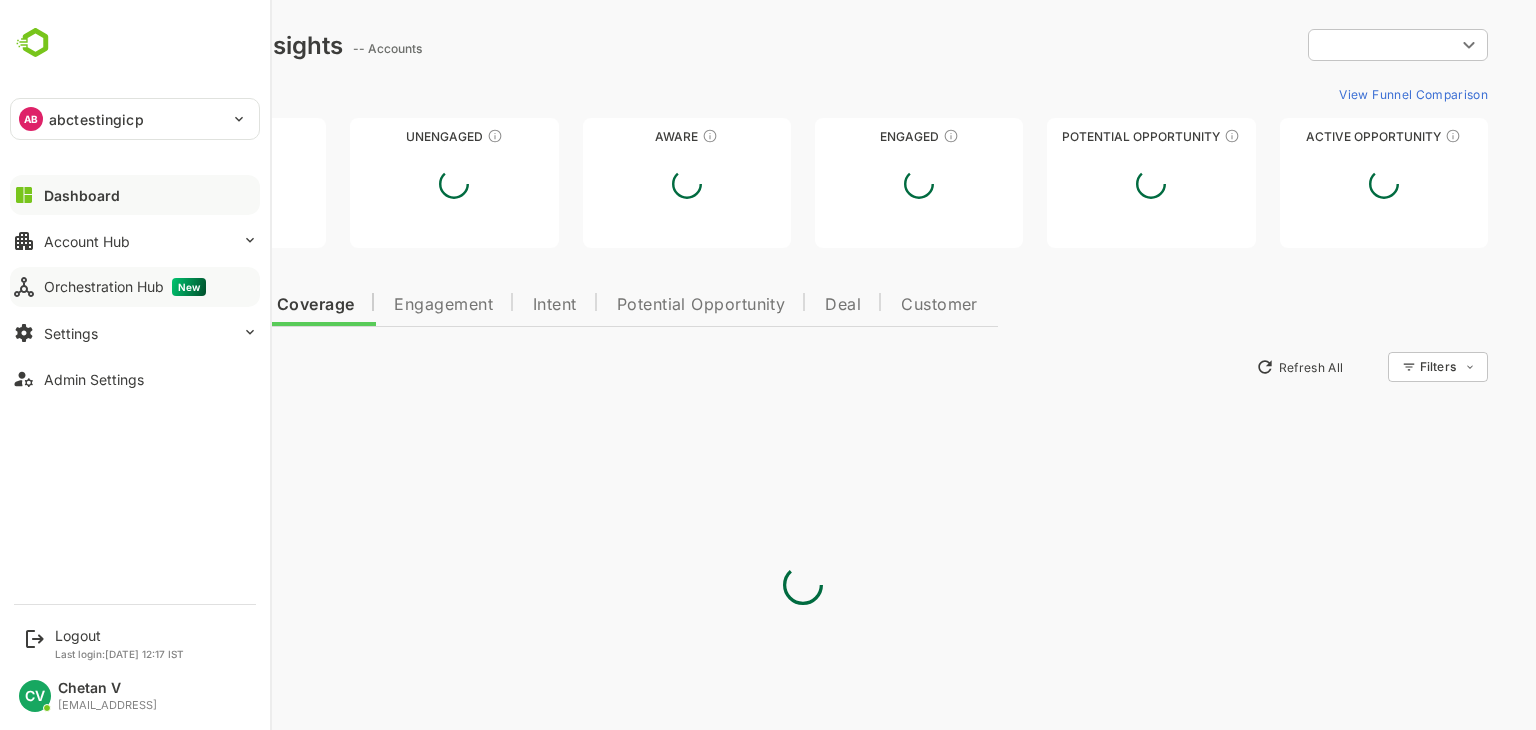 type on "**********" 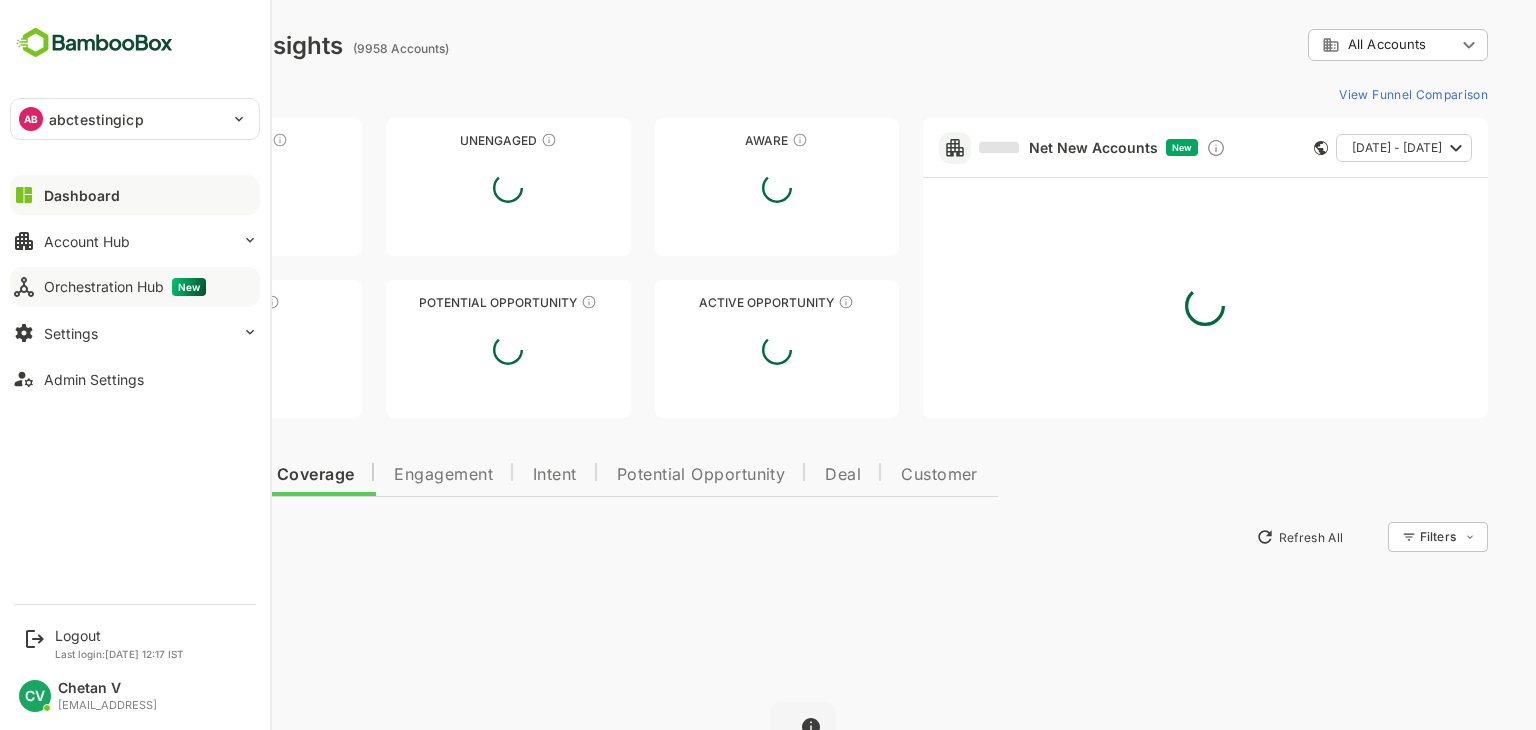click on "Orchestration Hub New" at bounding box center (125, 287) 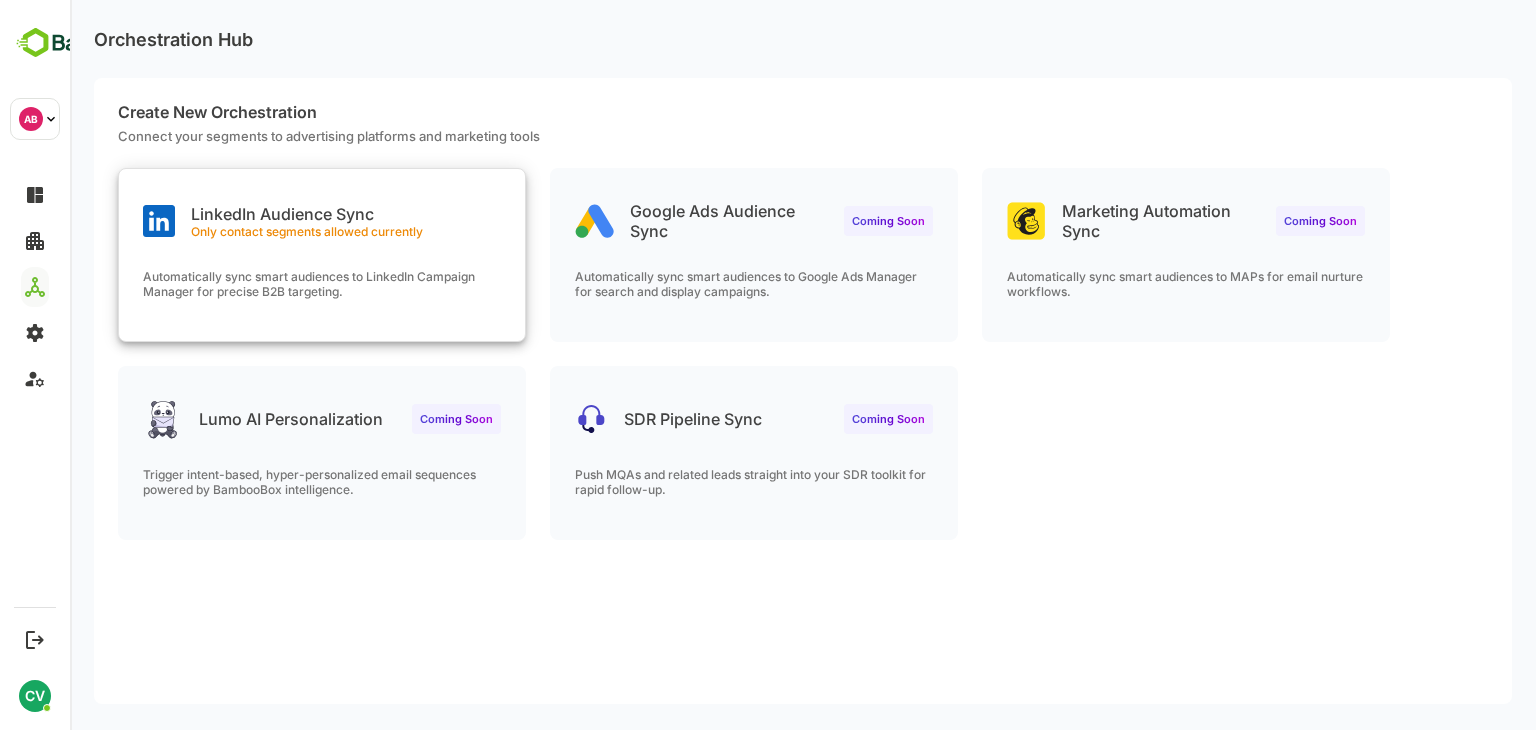 scroll, scrollTop: 0, scrollLeft: 0, axis: both 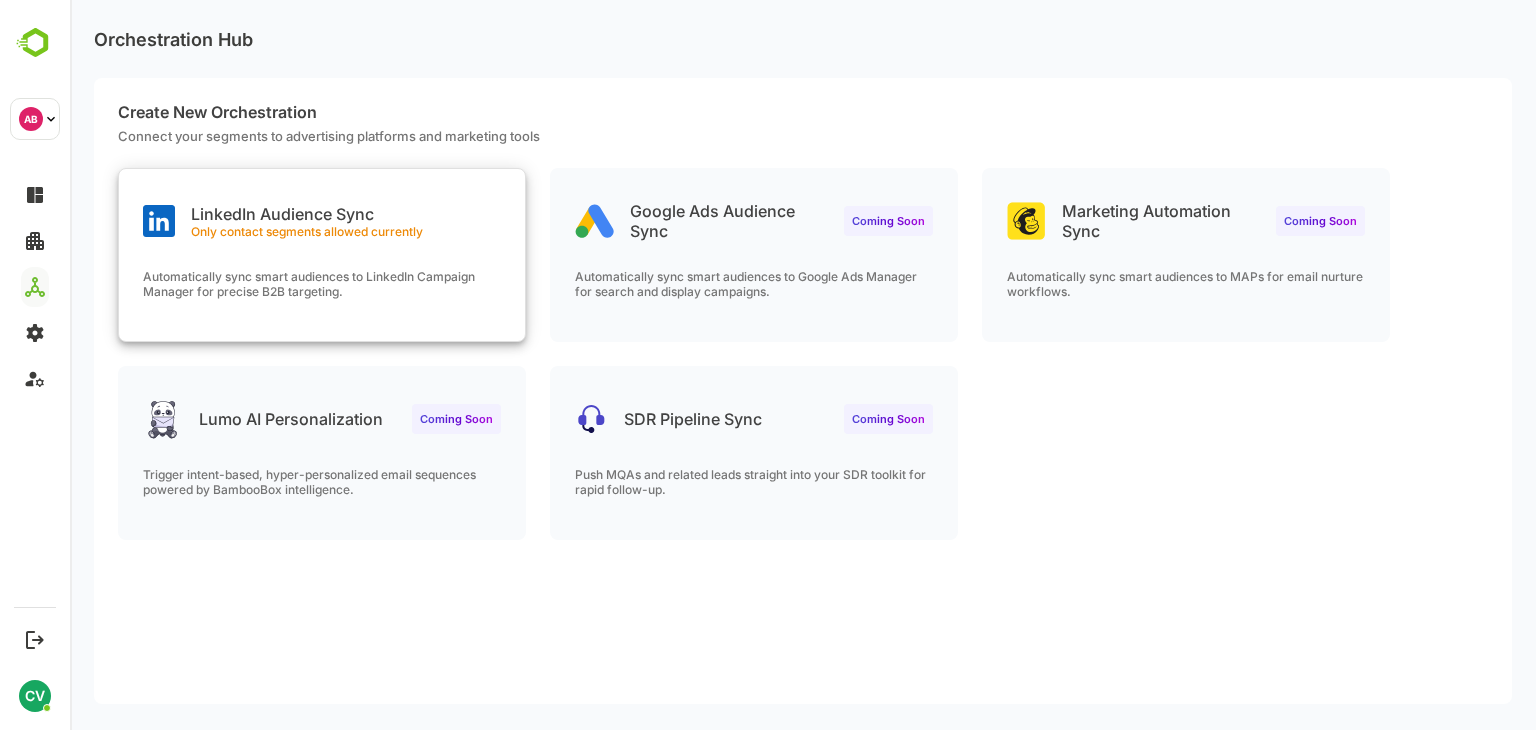 click on "LinkedIn Audience Sync Only contact segments allowed currently" at bounding box center [322, 205] 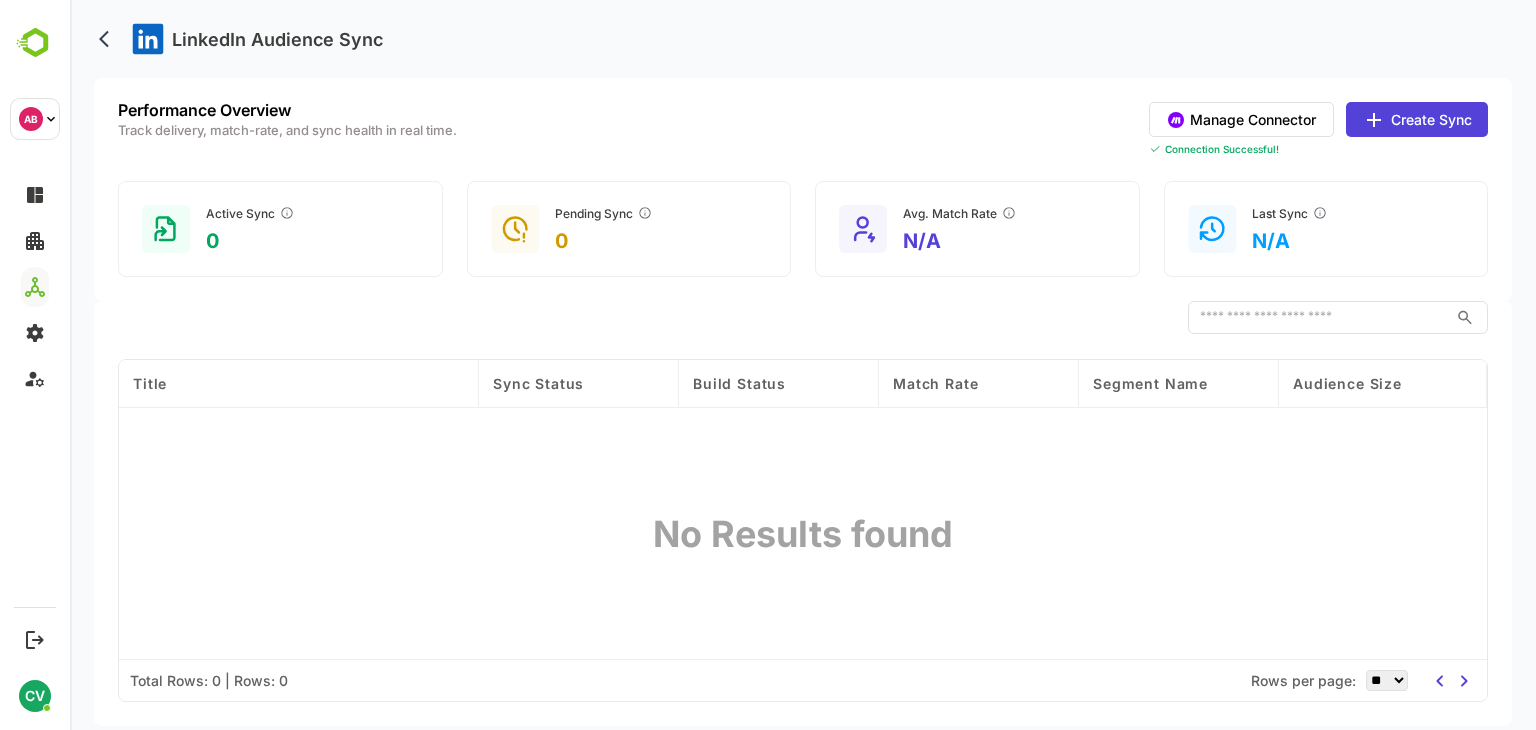 click on "Create Sync" at bounding box center [1417, 119] 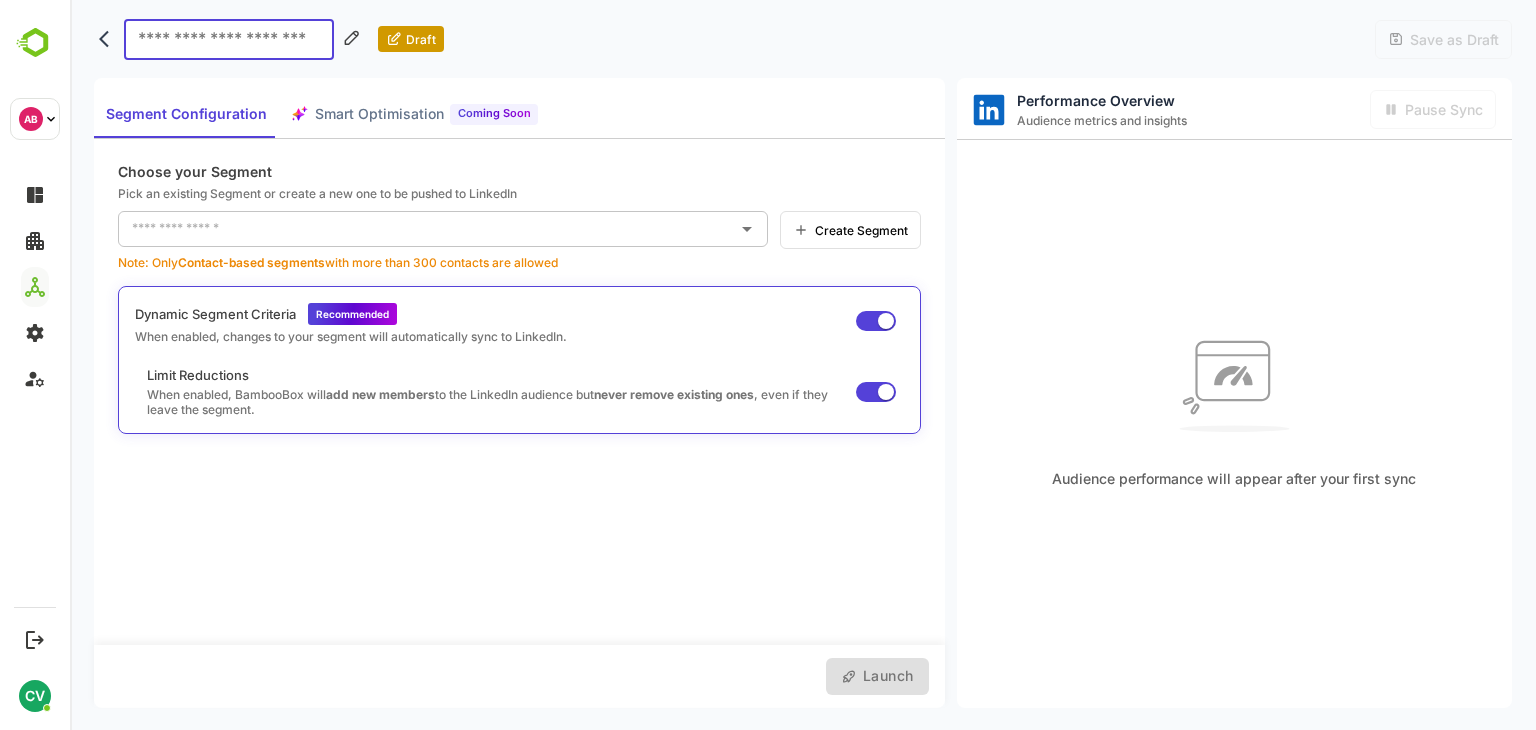click at bounding box center (428, 229) 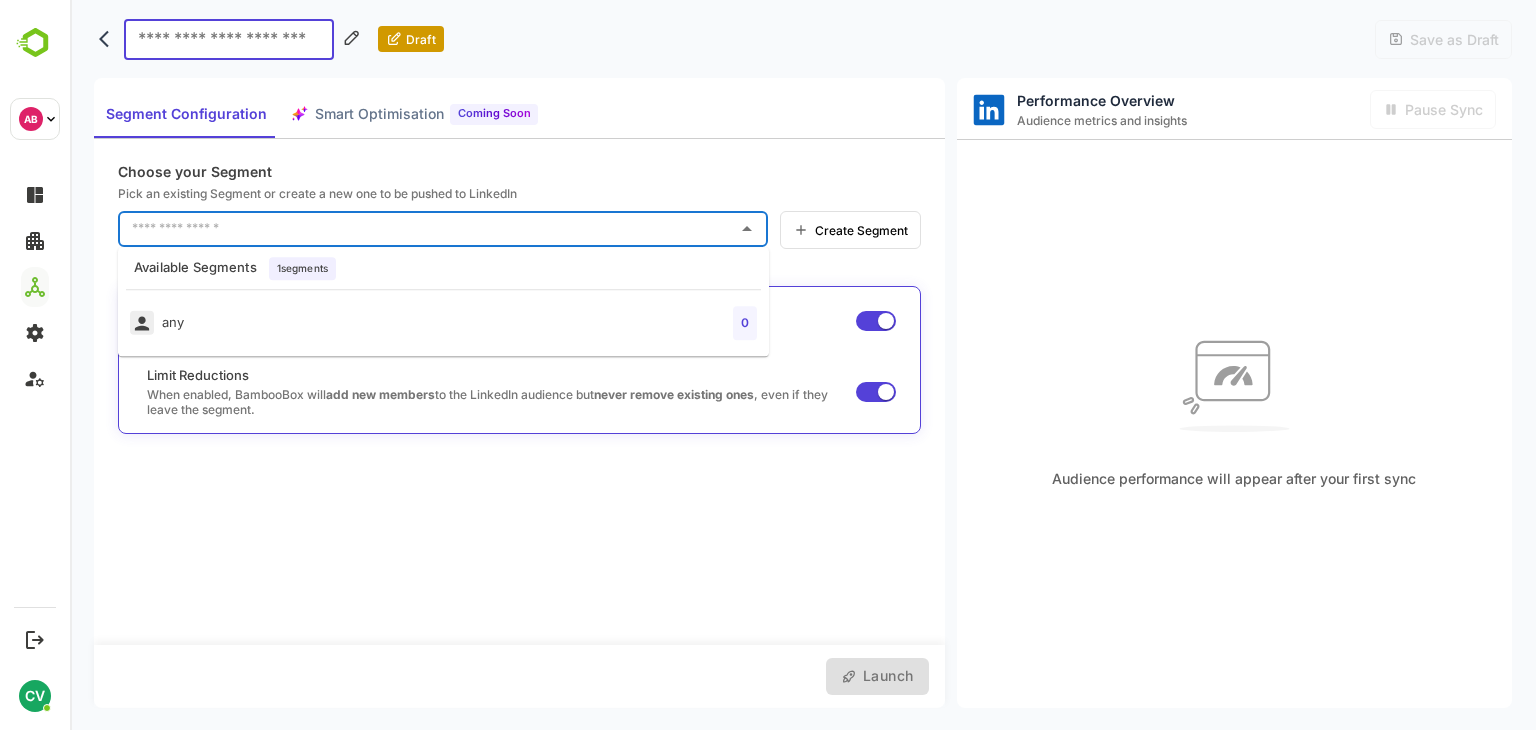 click on "any 0" at bounding box center [443, 323] 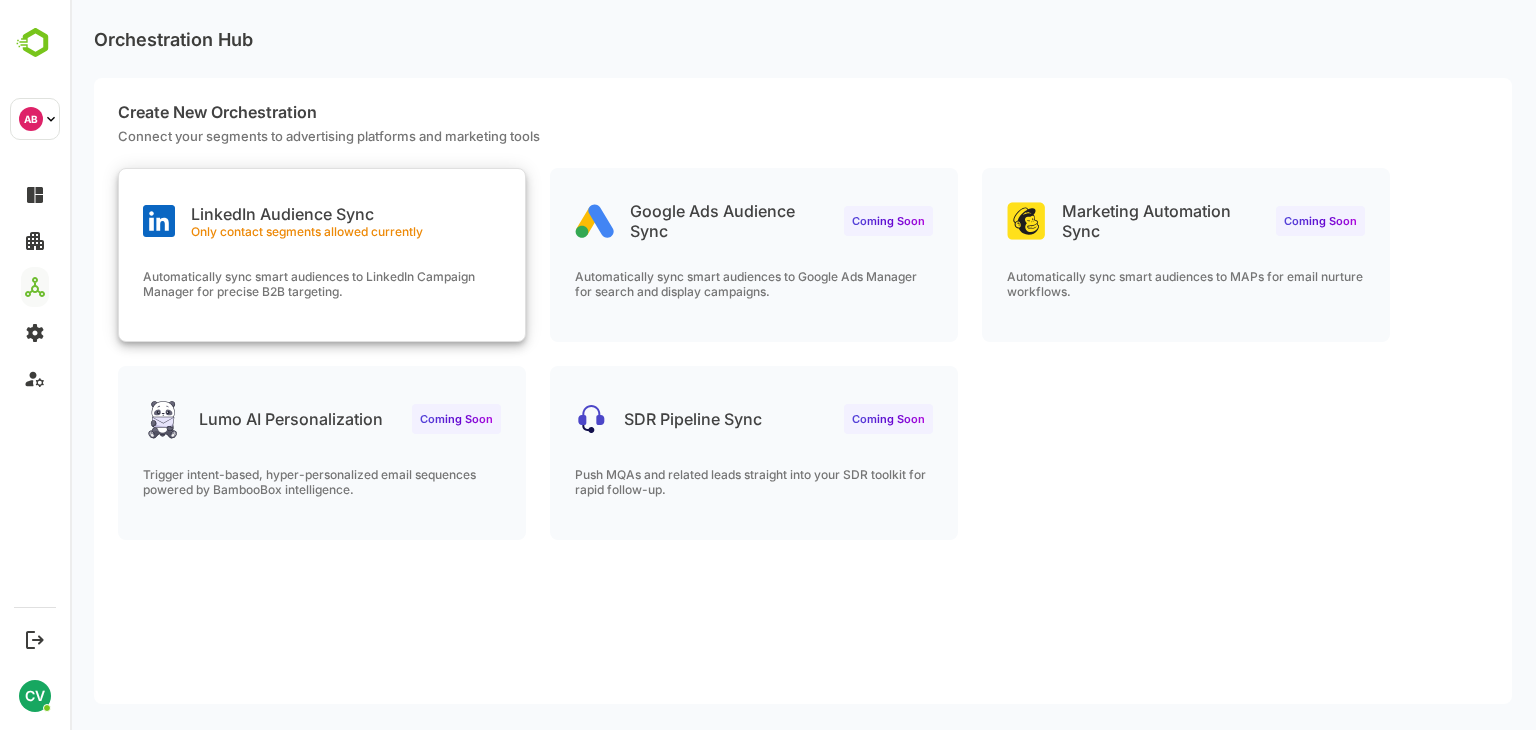 scroll, scrollTop: 0, scrollLeft: 0, axis: both 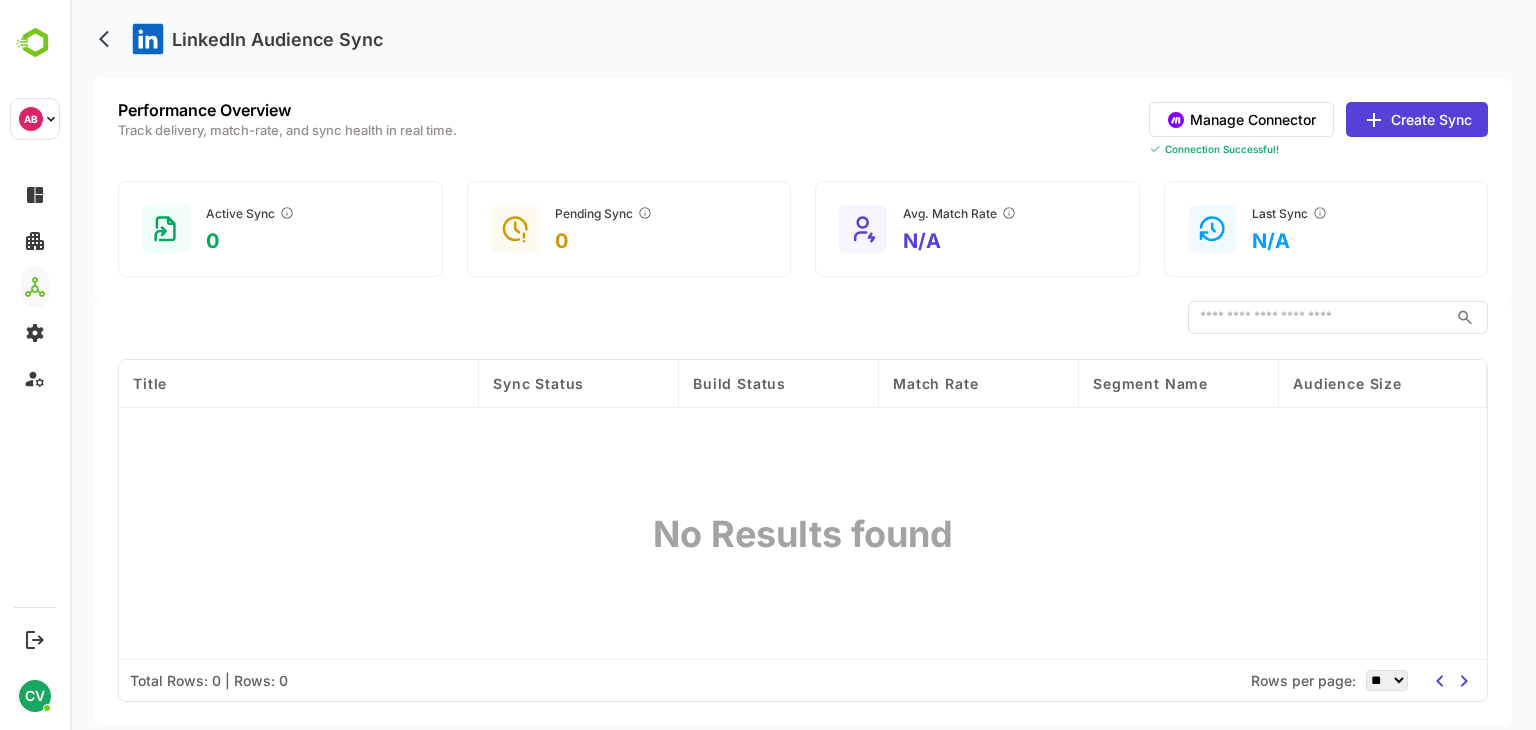 click on "Create Sync" at bounding box center (1417, 119) 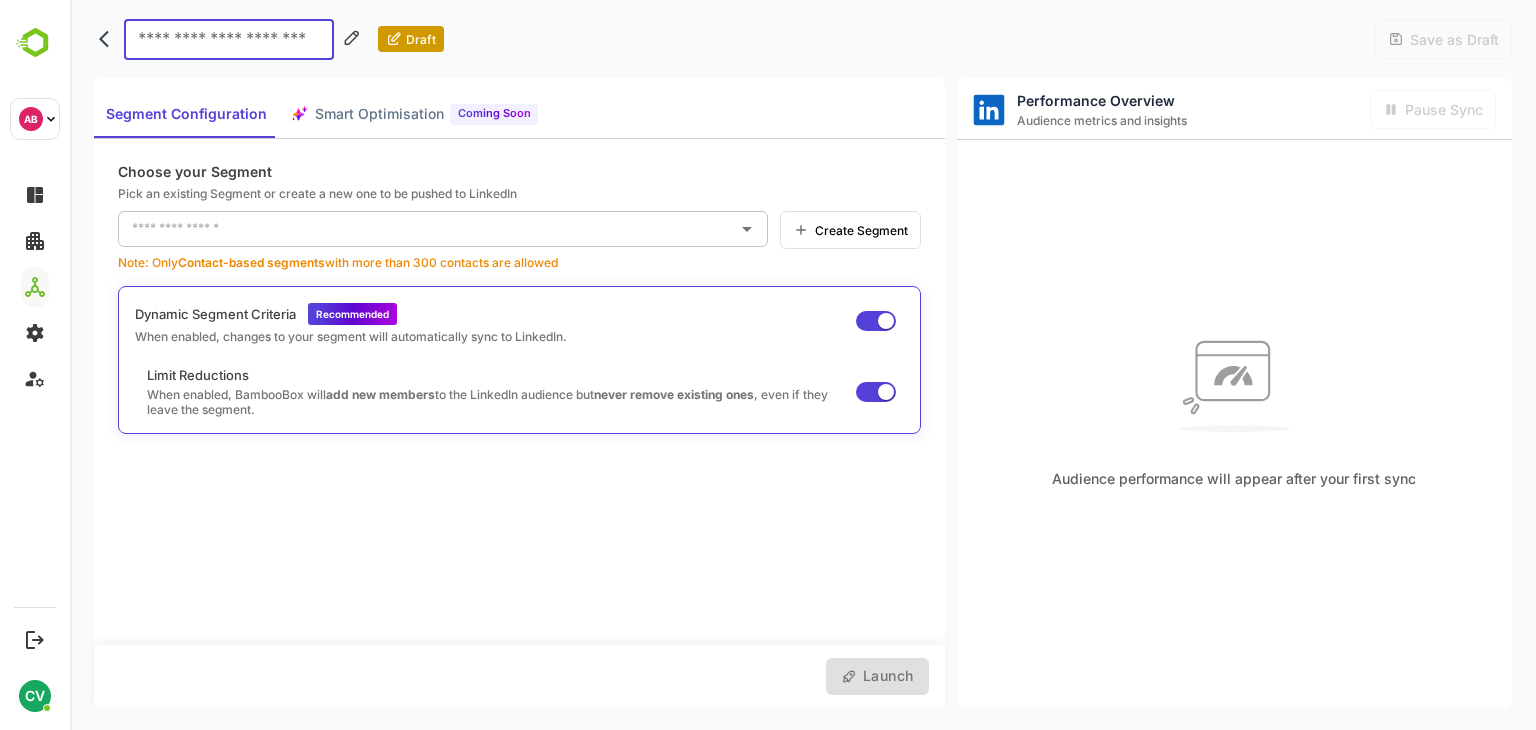 click at bounding box center [428, 229] 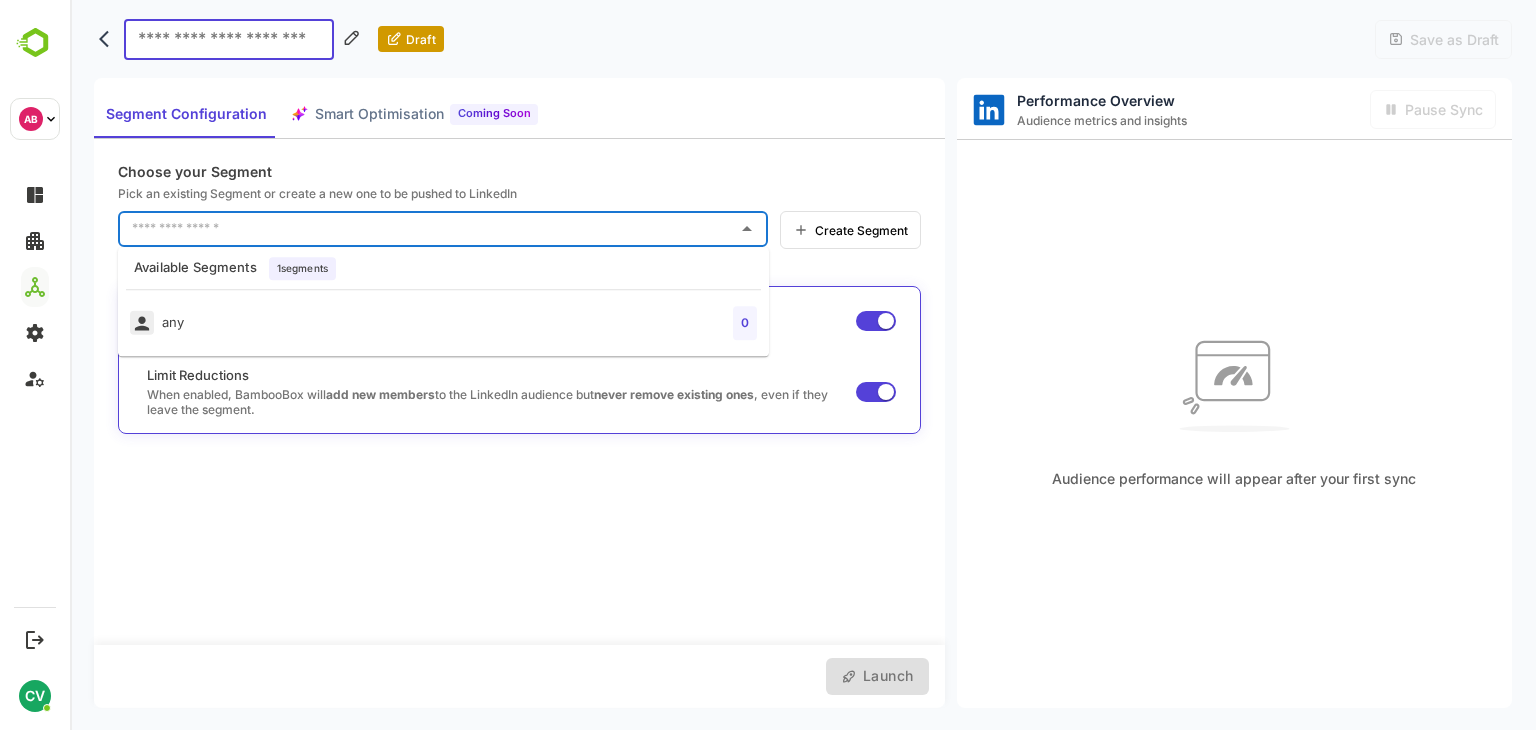 click on "any 0" at bounding box center [443, 323] 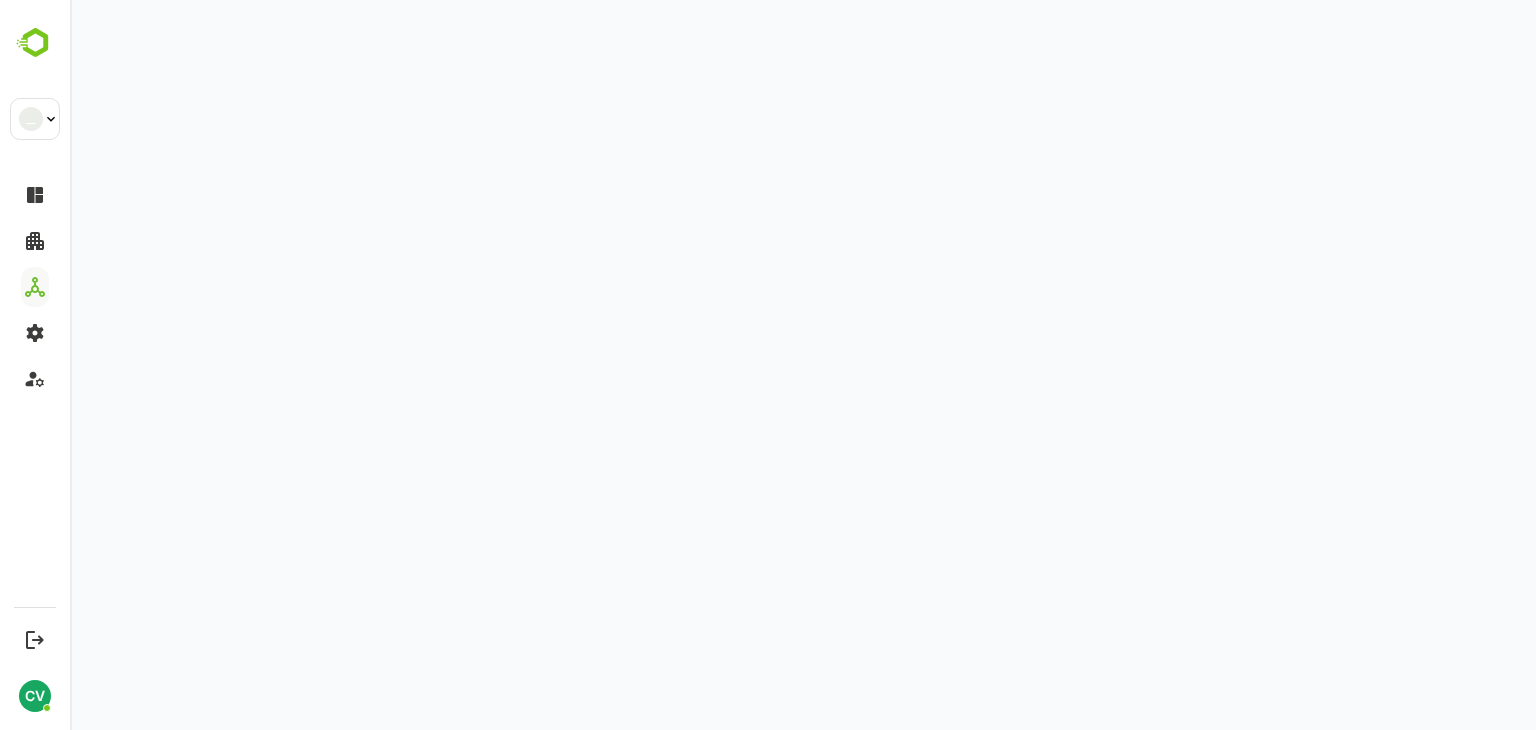 scroll, scrollTop: 0, scrollLeft: 0, axis: both 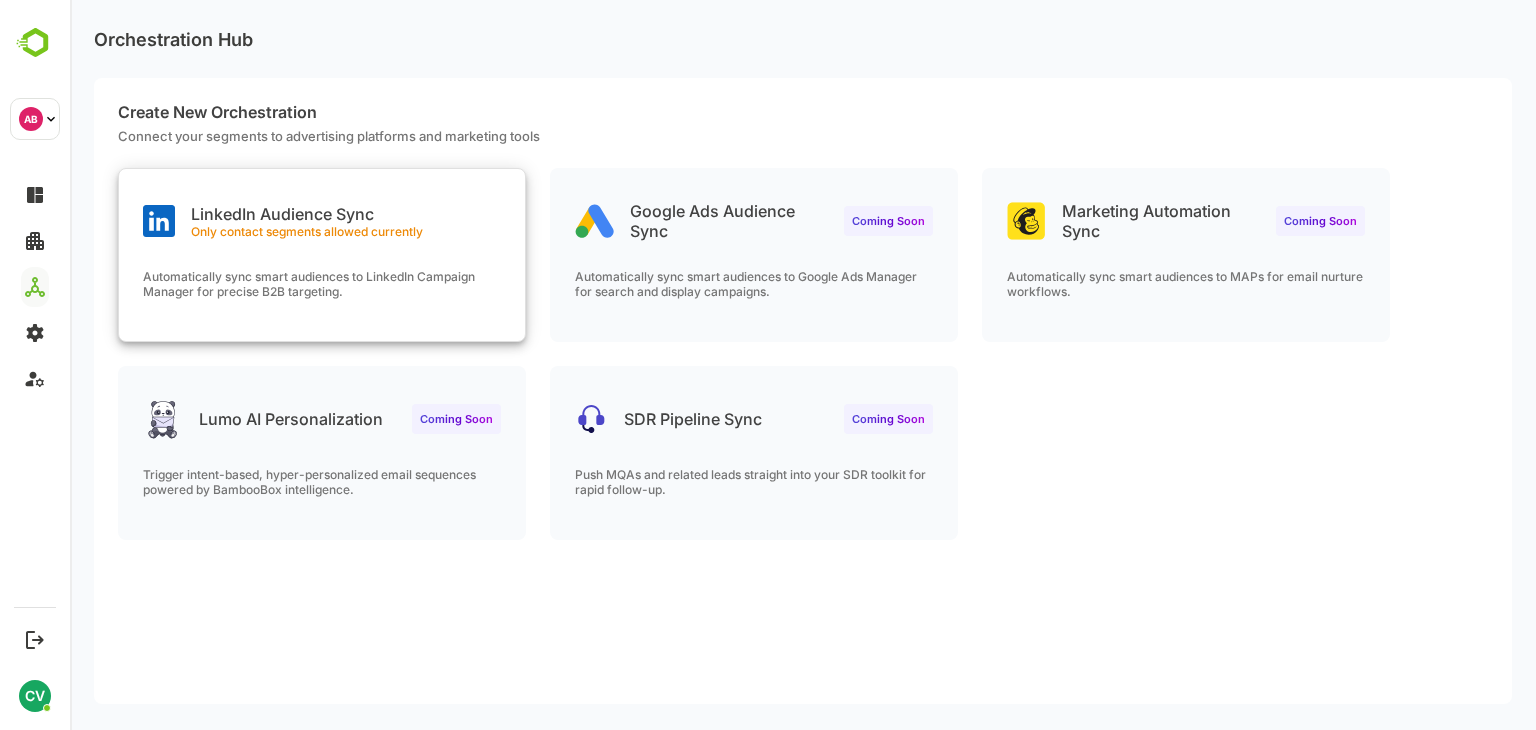 click on "LinkedIn Audience Sync Only contact segments allowed currently Automatically sync smart audiences to LinkedIn Campaign Manager for precise B2B targeting." at bounding box center [322, 255] 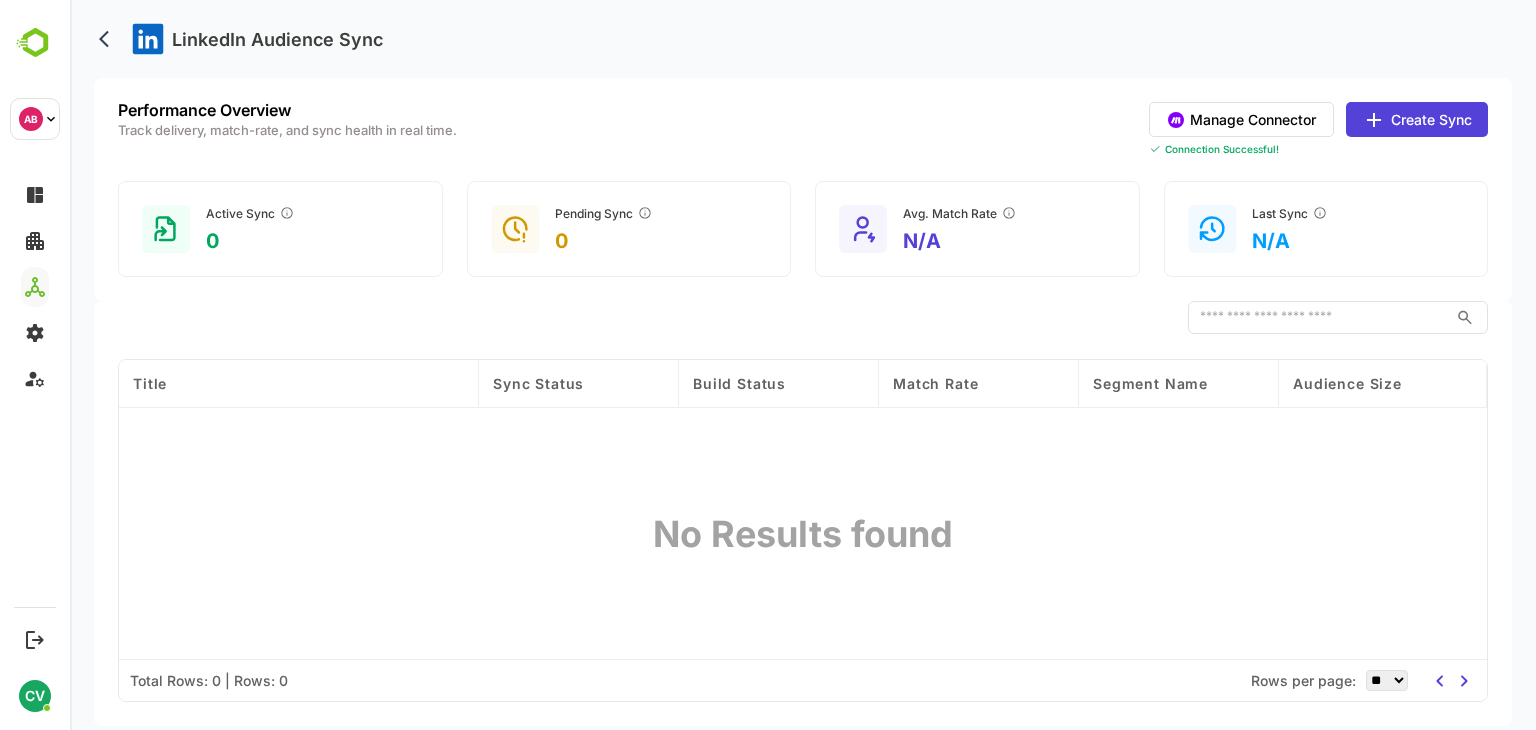click on "Create Sync" at bounding box center [1417, 119] 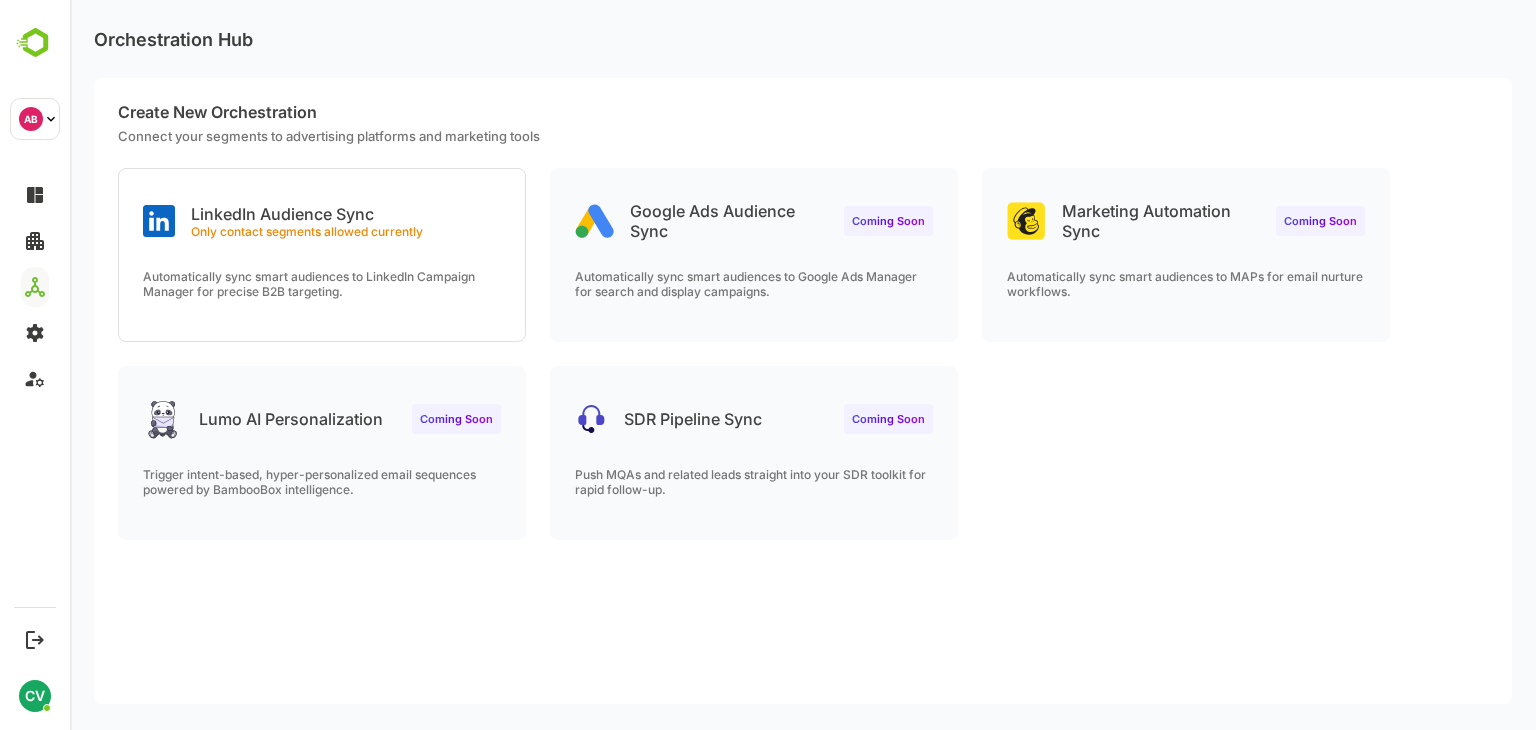 scroll, scrollTop: 0, scrollLeft: 0, axis: both 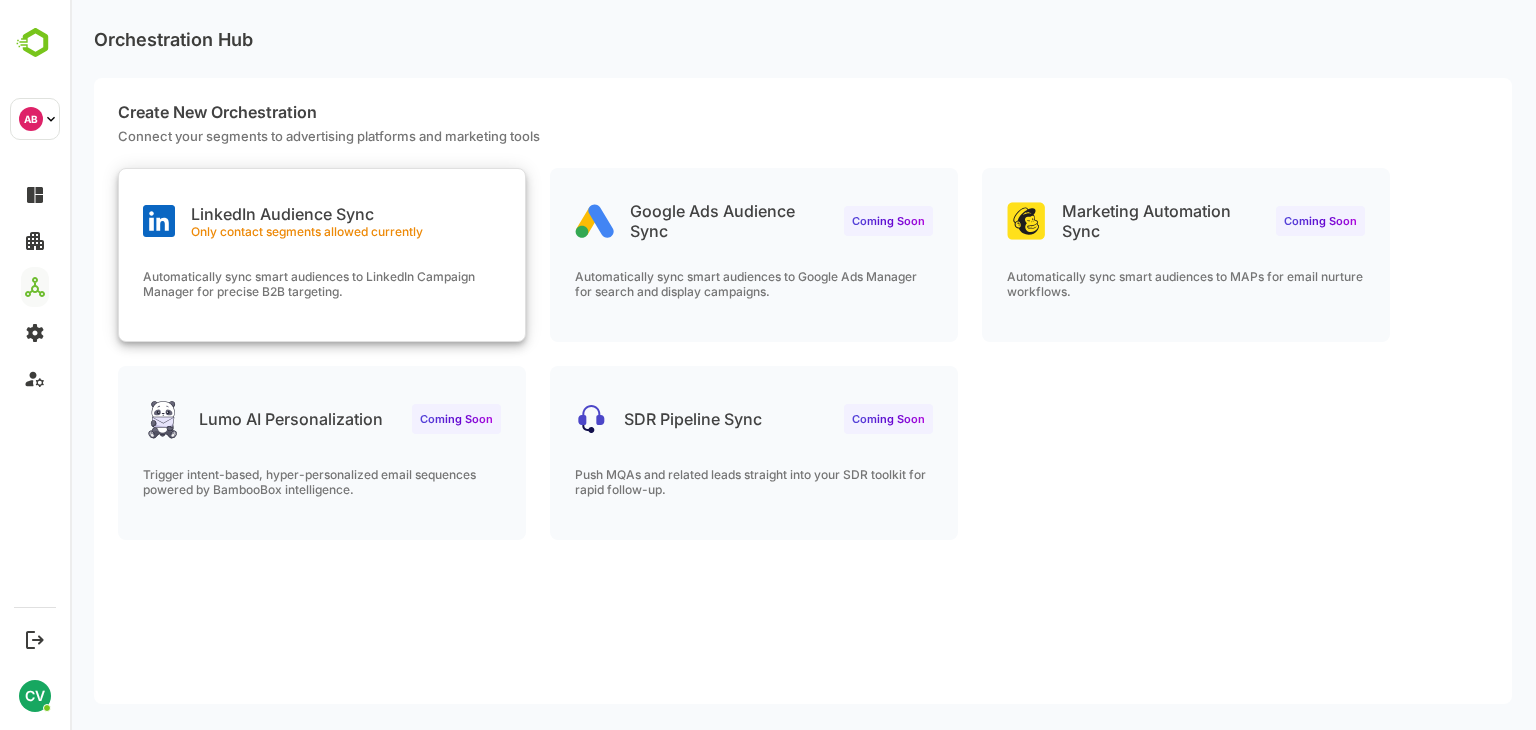 click on "LinkedIn Audience Sync Only contact segments allowed currently" at bounding box center (307, 221) 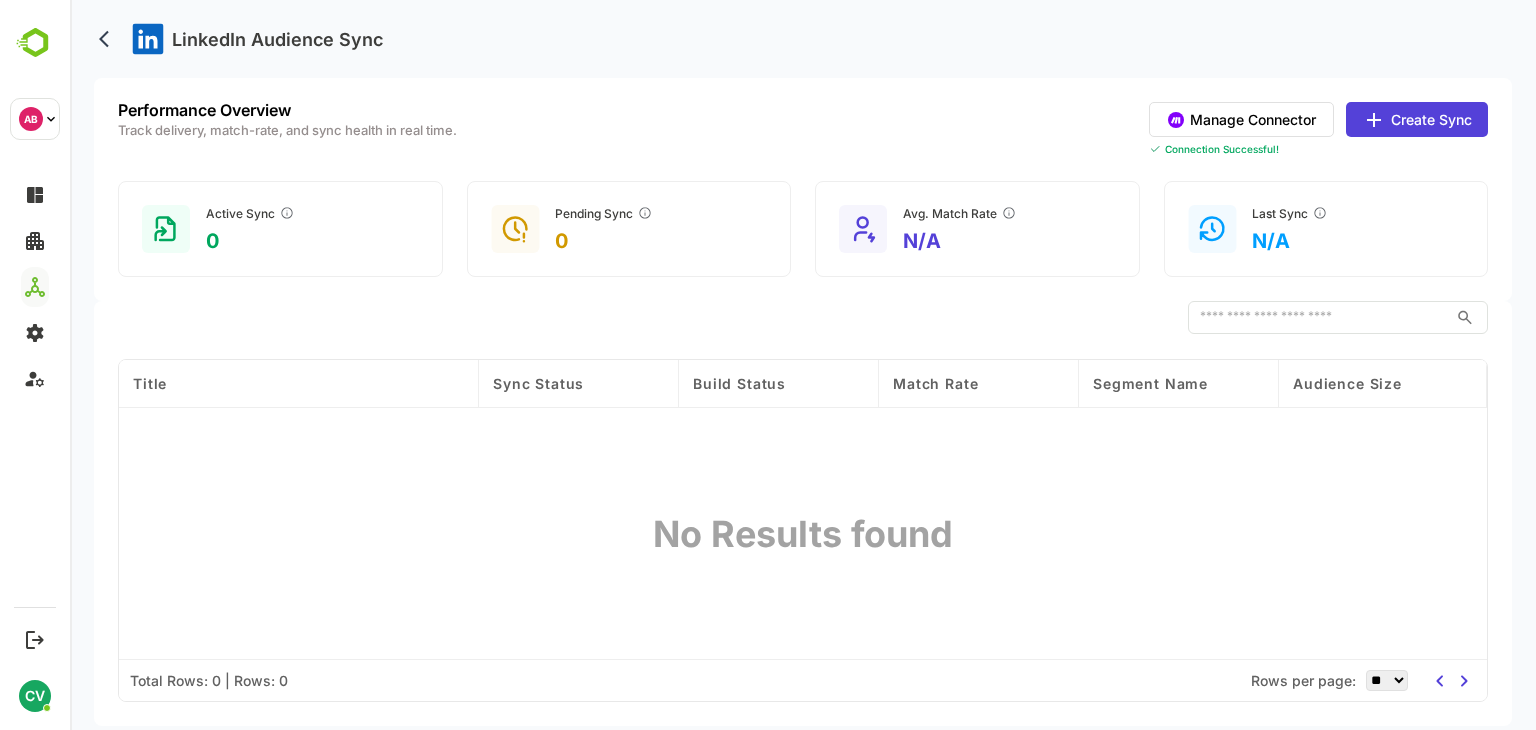 click on "Create Sync" at bounding box center (1417, 119) 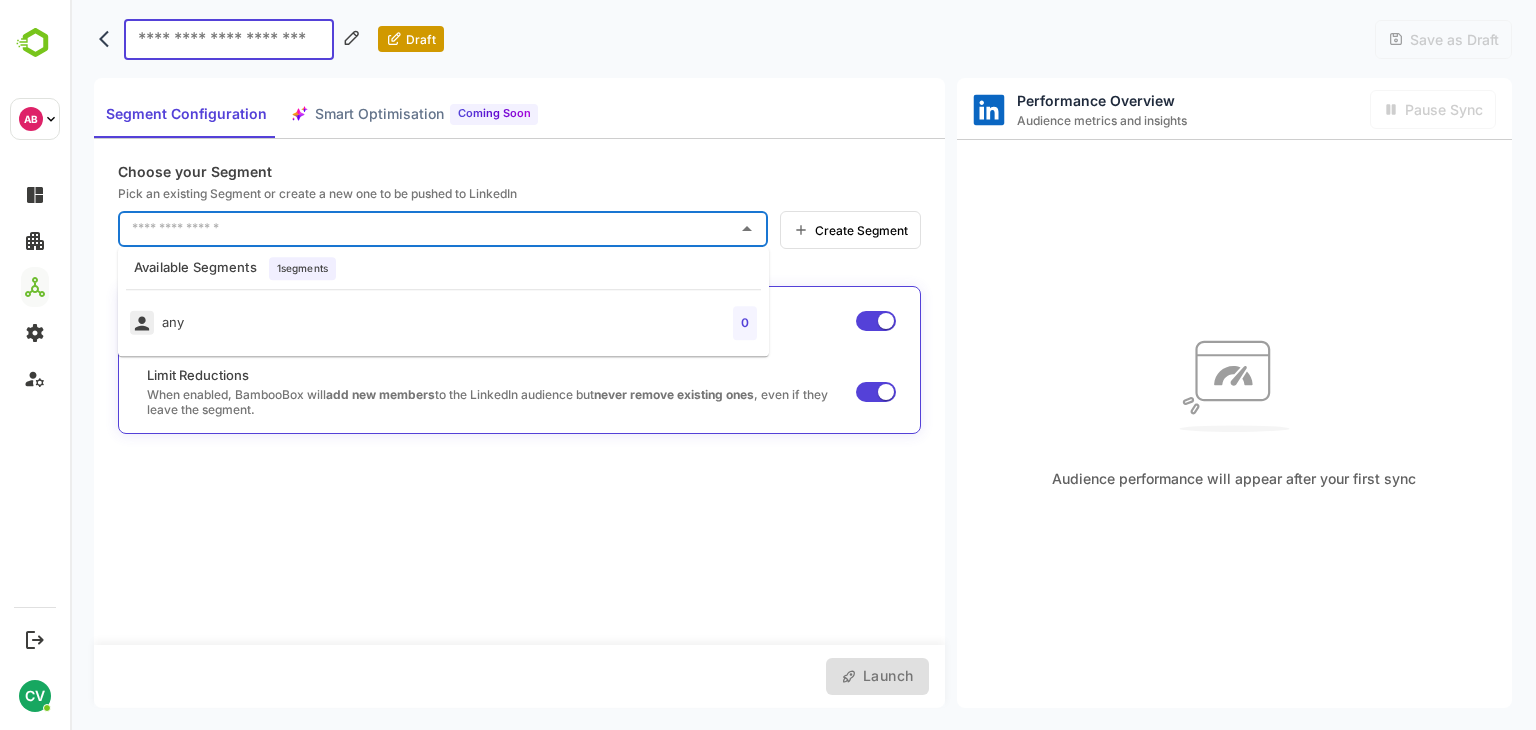 click at bounding box center [428, 229] 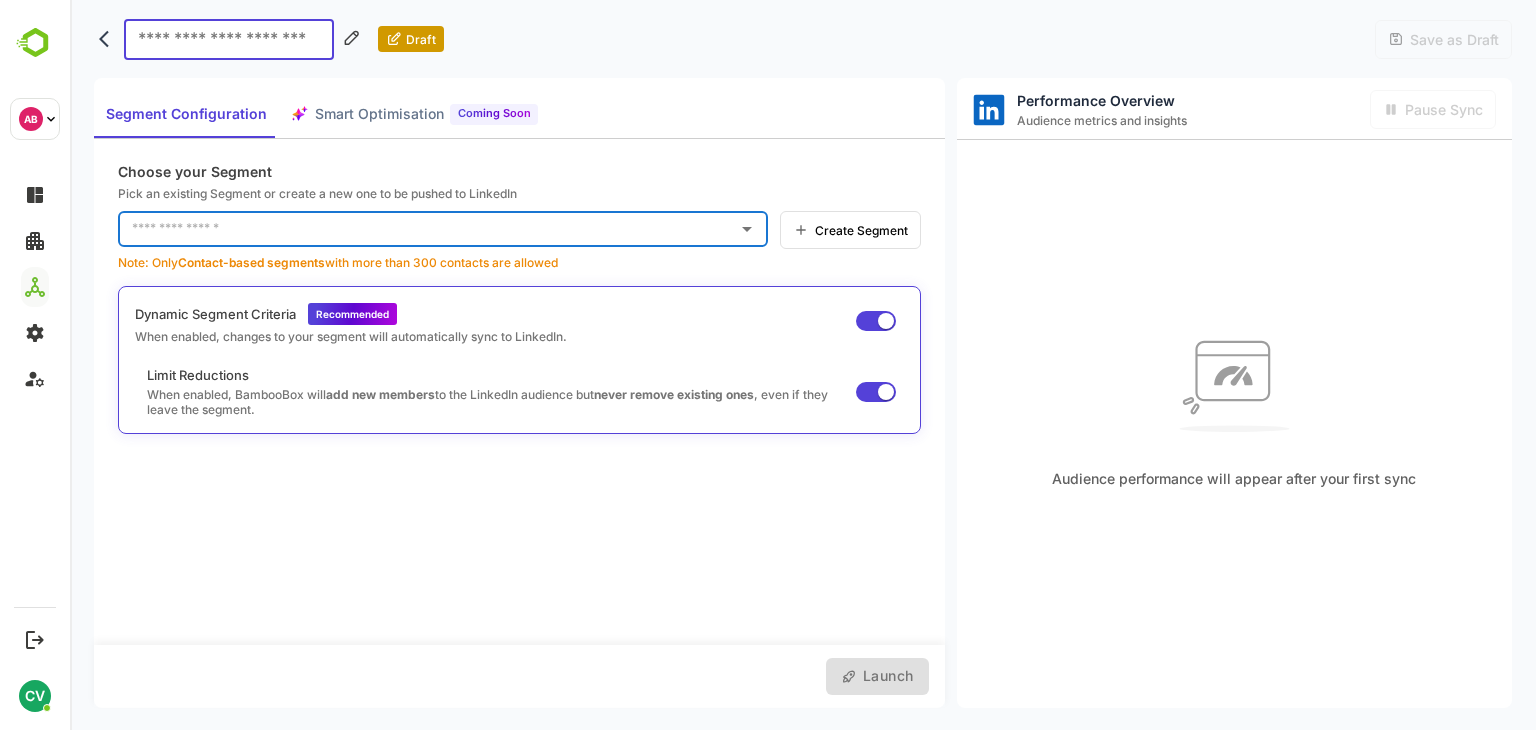 click 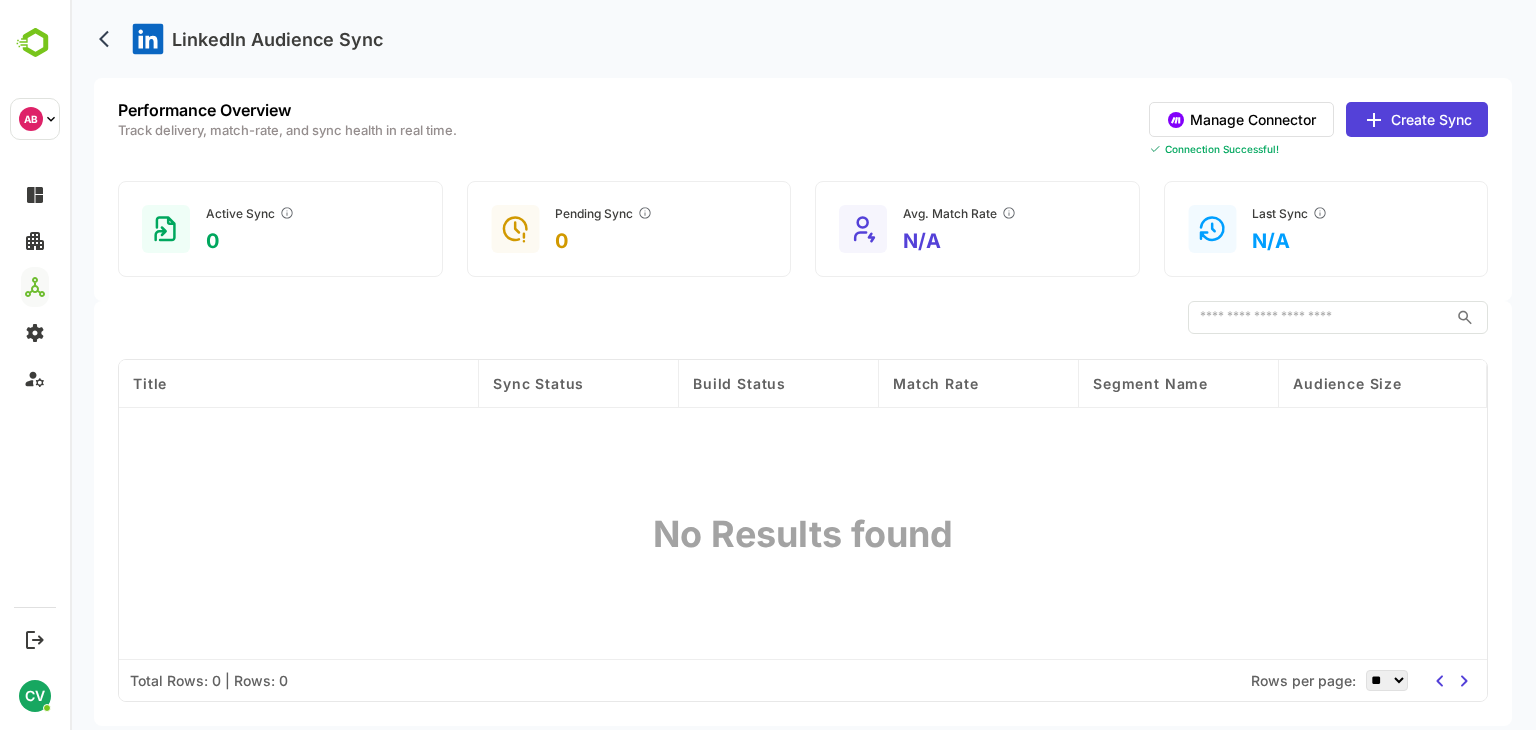 click on "Create Sync" at bounding box center (1417, 119) 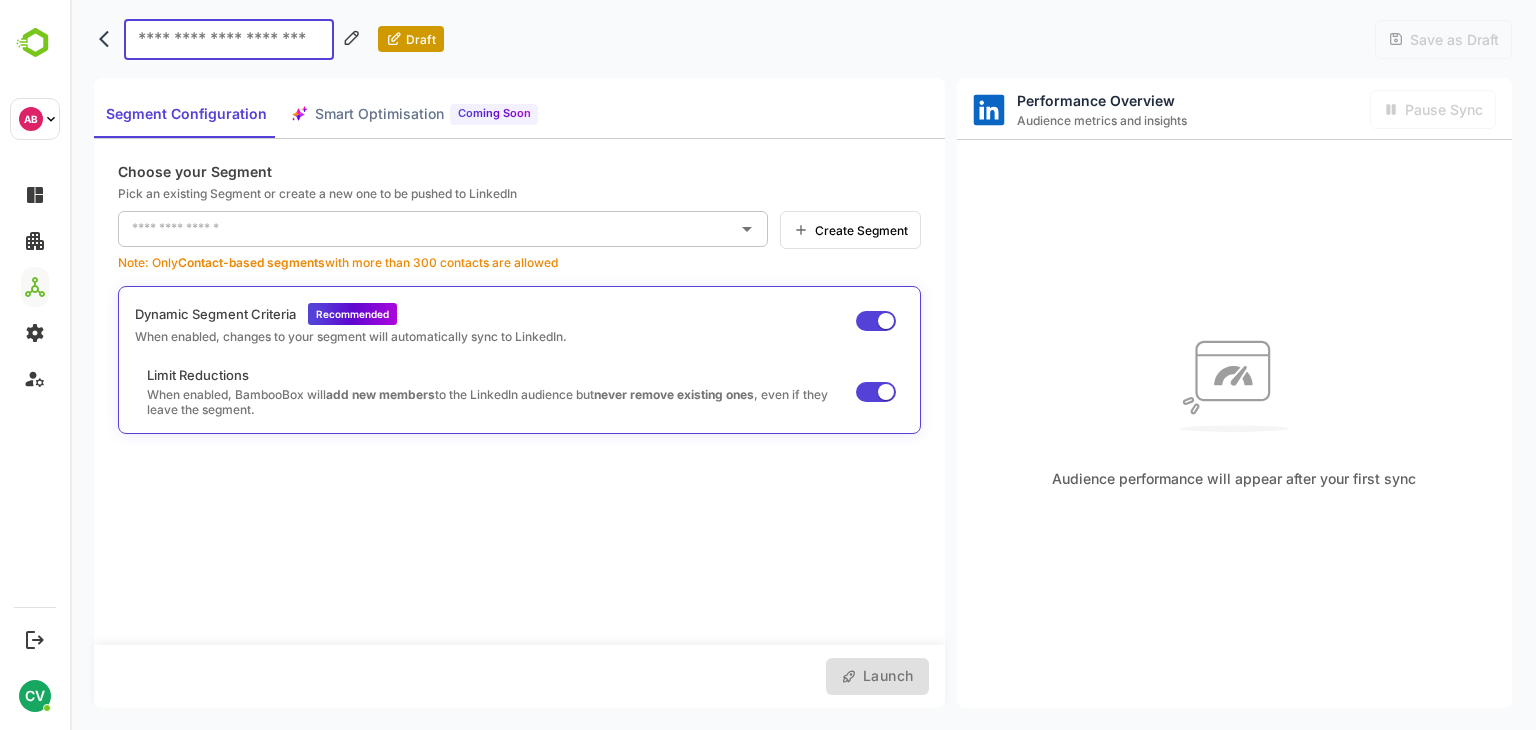 click at bounding box center (428, 229) 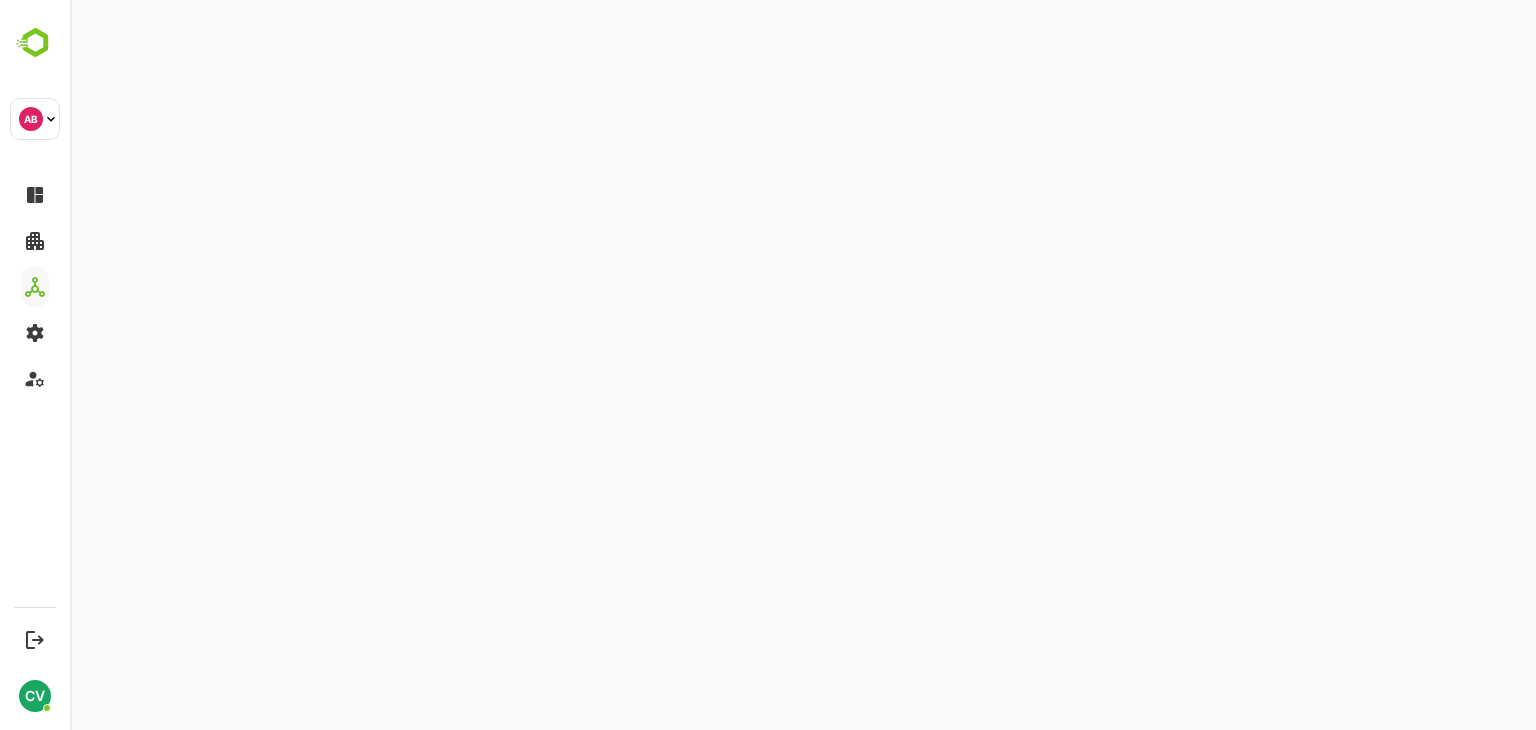 scroll, scrollTop: 0, scrollLeft: 0, axis: both 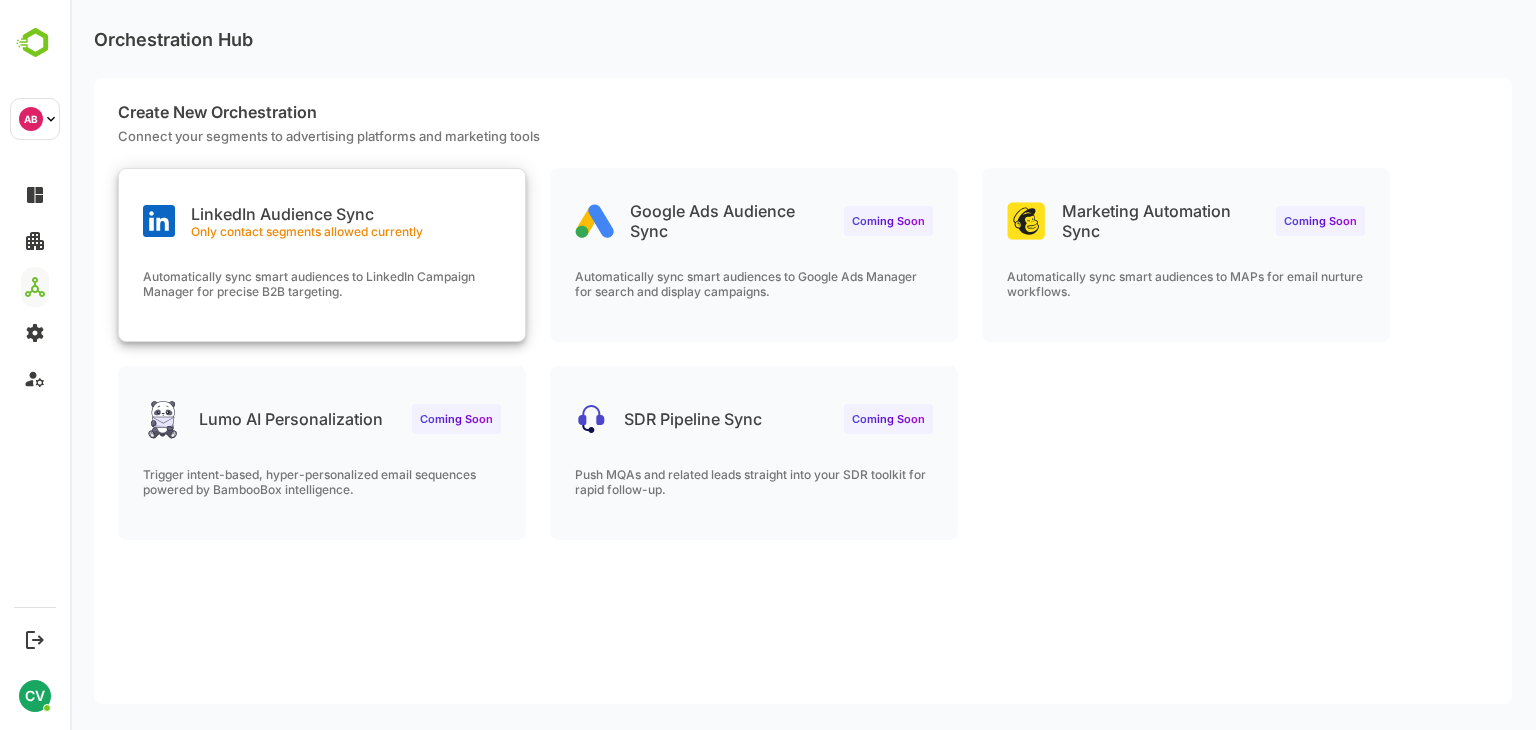 click on "Automatically sync smart audiences to LinkedIn Campaign Manager for precise B2B targeting." at bounding box center [322, 284] 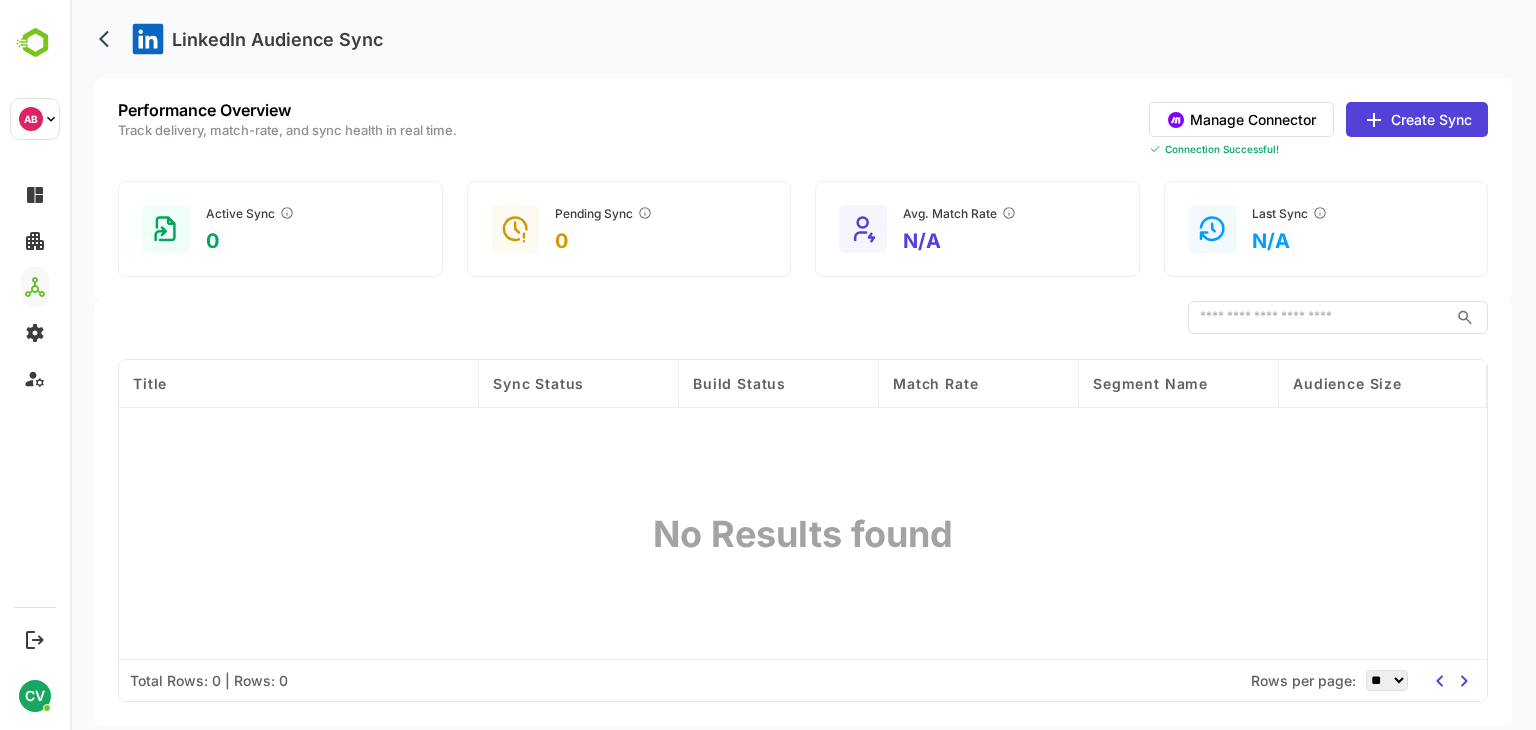 click on "Create Sync" at bounding box center [1417, 119] 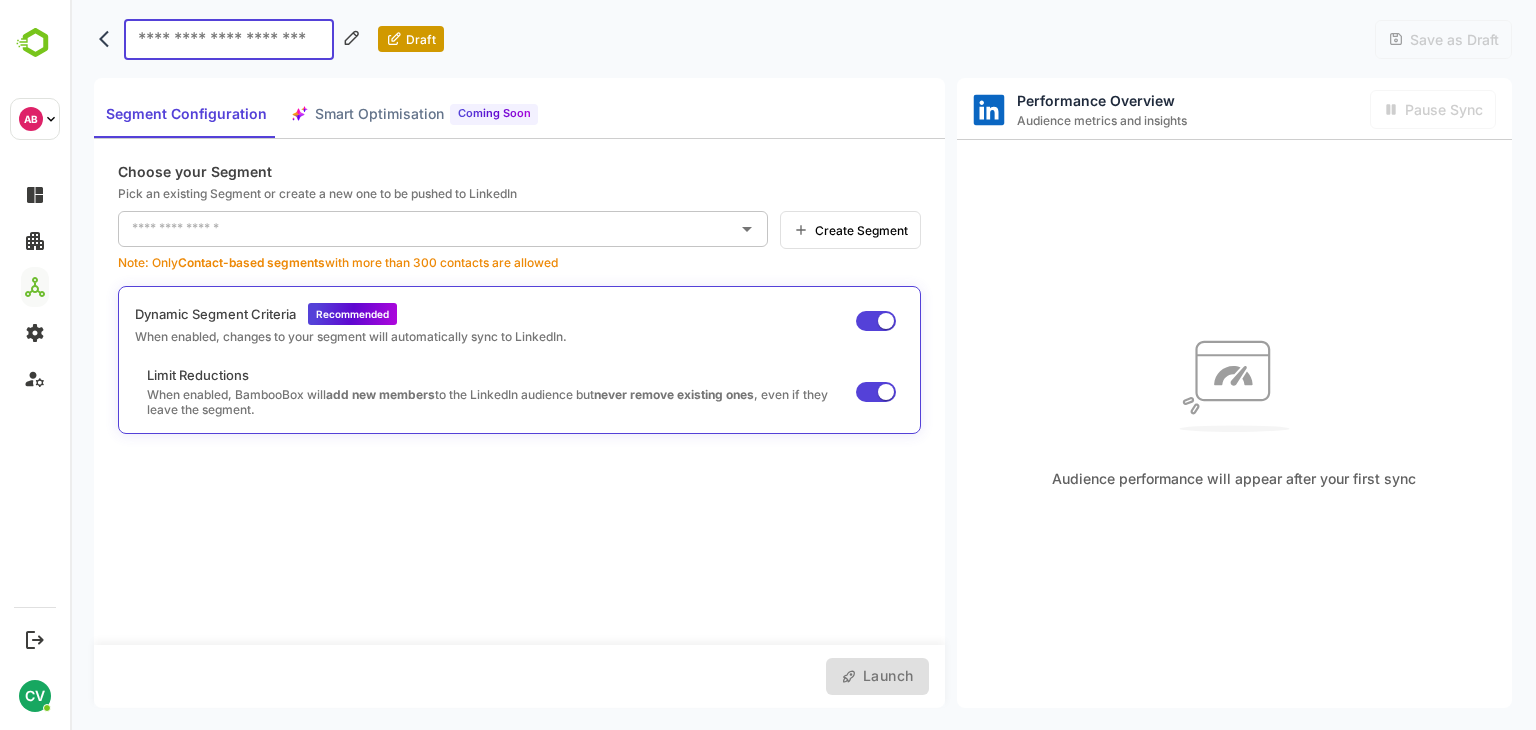 click at bounding box center [428, 229] 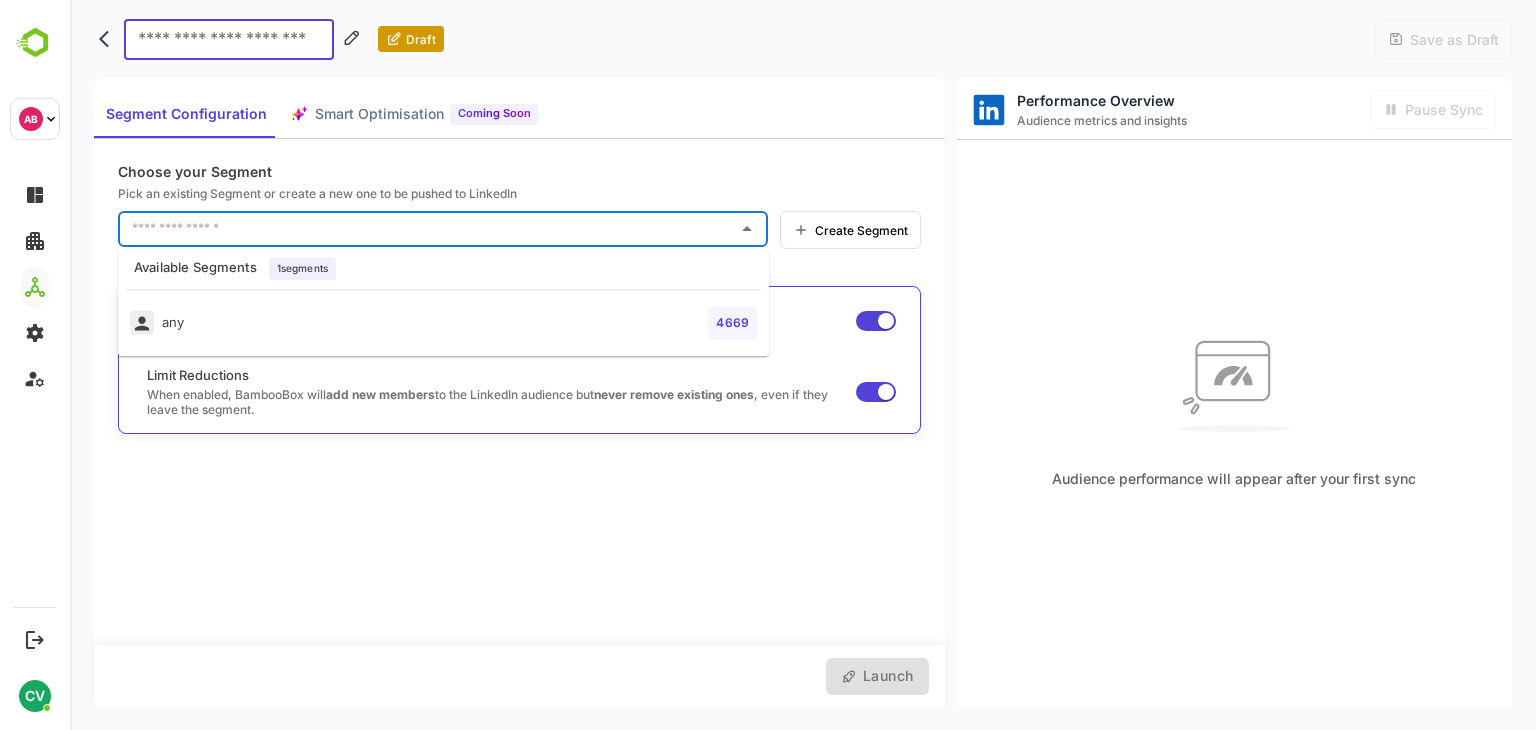 click on "any 4669" at bounding box center (443, 323) 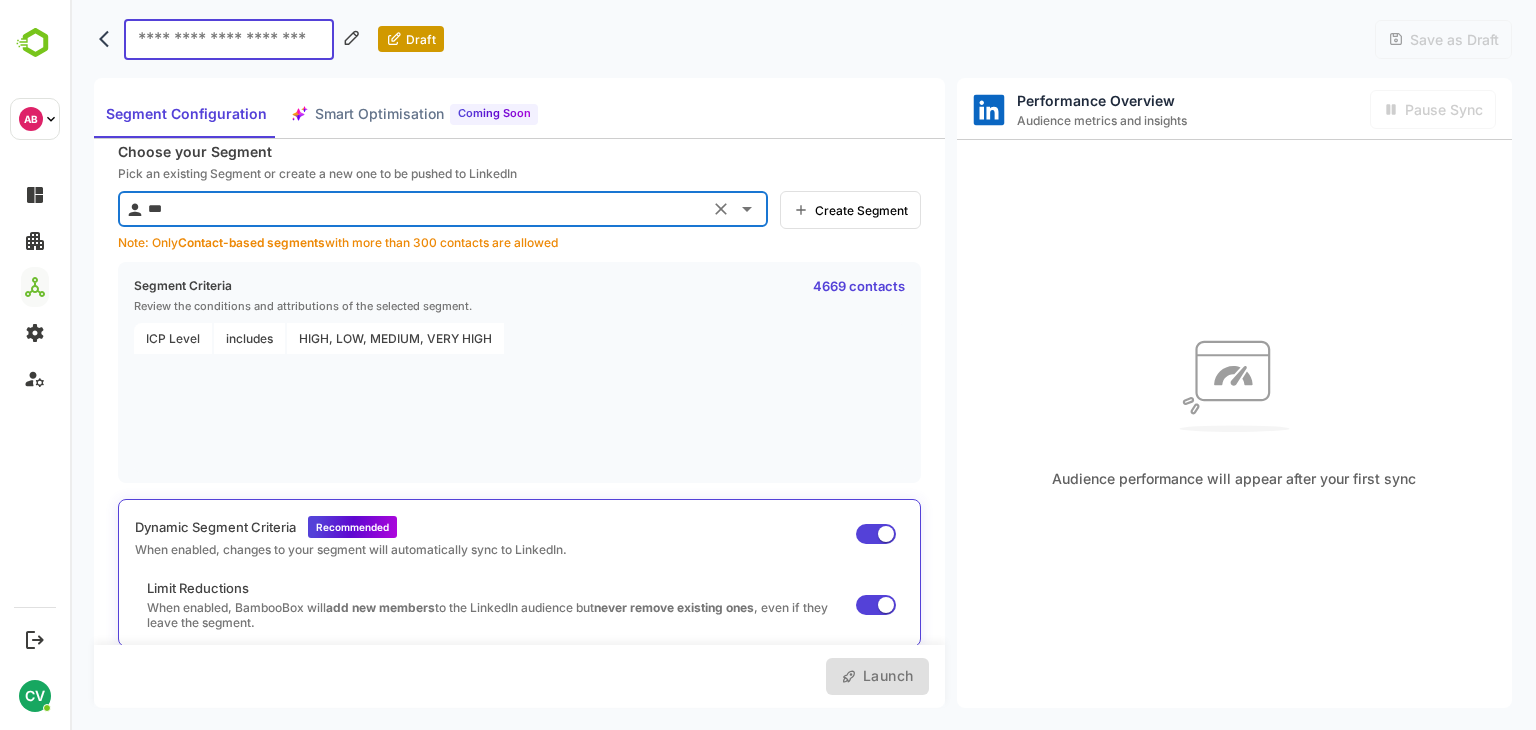 scroll, scrollTop: 0, scrollLeft: 0, axis: both 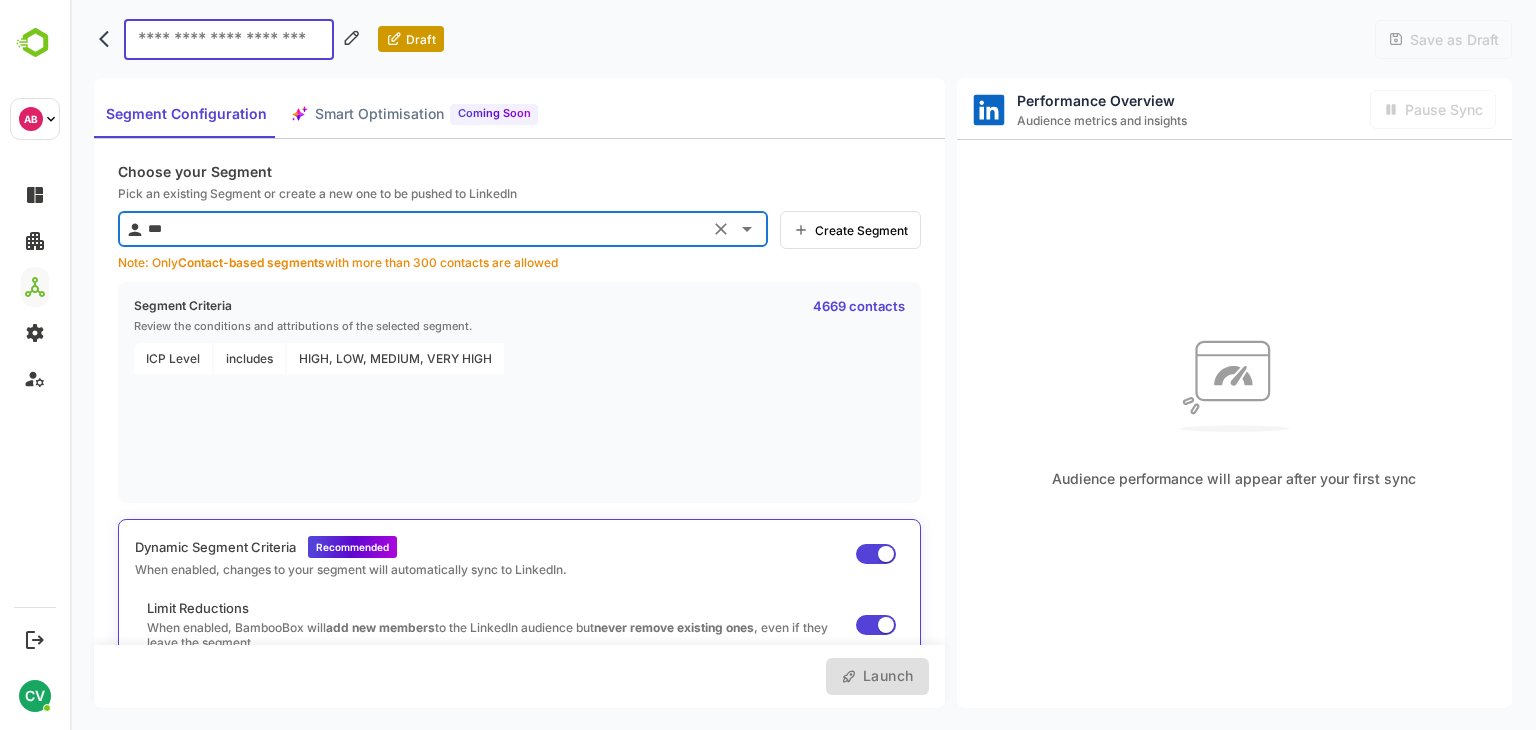 click on "Smart Optimisation Coming Soon" at bounding box center [414, 114] 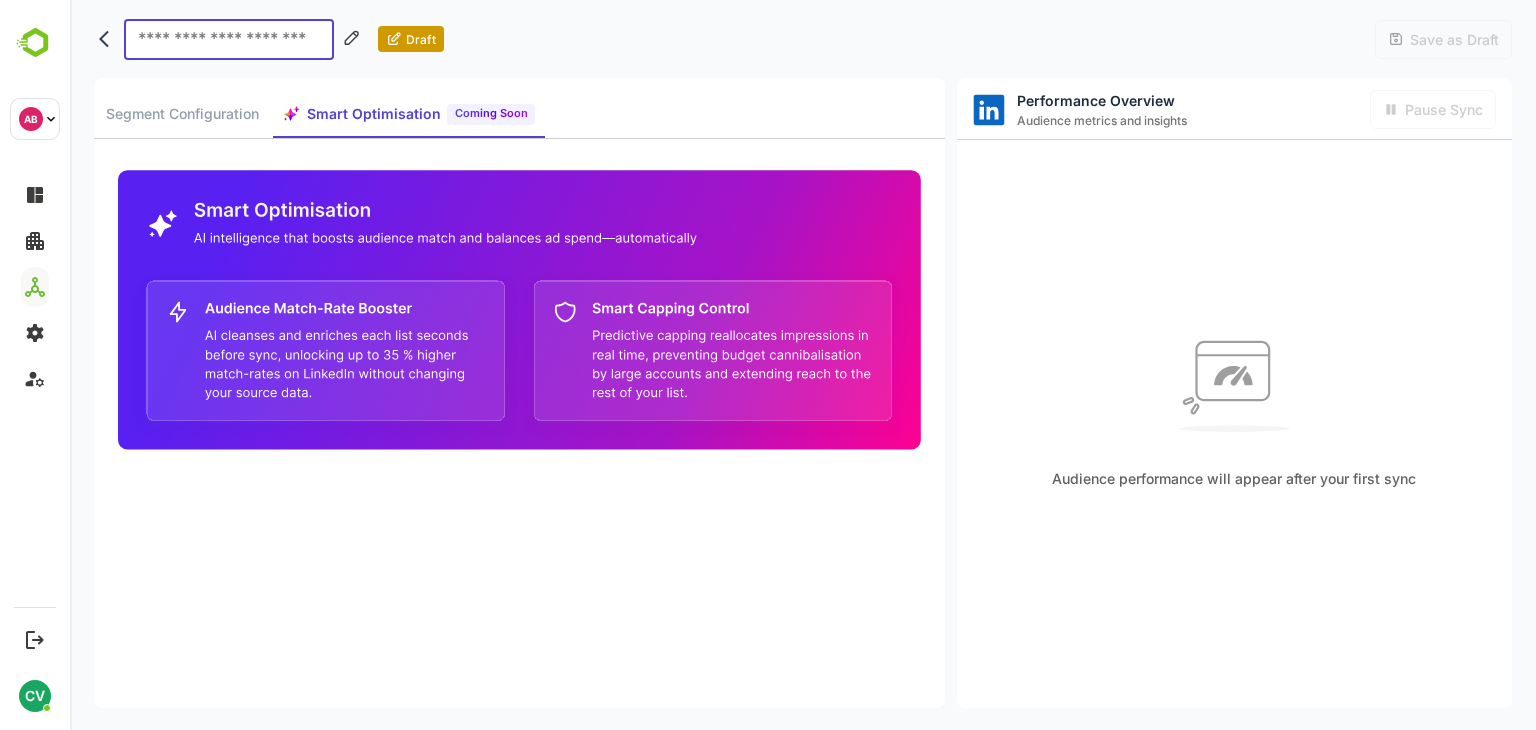 click on "Segment Configuration" at bounding box center [182, 114] 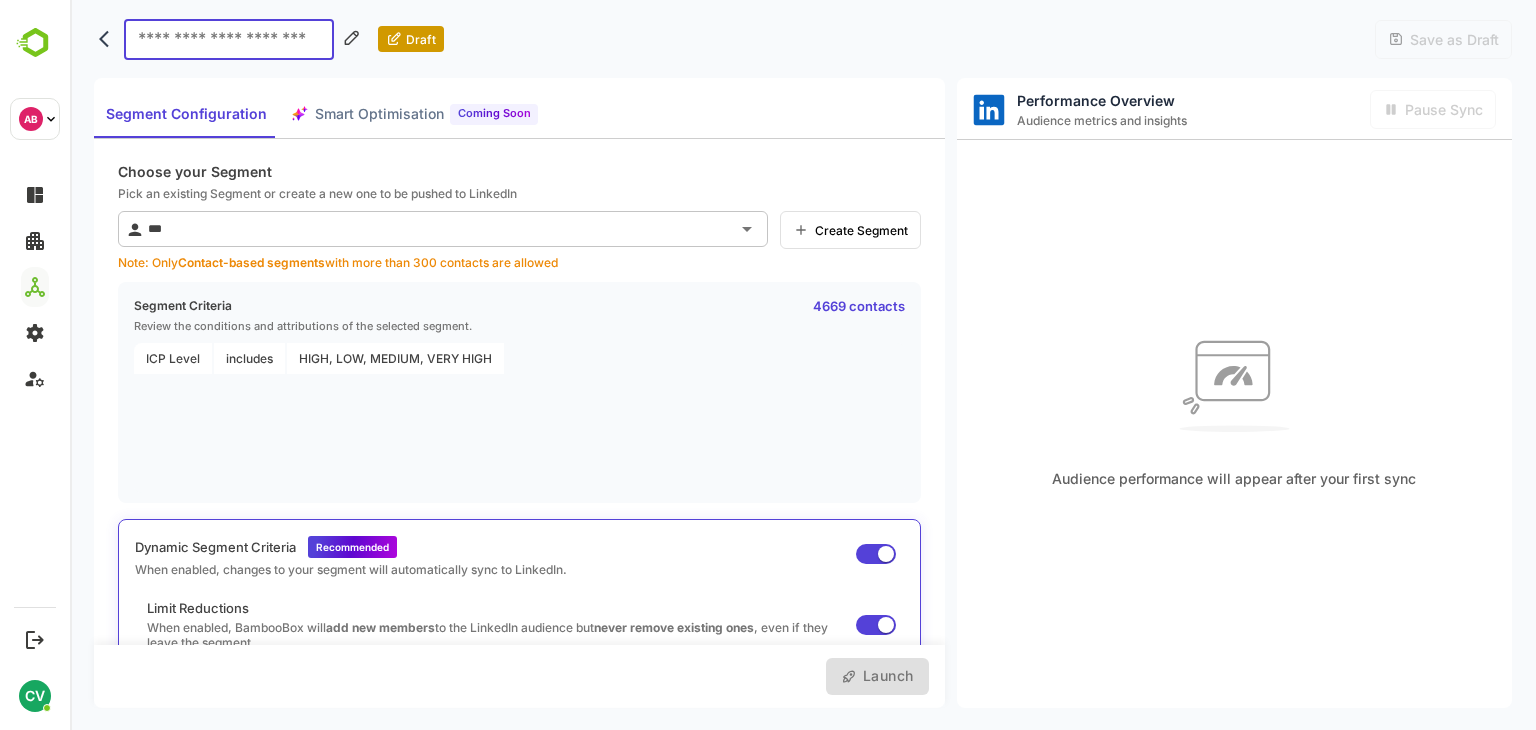 click at bounding box center (229, 39) 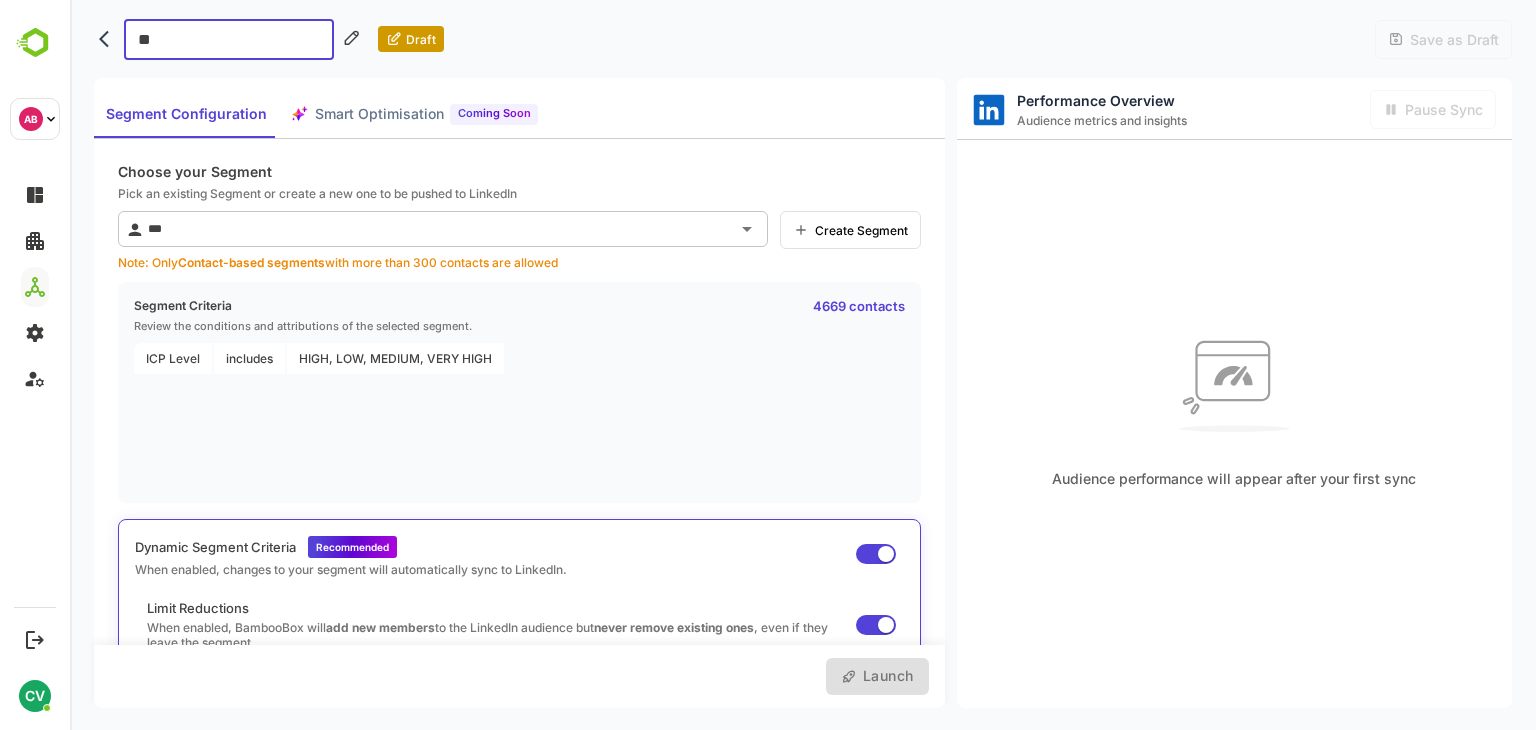 type on "***" 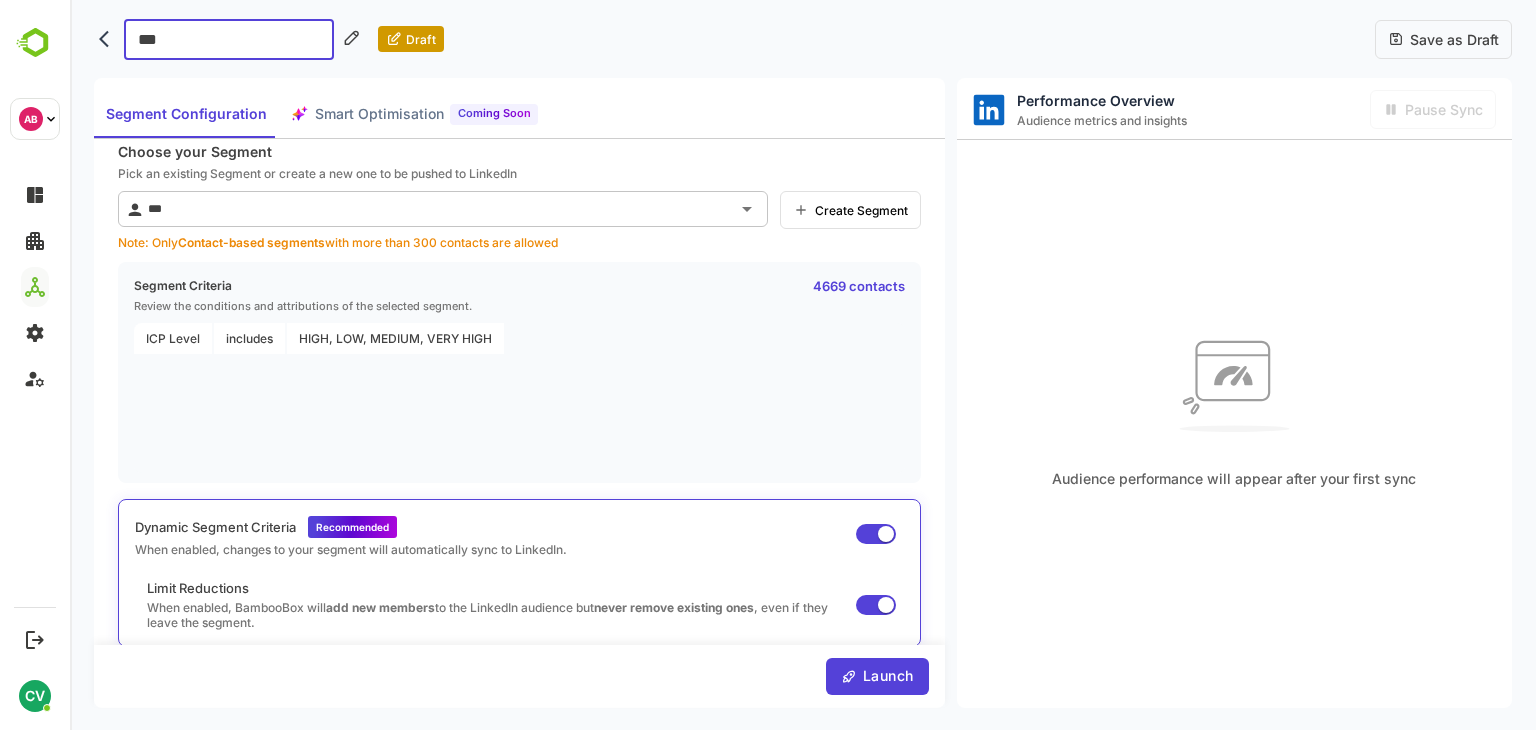scroll, scrollTop: 0, scrollLeft: 0, axis: both 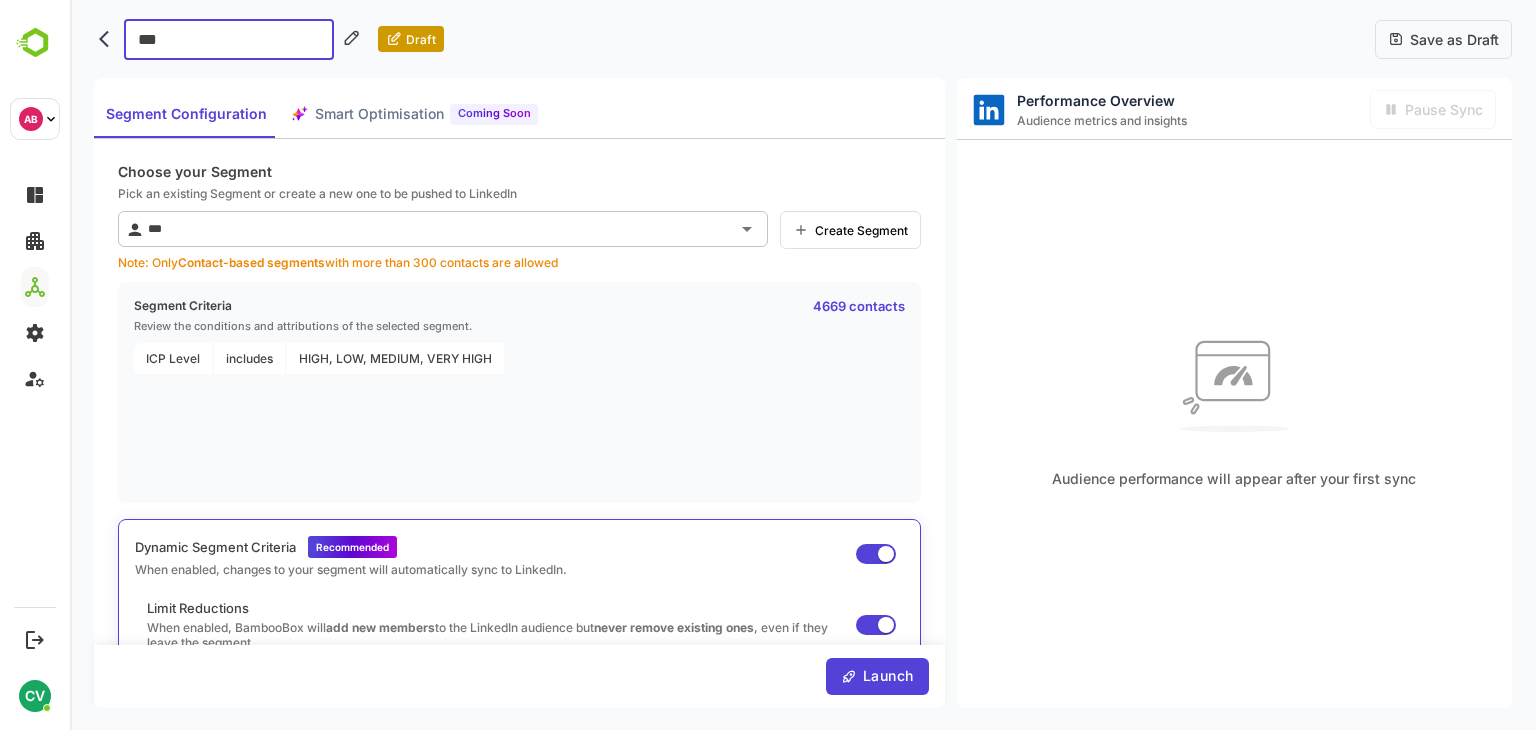 click on "Save as Draft" at bounding box center (1443, 39) 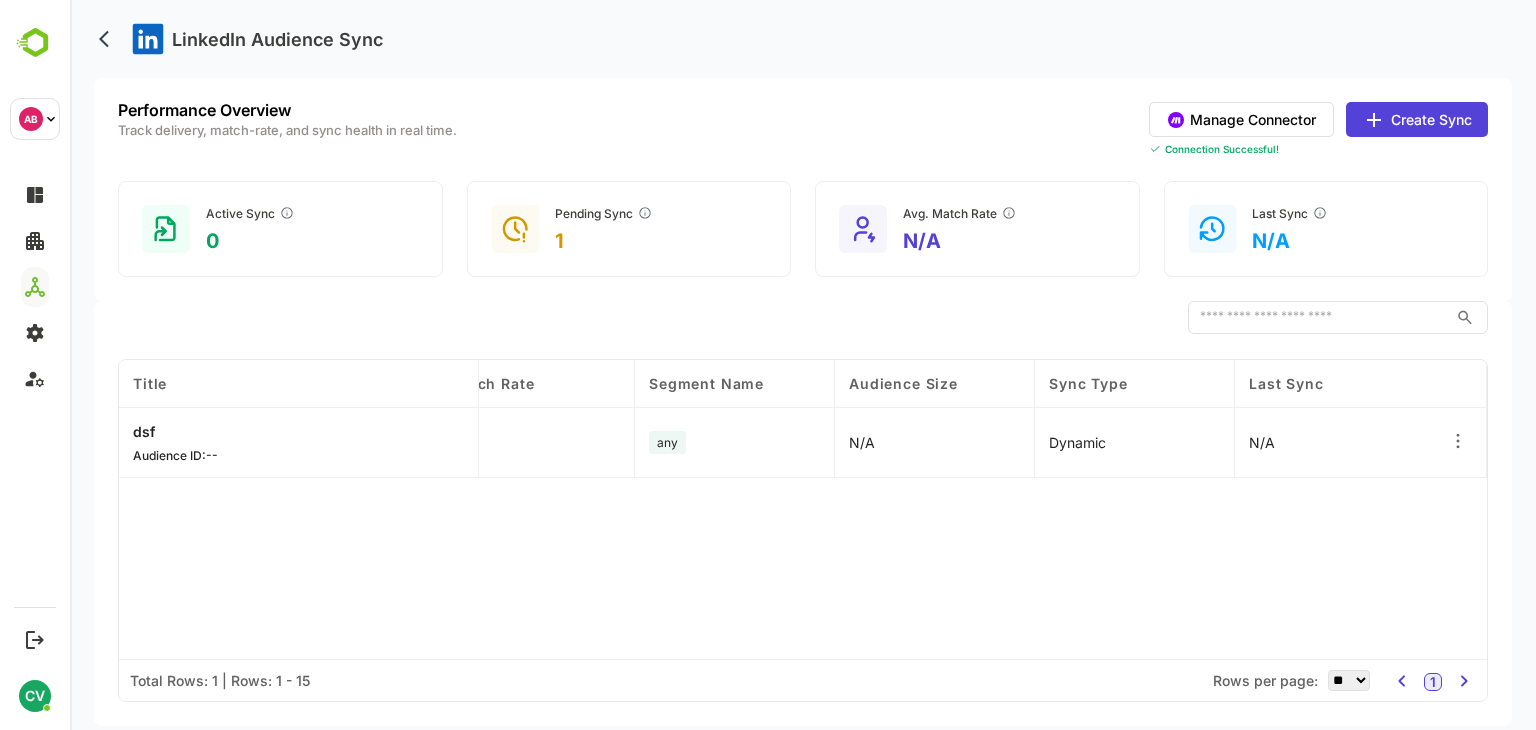scroll, scrollTop: 0, scrollLeft: 0, axis: both 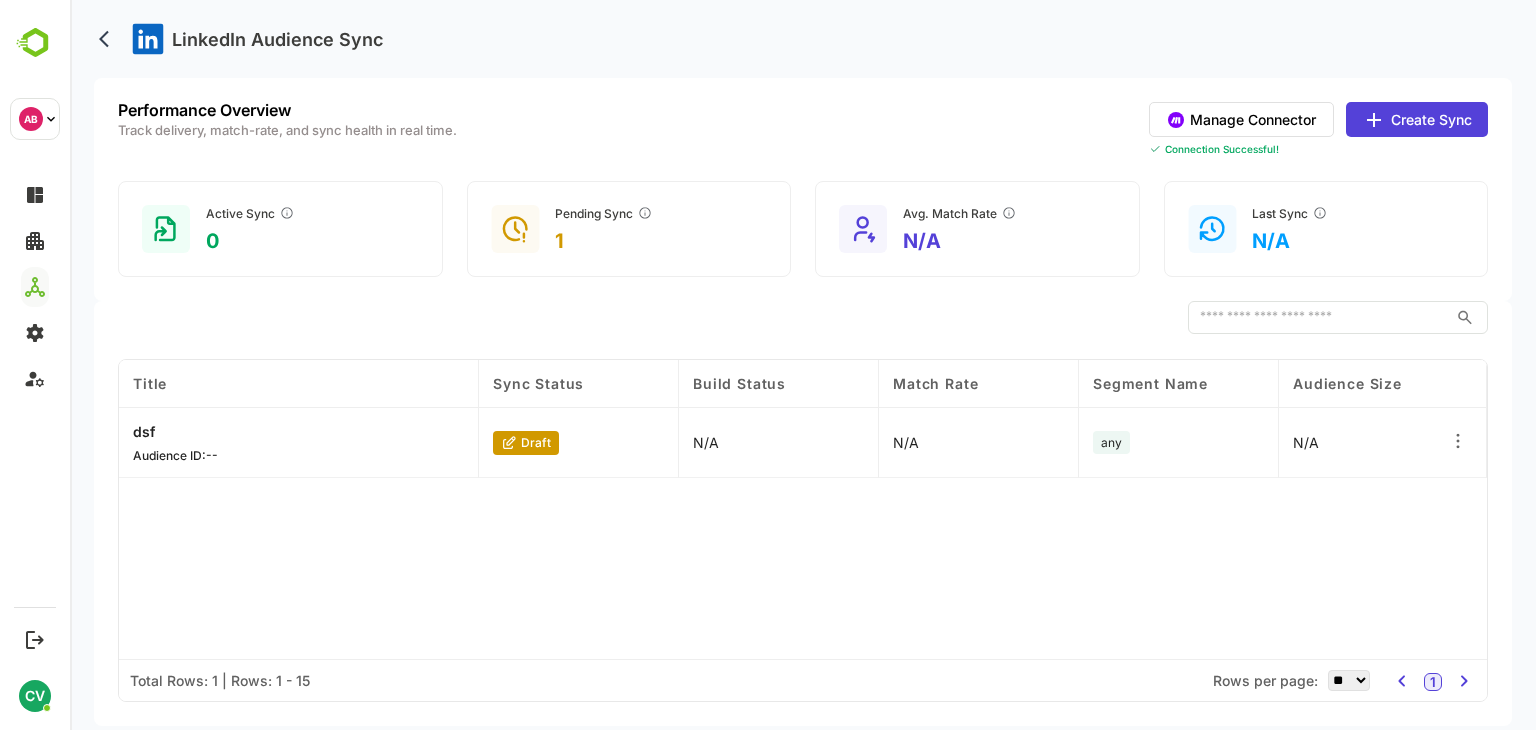 click on "dsf" at bounding box center [175, 431] 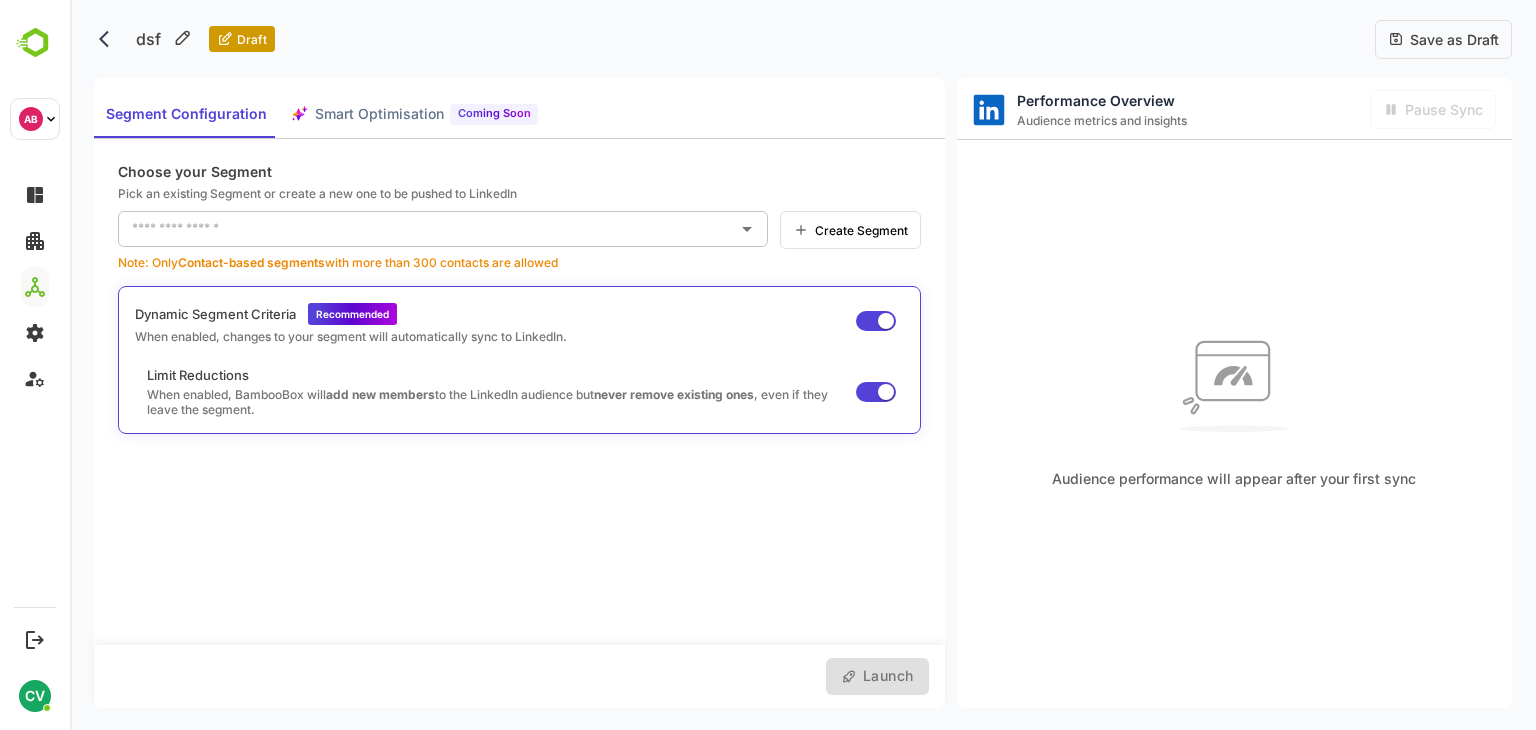 type on "***" 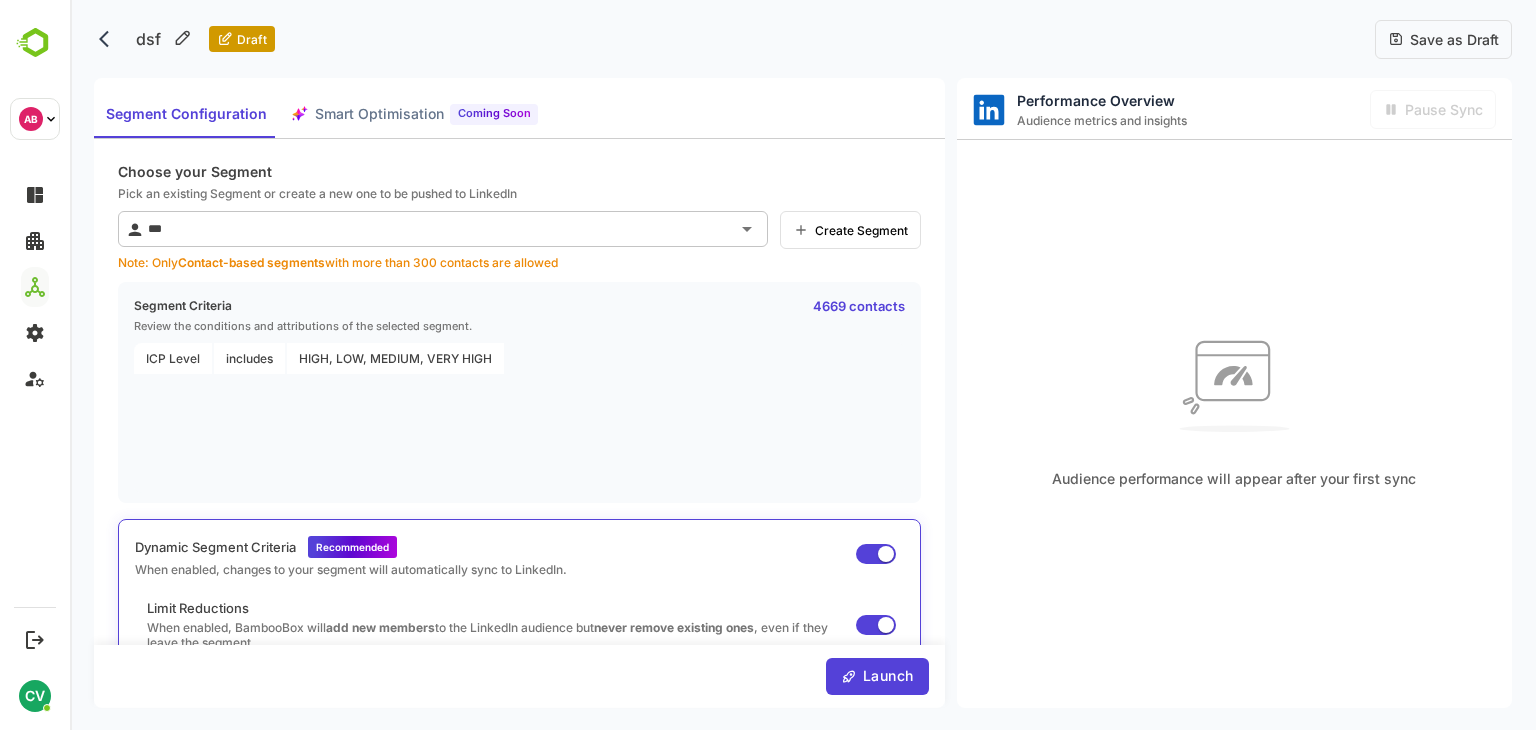 scroll, scrollTop: 20, scrollLeft: 0, axis: vertical 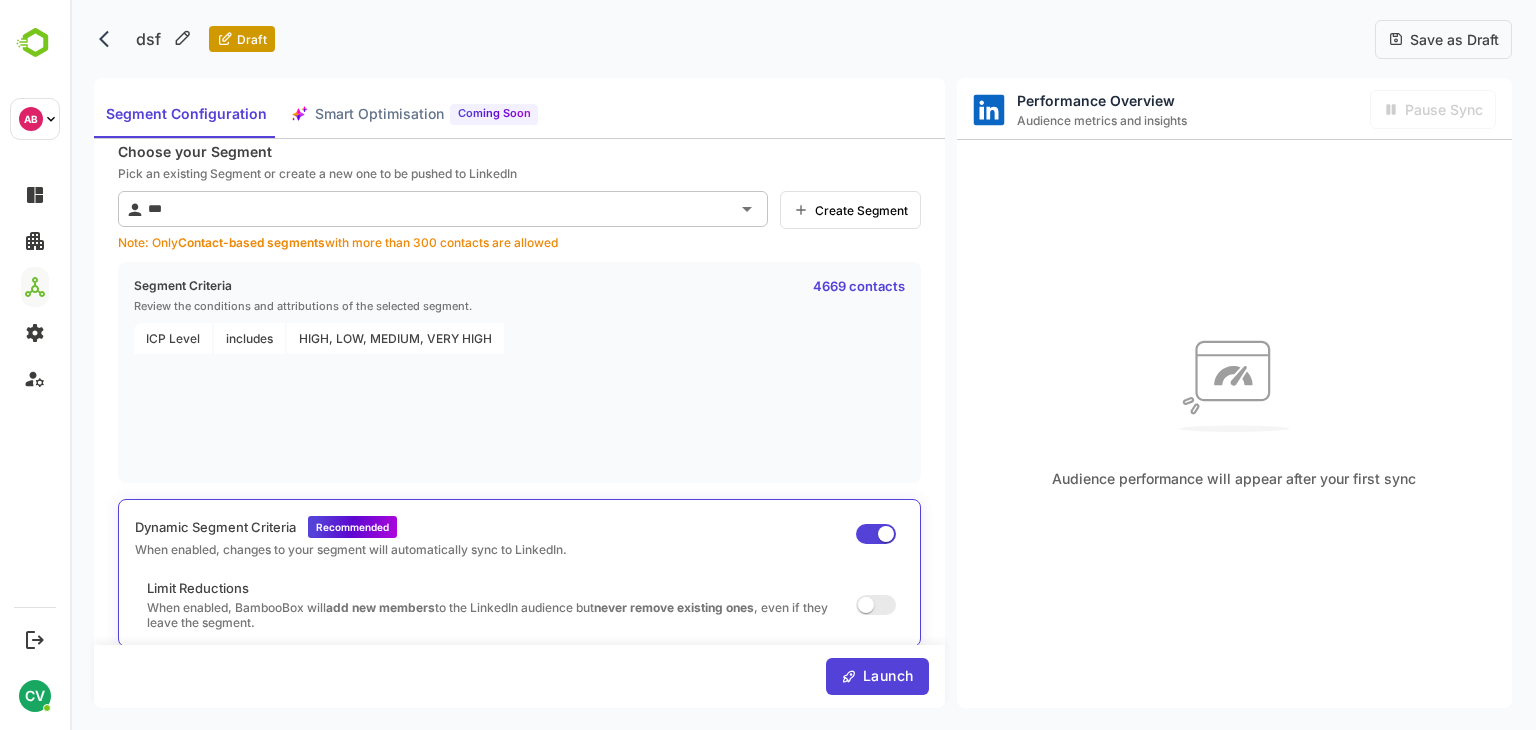 click on "Save as Draft" at bounding box center (1451, 39) 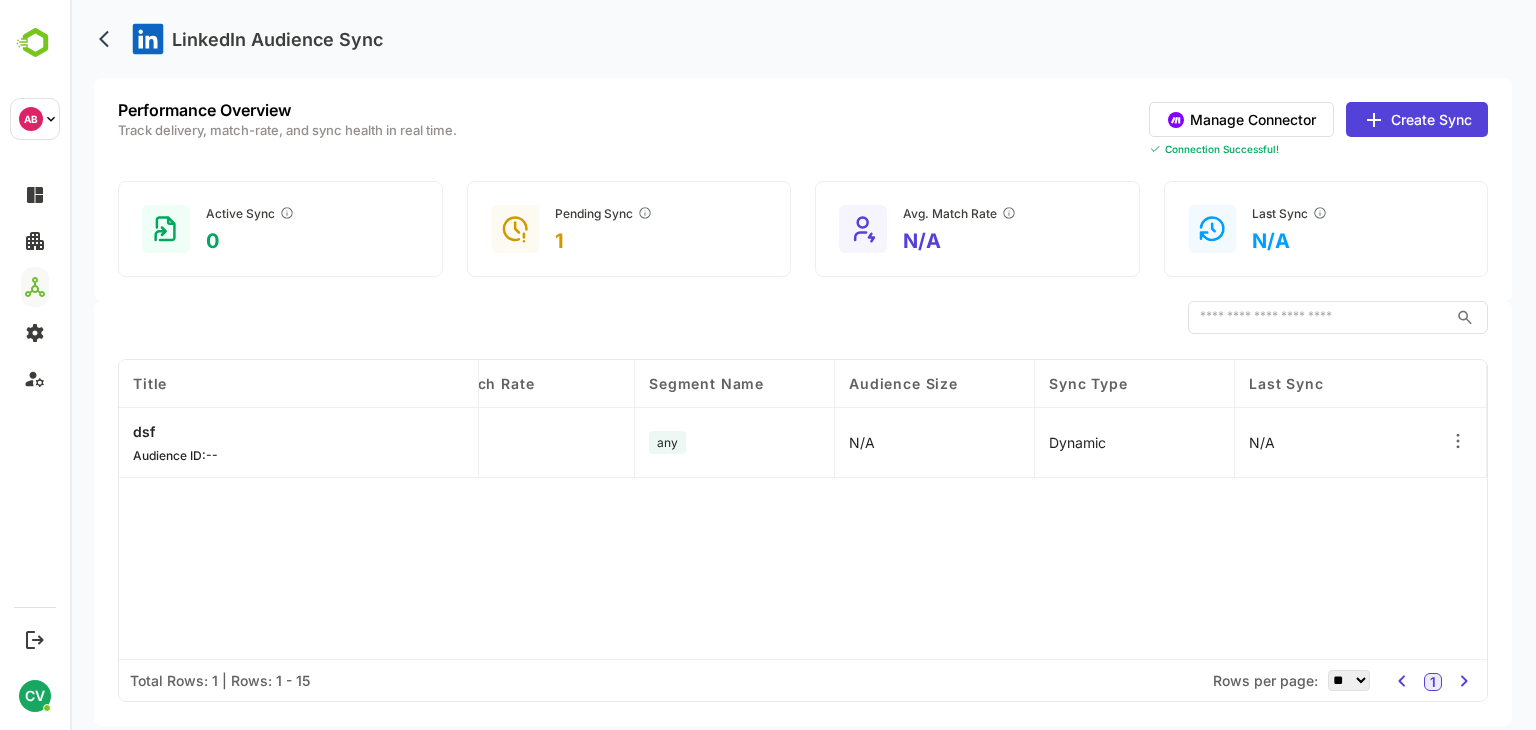scroll, scrollTop: 0, scrollLeft: 0, axis: both 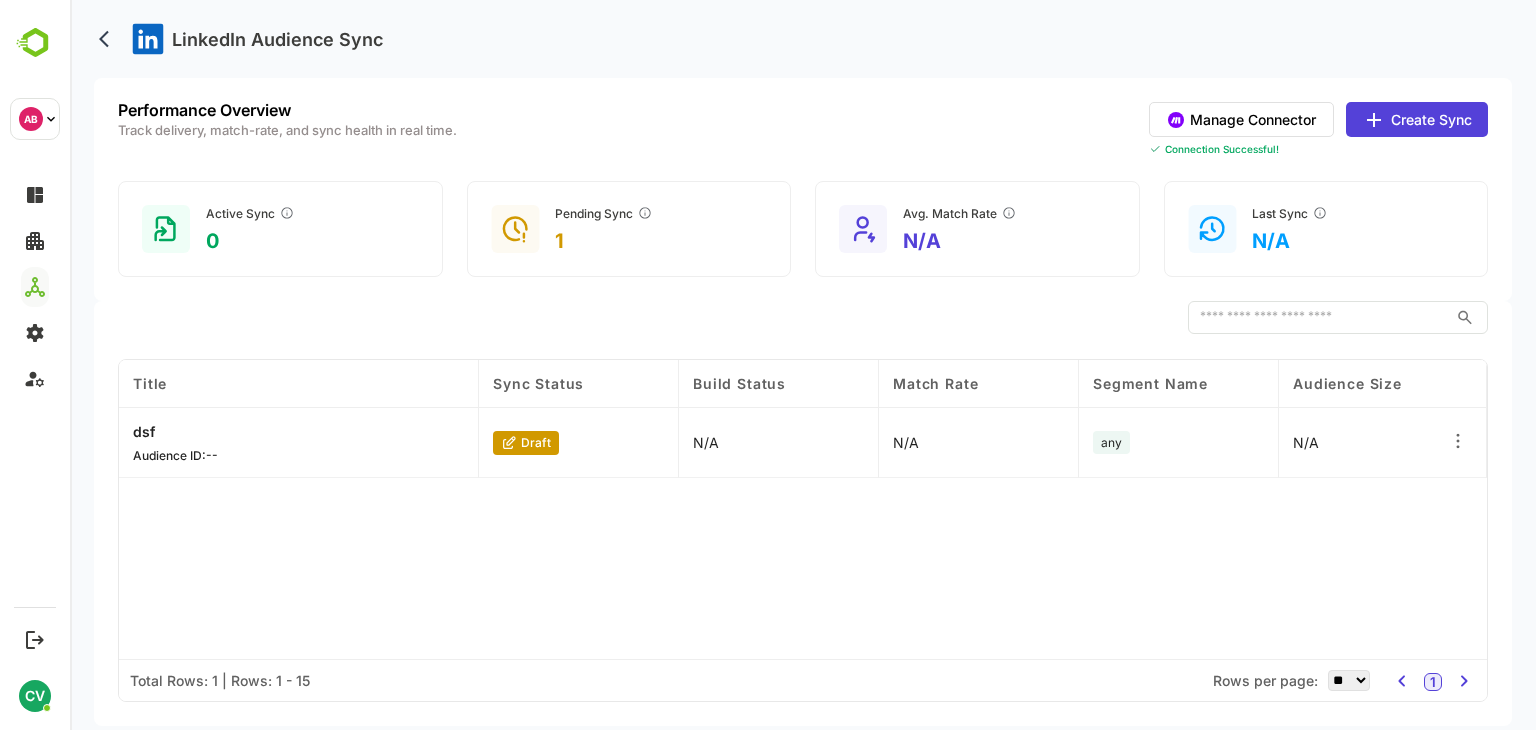 click on "Manage Connector" at bounding box center (1241, 119) 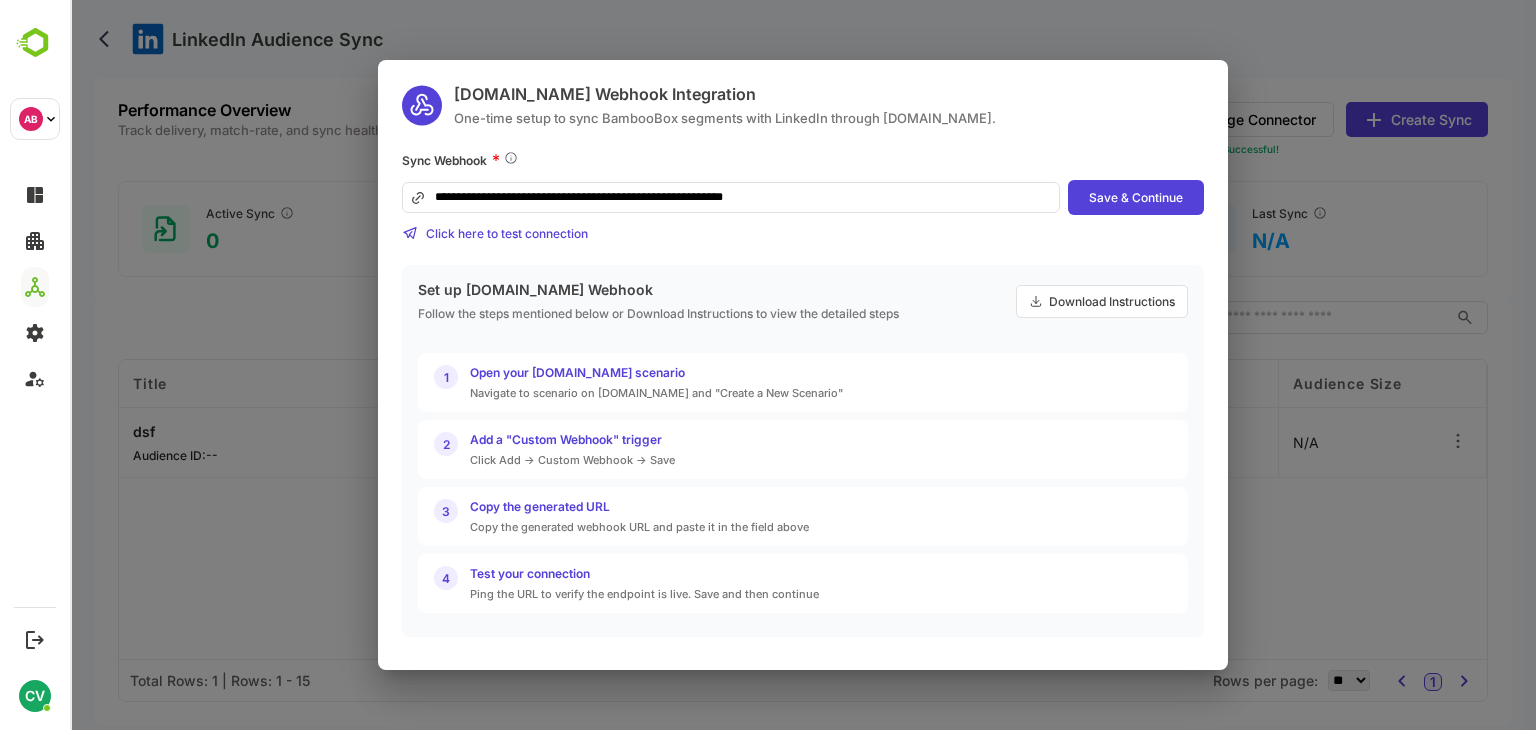 click on "**********" at bounding box center (731, 197) 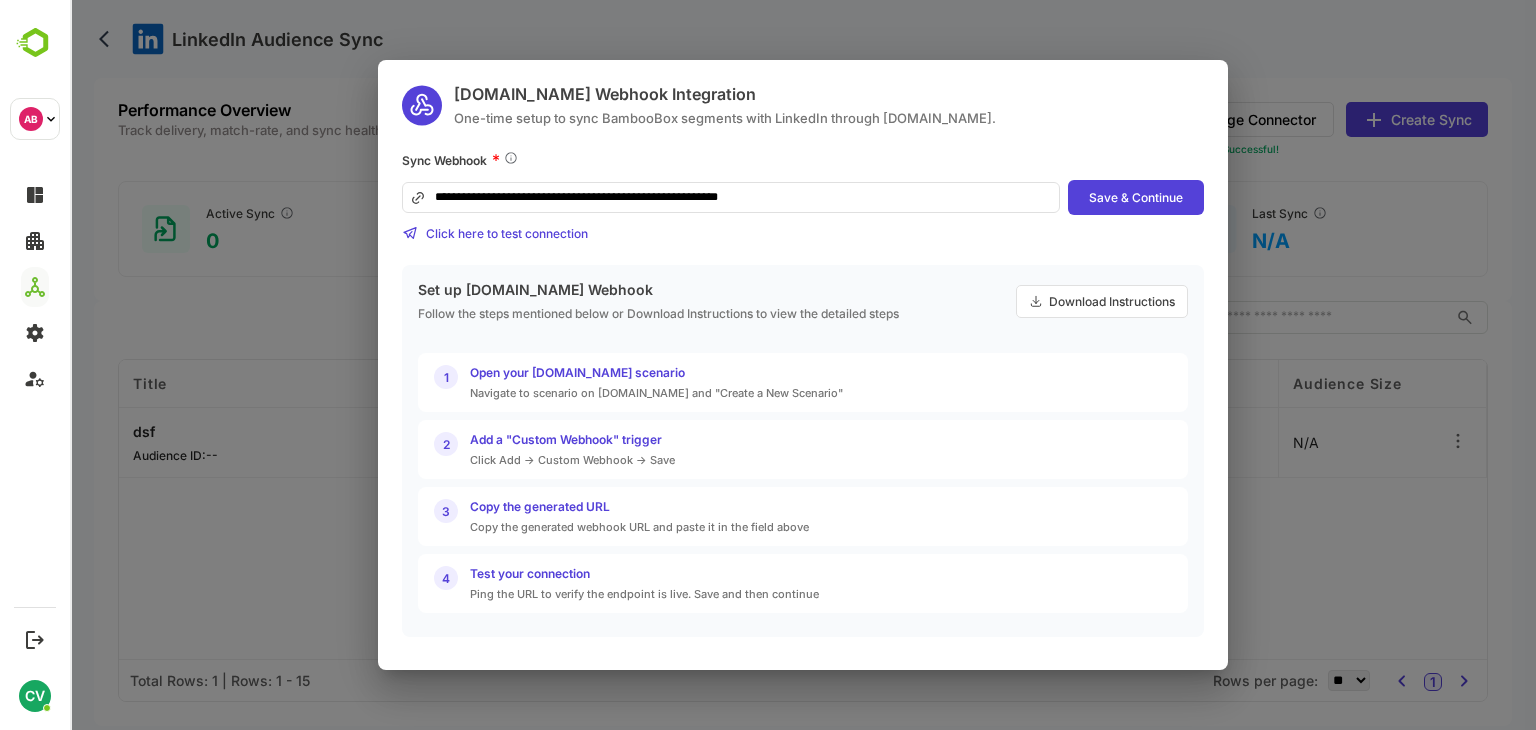 type on "**********" 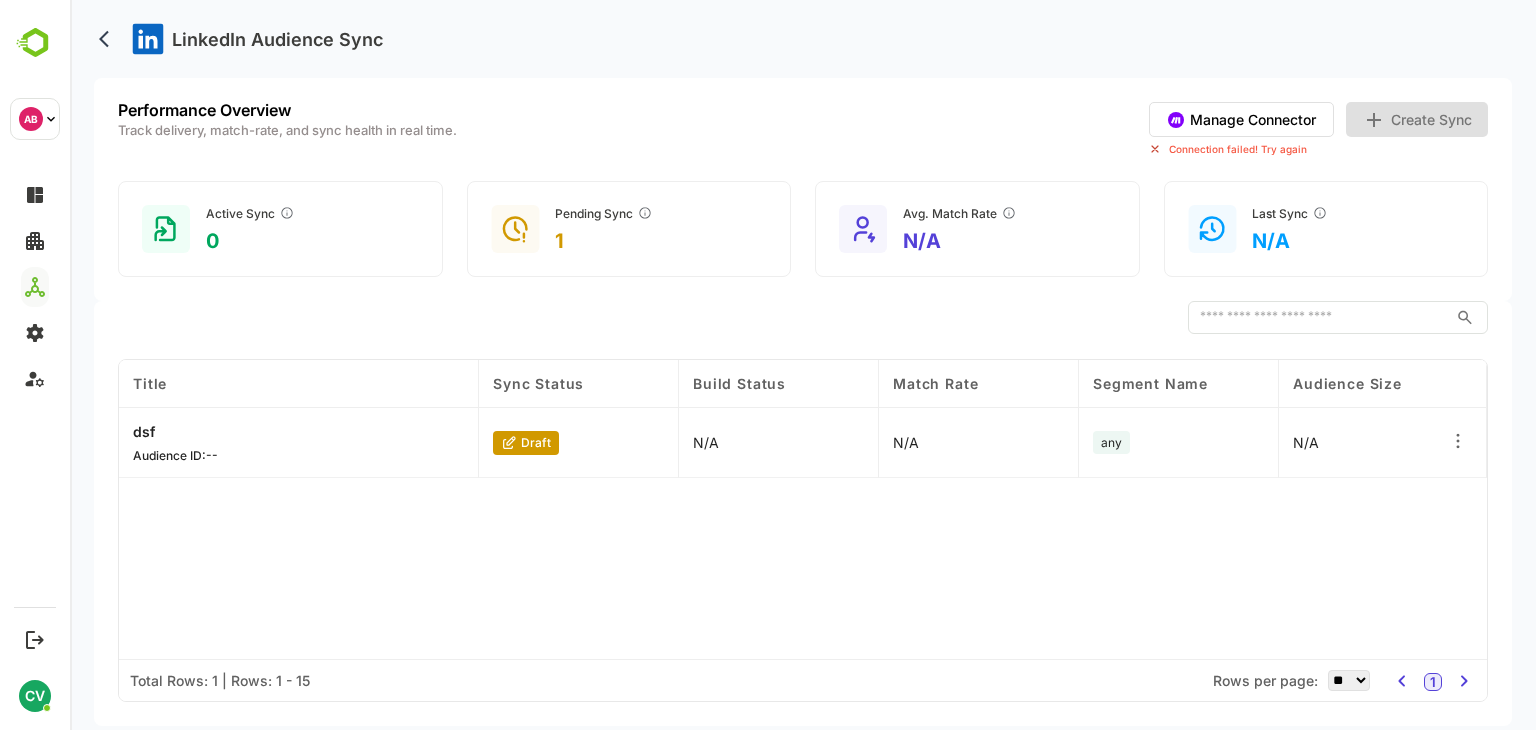 click on "dsf" at bounding box center [175, 431] 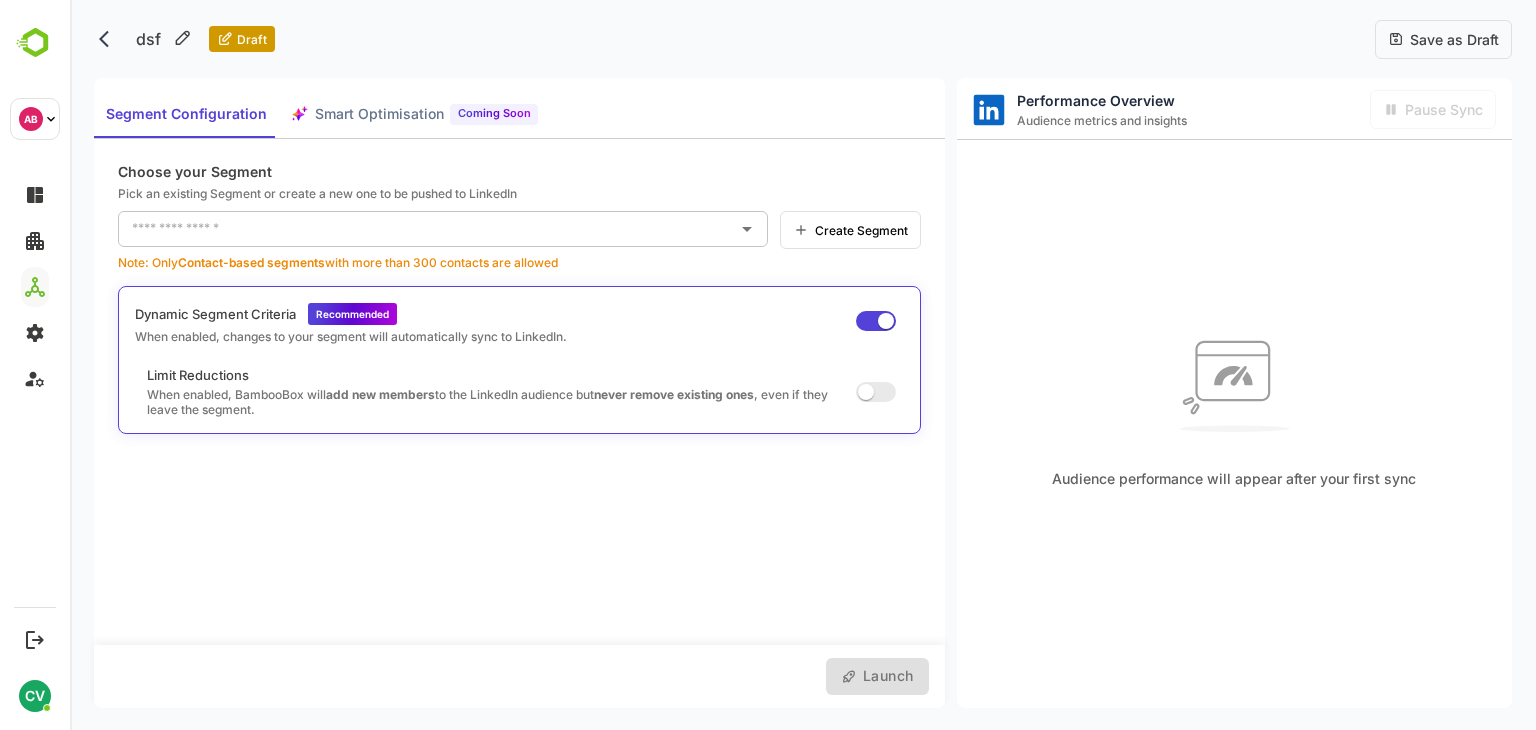 type on "***" 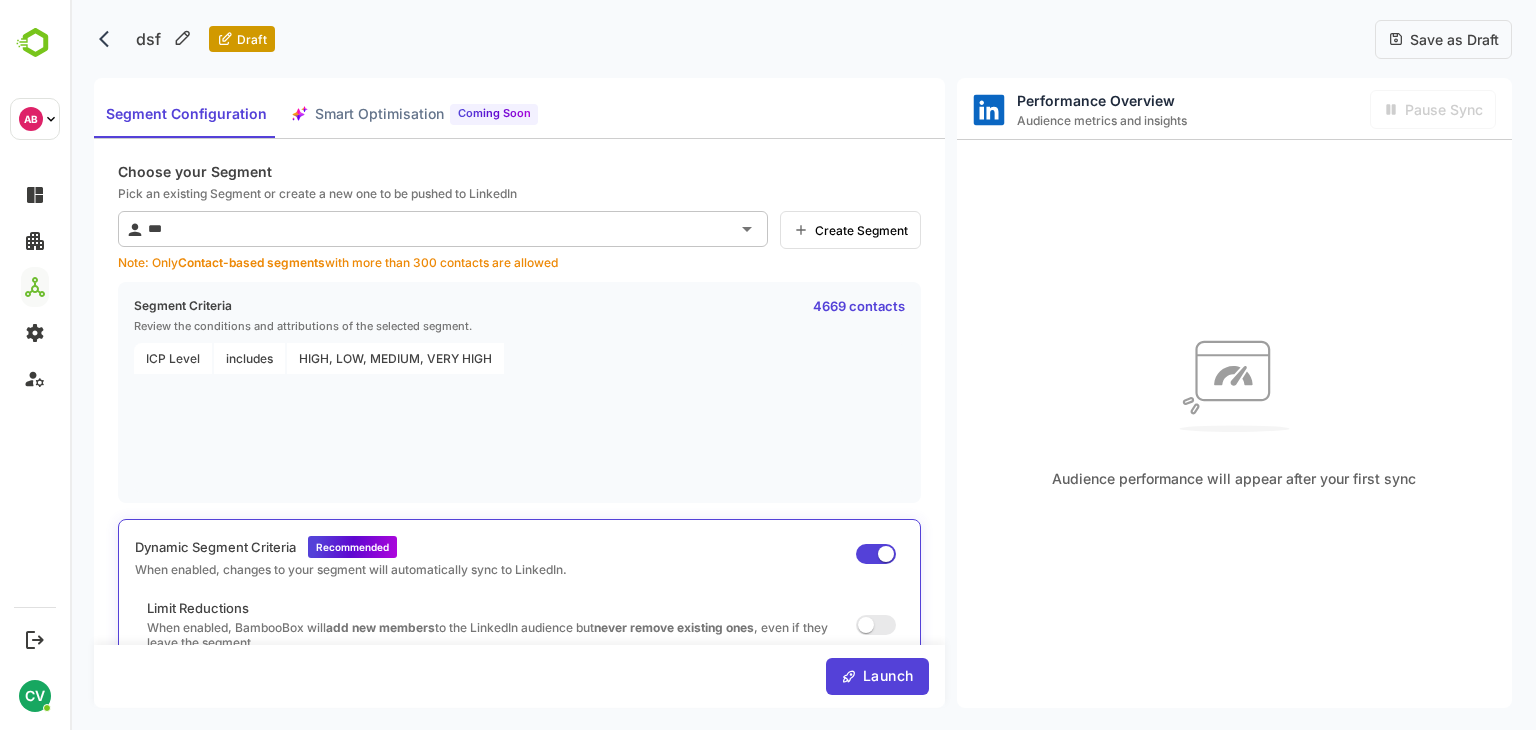 scroll, scrollTop: 20, scrollLeft: 0, axis: vertical 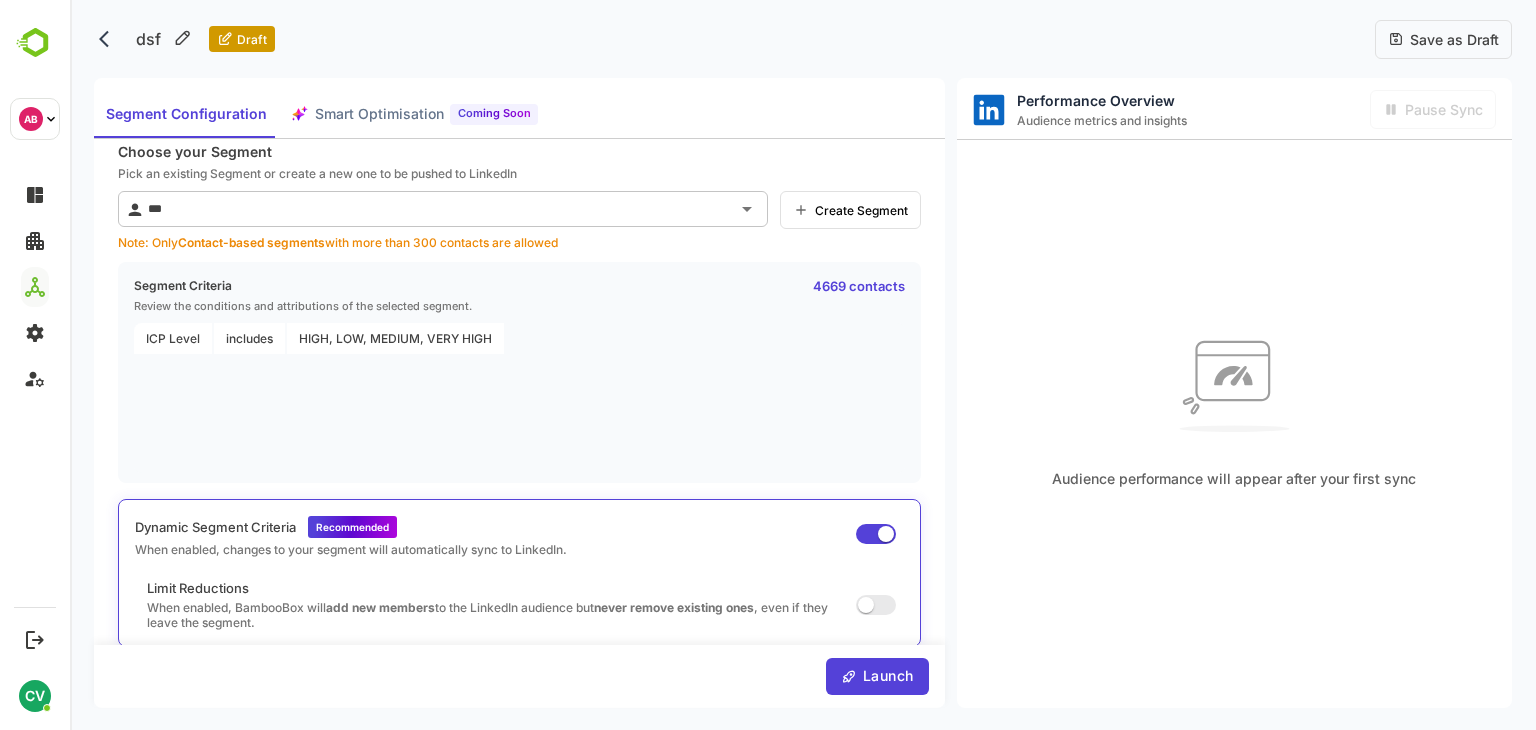 click on "Dynamic Segment Criteria   Recommended When enabled, changes to your segment will automatically sync to LinkedIn." at bounding box center [519, 536] 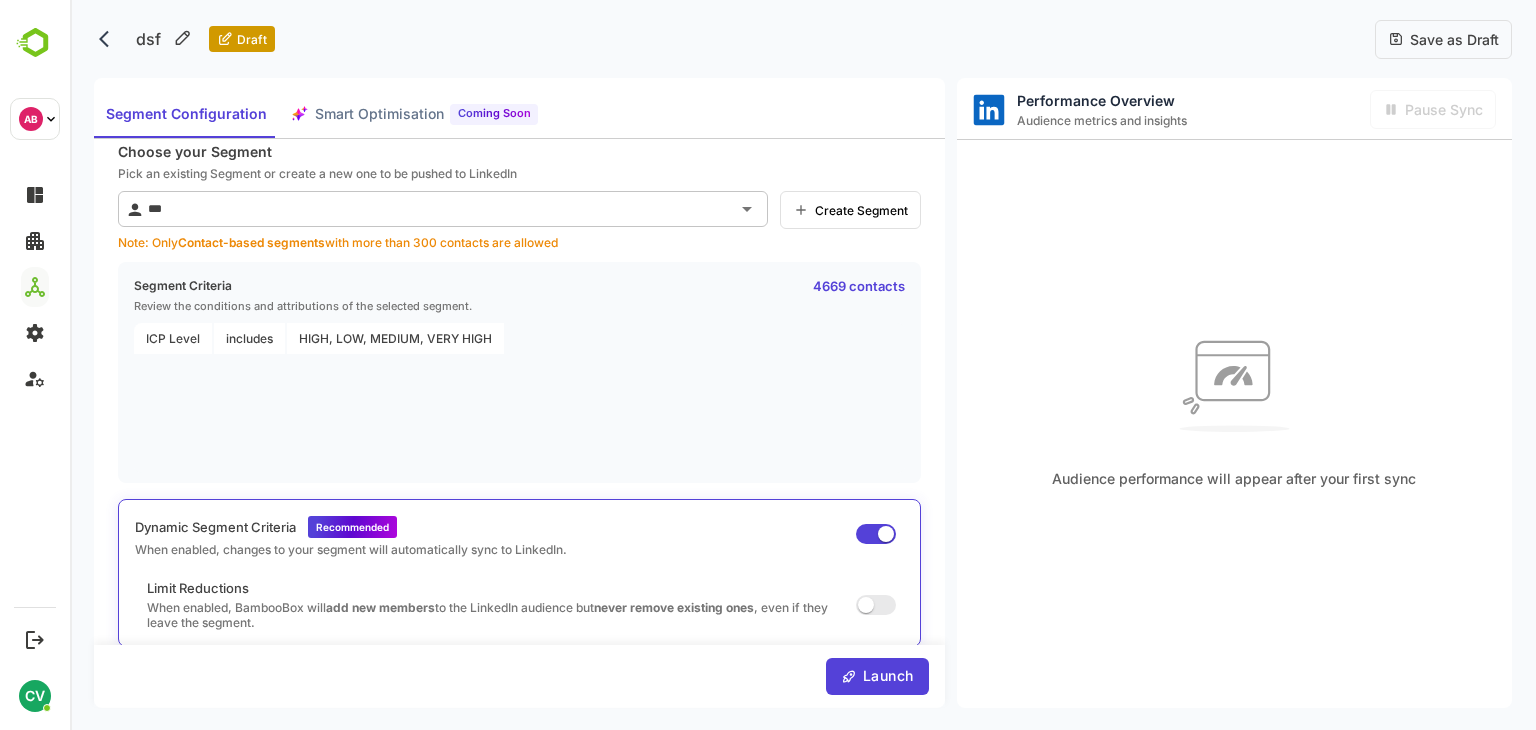 click on "Dynamic Segment Criteria   Recommended When enabled, changes to your segment will automatically sync to LinkedIn." at bounding box center [519, 536] 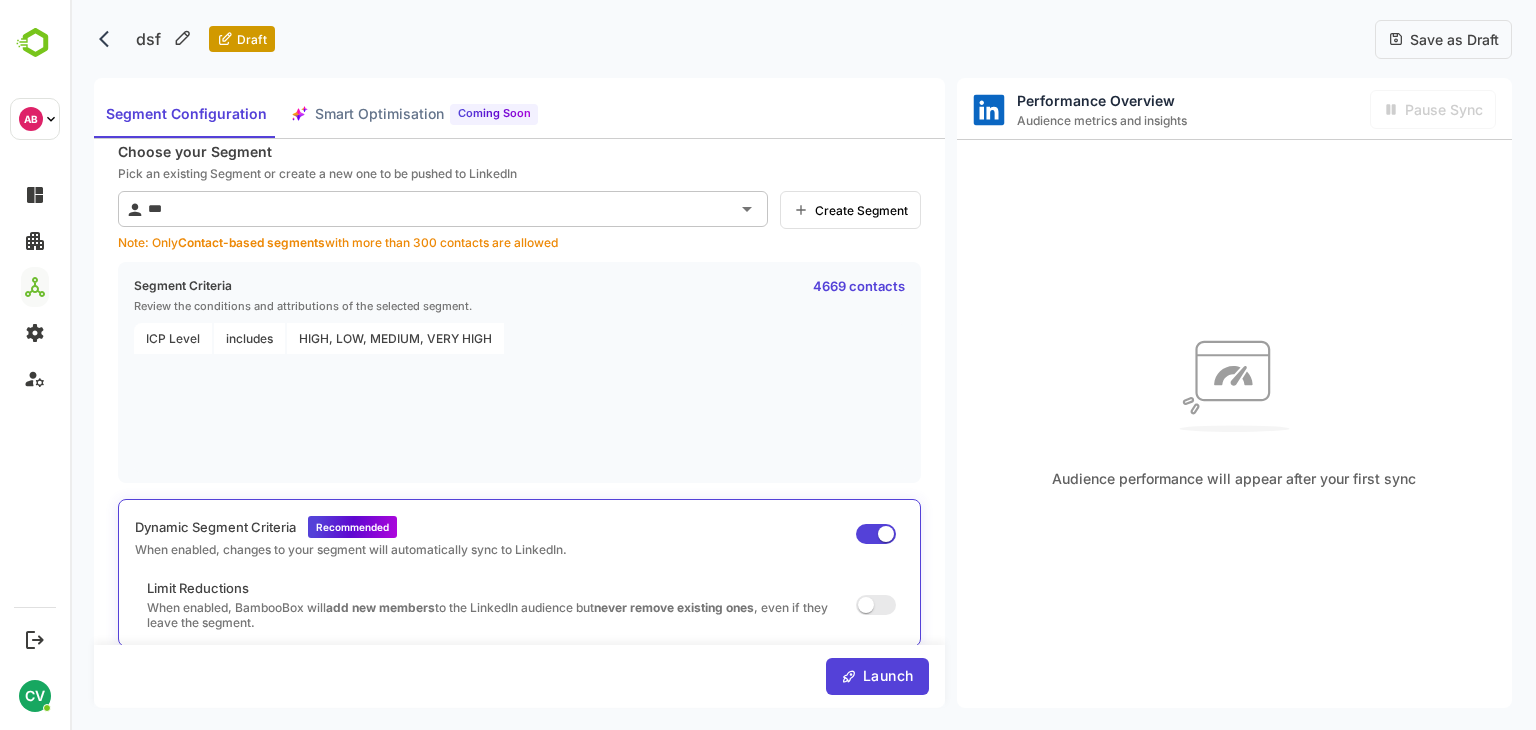scroll, scrollTop: 0, scrollLeft: 0, axis: both 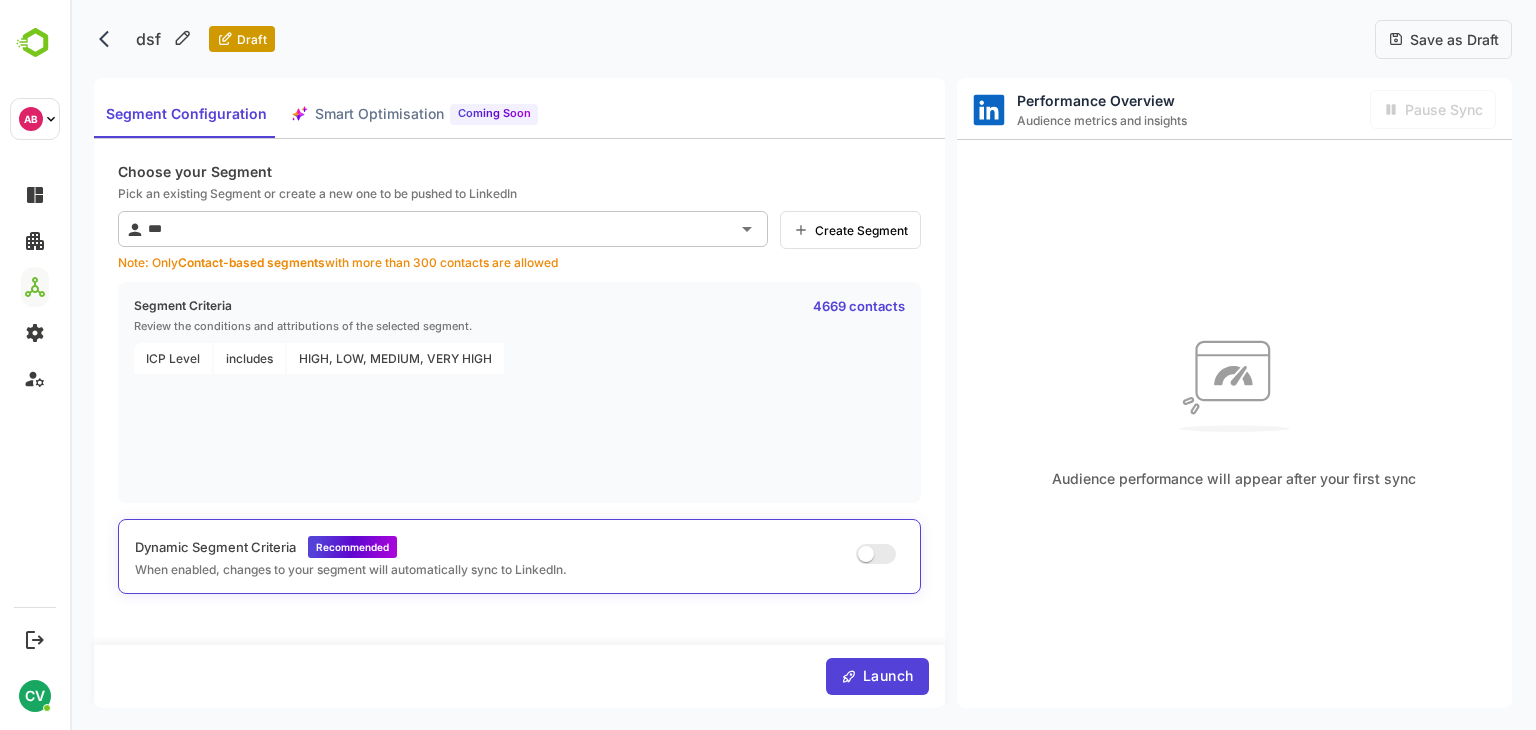 click on "Save as Draft" at bounding box center [1451, 39] 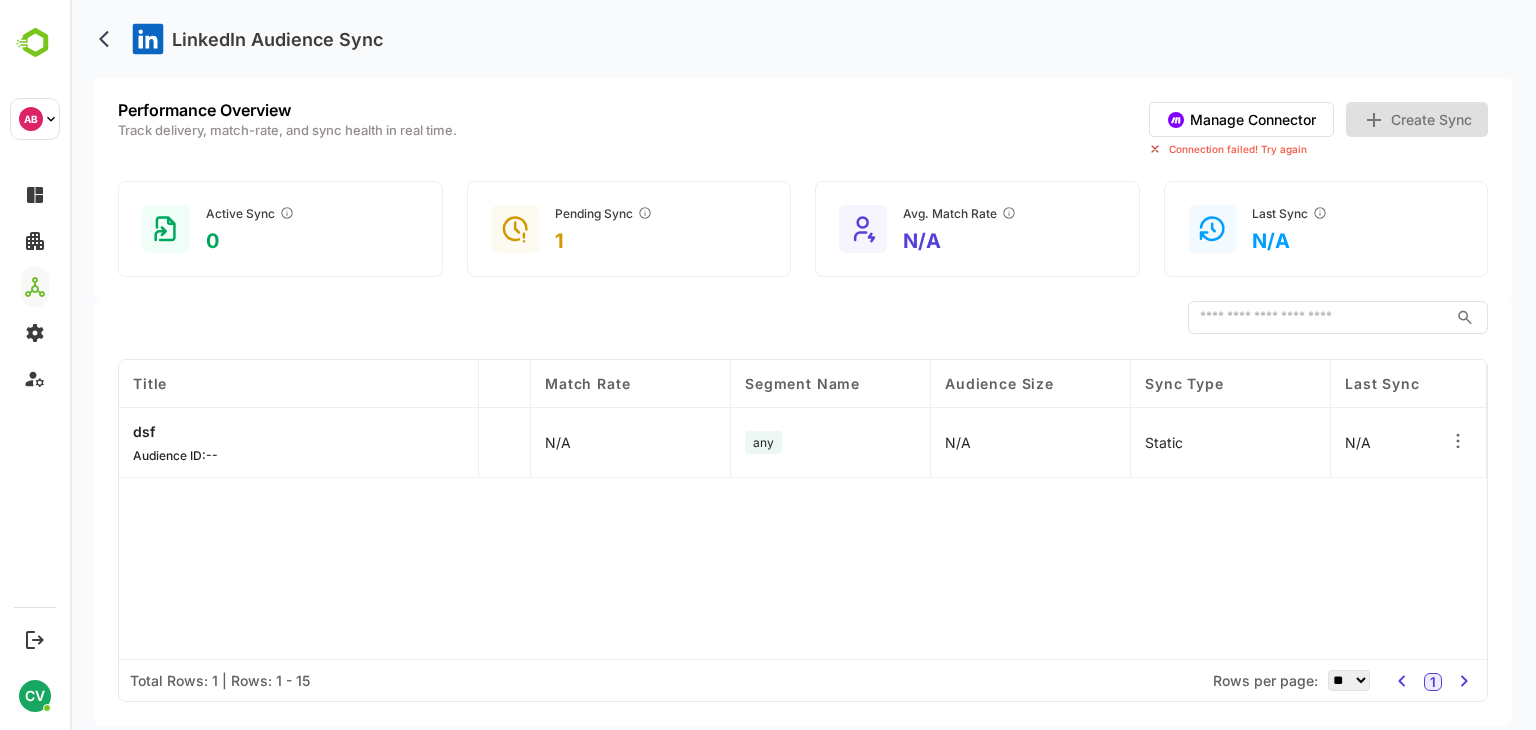 scroll, scrollTop: 0, scrollLeft: 444, axis: horizontal 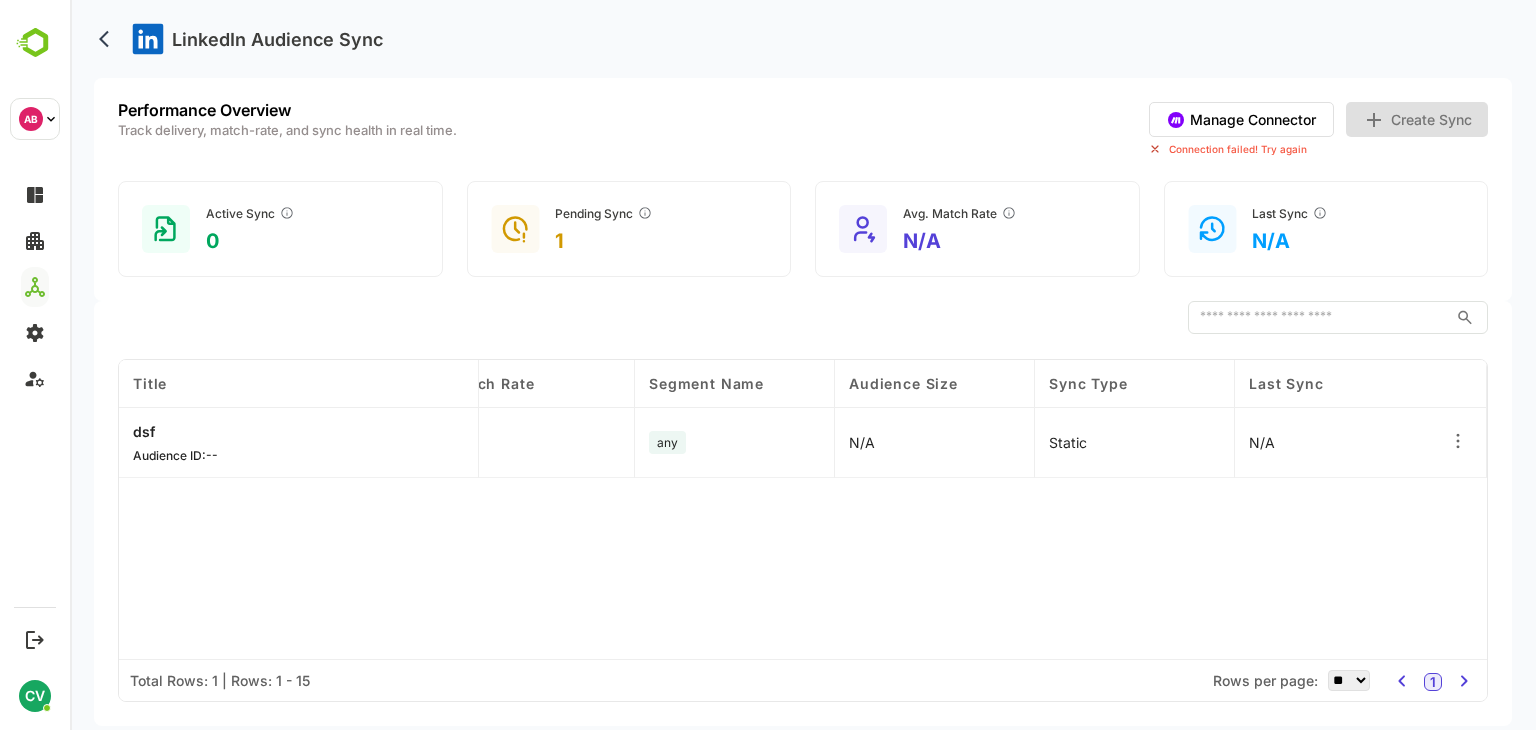 click 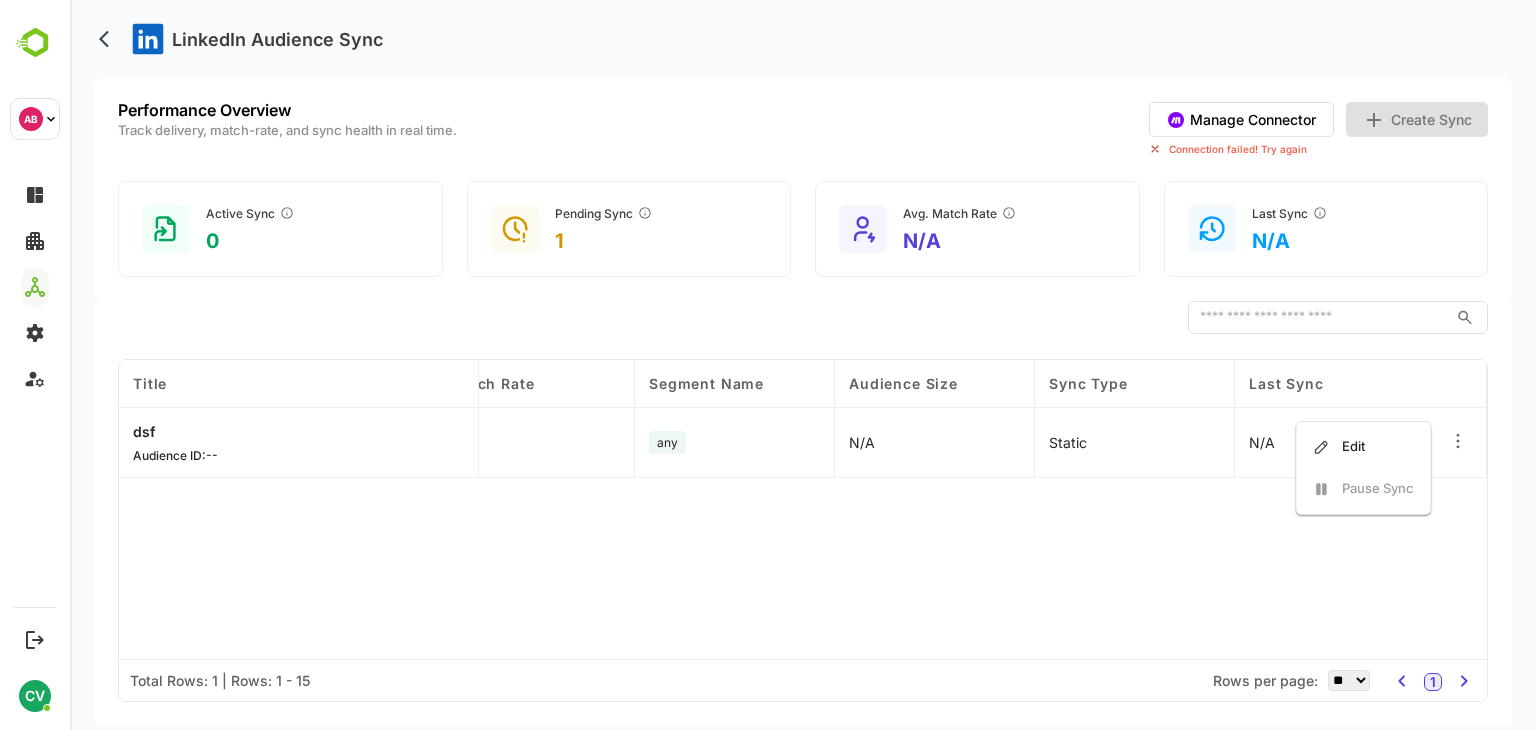 click on "Title Sync Status Build Status Match Rate Segment Name Audience Size Sync Type Last Sync dsf Audience ID:  -- draft N/A N/A any N/A static N/A Edit Pause Sync" at bounding box center [803, 509] 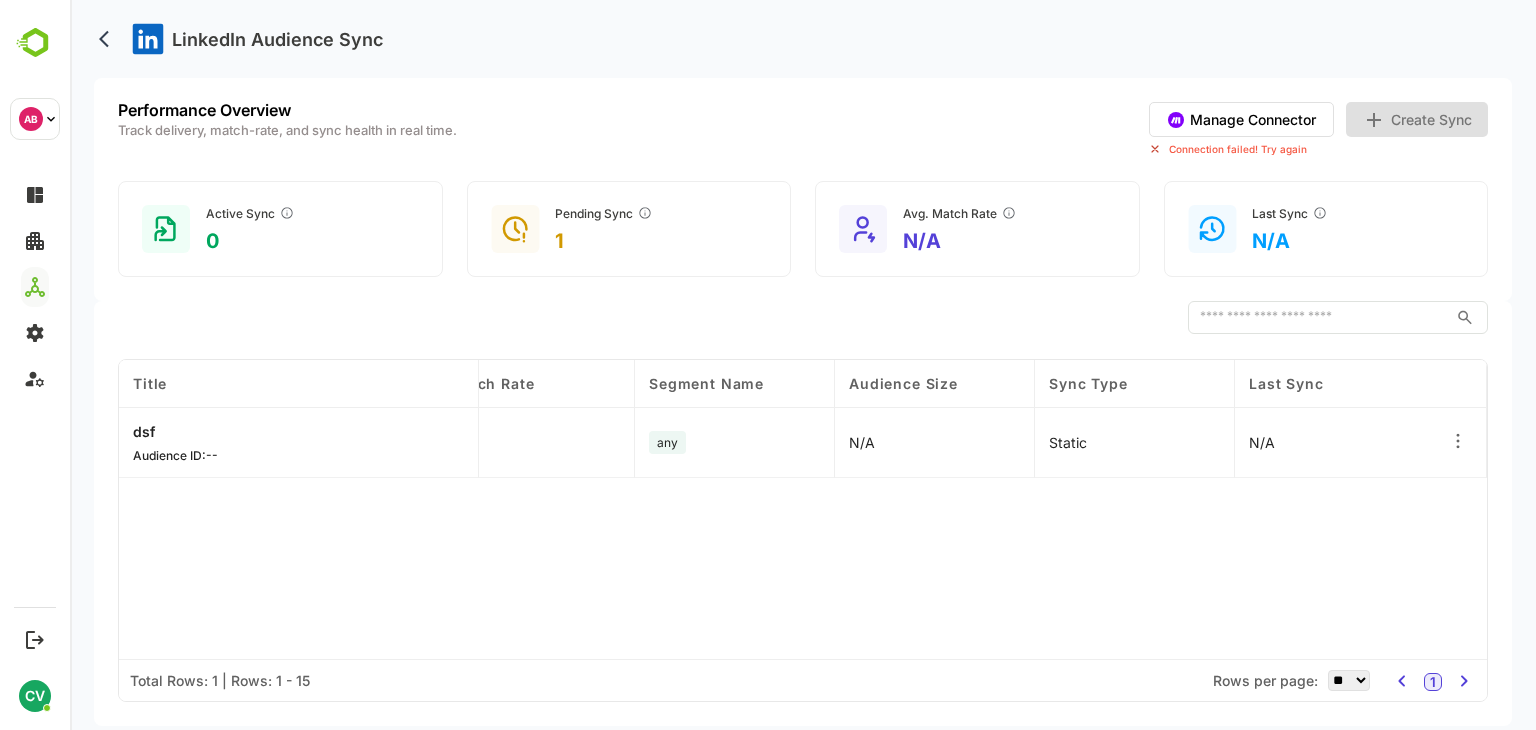 scroll, scrollTop: 0, scrollLeft: 0, axis: both 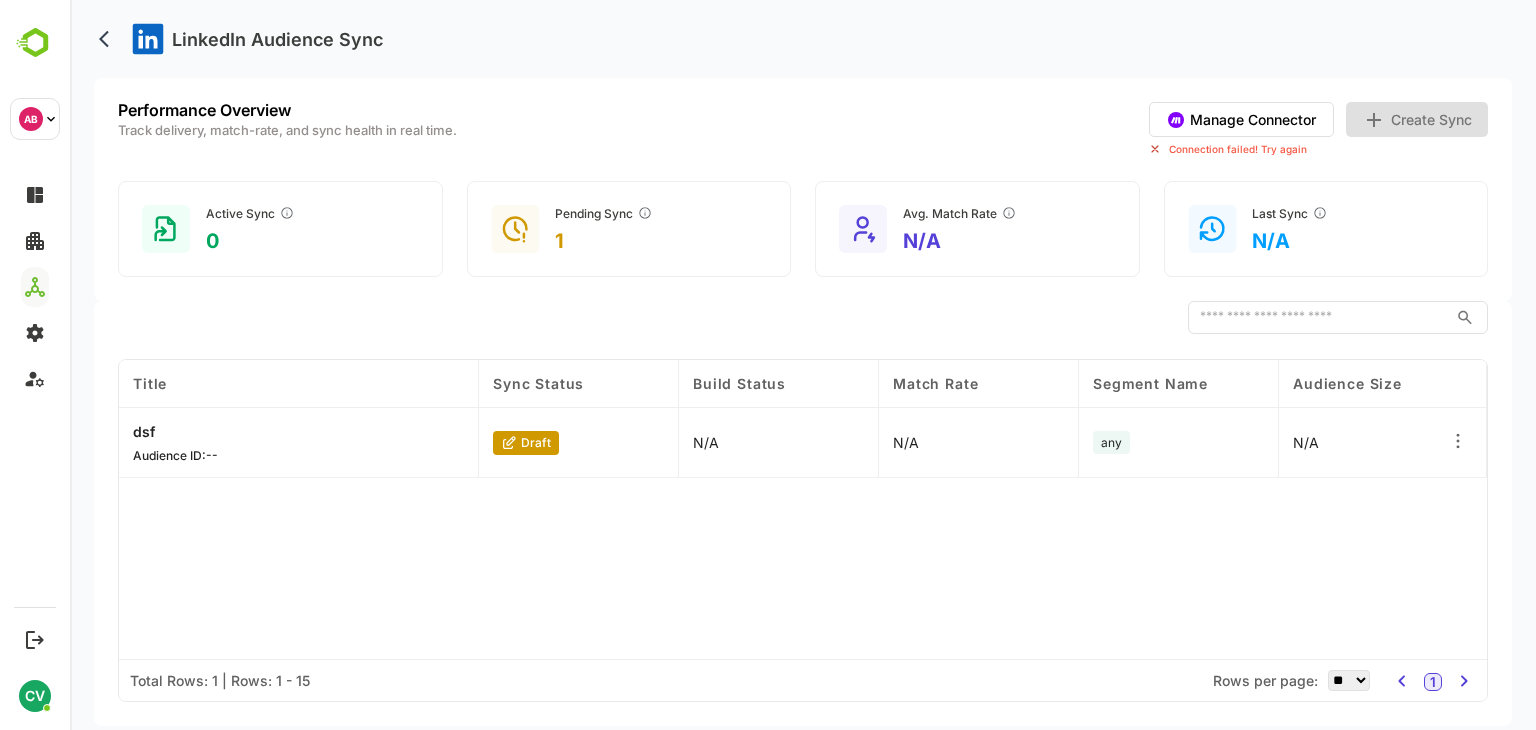 click on "Manage Connector" at bounding box center (1241, 119) 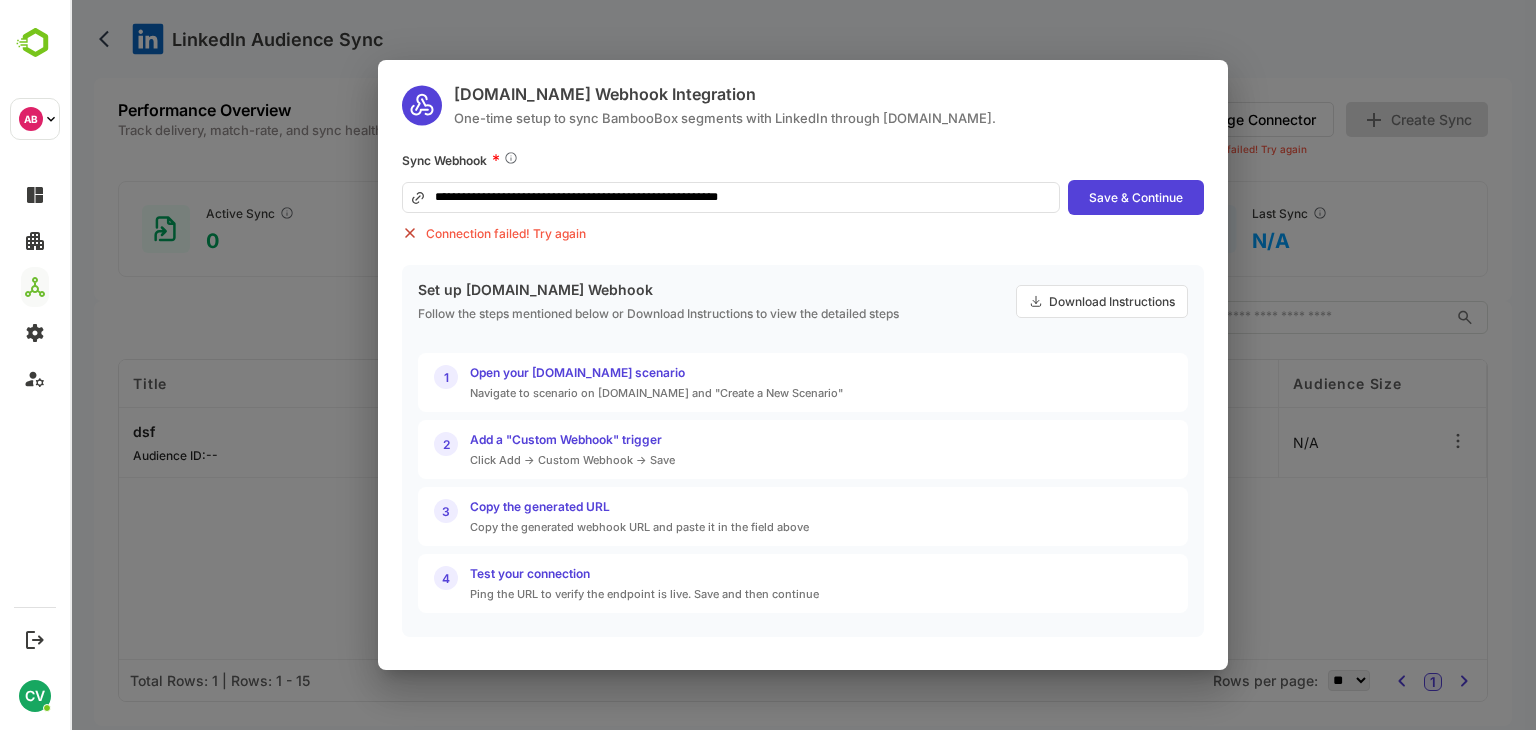click on "**********" at bounding box center (731, 197) 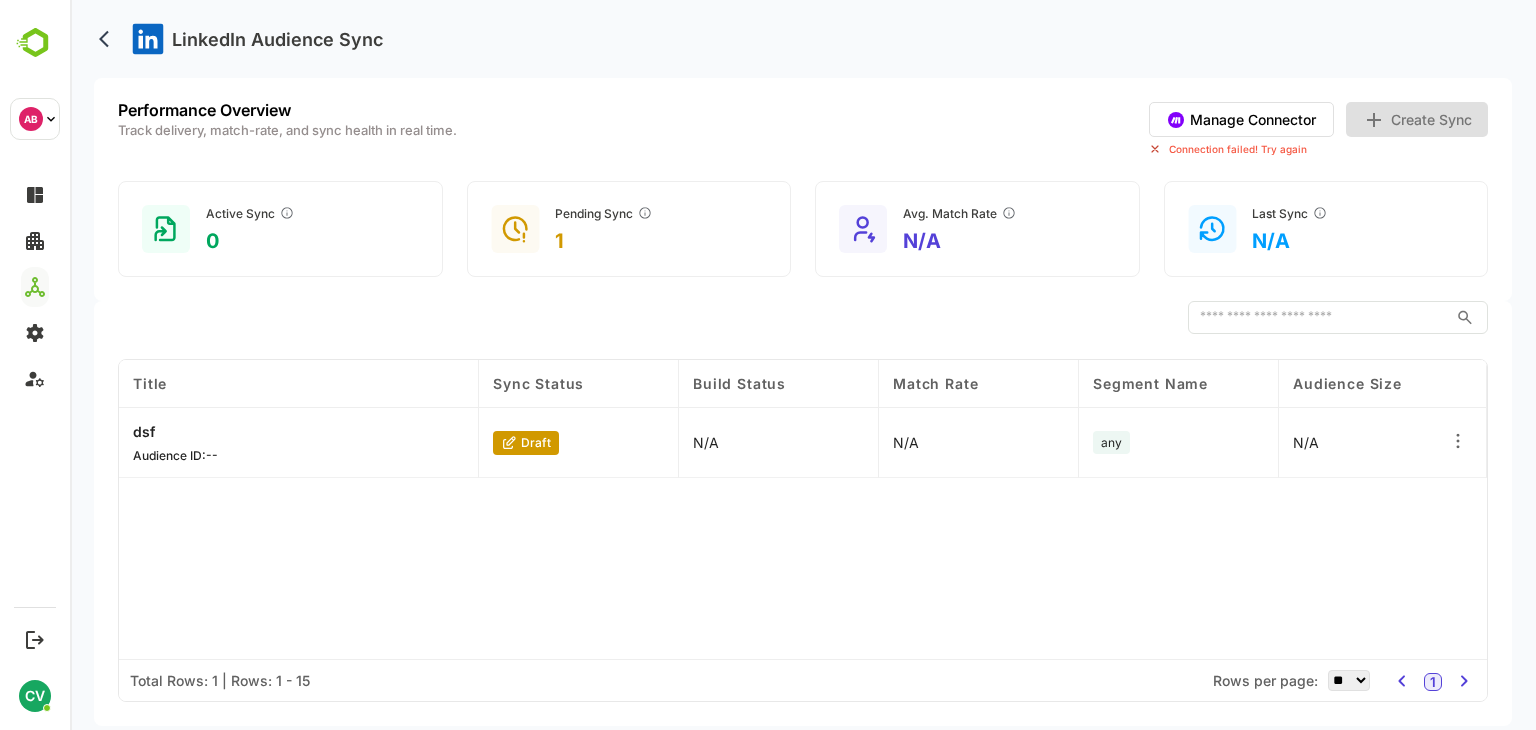 click on "Manage Connector" at bounding box center [1241, 119] 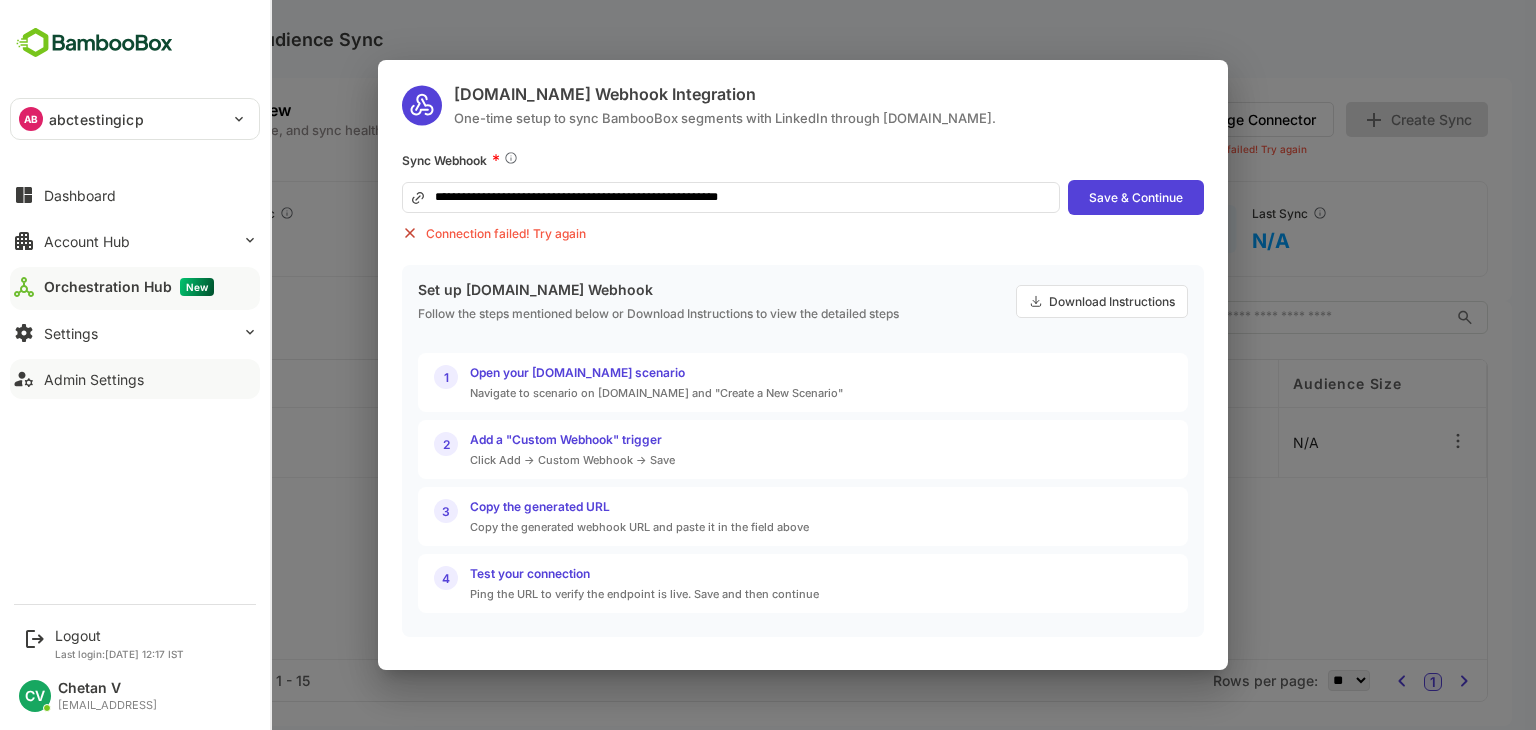 click on "Admin Settings" at bounding box center [135, 379] 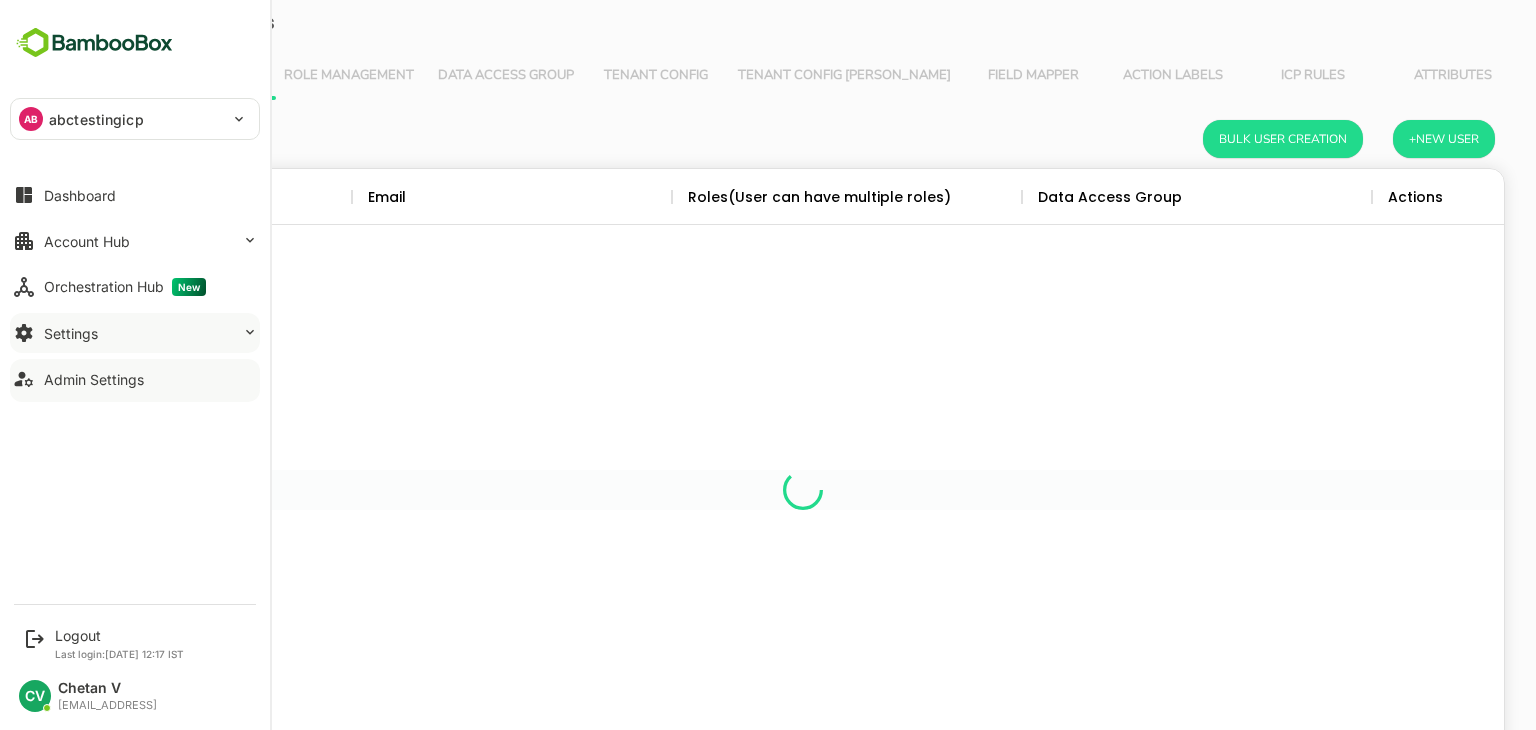 scroll, scrollTop: 0, scrollLeft: 0, axis: both 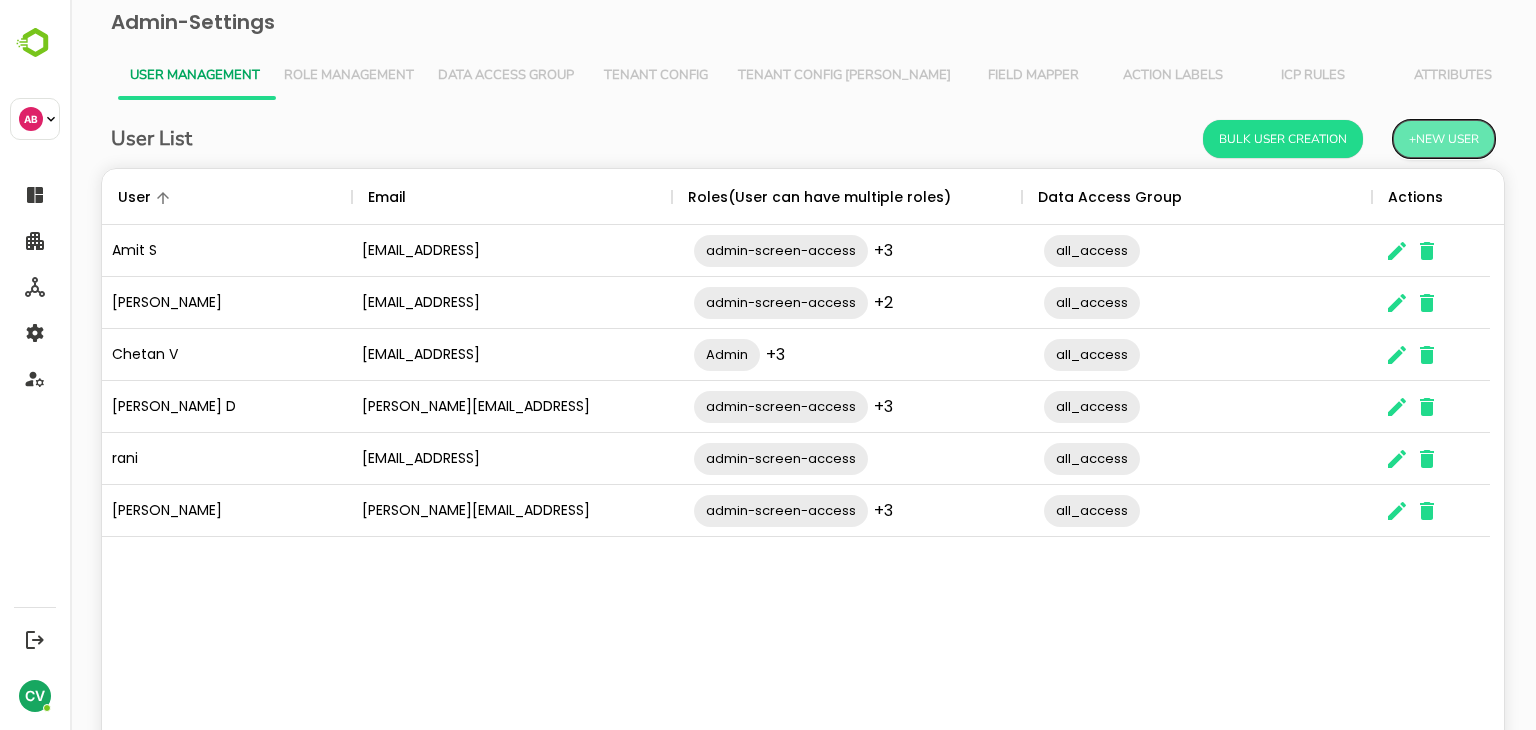 click on "+New User" at bounding box center [1444, 139] 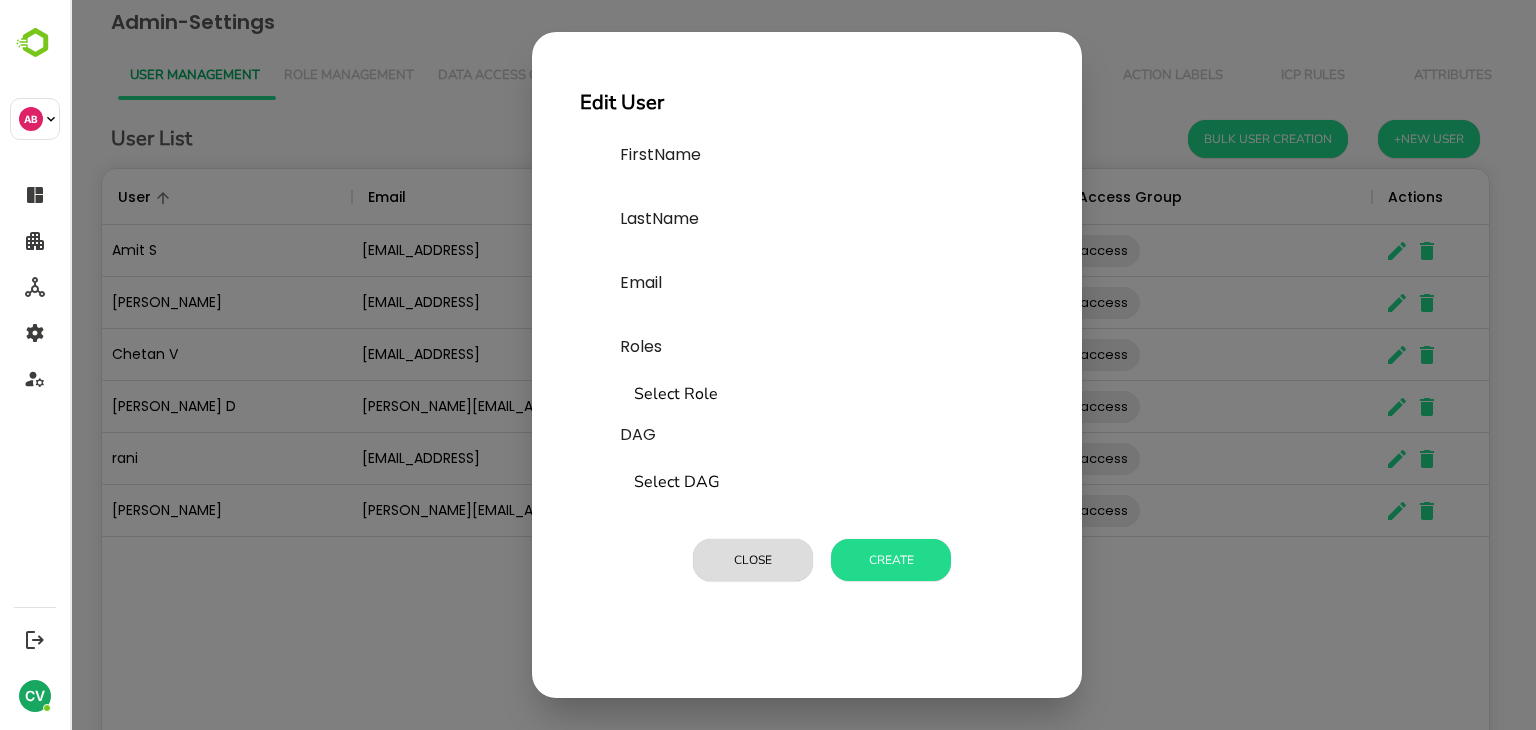 click at bounding box center [770, 191] 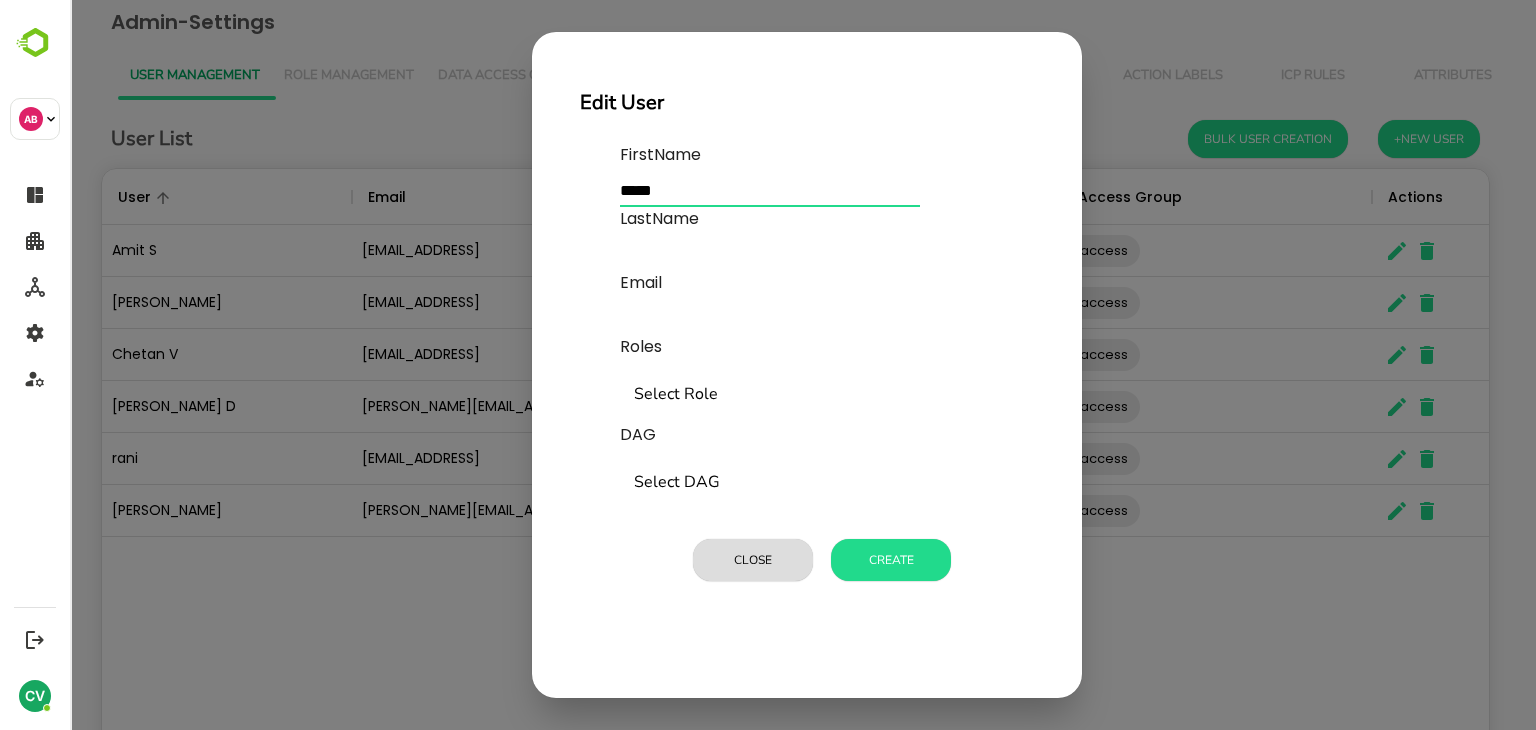 type on "*****" 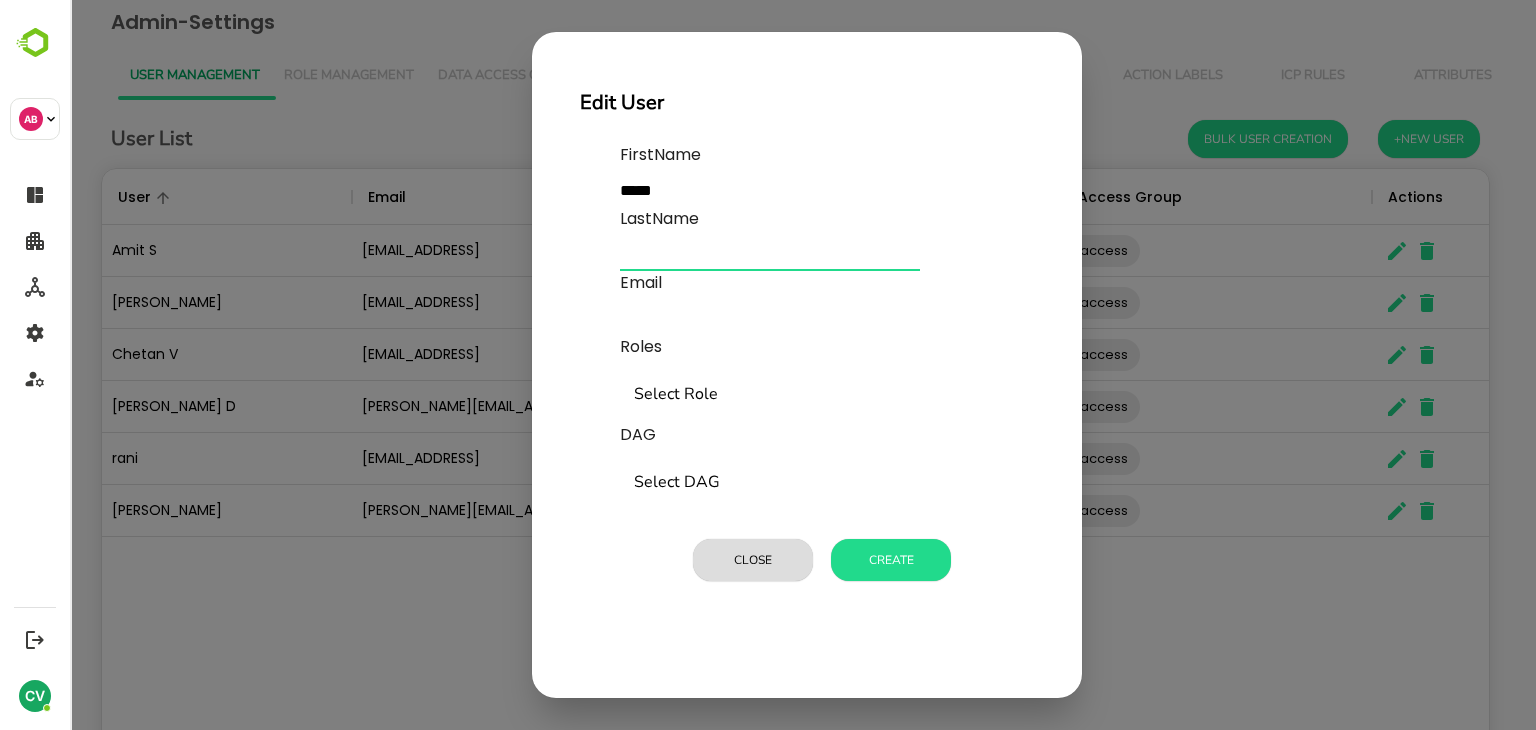 type on "*" 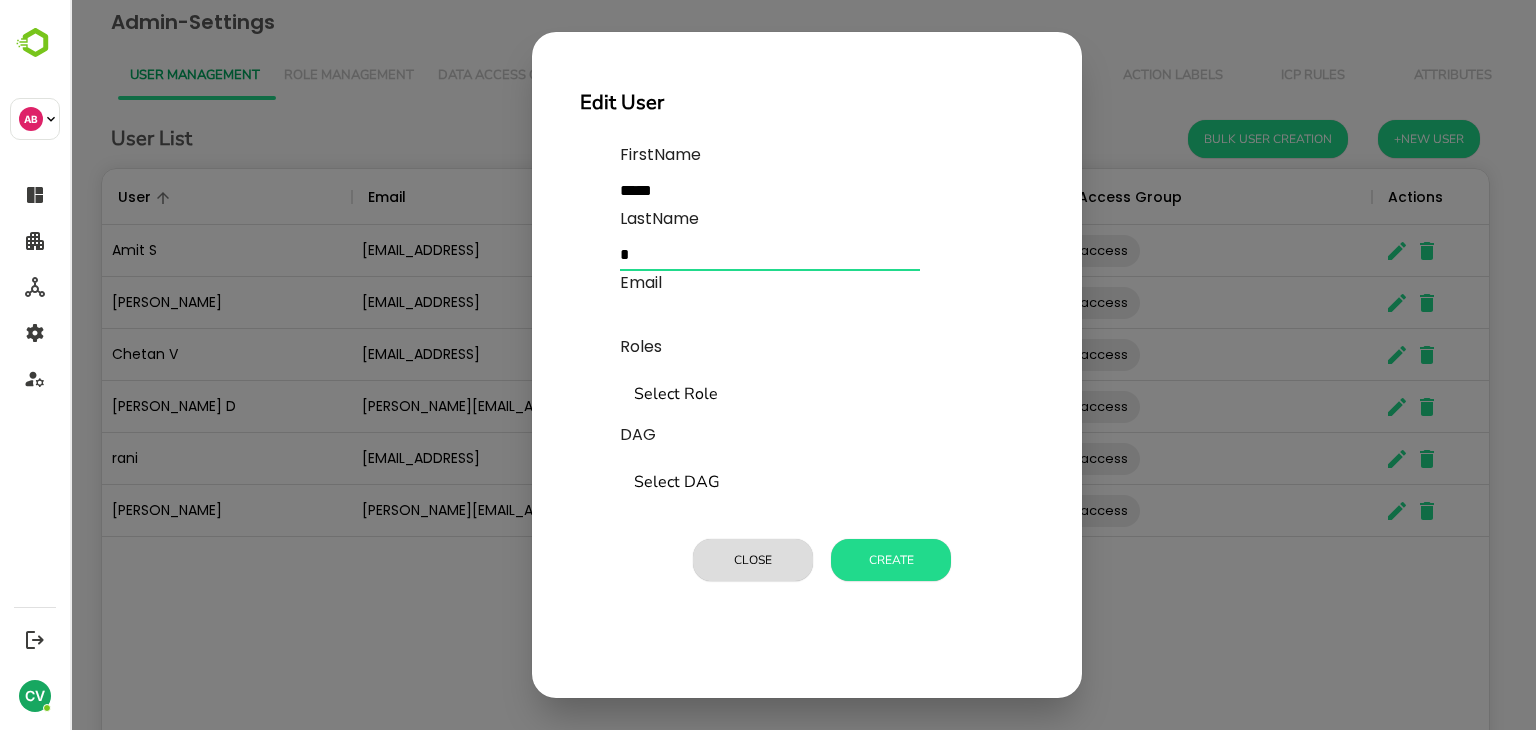 type on "*" 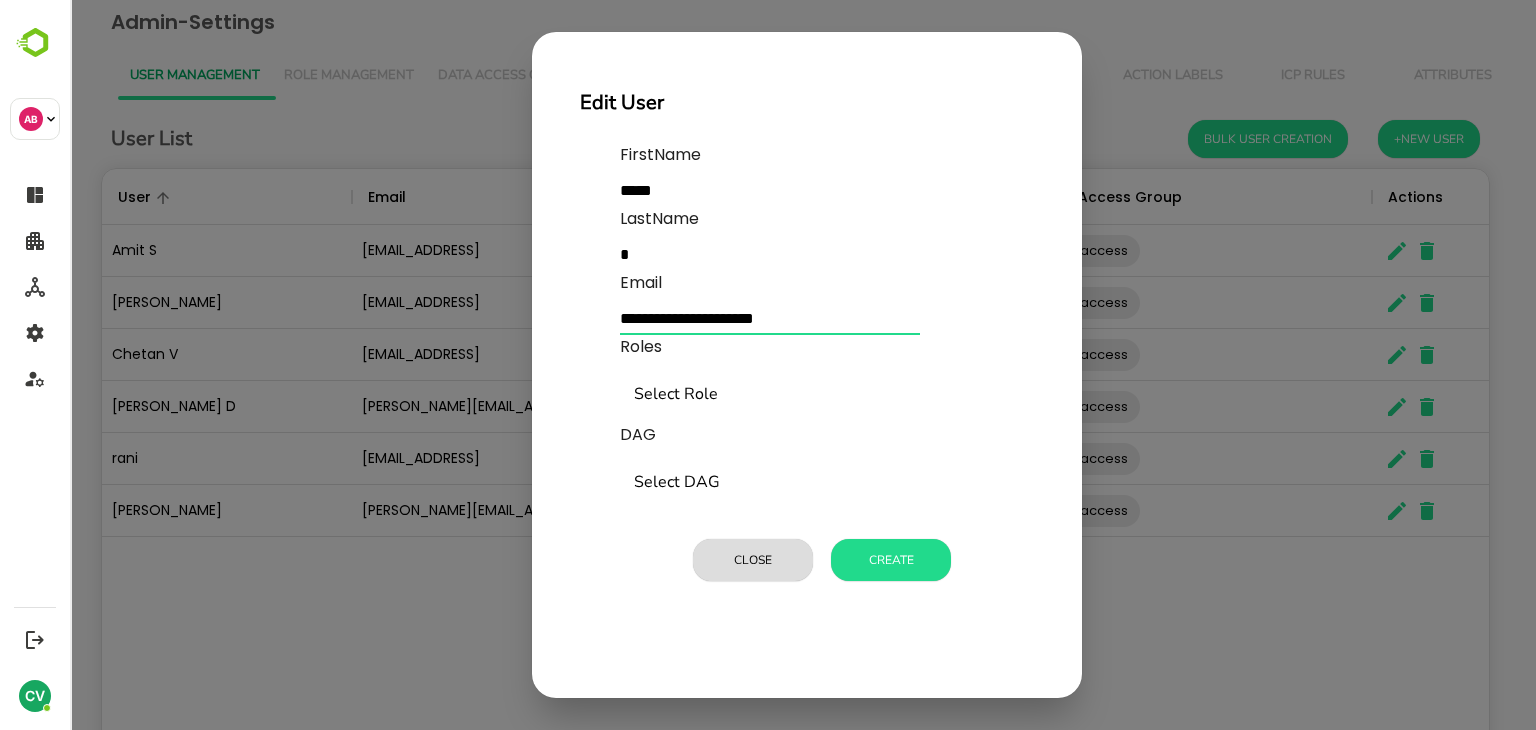 type on "**********" 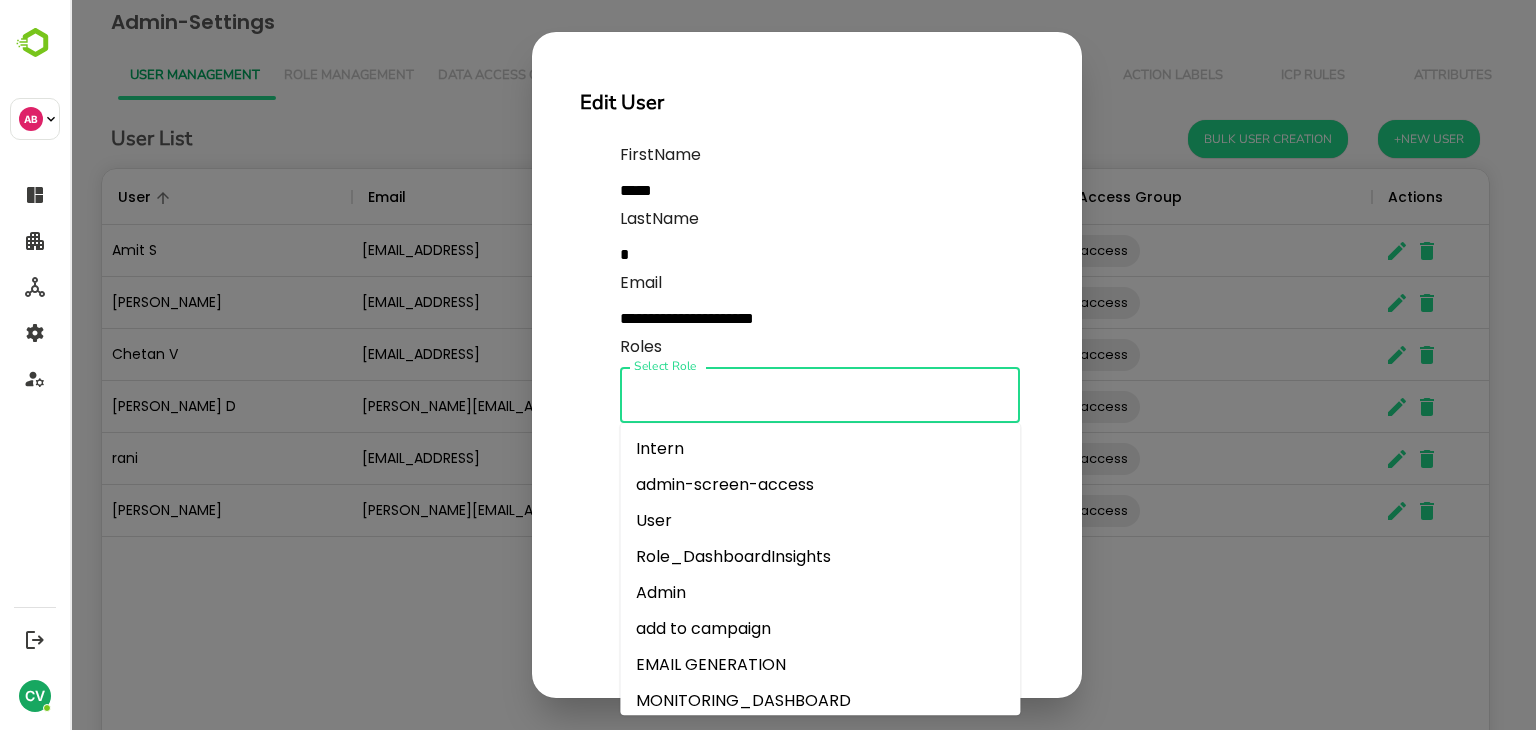 click on "Select Role" at bounding box center [820, 395] 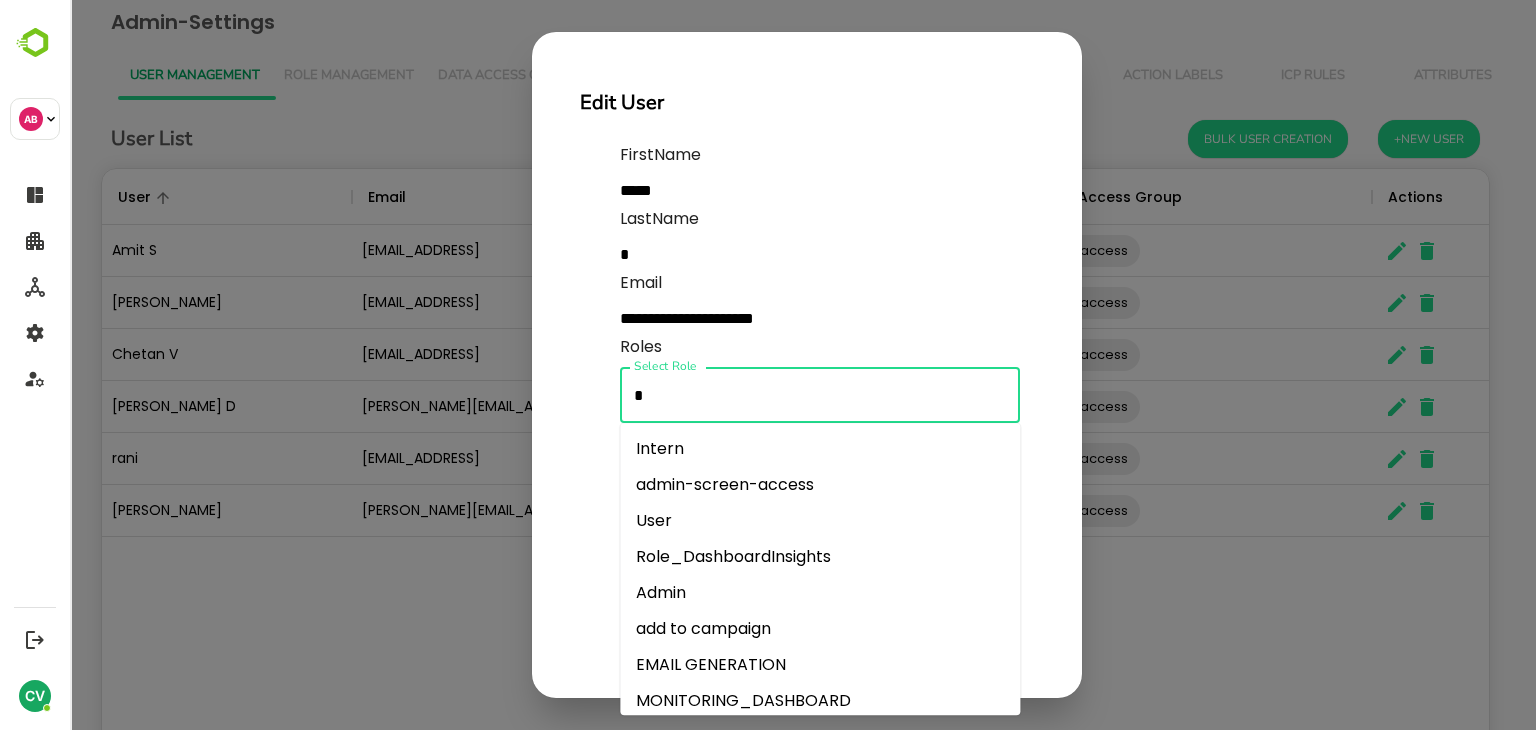 type on "**" 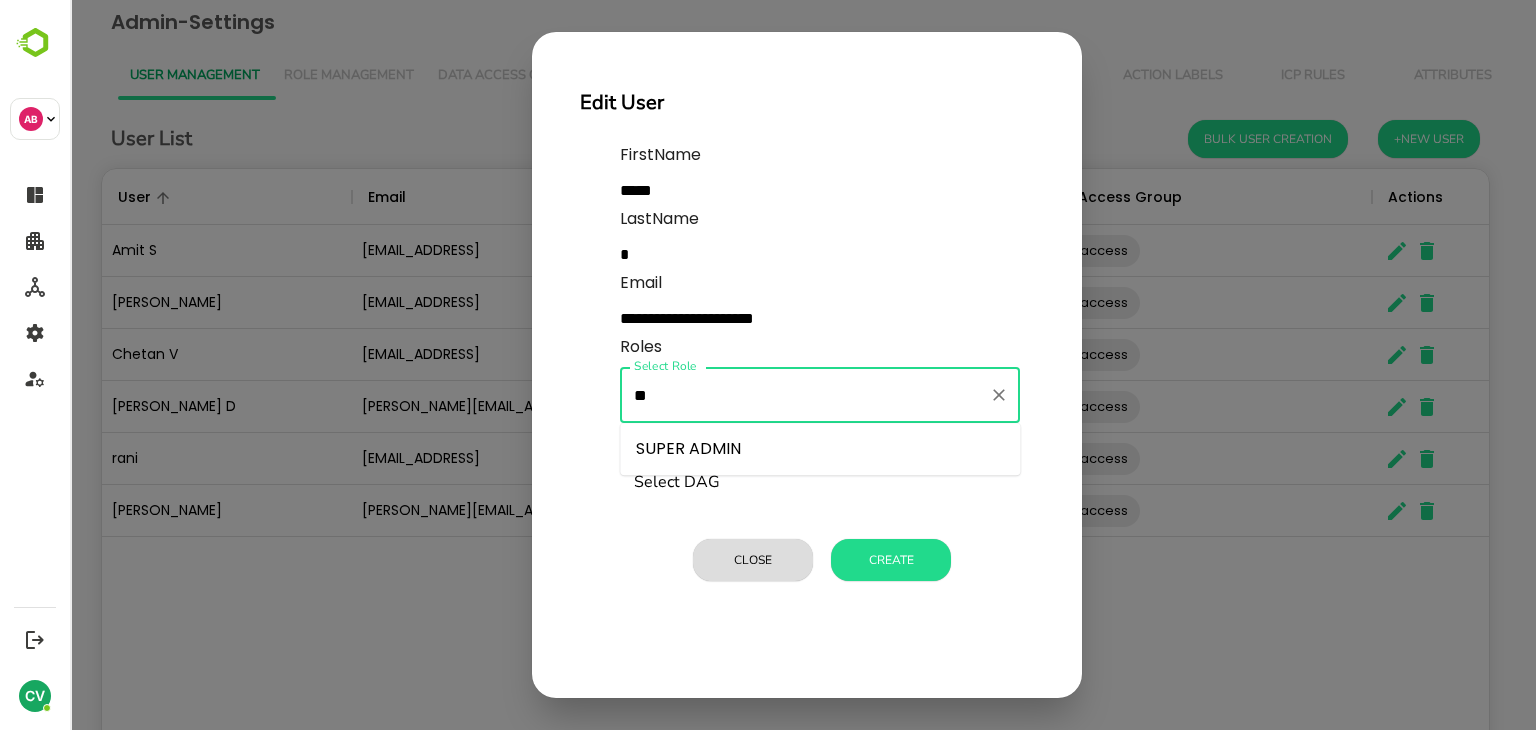 click on "SUPER ADMIN" at bounding box center [820, 449] 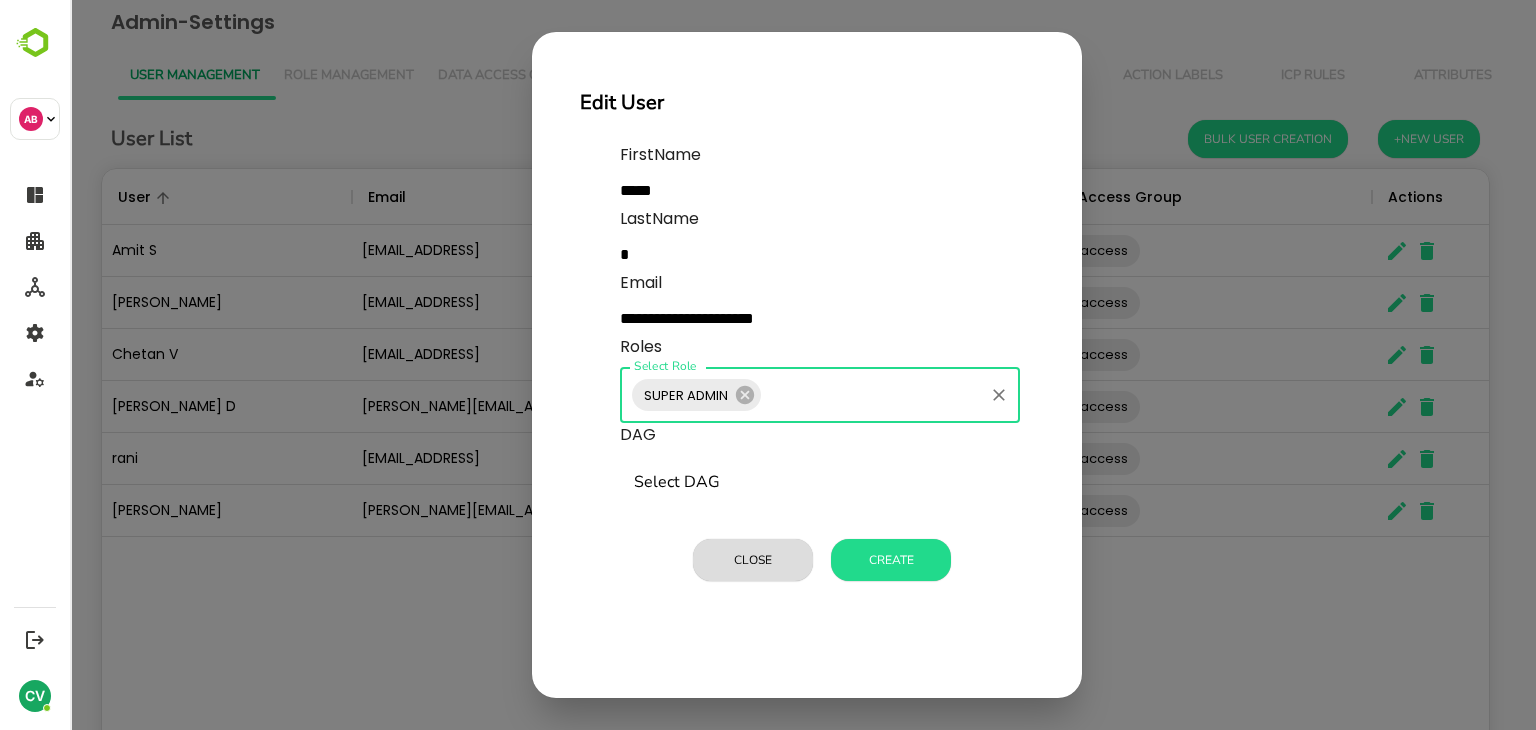 click on "Select DAG" at bounding box center (820, 483) 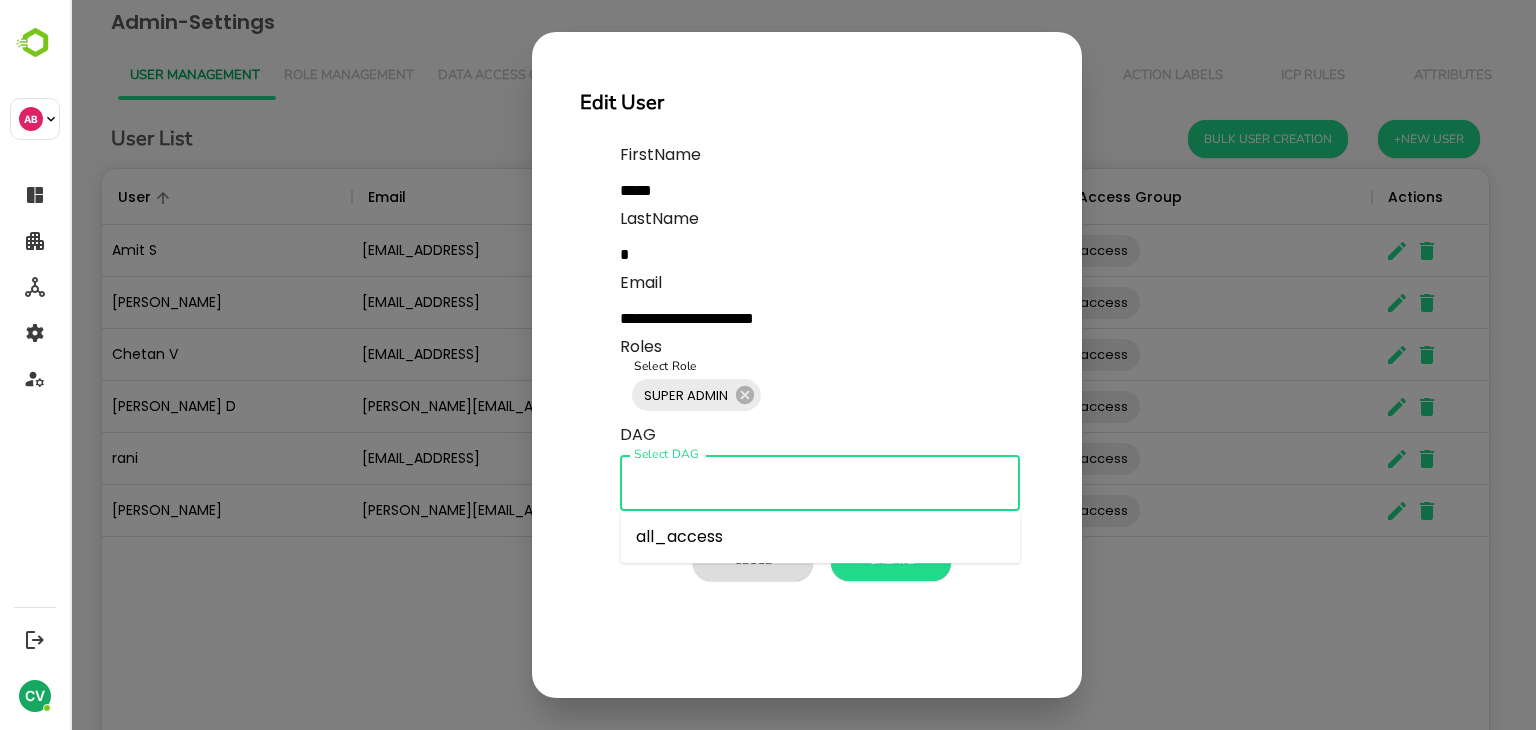 click on "all_access" at bounding box center (820, 537) 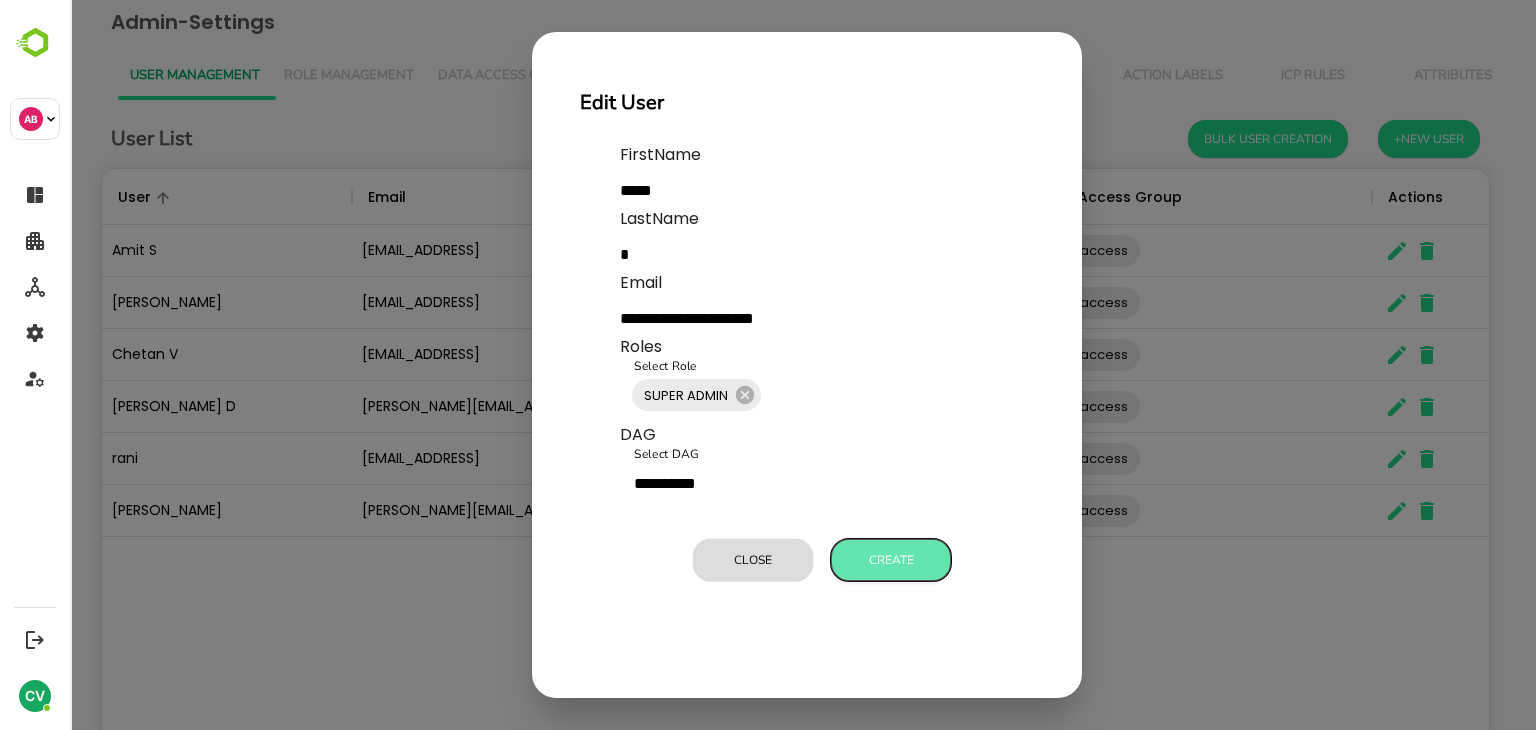click on "Create" at bounding box center (891, 560) 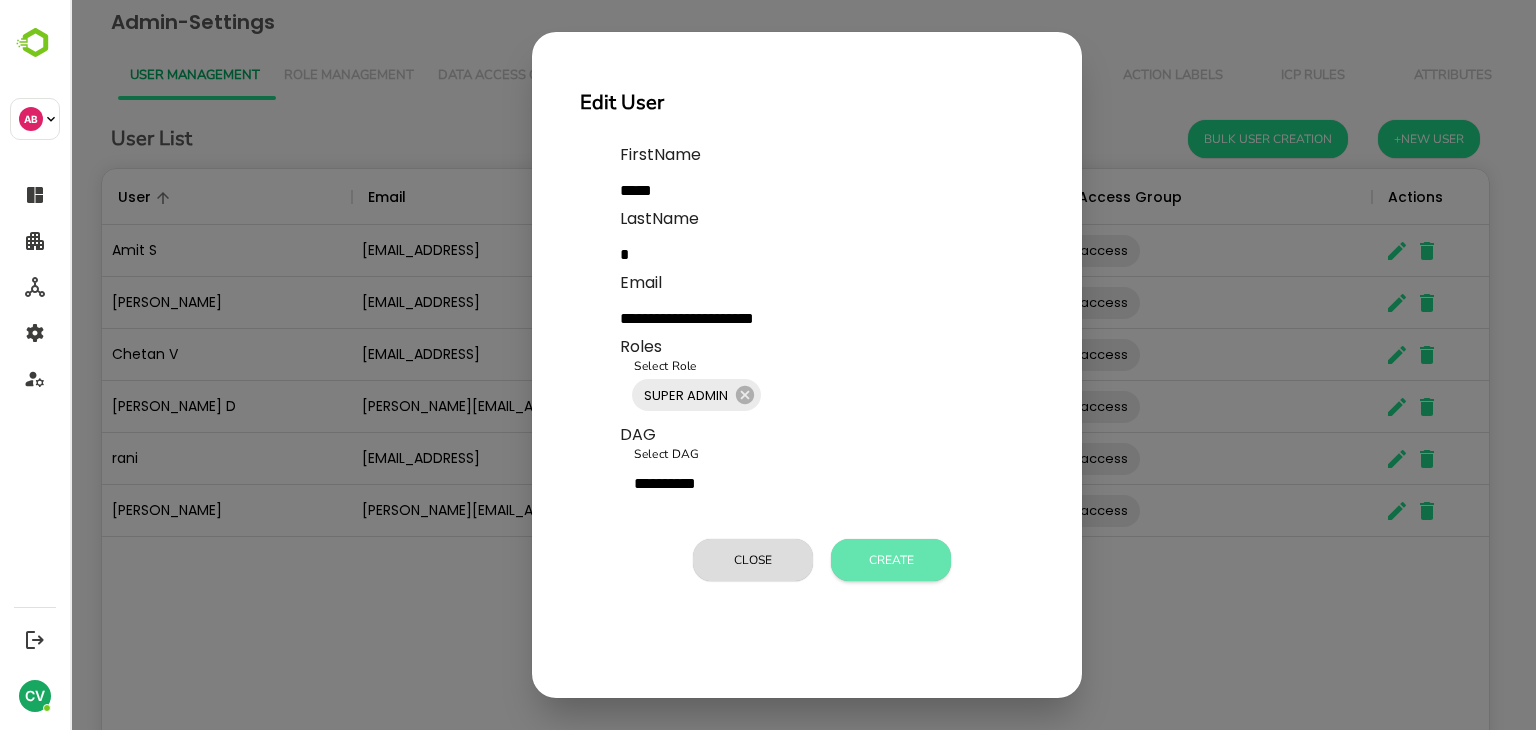 type 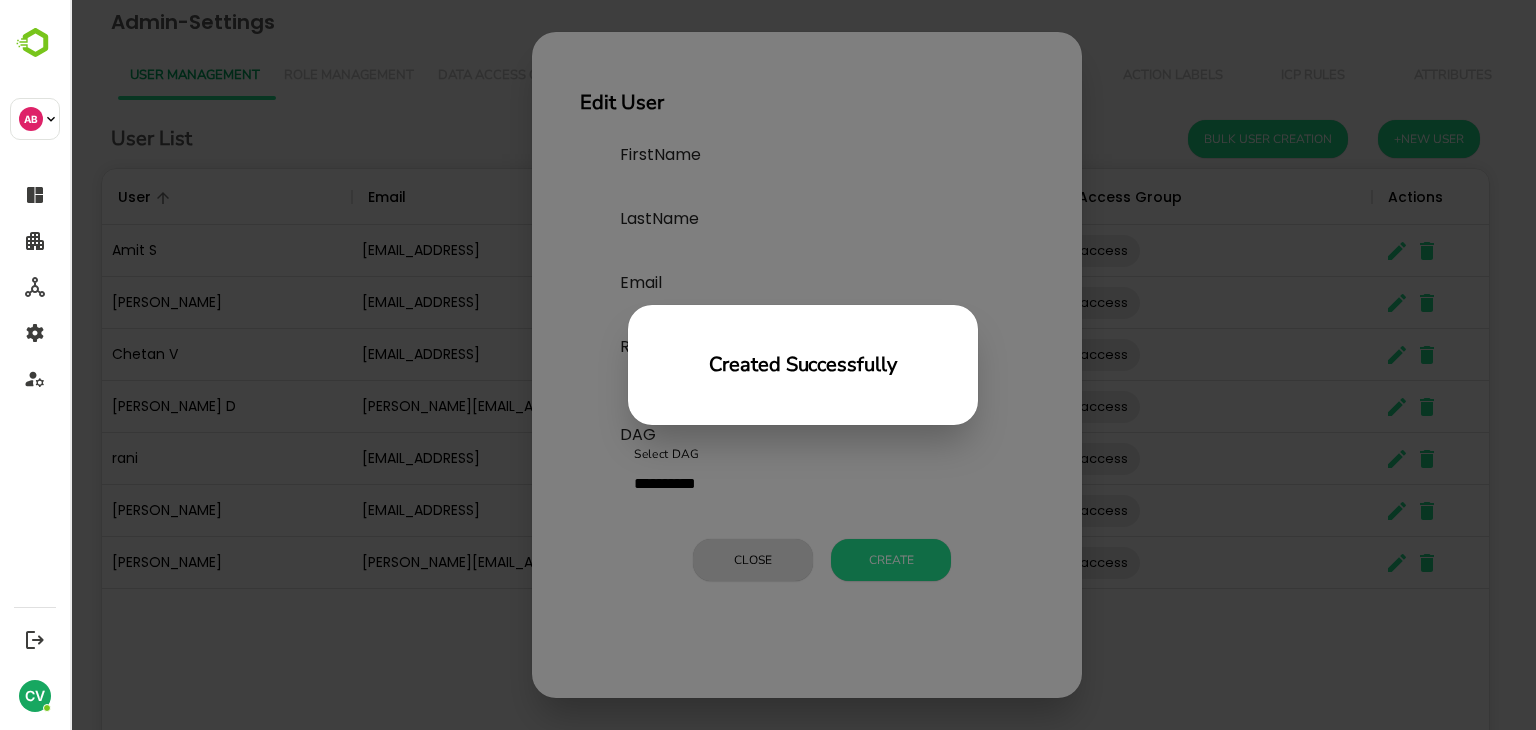 click on "Created Successfully" at bounding box center (803, 365) 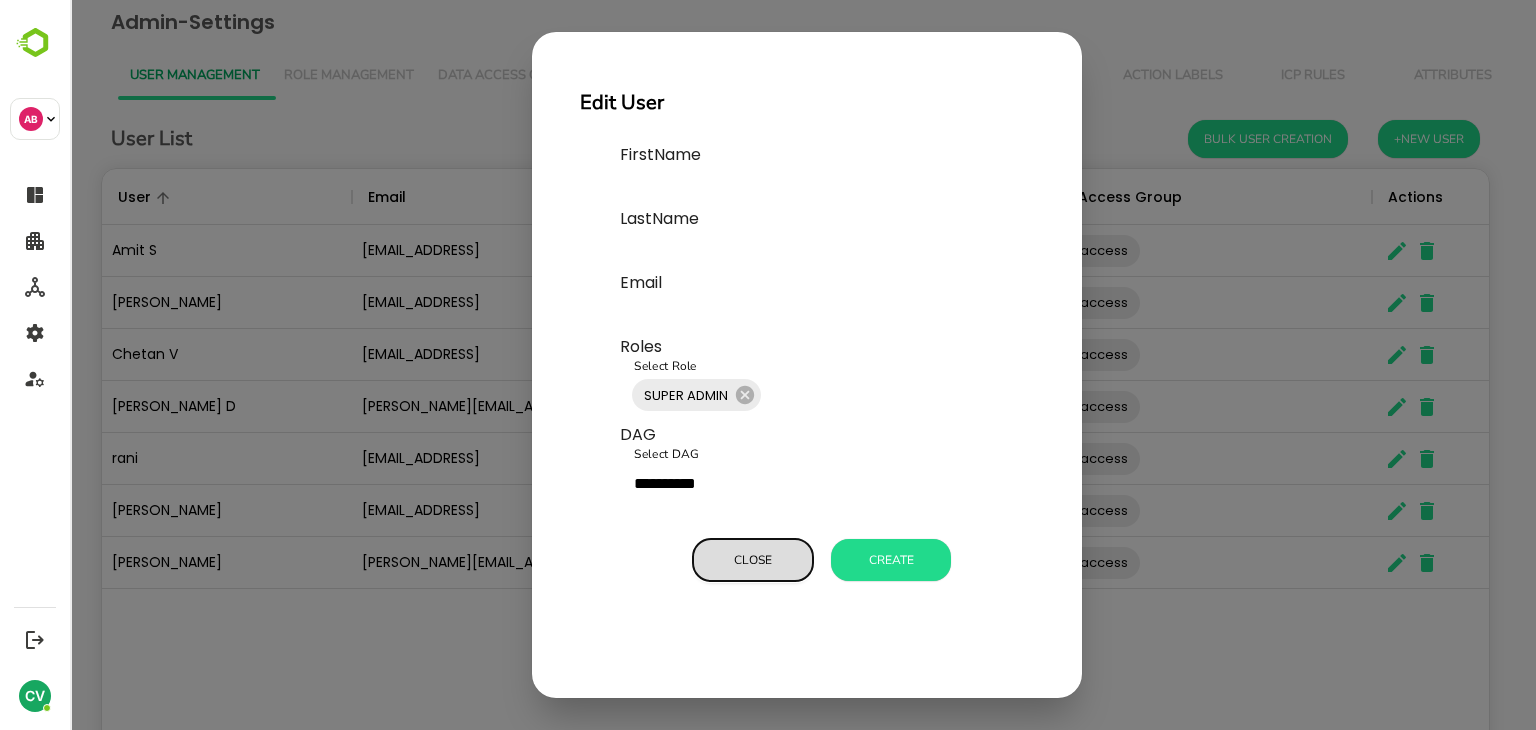 click on "Close" at bounding box center (753, 560) 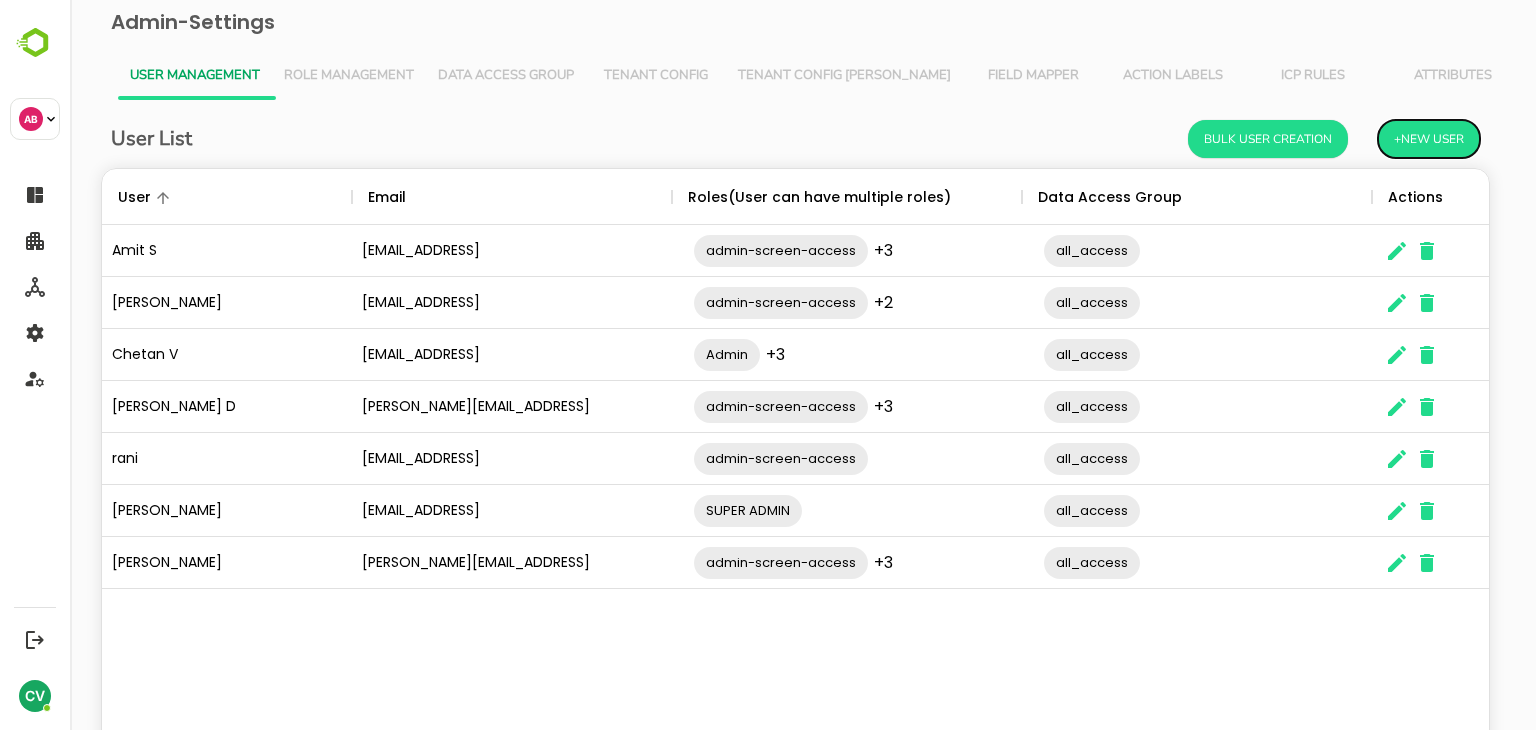 scroll, scrollTop: 16, scrollLeft: 16, axis: both 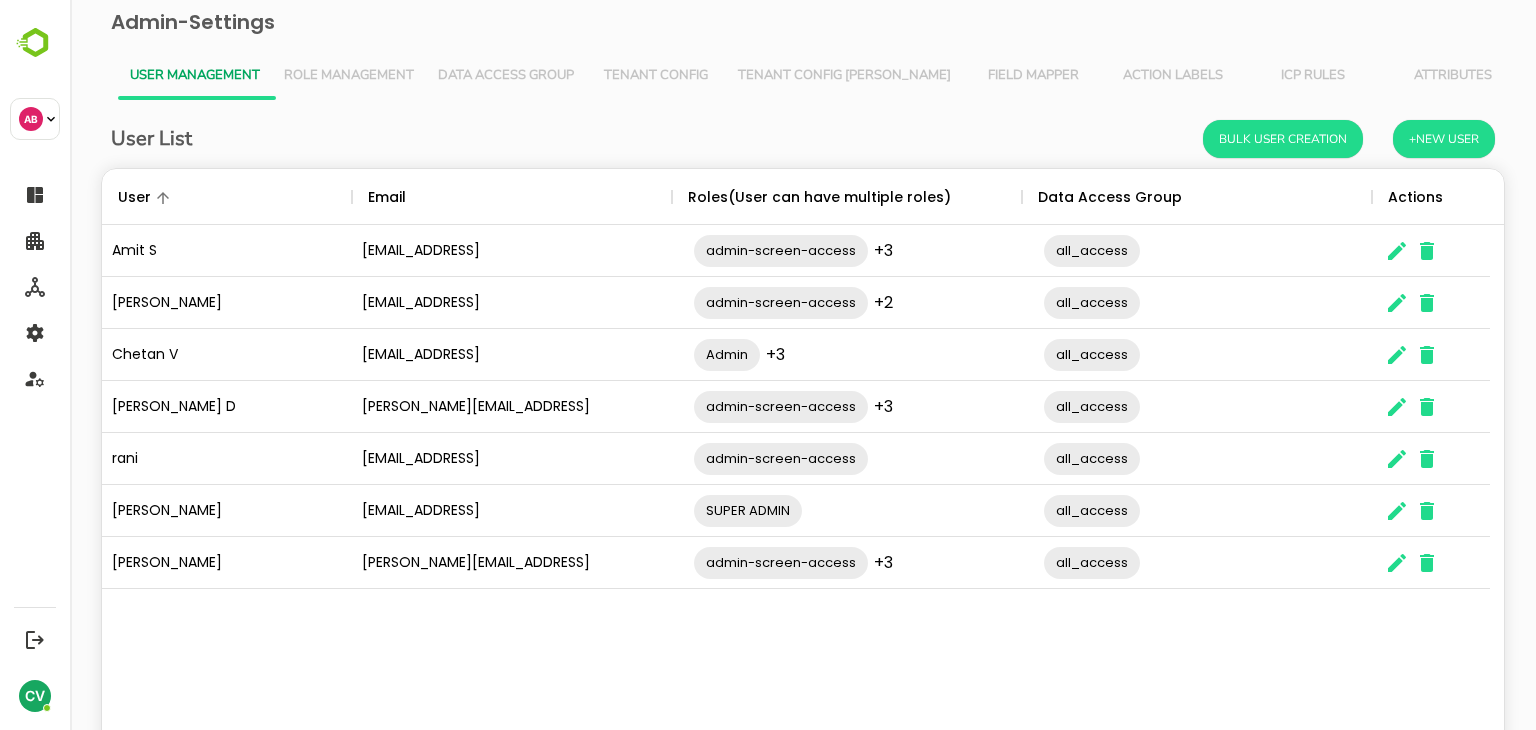 click on "Amit S amit@bamboobox.ai admin-screen-access +3 ​ all_access ​ Anjali Mehta anjali@bamboobox.ai admin-screen-access +2 ​ all_access ​ Chetan V chetan@bamboobox.ai Admin +3 ​ all_access ​ Divyesh D divyesh@bamboobox.ai admin-screen-access +3 ​ all_access ​ rani ranikumari@bamboobox.ai admin-screen-access ​ all_access ​ Sejaj K serajkhan@bamboobox.ai SUPER ADMIN ​ all_access ​ Shubhankar Patil shubhankar@bamboobox.ai admin-screen-access +3 ​ all_access ​" at bounding box center (803, 490) 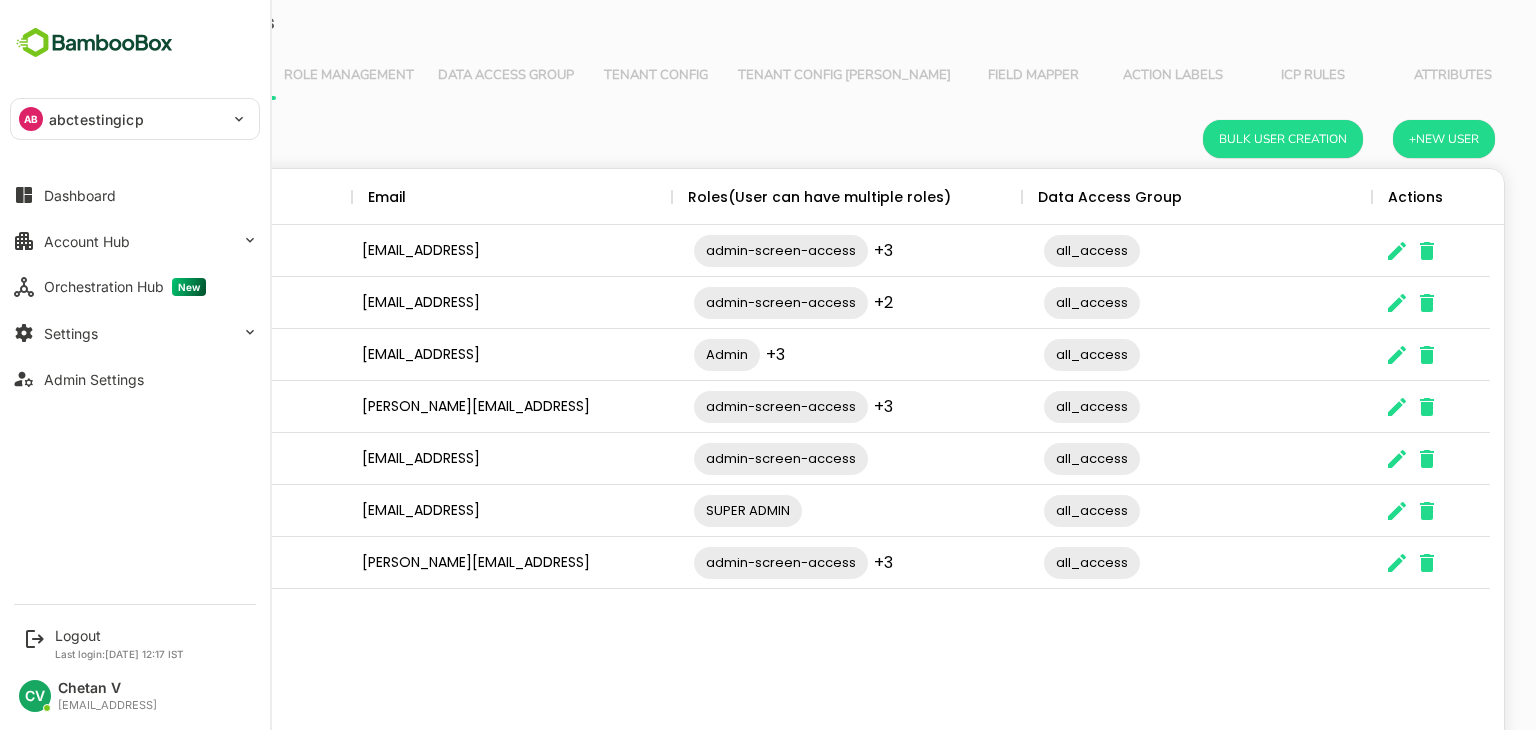 click on "abctestingicp" at bounding box center (96, 119) 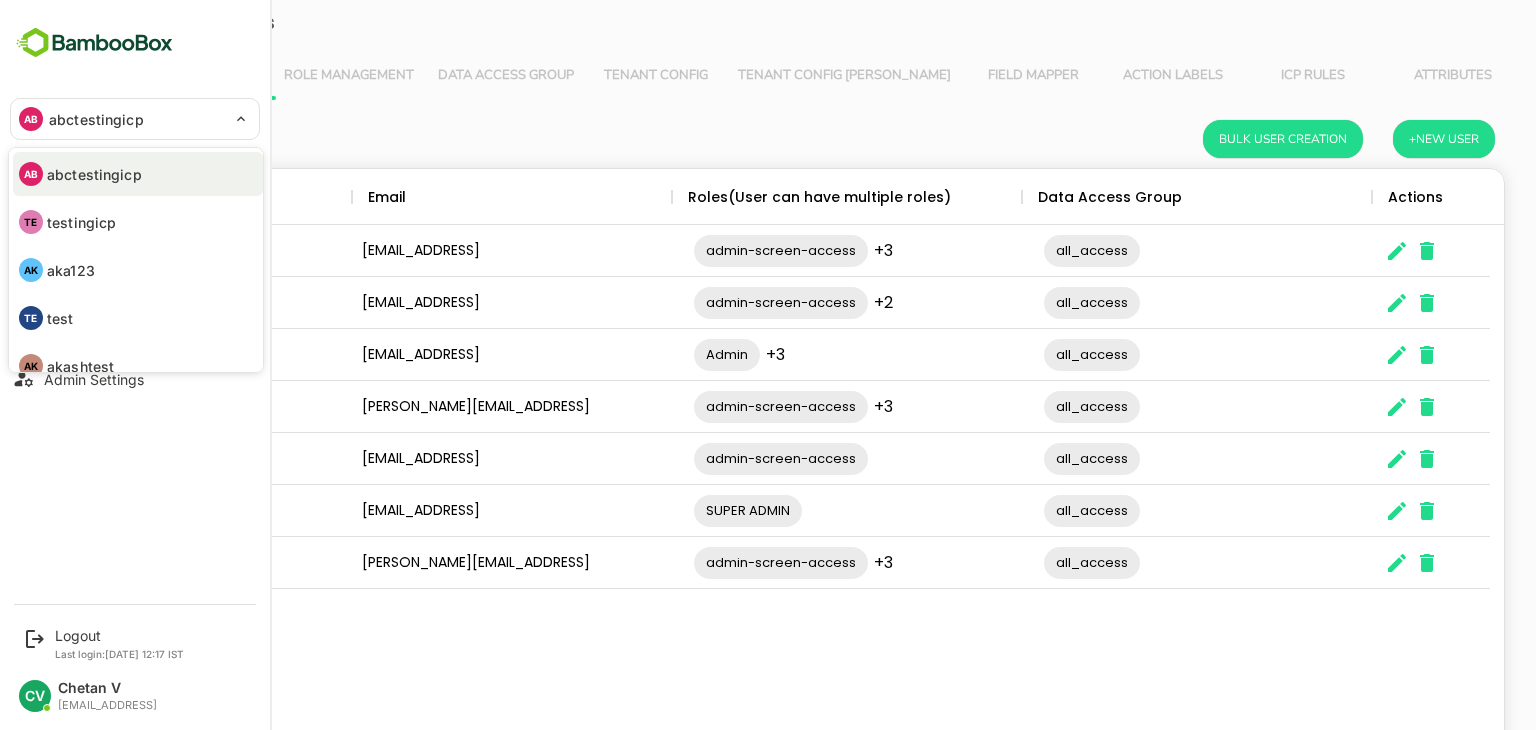 scroll, scrollTop: 68, scrollLeft: 0, axis: vertical 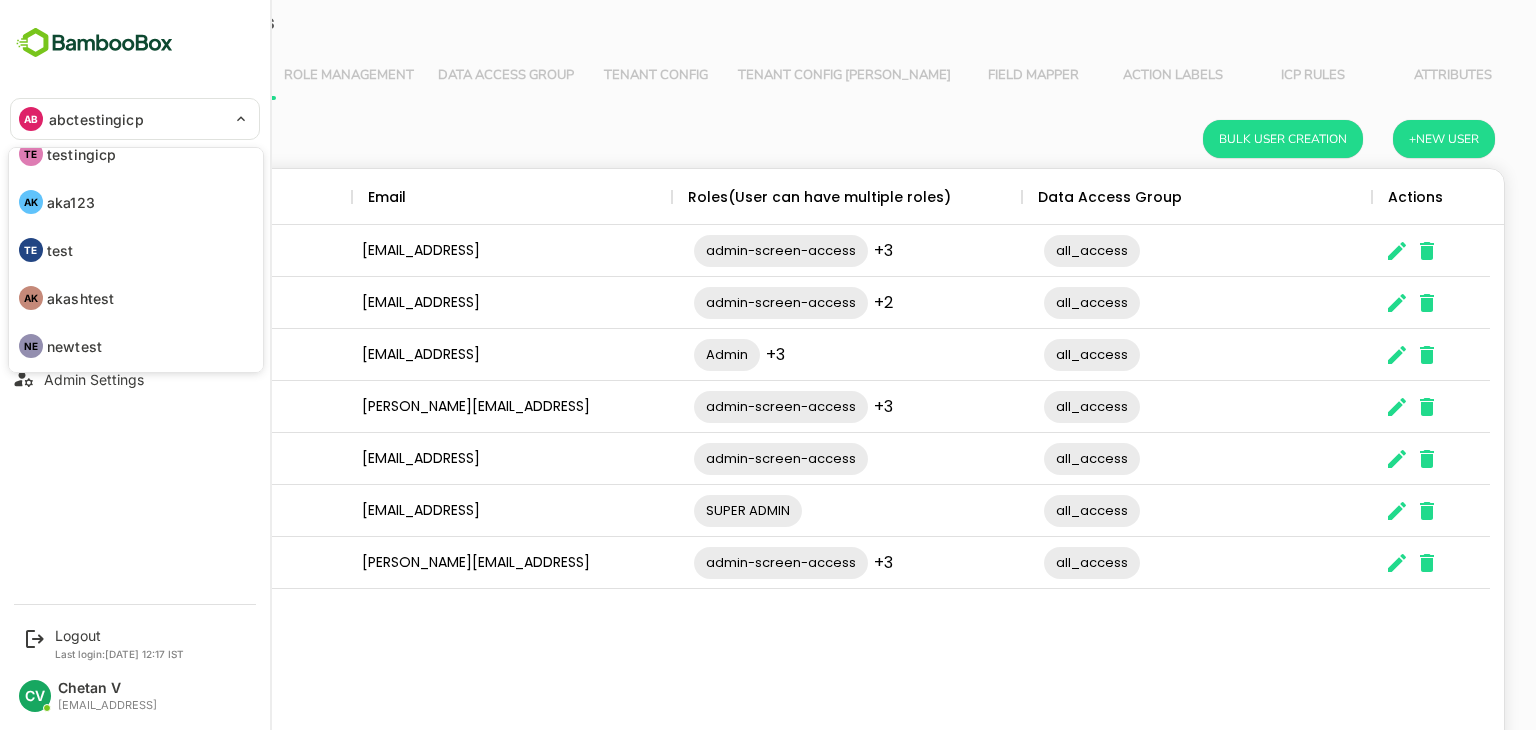 click at bounding box center (768, 365) 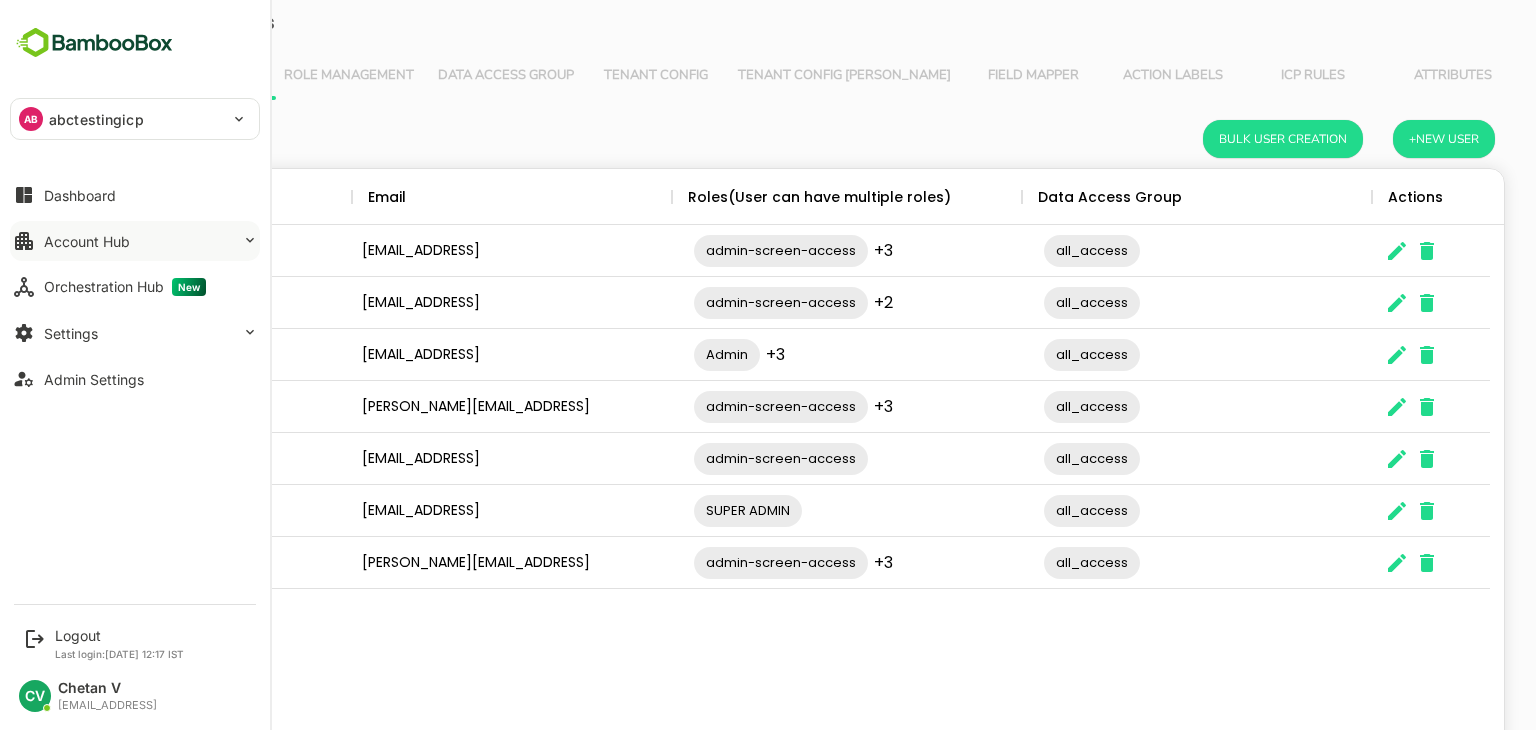 click on "Account Hub" at bounding box center [135, 241] 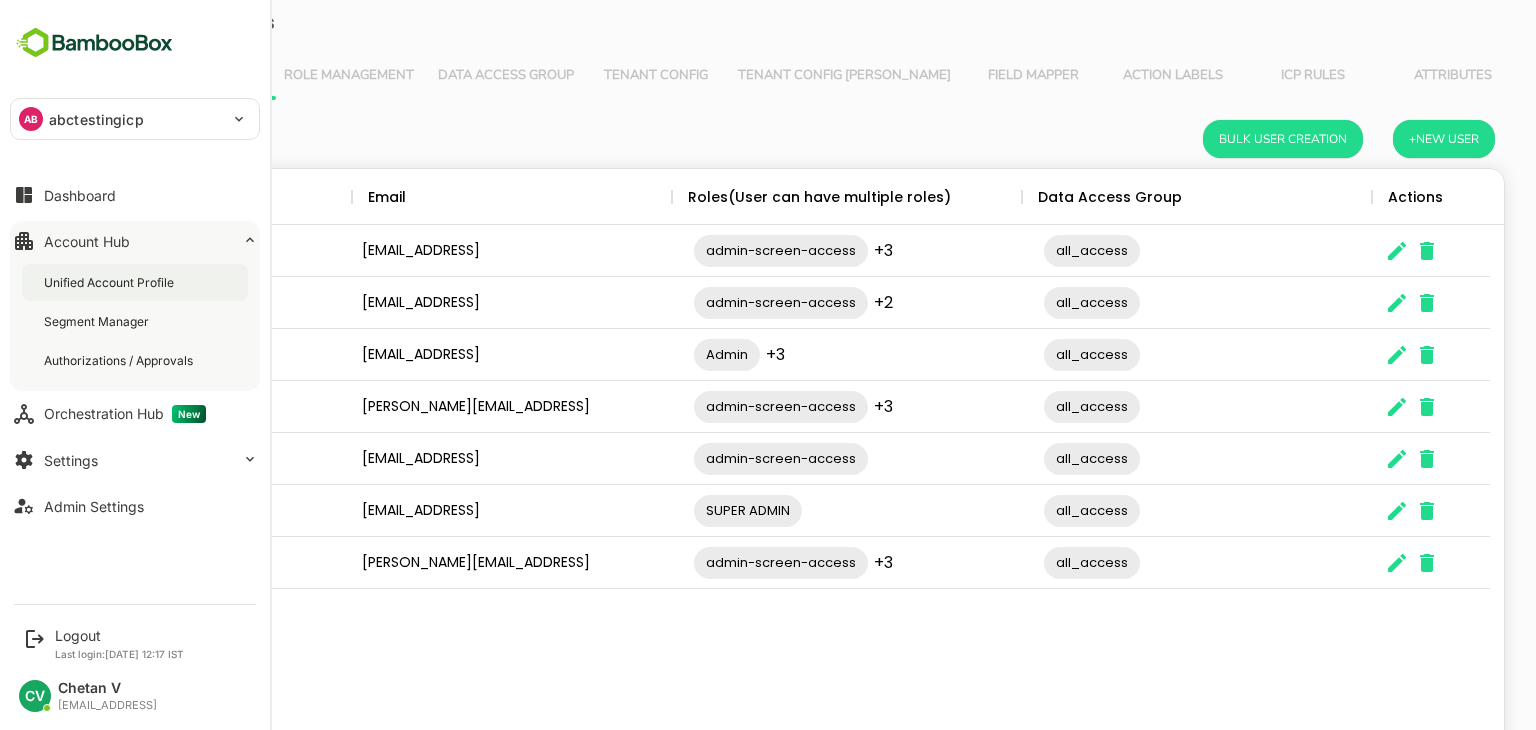 click on "Unified Account Profile" at bounding box center [135, 282] 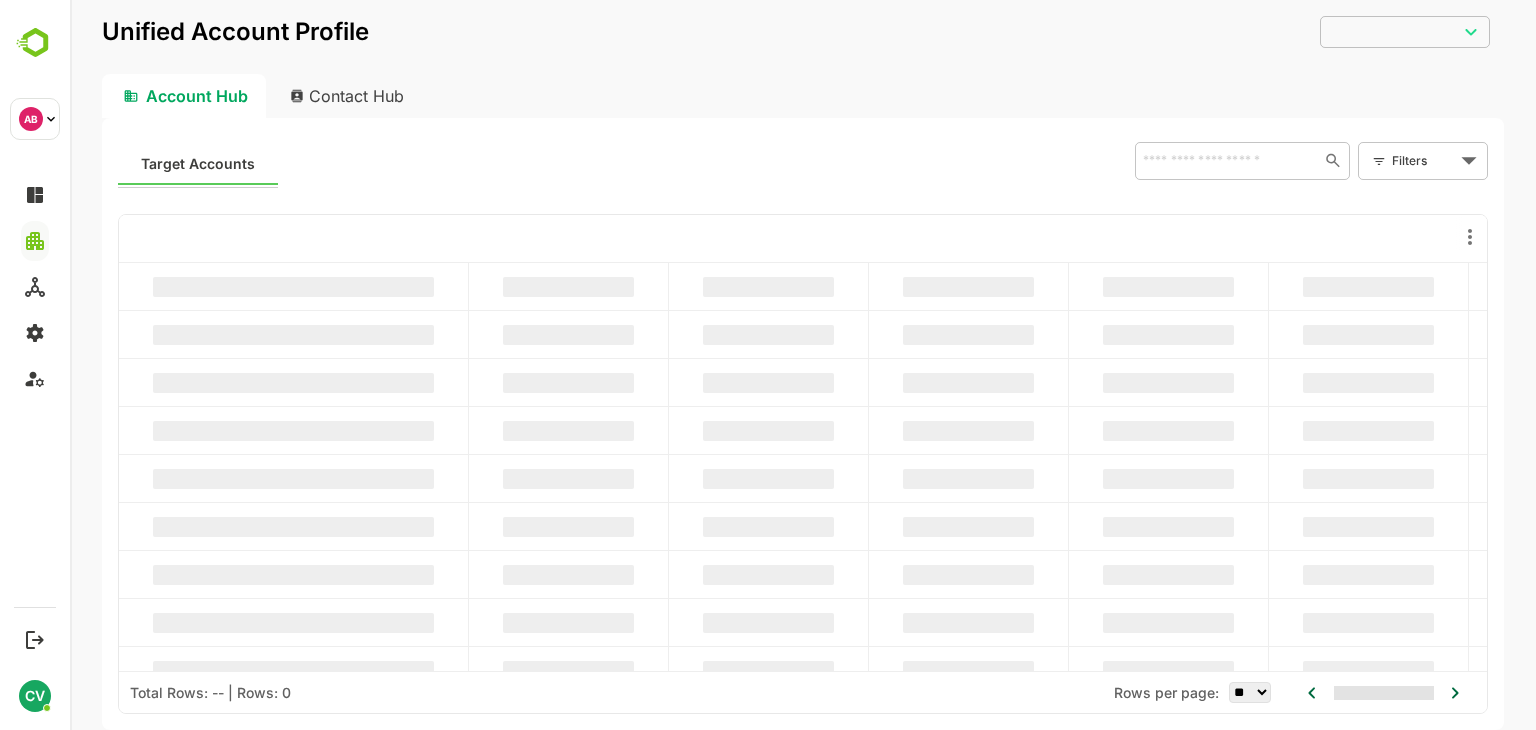 scroll, scrollTop: 0, scrollLeft: 0, axis: both 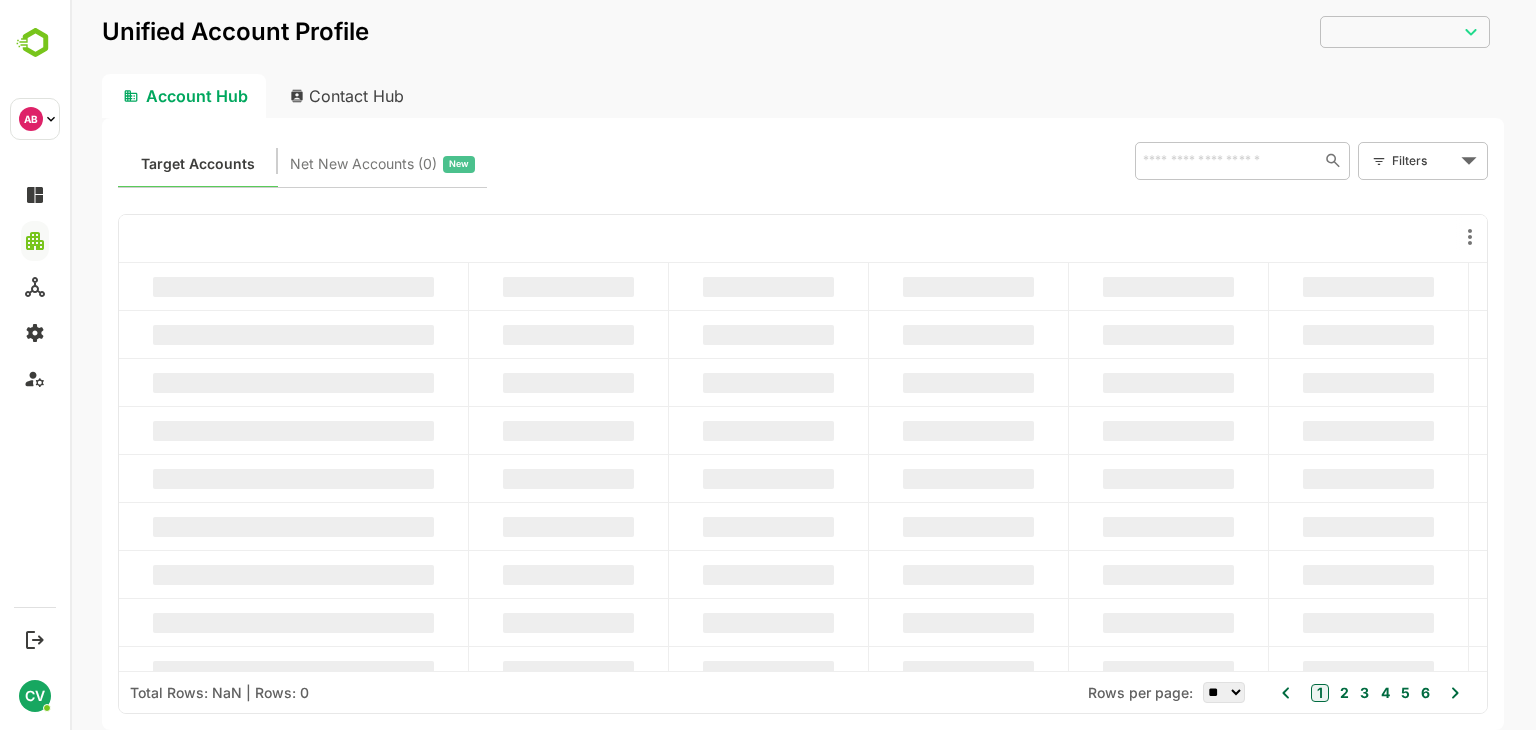 type on "**********" 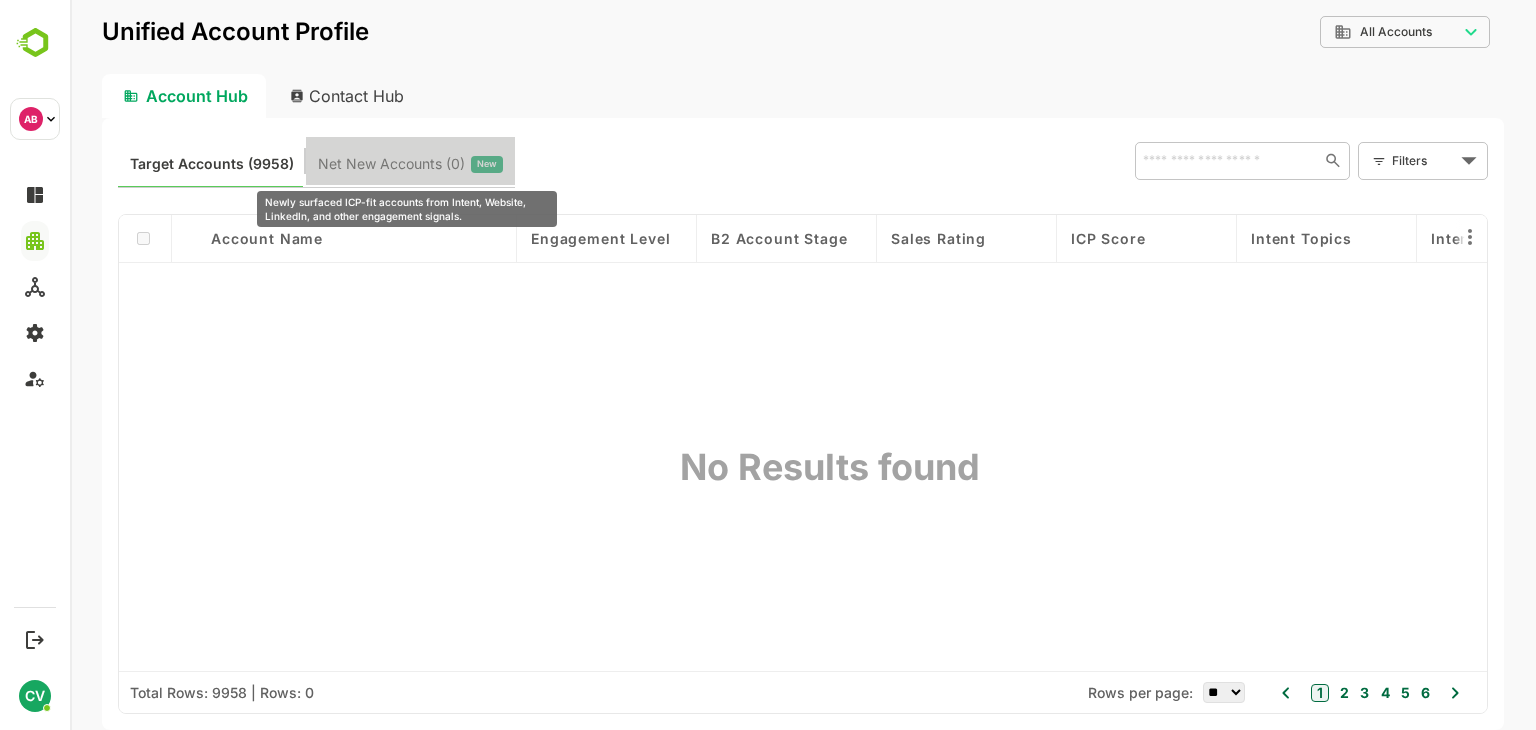 click on "Net New Accounts ( 0 )" at bounding box center [391, 164] 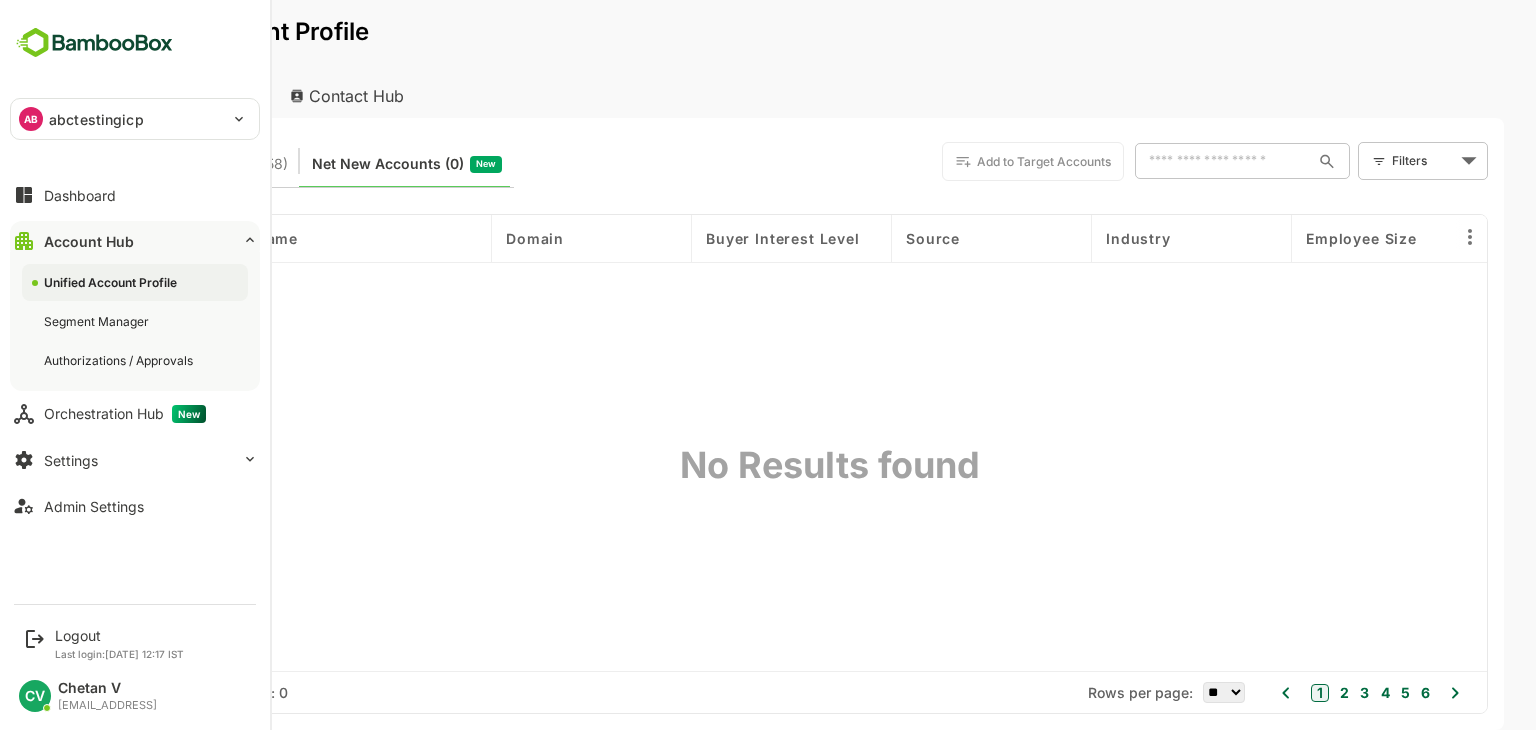 click on "abctestingicp" at bounding box center [96, 119] 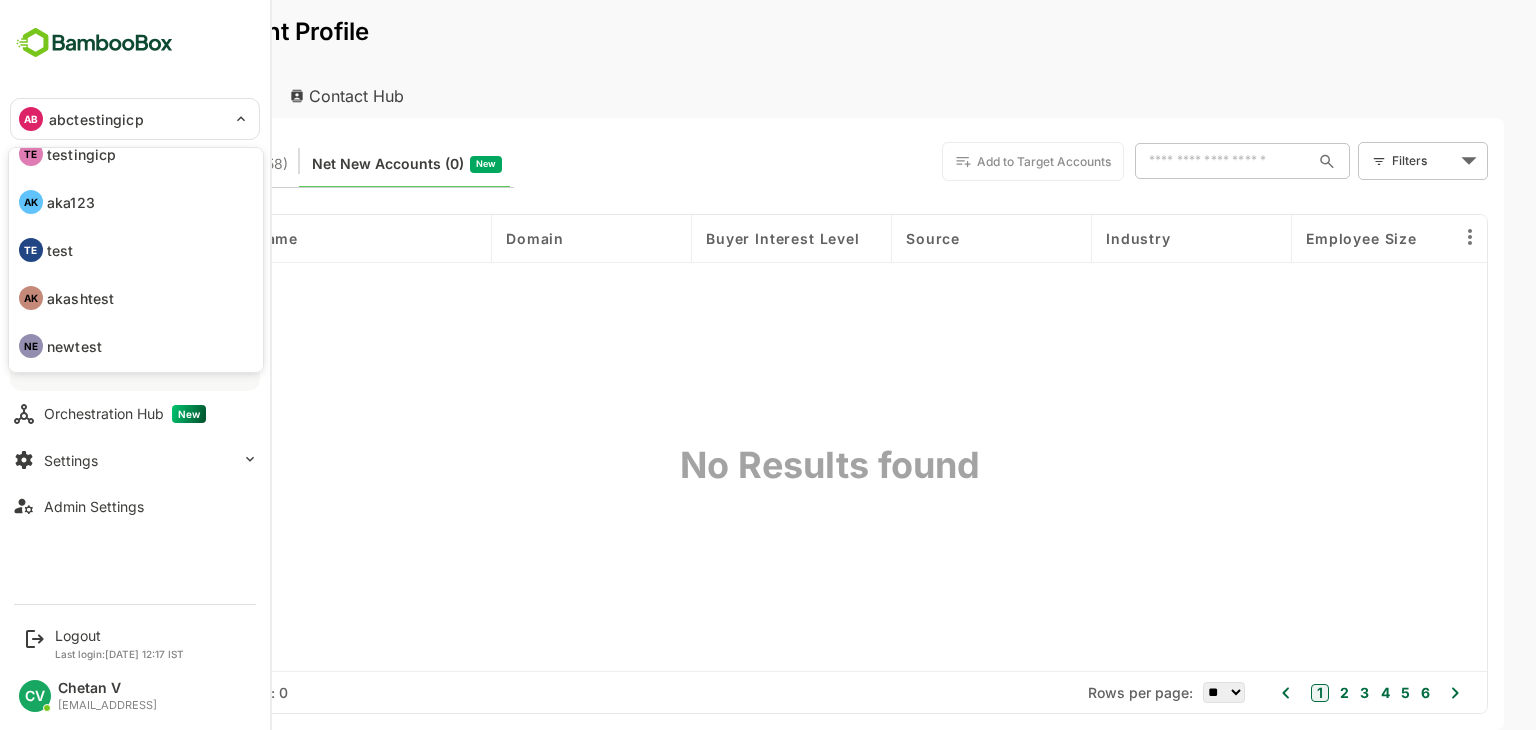 scroll, scrollTop: 0, scrollLeft: 0, axis: both 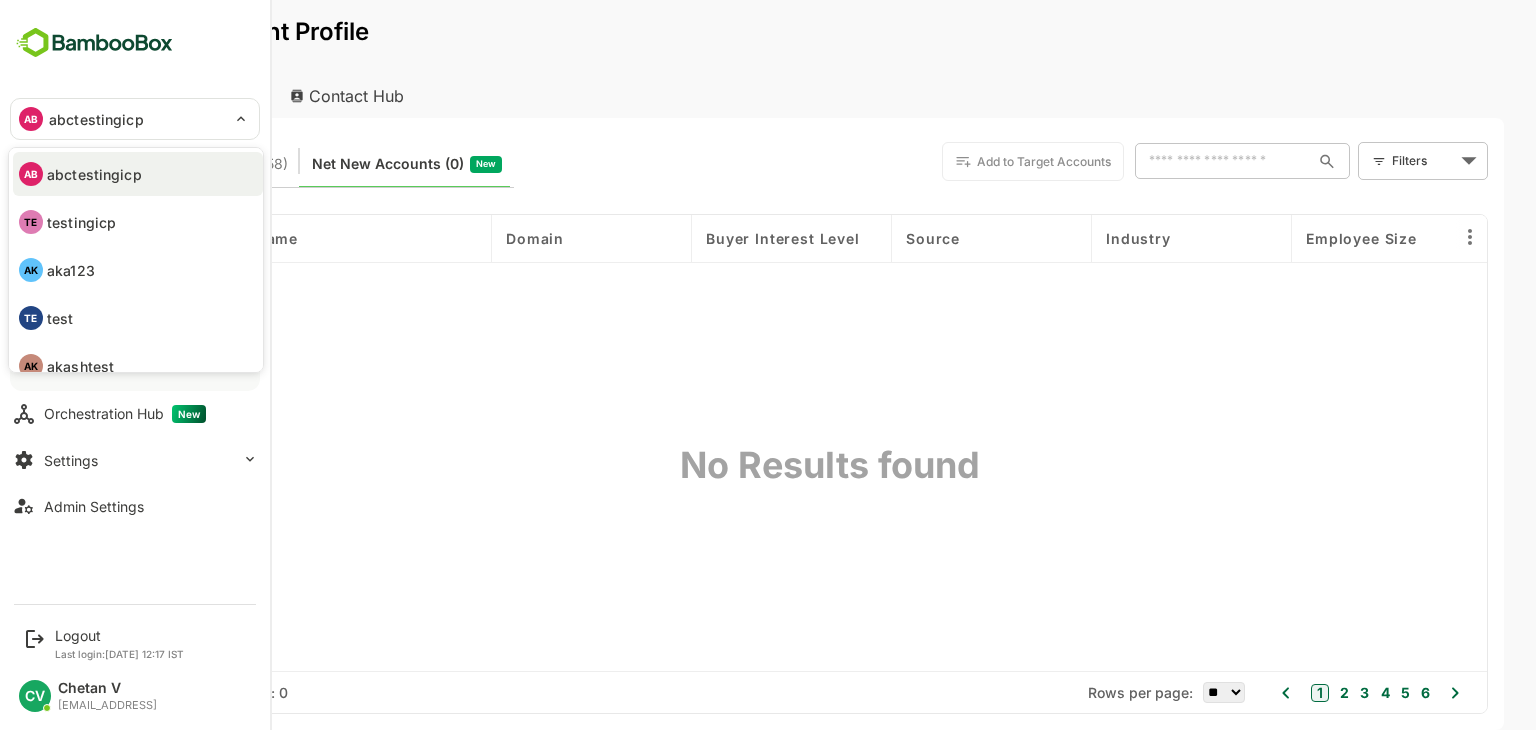 click on "TE testingicp" at bounding box center (138, 222) 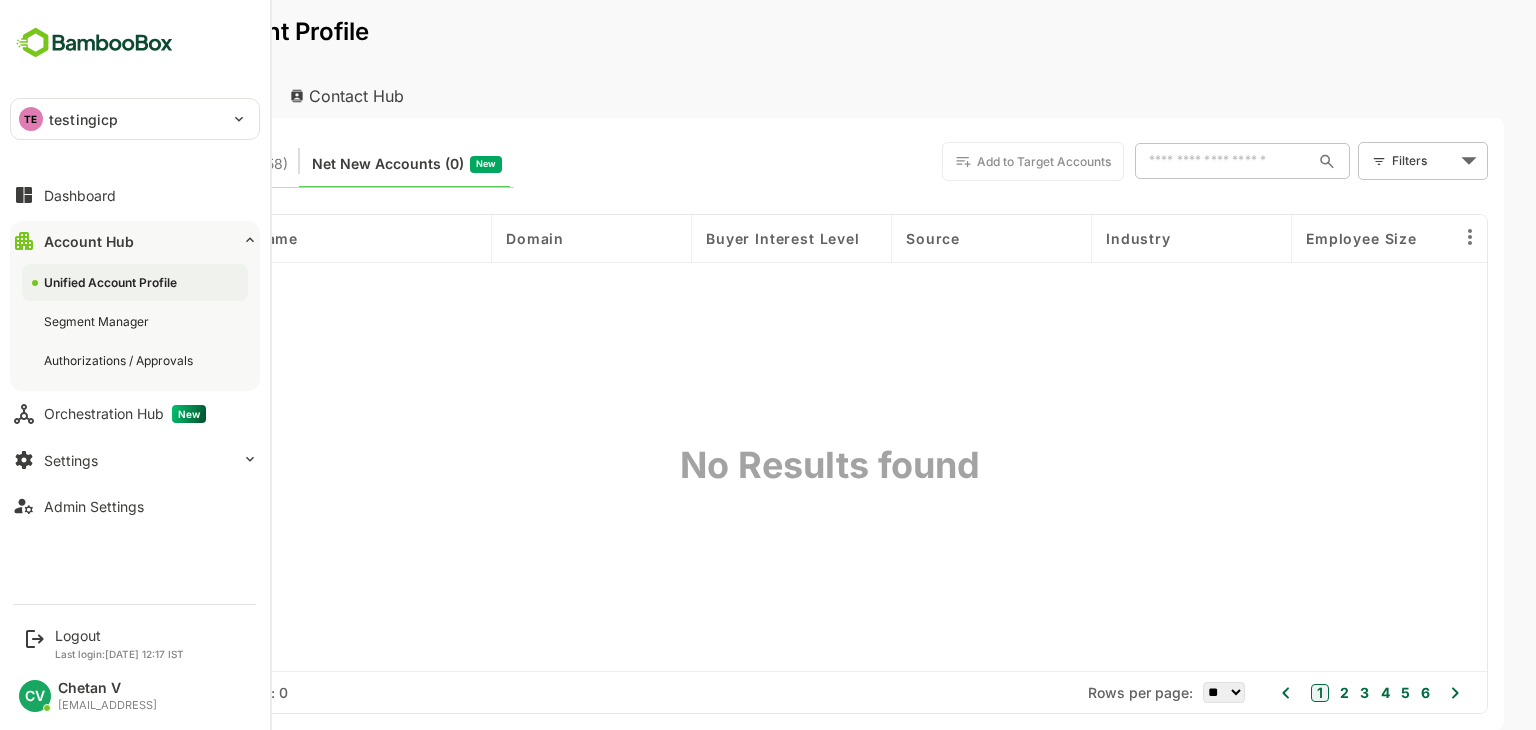 click on "TE testingicp" at bounding box center [123, 119] 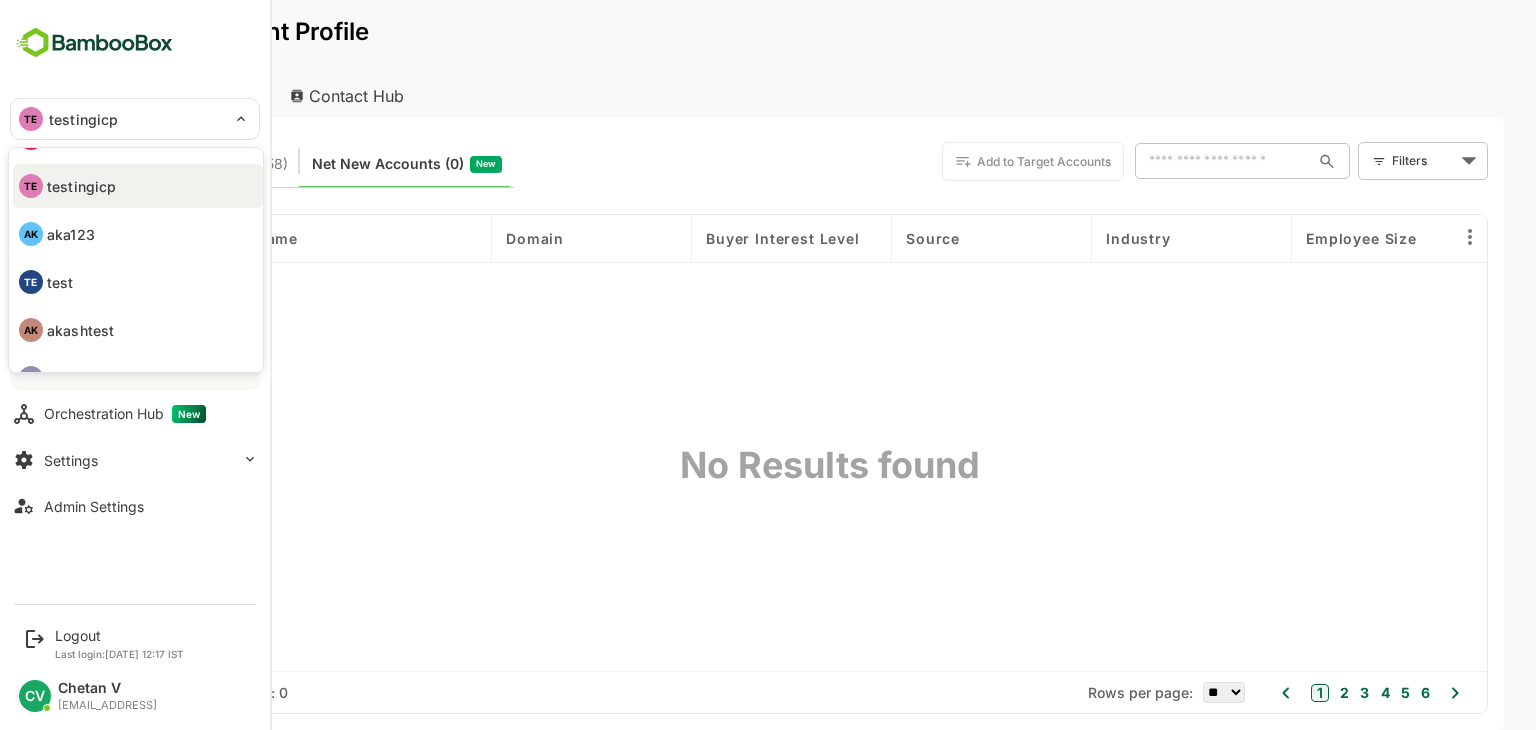 scroll, scrollTop: 68, scrollLeft: 0, axis: vertical 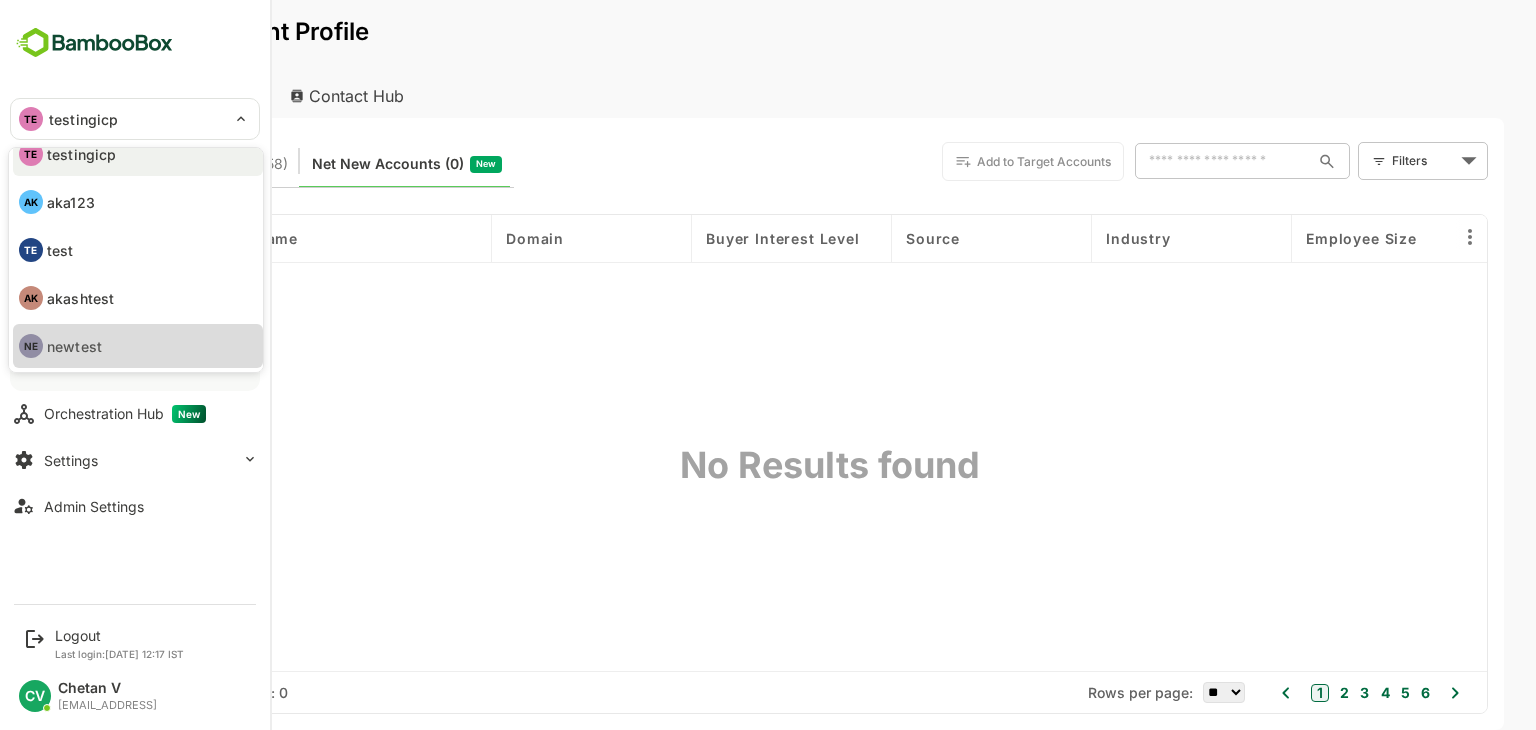 click on "NE newtest" at bounding box center [138, 346] 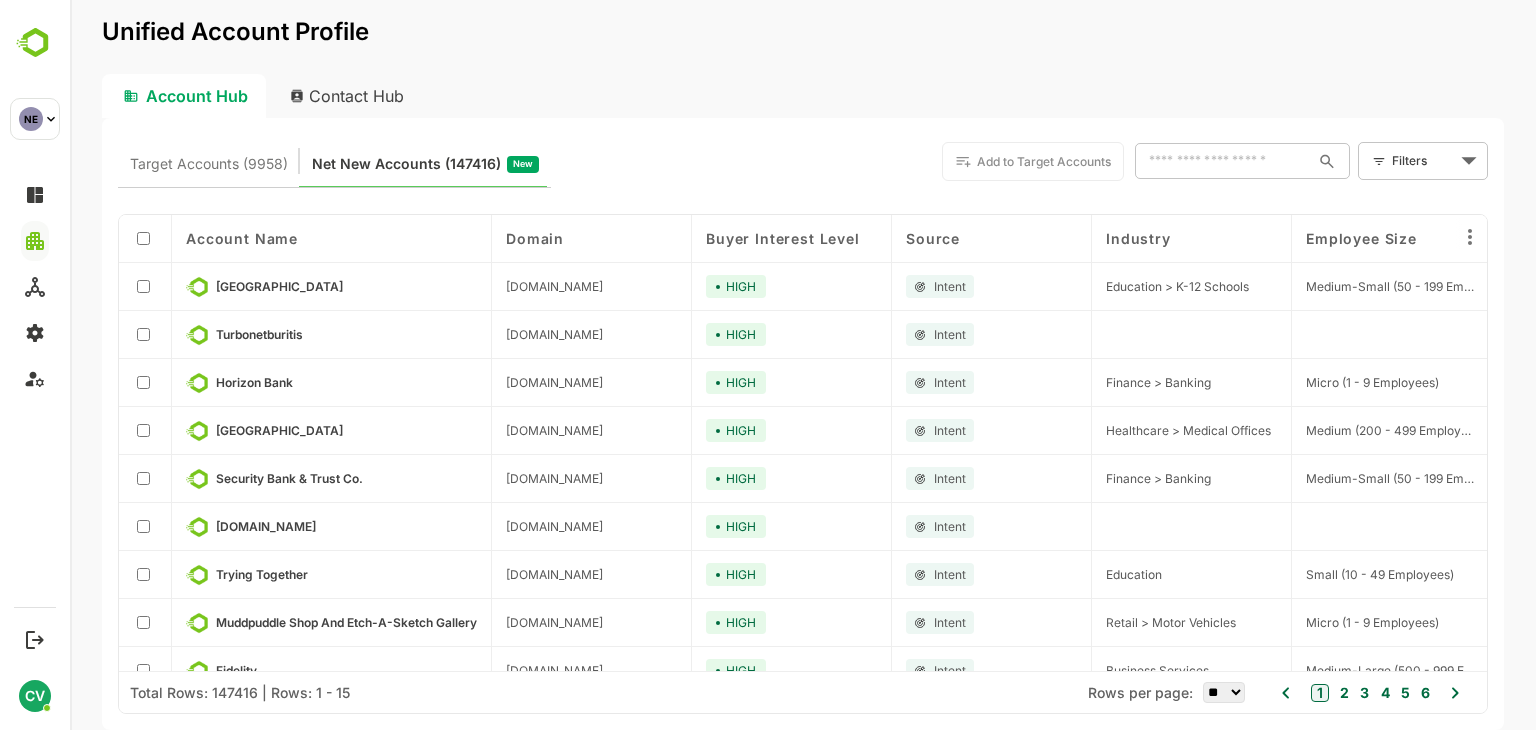 click on "Target Accounts (9958) Net New Accounts ( 147416 ) New Add to Target Accounts ​ Filters ​ Account Name Domain Buyer Interest Level Source Industry Employee Size Intent Topics Web Pages Visited Channel Surging Country Country Last Intent Date Last Visit Date Last Event Date Recent Activities Visit Countries Pasadena Waldorf School pasadenawaldorf.org HIGH Intent Education > K-12 Schools Medium-Small (50 - 199 Employees) Activity-Based Costing (ABC) United States 2025-07-07 2025-07-07 Turbonetburitis turbonetburitis.com.br HIGH Intent Accounting Journals Entries Brazil 2025-07-07 2025-07-07 Horizon Bank horizonbankfl.com HIGH Intent Finance > Banking Micro (1 - 9 Employees) Accounting Journals Entries United States 2025-07-07 2025-07-07 Natchaug Hospital natchaug.org HIGH Intent Healthcare > Medical Offices Medium (200 - 499 Employees) International Financial Reporting Standards (IFRS) United States 2025-07-07 2025-07-07 Security Bank & Trust Co. security-banks.com HIGH Intent Finance > Banking Audits HIGH" at bounding box center [803, 424] 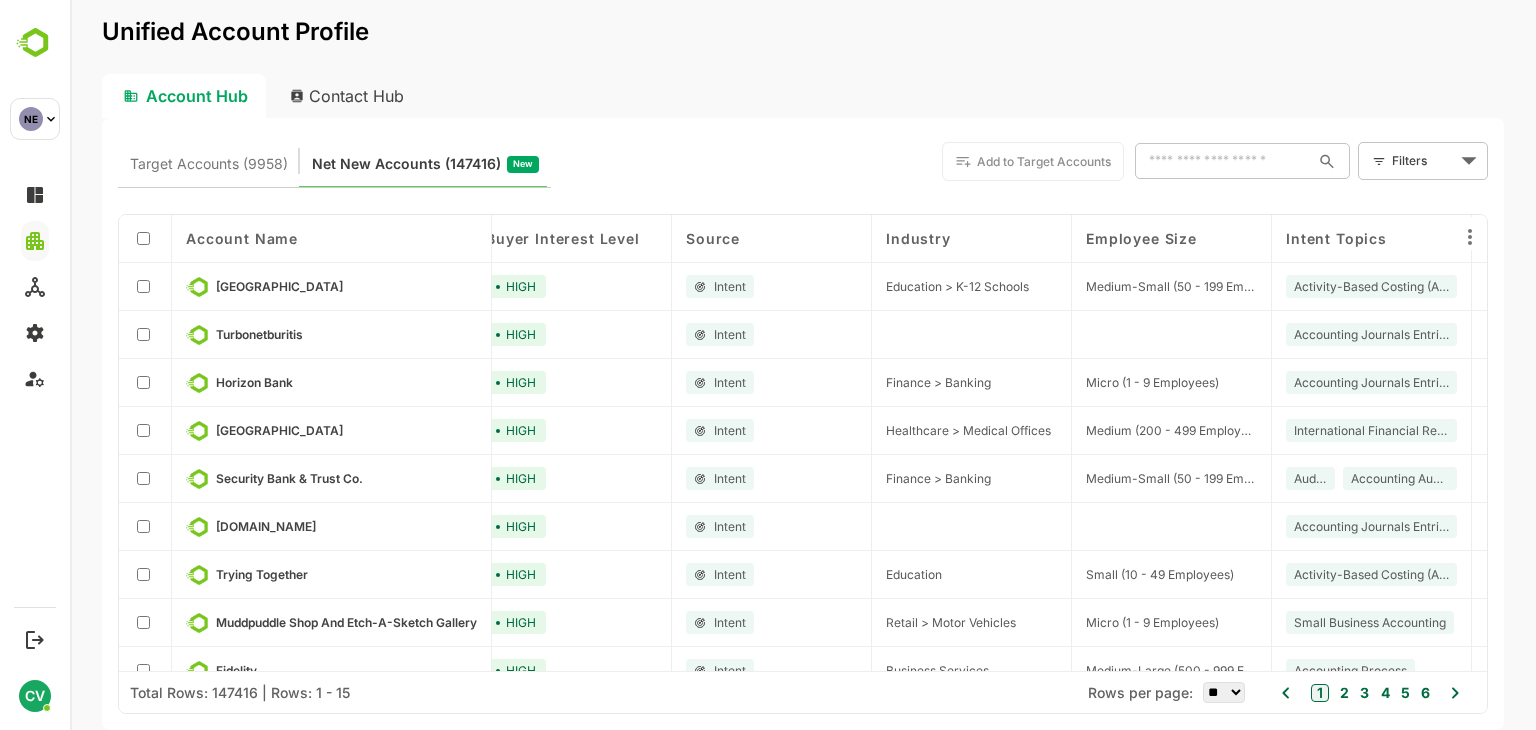 scroll, scrollTop: 0, scrollLeft: 0, axis: both 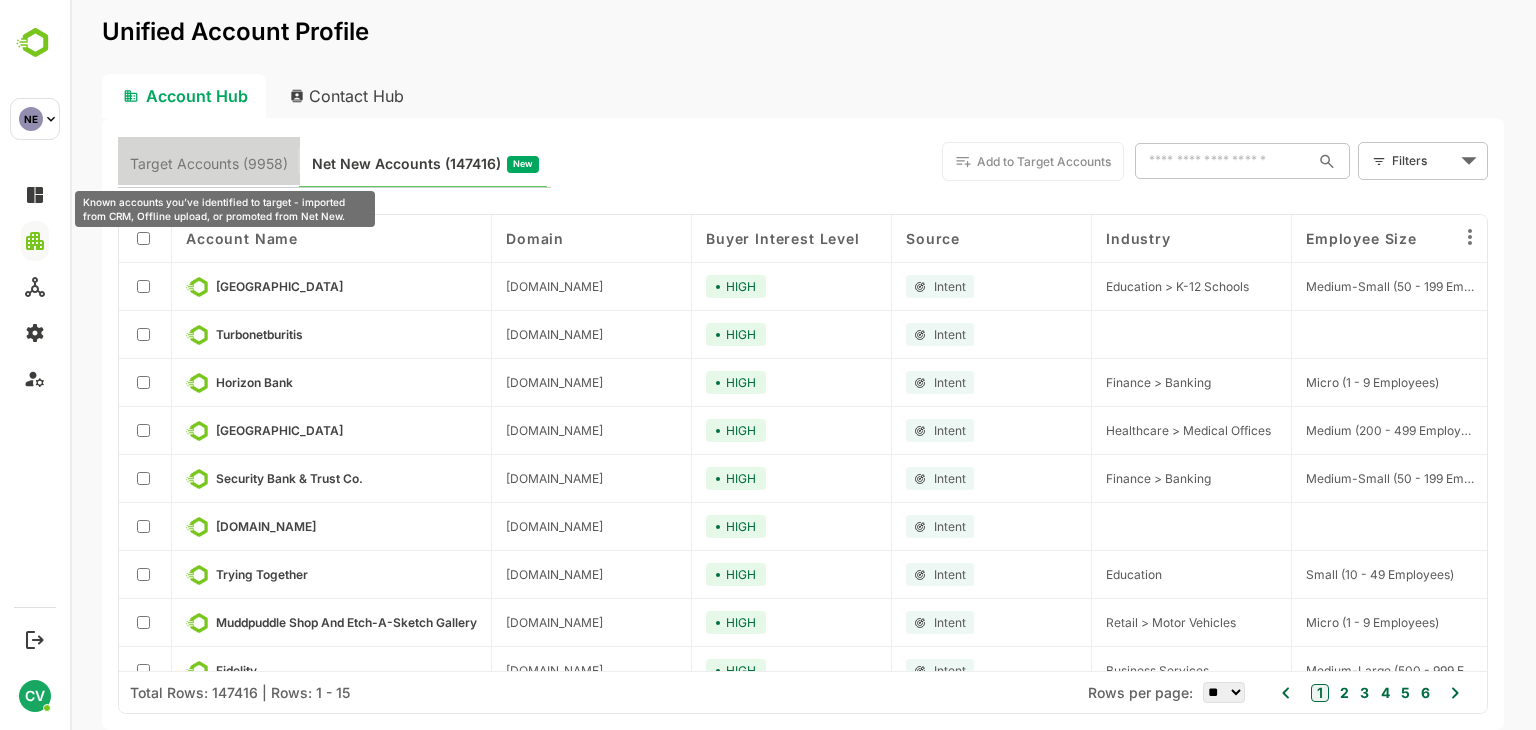 click on "Target Accounts (9958)" at bounding box center (209, 164) 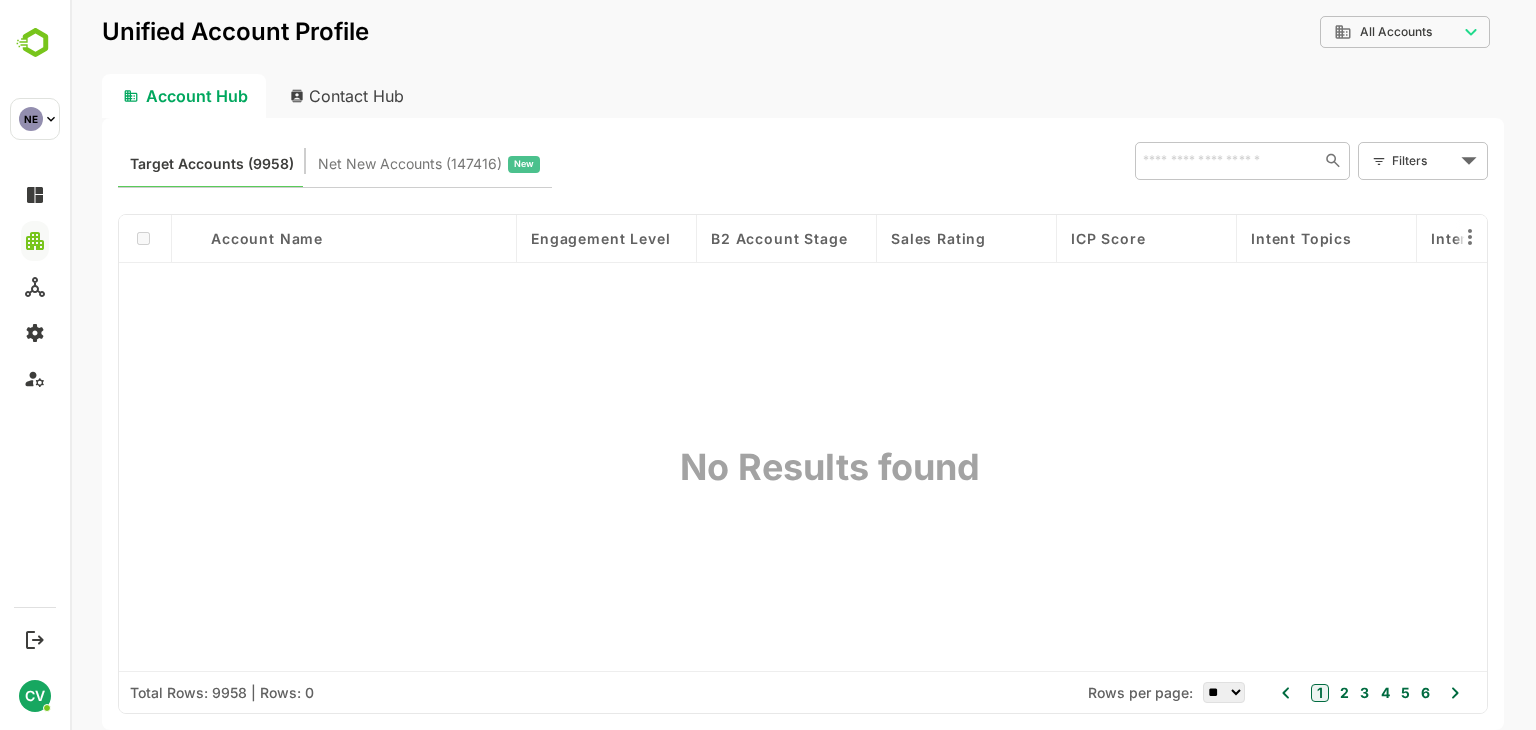 click on "**********" at bounding box center (803, 365) 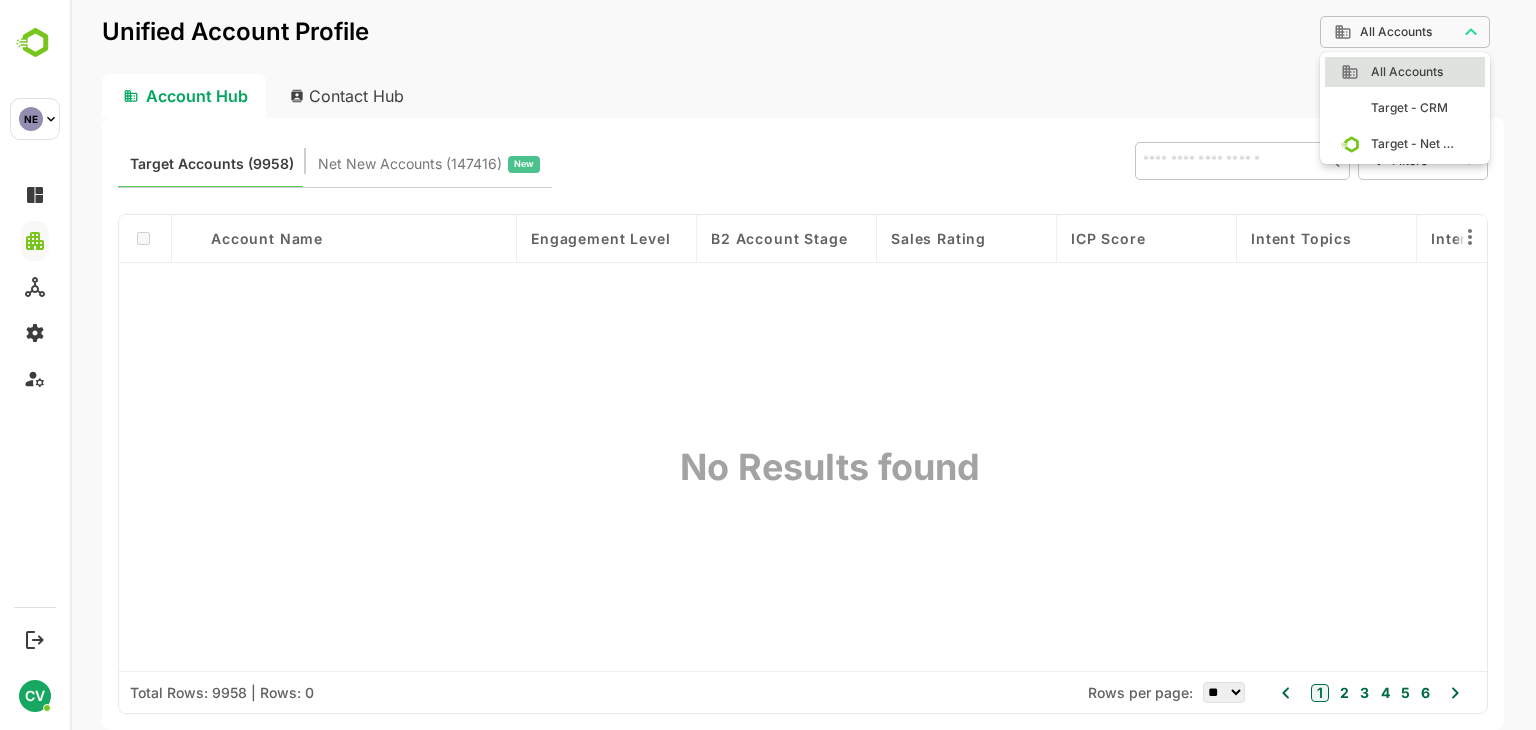 click on "Target - Net New" at bounding box center [1408, 144] 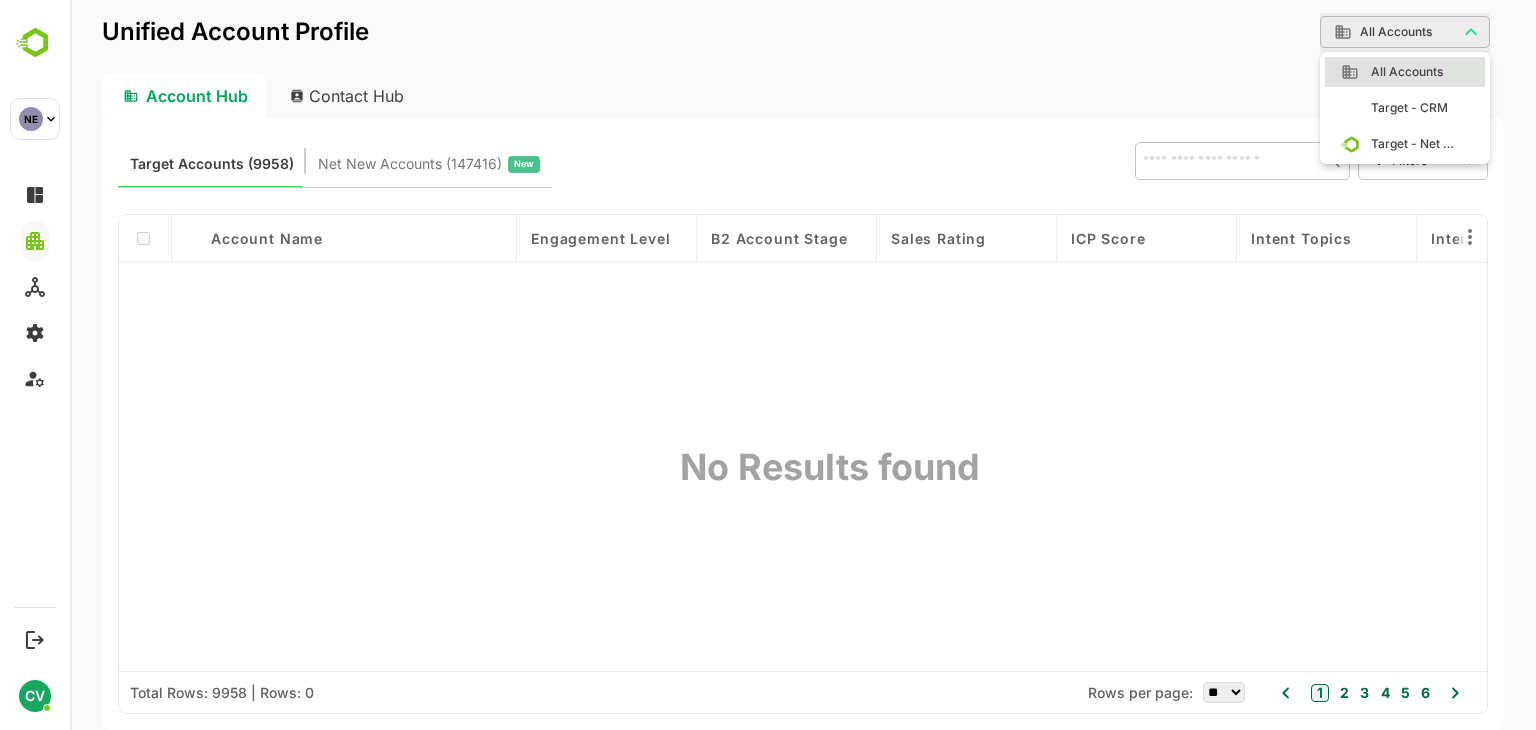 type on "**********" 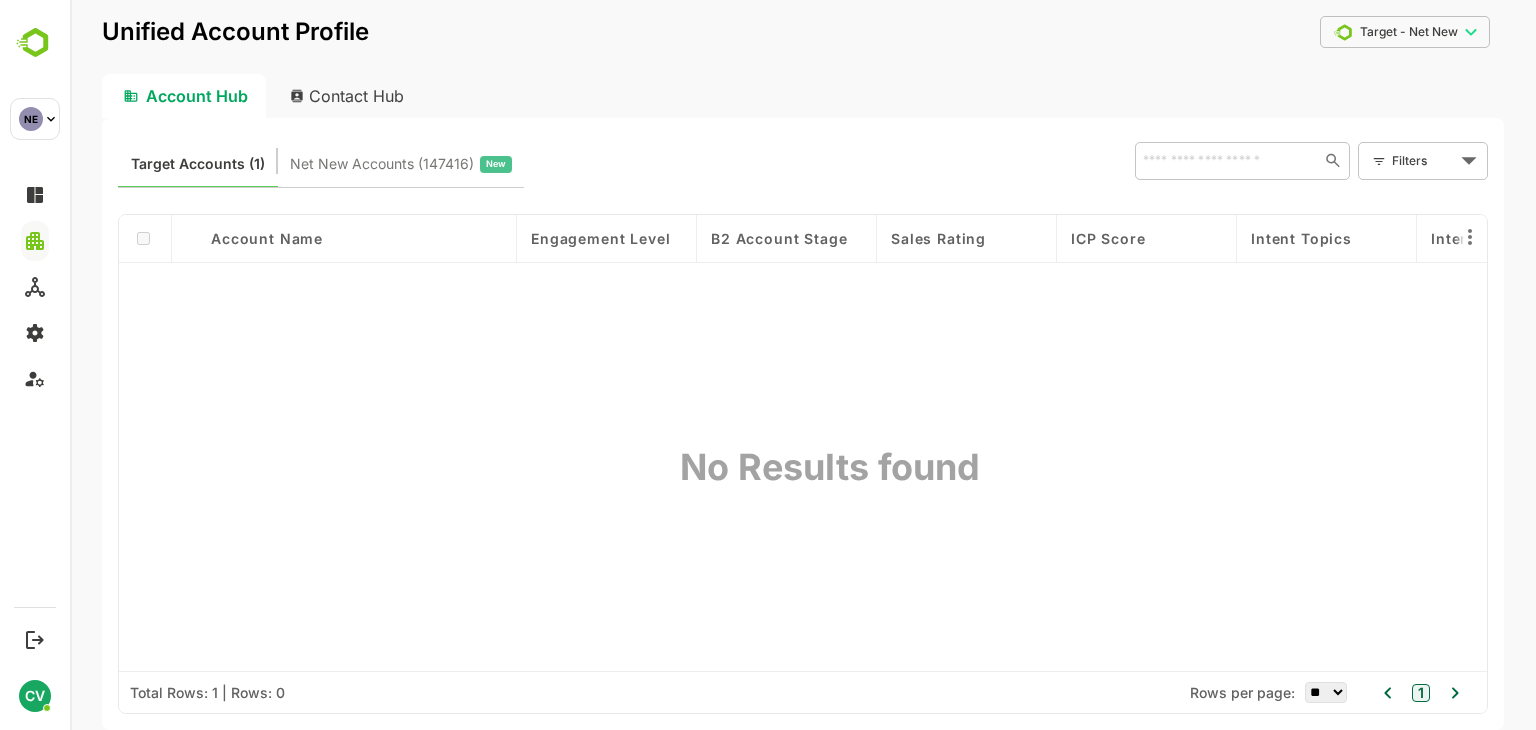 click on "Net New Accounts ( 147416 )" at bounding box center (382, 164) 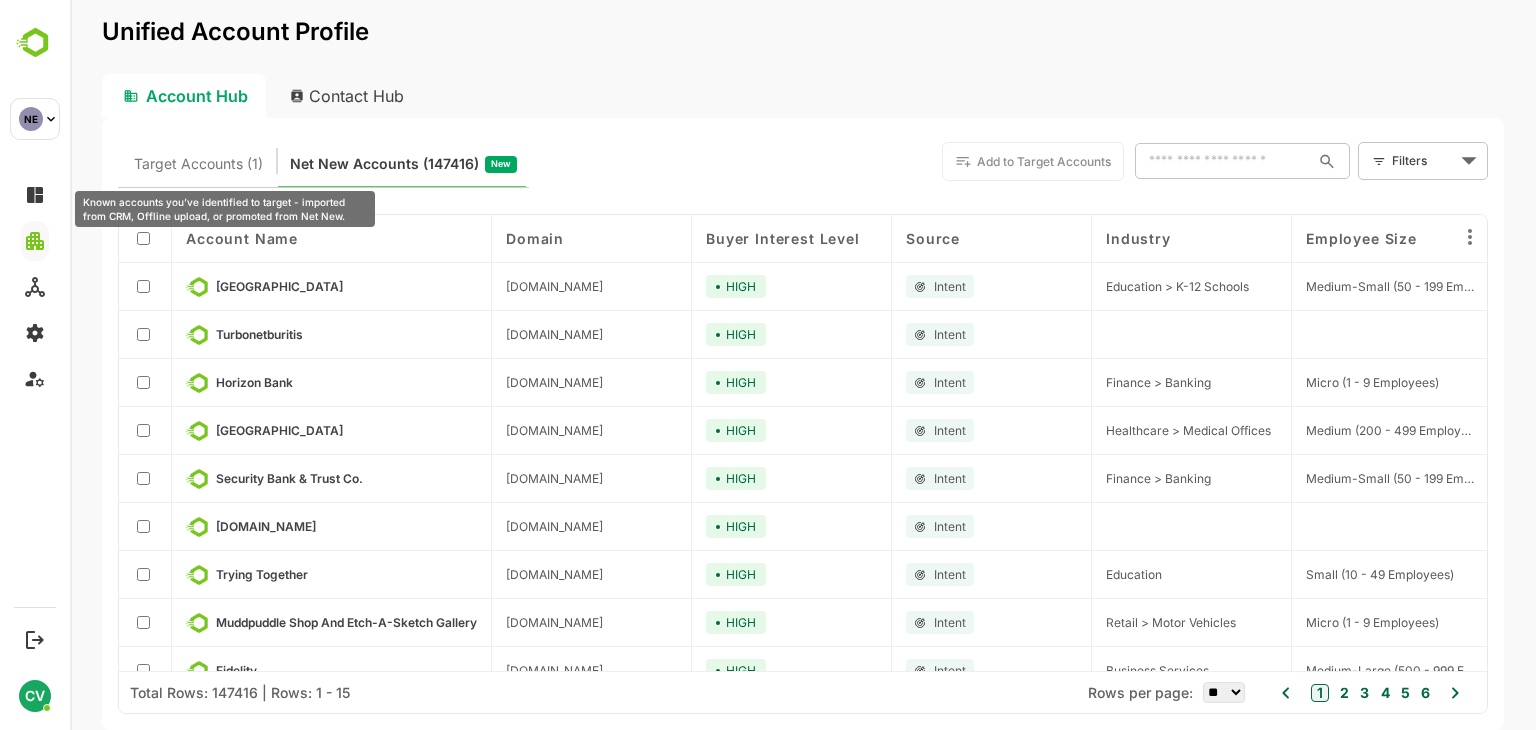 click on "Target Accounts (1)" at bounding box center [198, 164] 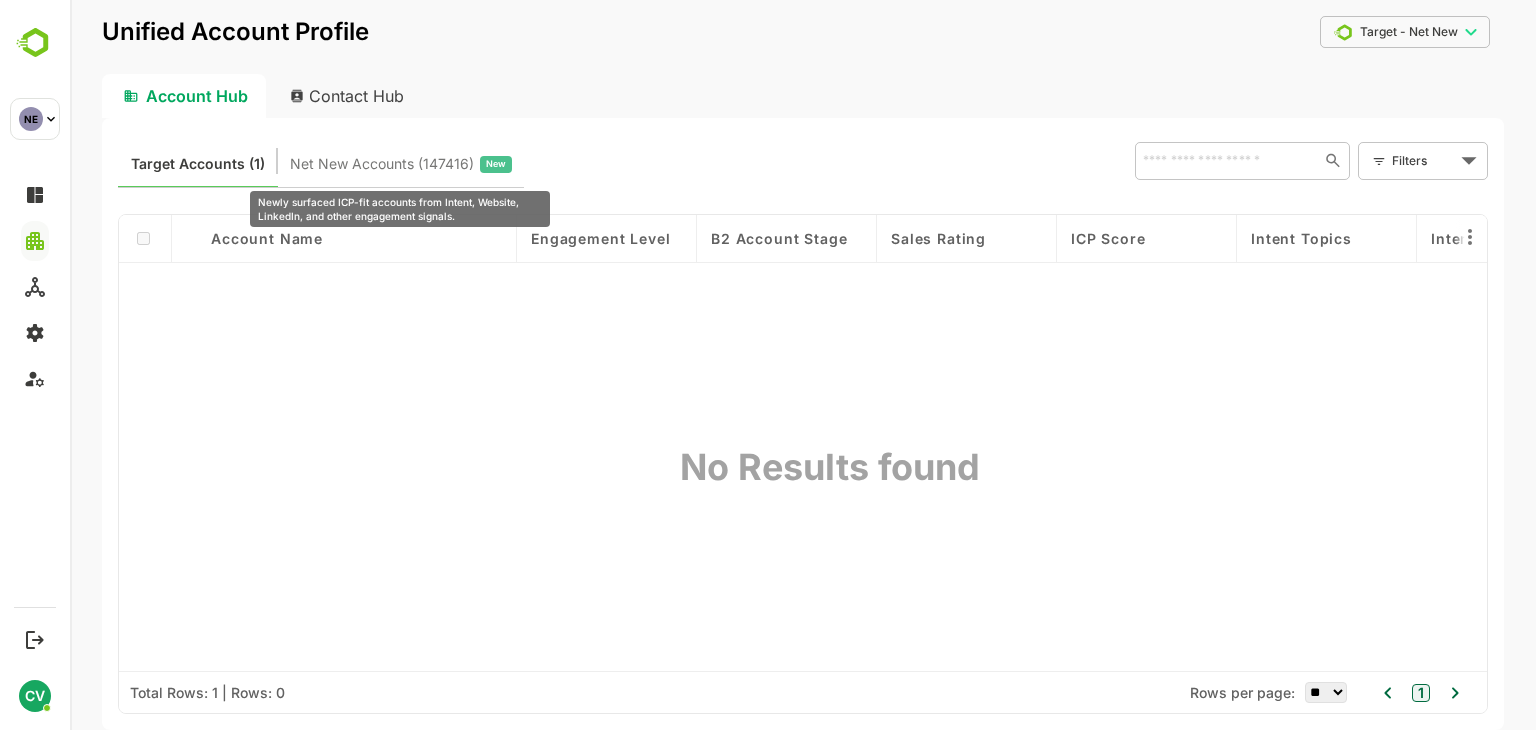 click on "Net New Accounts ( 147416 )" at bounding box center (382, 164) 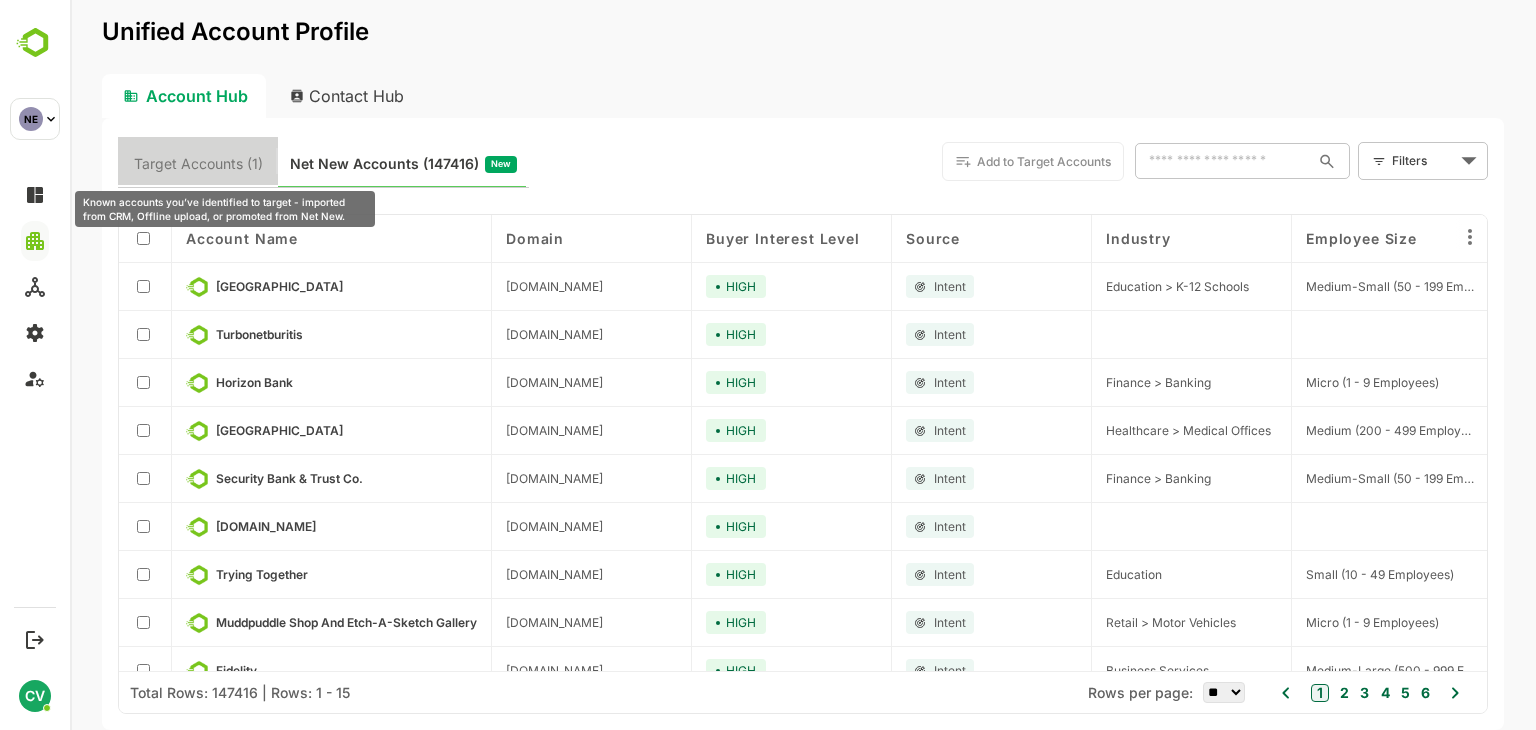 click on "Target Accounts (1)" at bounding box center (198, 164) 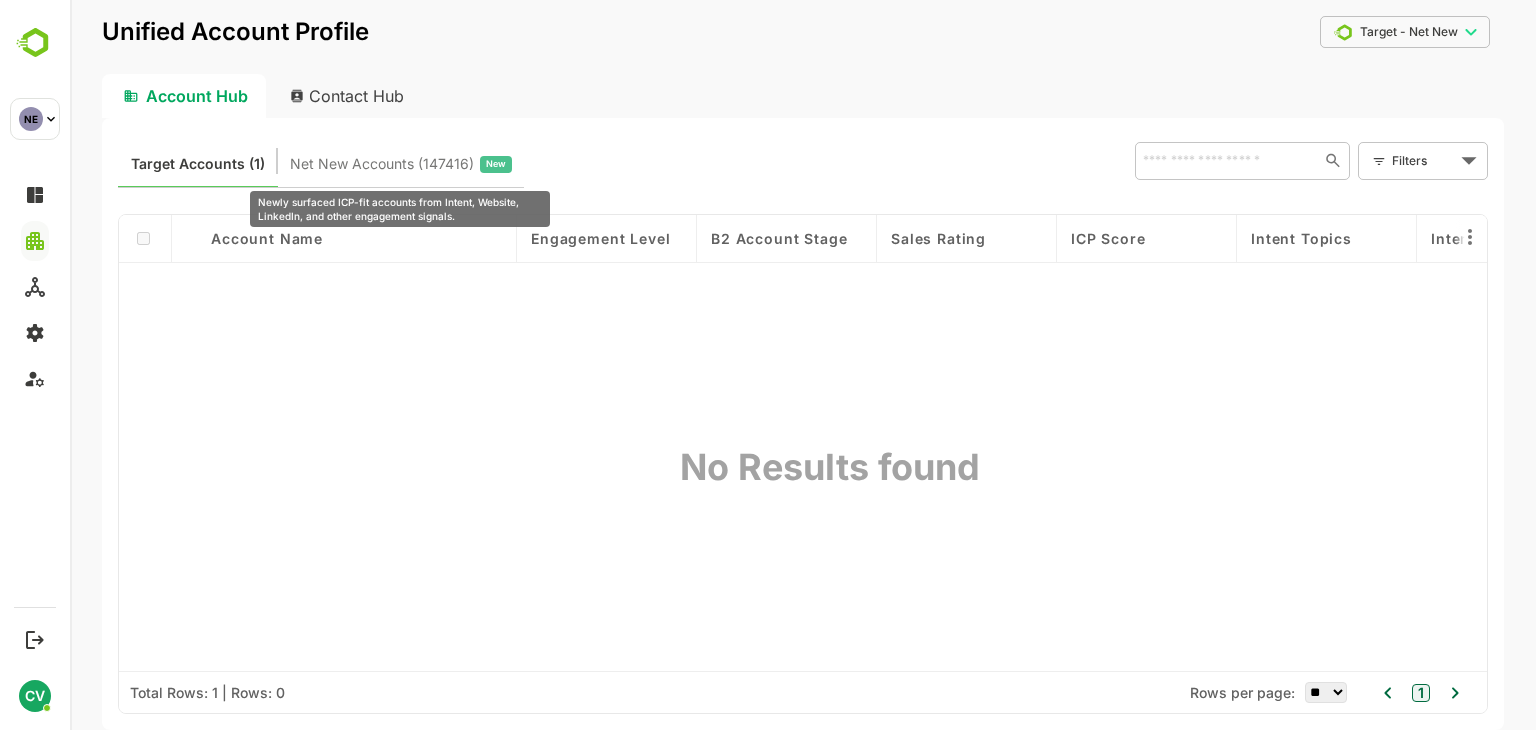 click on "Net New Accounts ( 147416 )" at bounding box center (382, 164) 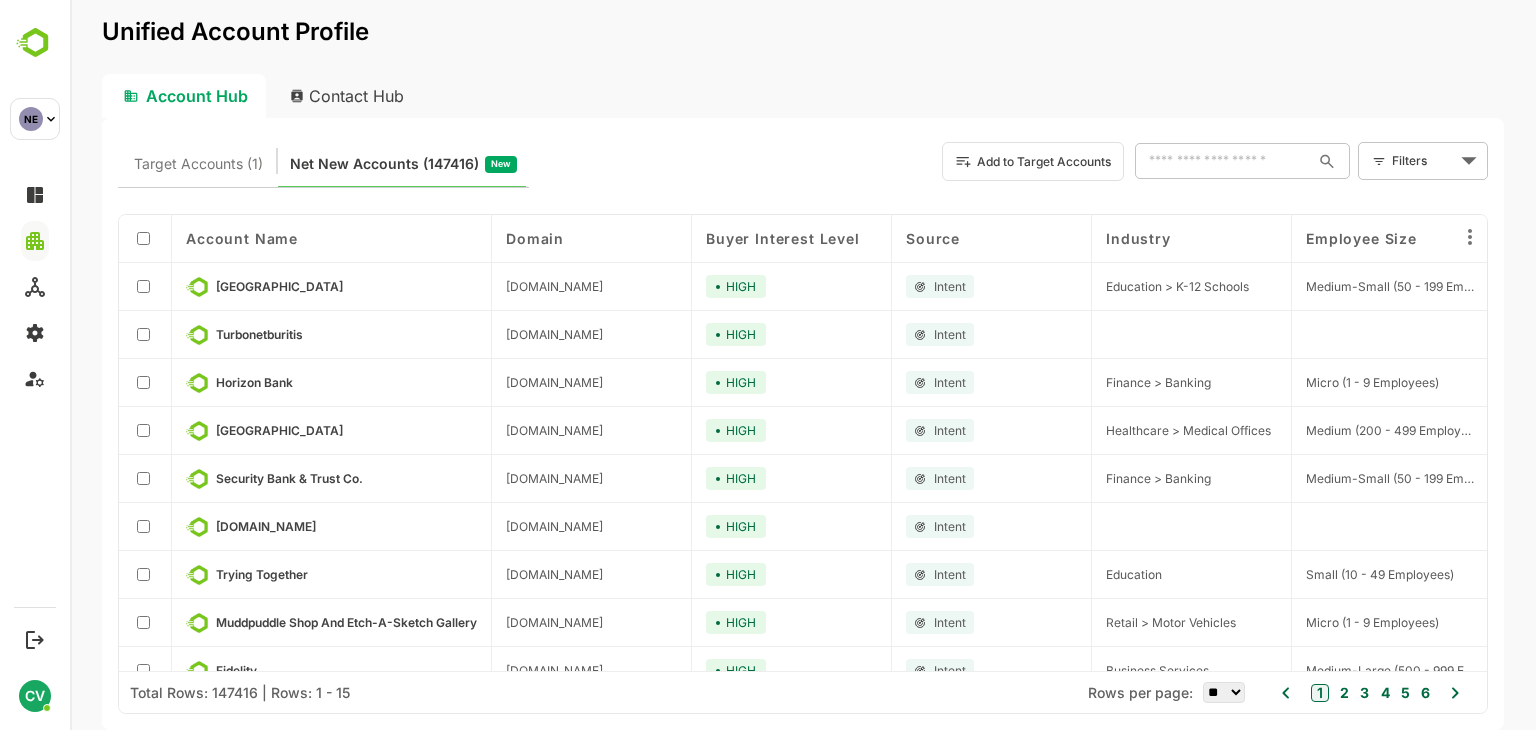 click at bounding box center [145, 335] 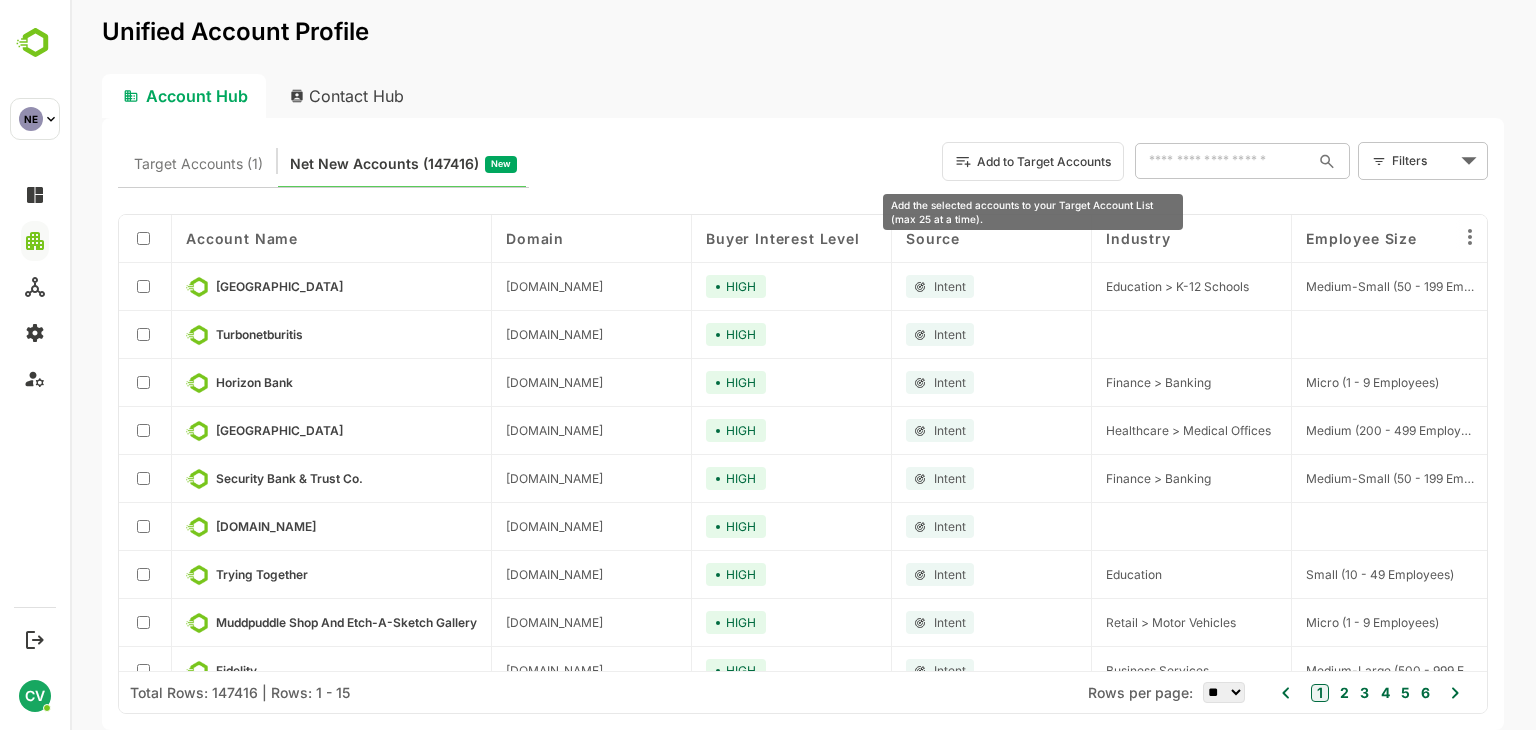 click on "Add to Target Accounts" at bounding box center [1033, 161] 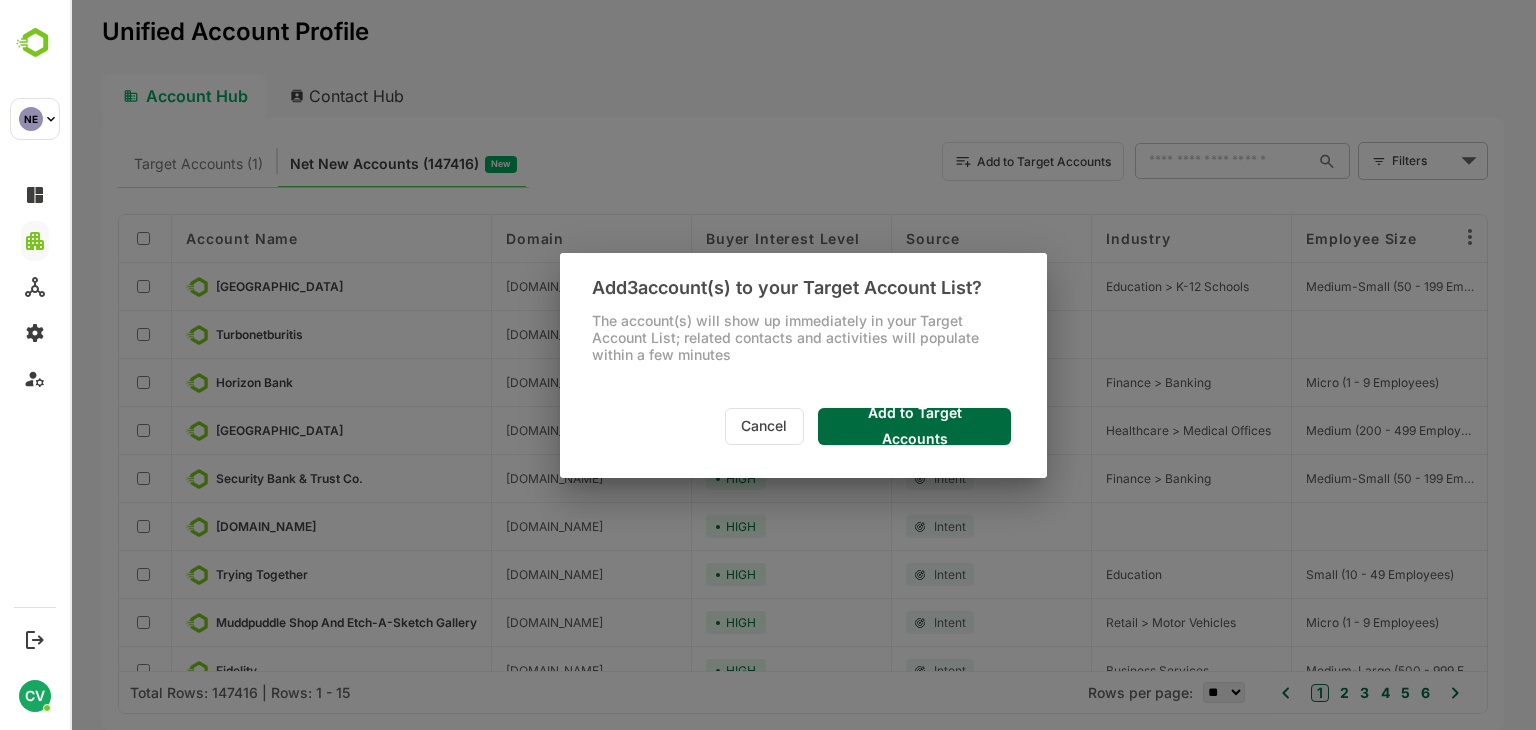 click on "Add to Target Accounts" at bounding box center (914, 426) 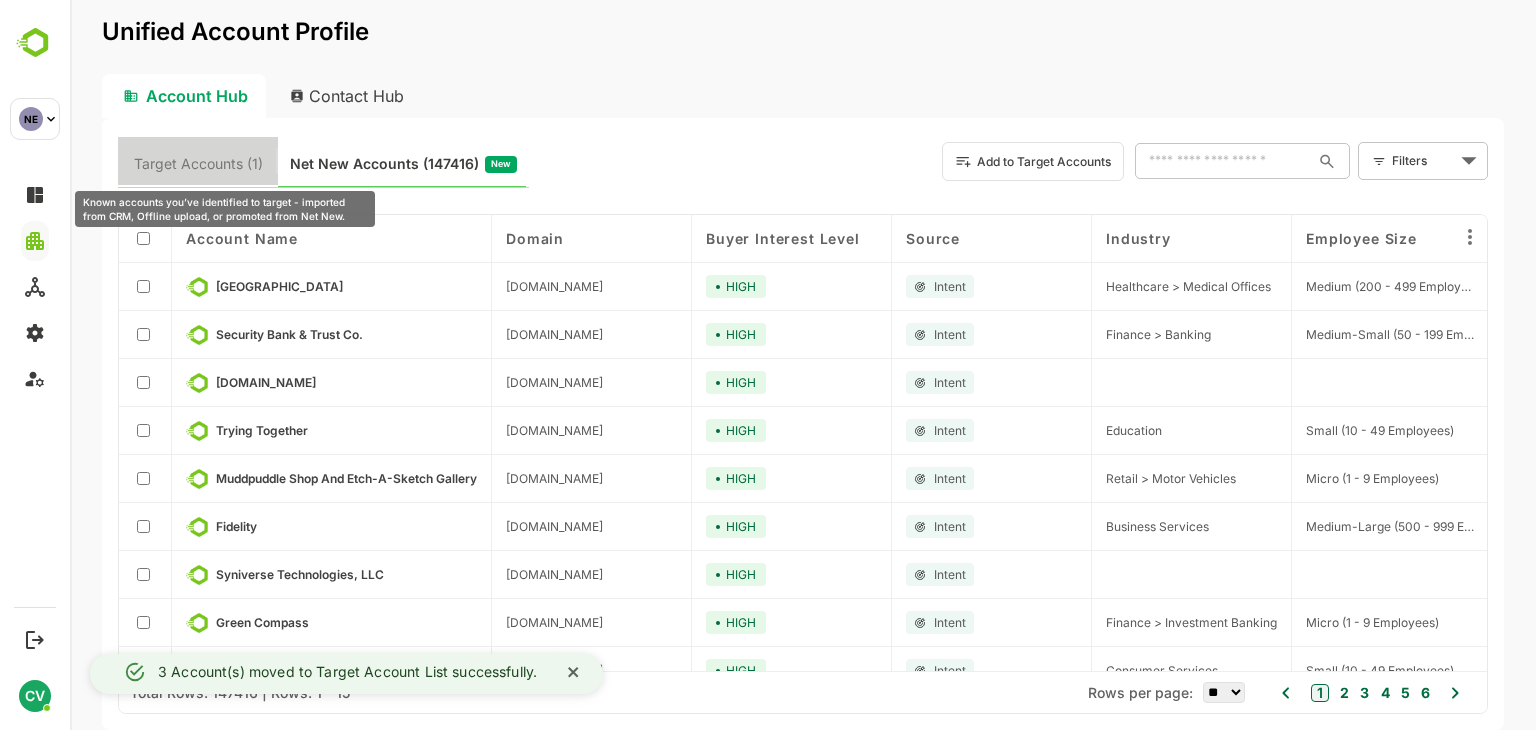 click on "Target Accounts (1)" at bounding box center (198, 164) 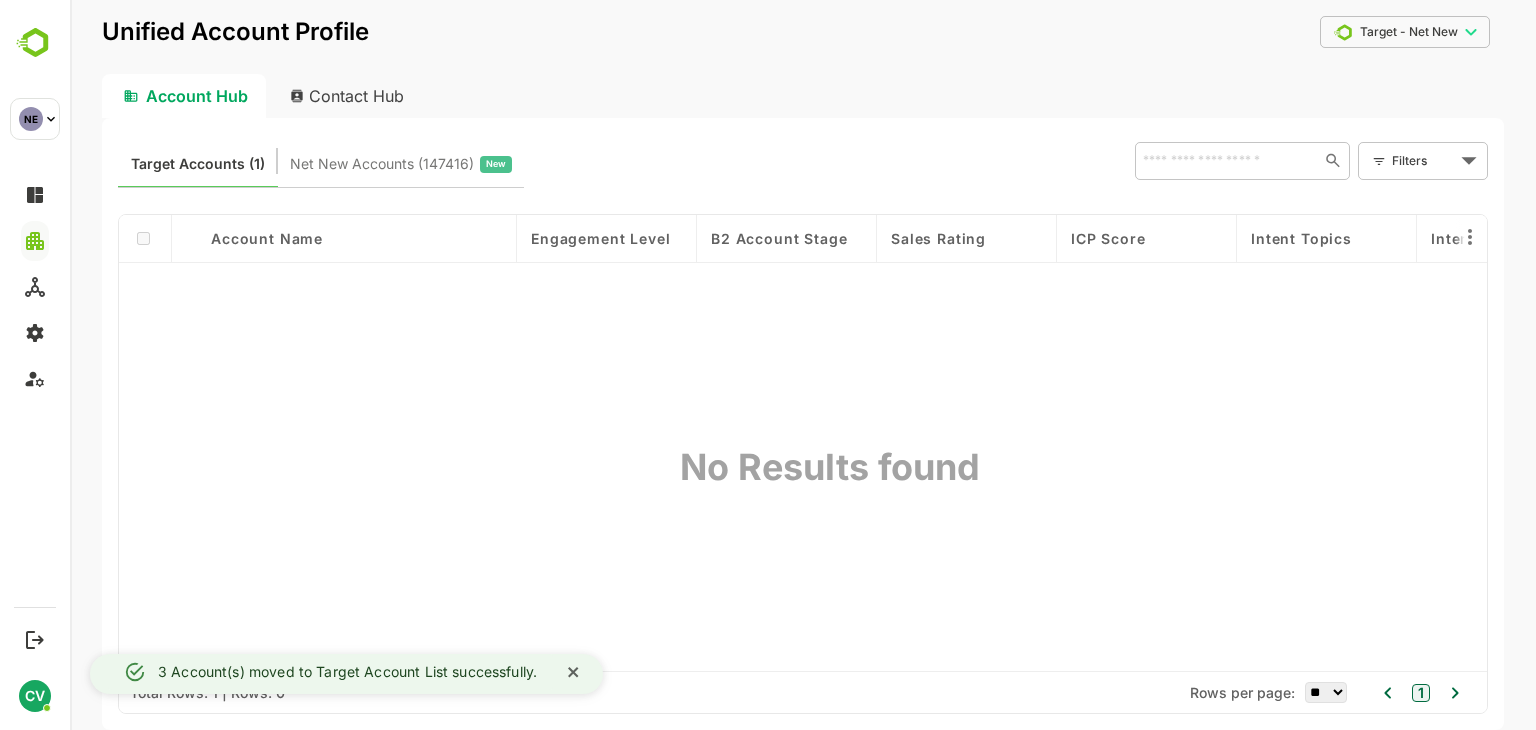type 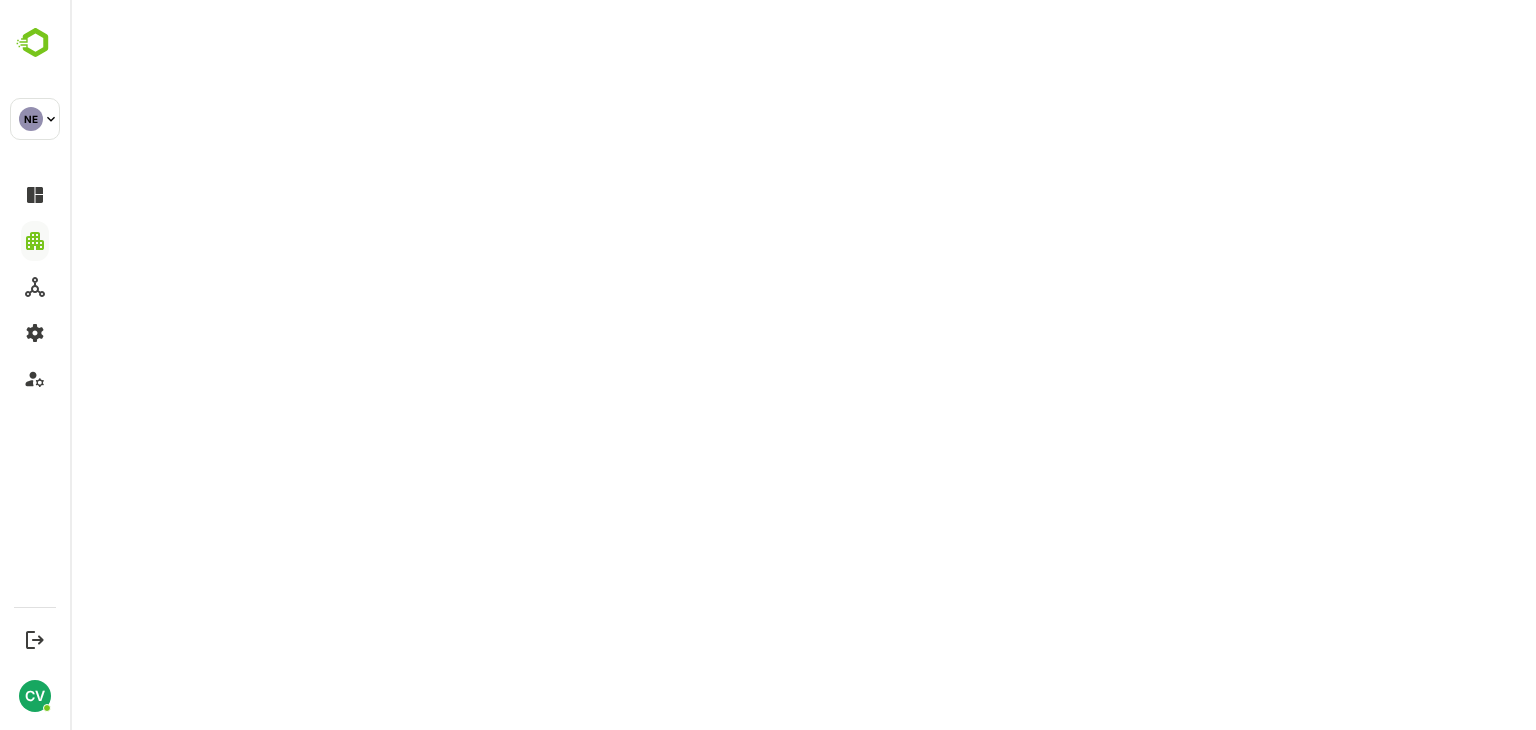 scroll, scrollTop: 0, scrollLeft: 0, axis: both 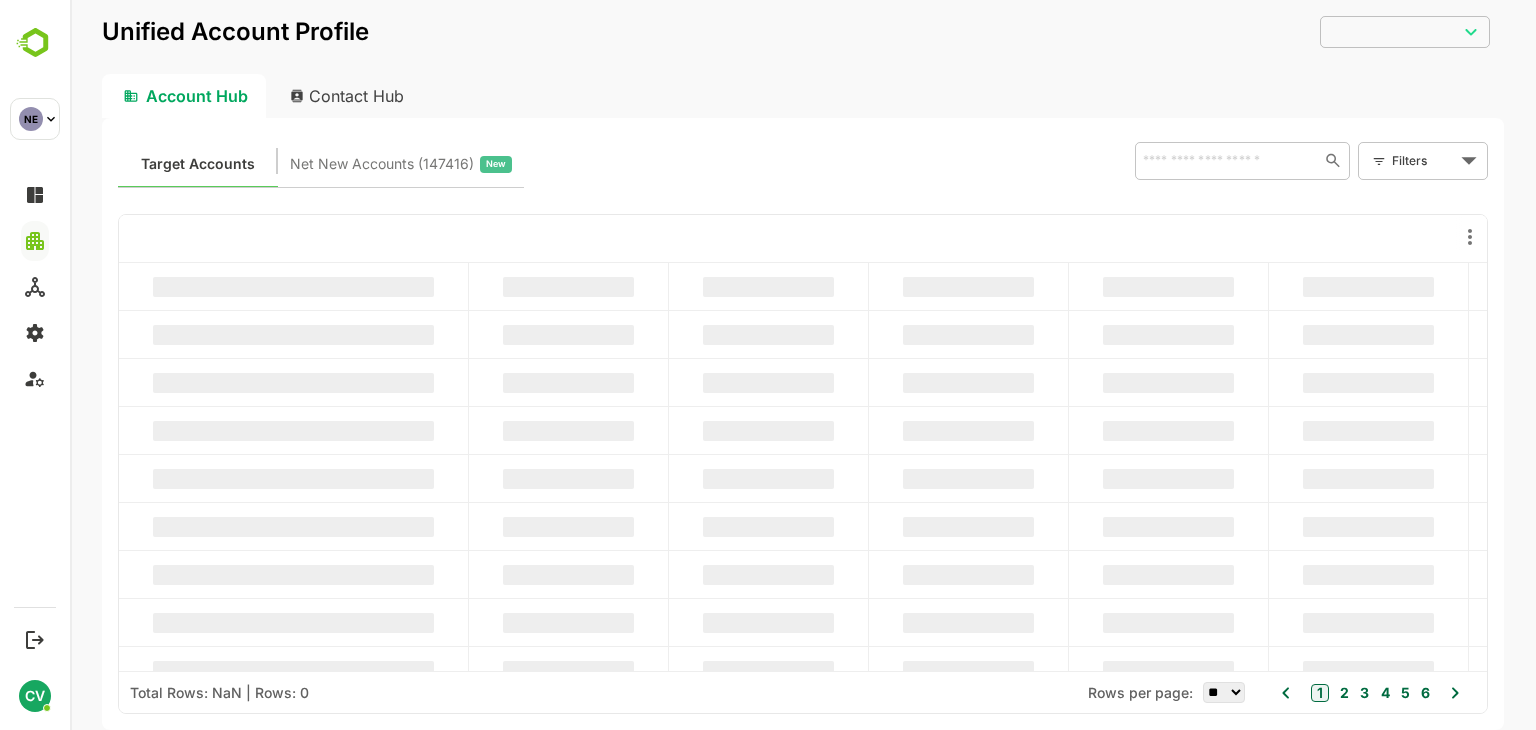 type on "**********" 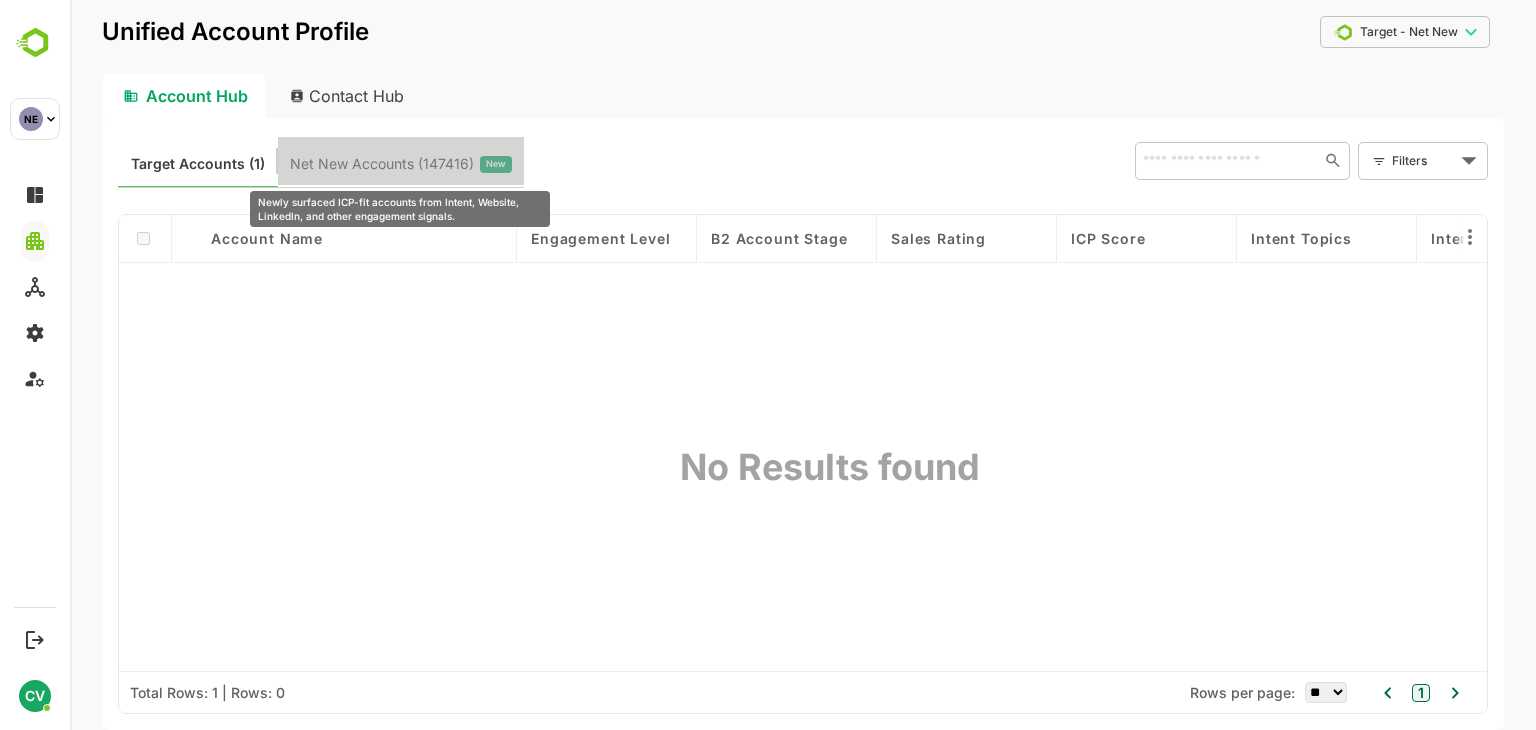 click on "Net New Accounts ( 147416 )" at bounding box center (382, 164) 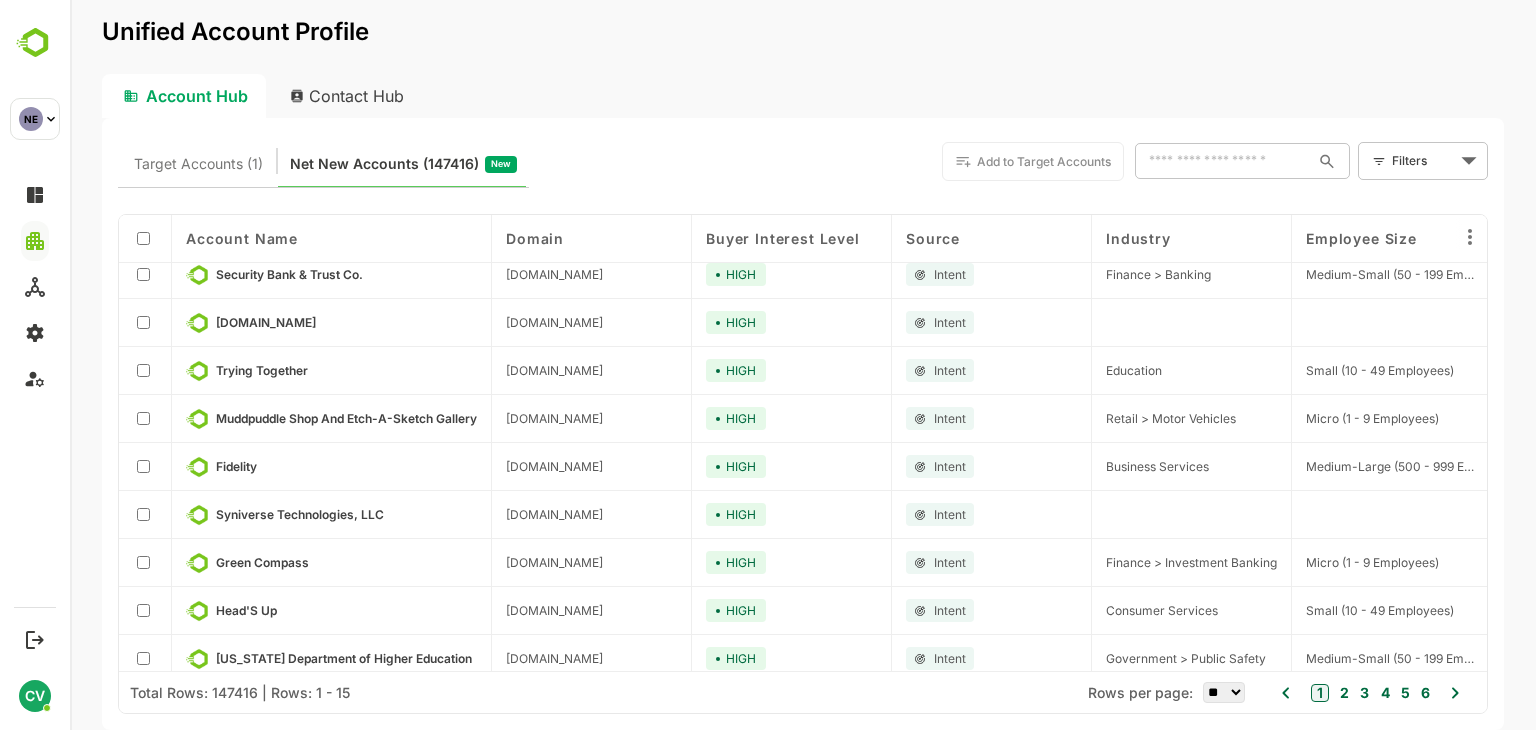 scroll, scrollTop: 0, scrollLeft: 0, axis: both 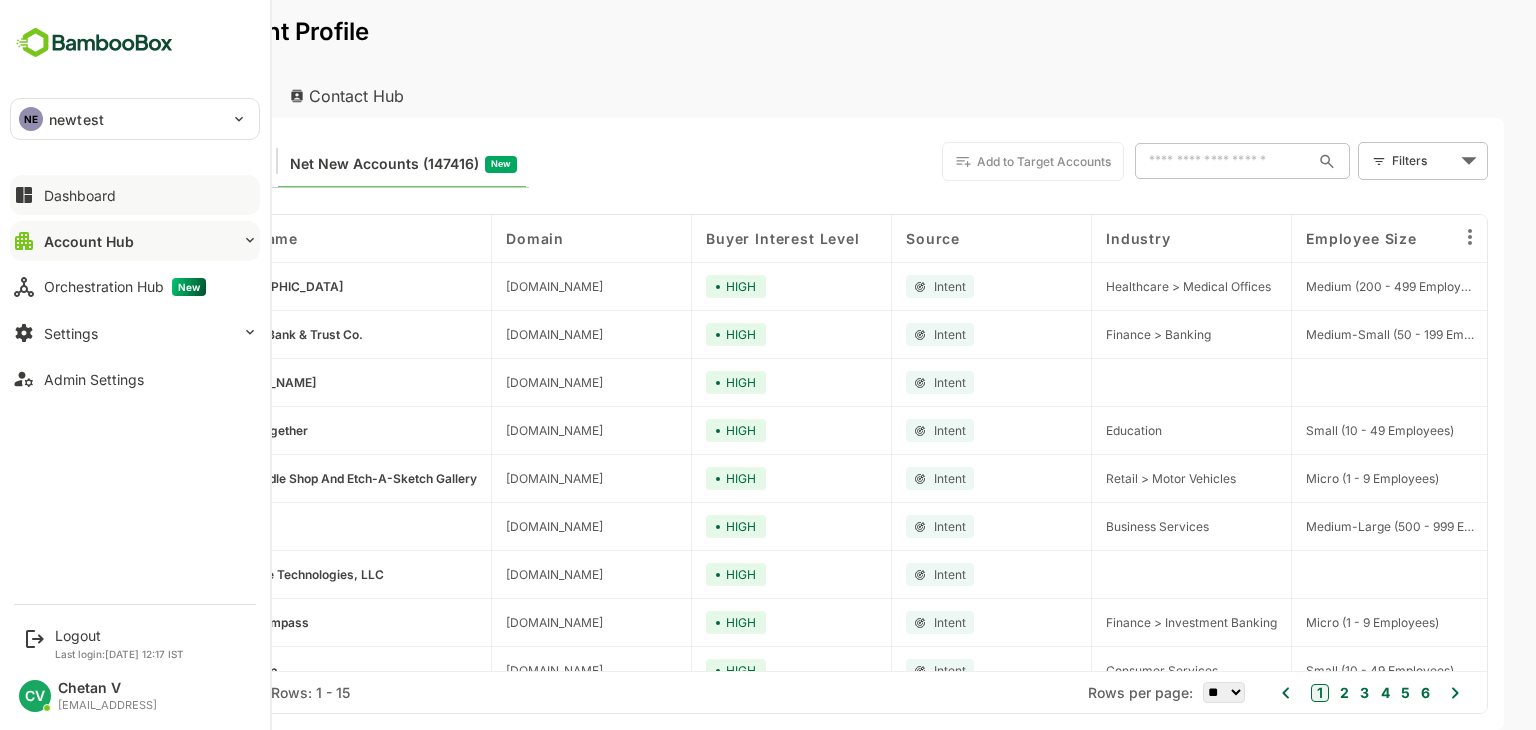 click on "Dashboard" at bounding box center (80, 195) 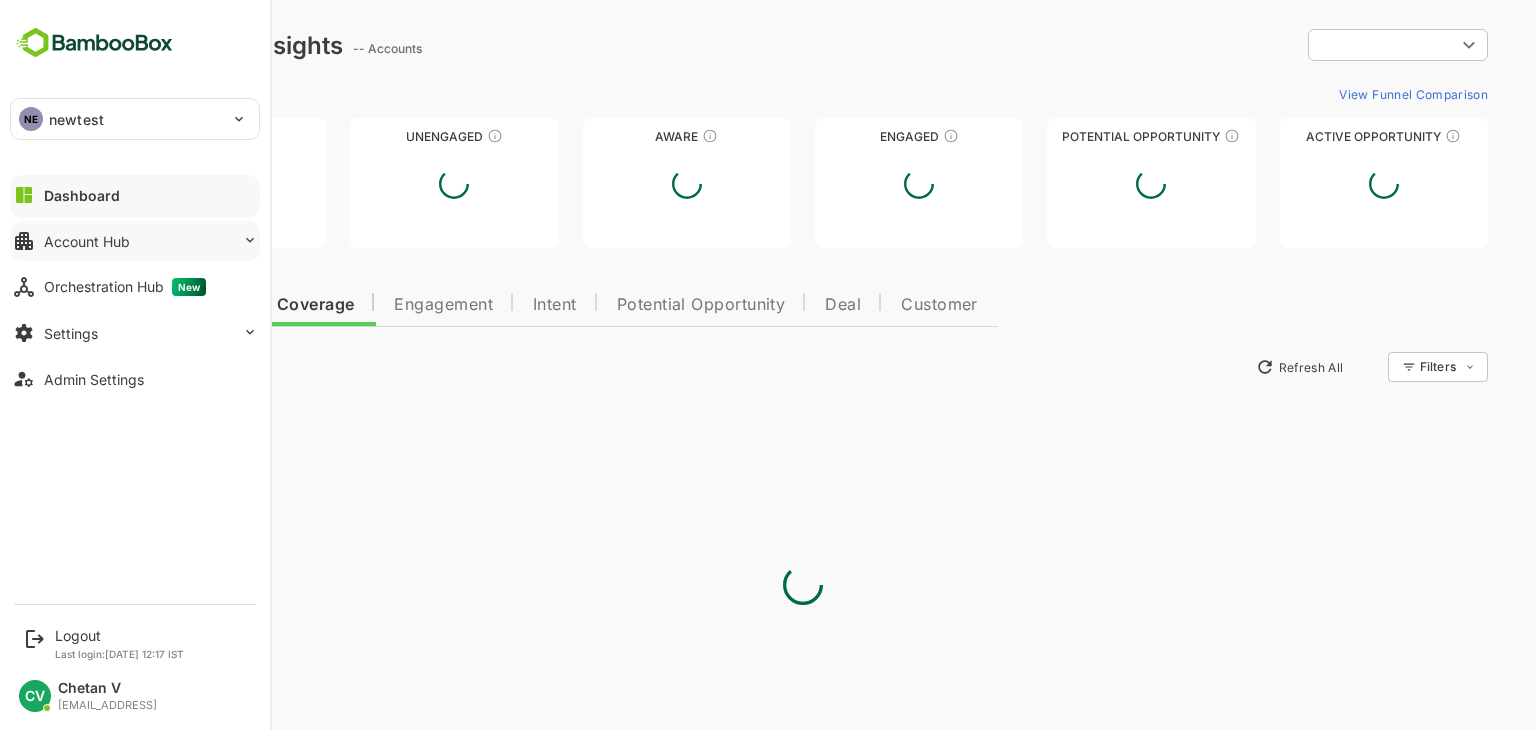 scroll, scrollTop: 0, scrollLeft: 0, axis: both 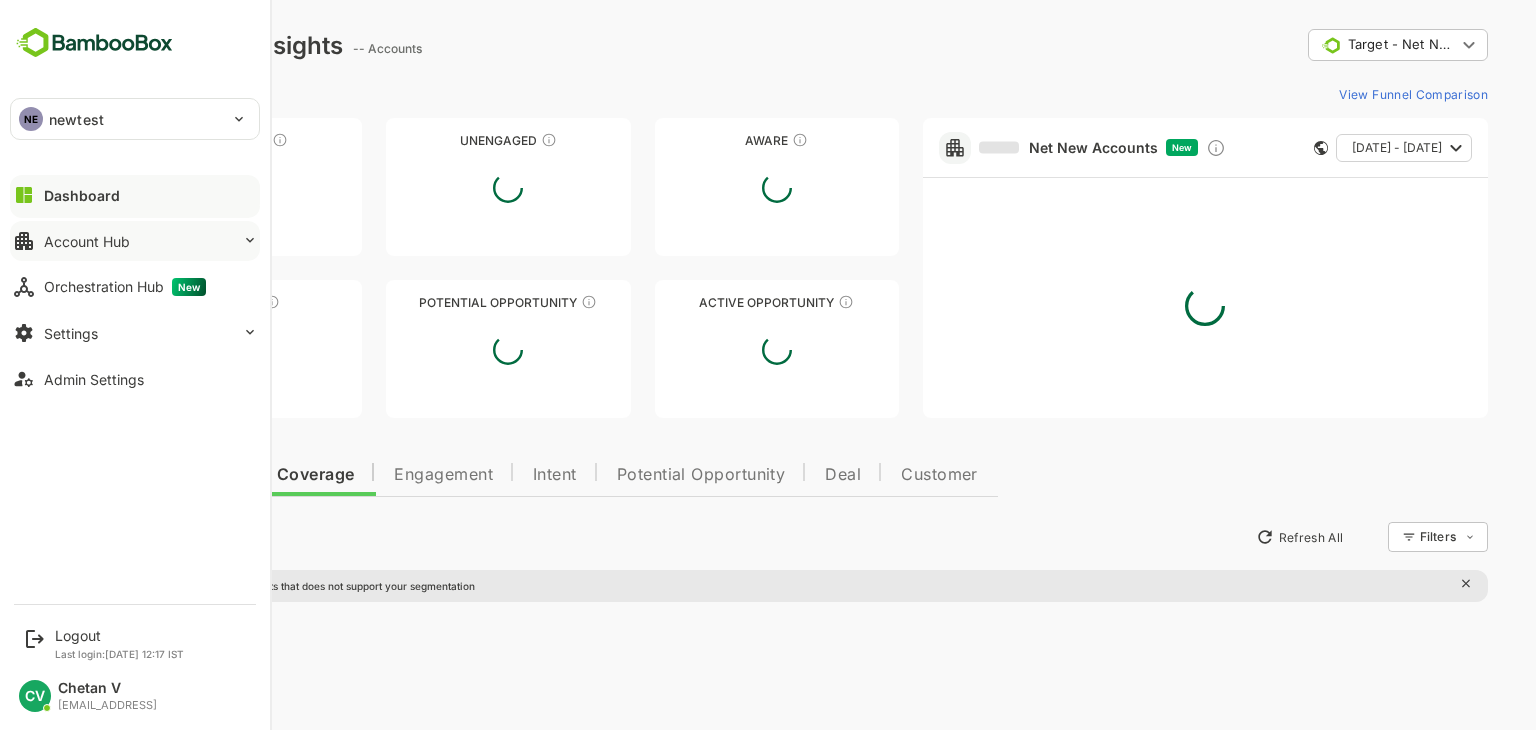 click on "Account Hub" at bounding box center (87, 241) 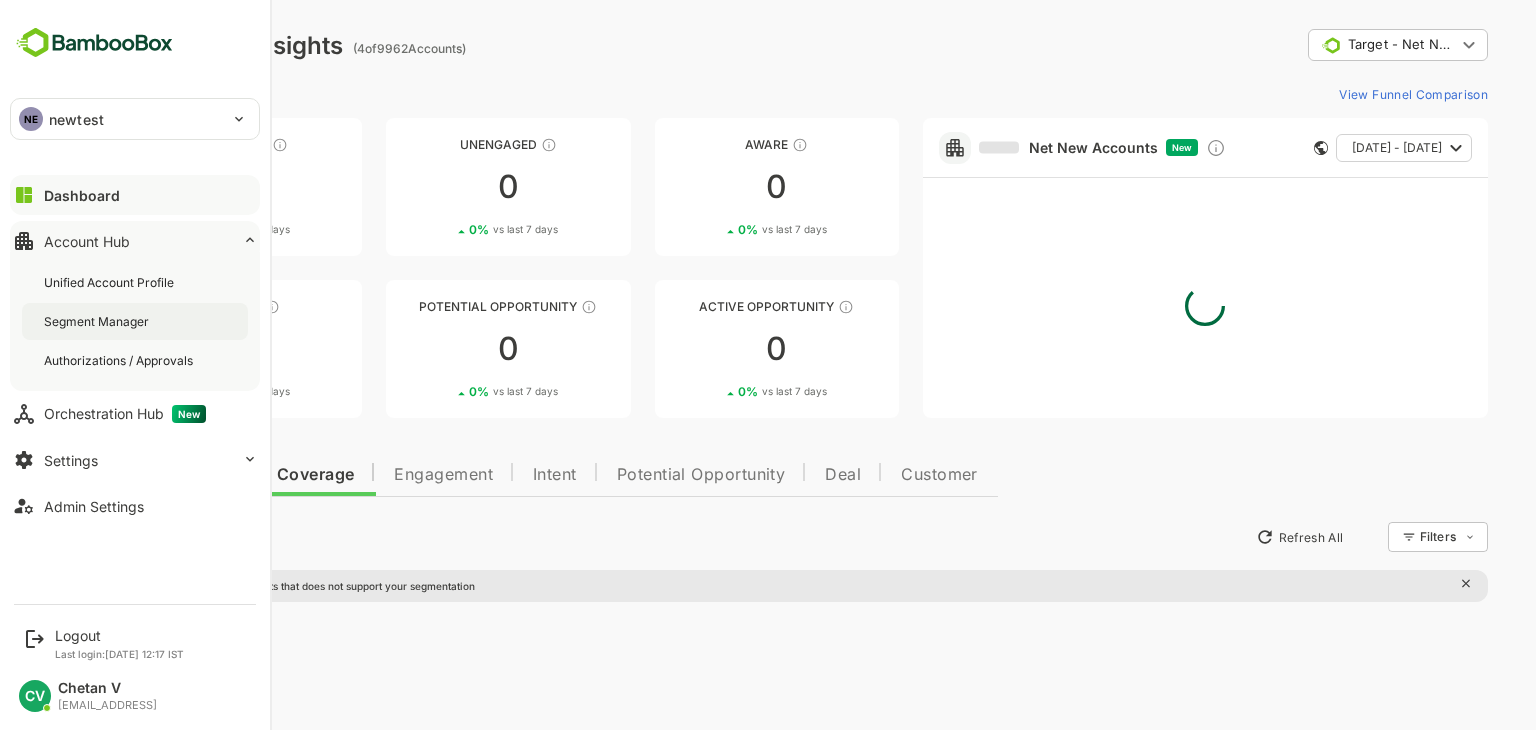 click on "Segment Manager" at bounding box center (98, 321) 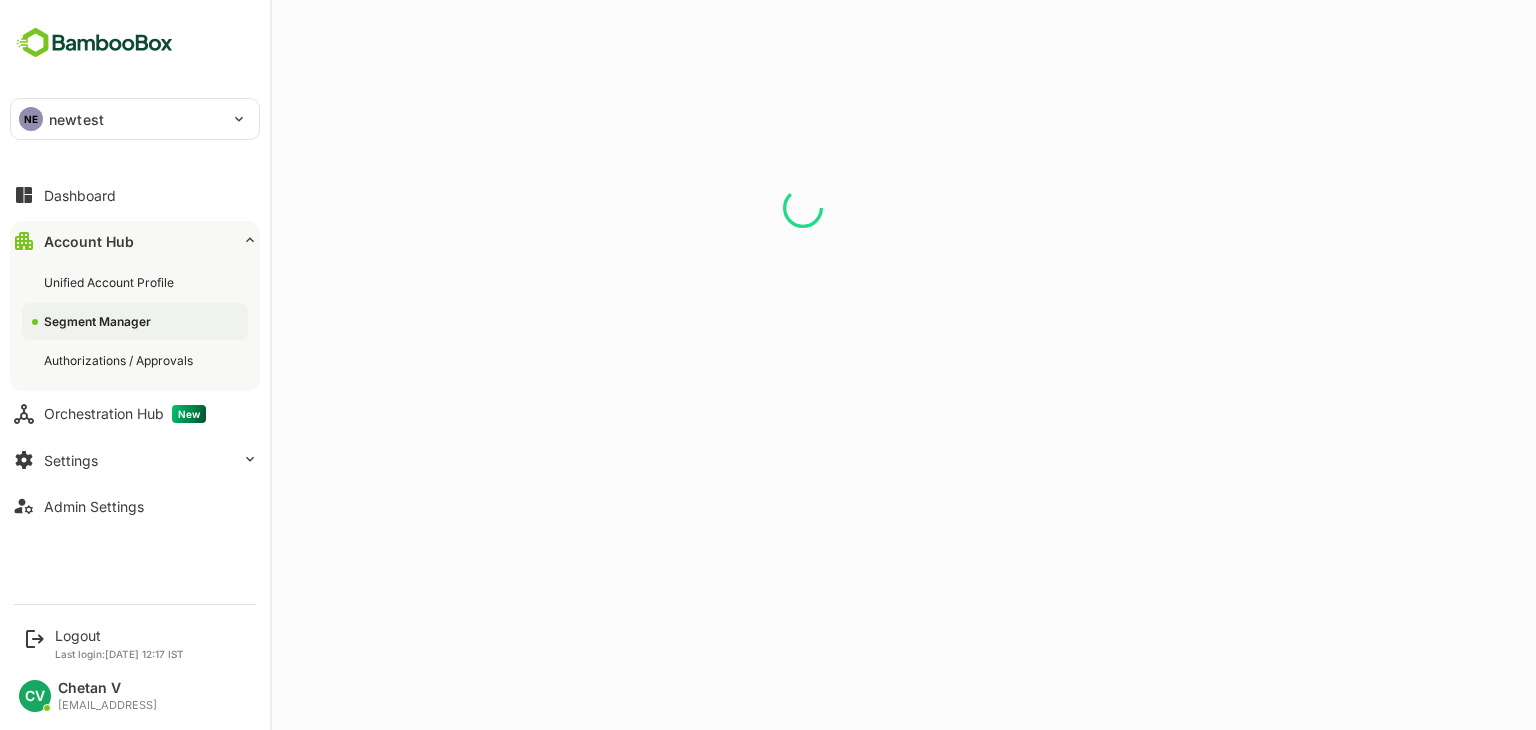 scroll, scrollTop: 0, scrollLeft: 0, axis: both 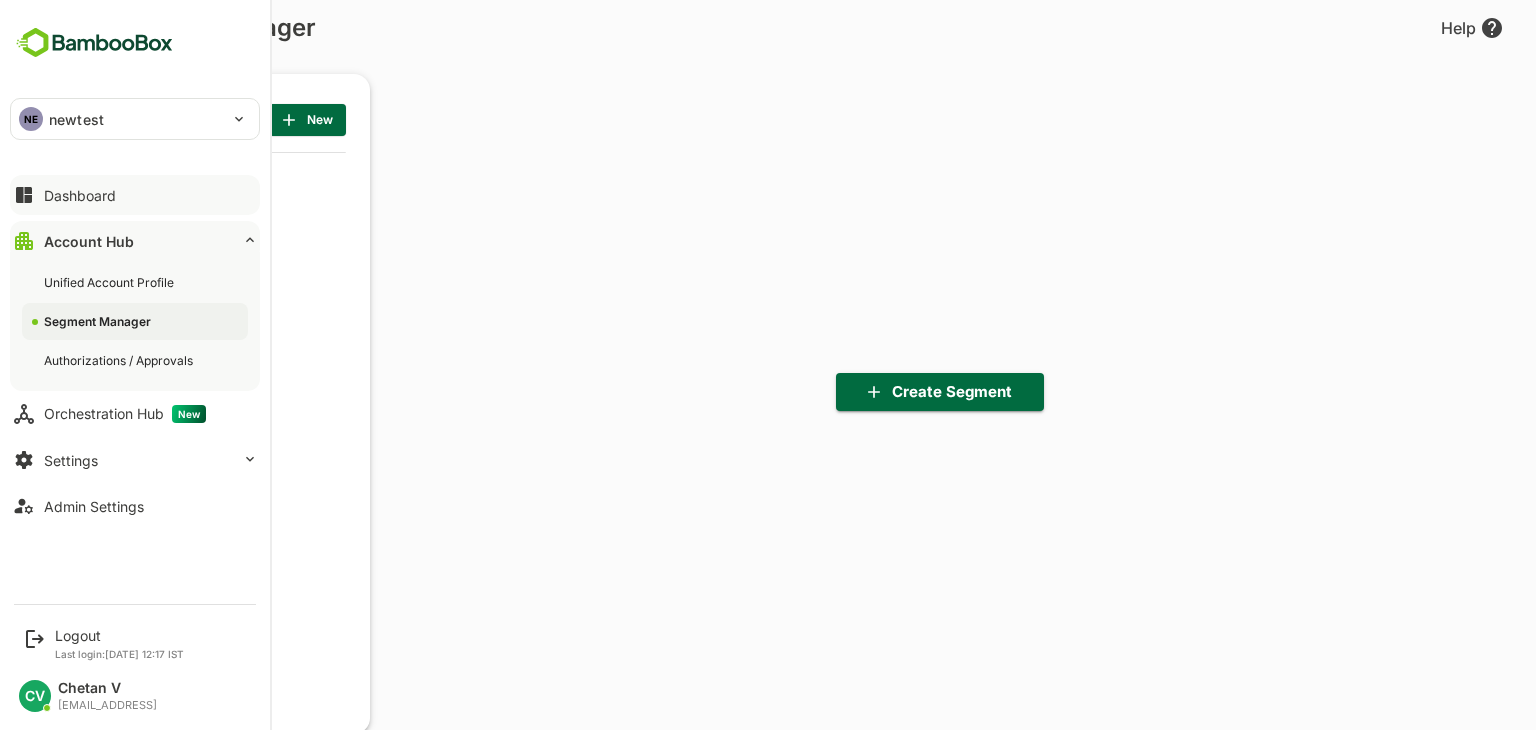 click on "Dashboard" at bounding box center [135, 195] 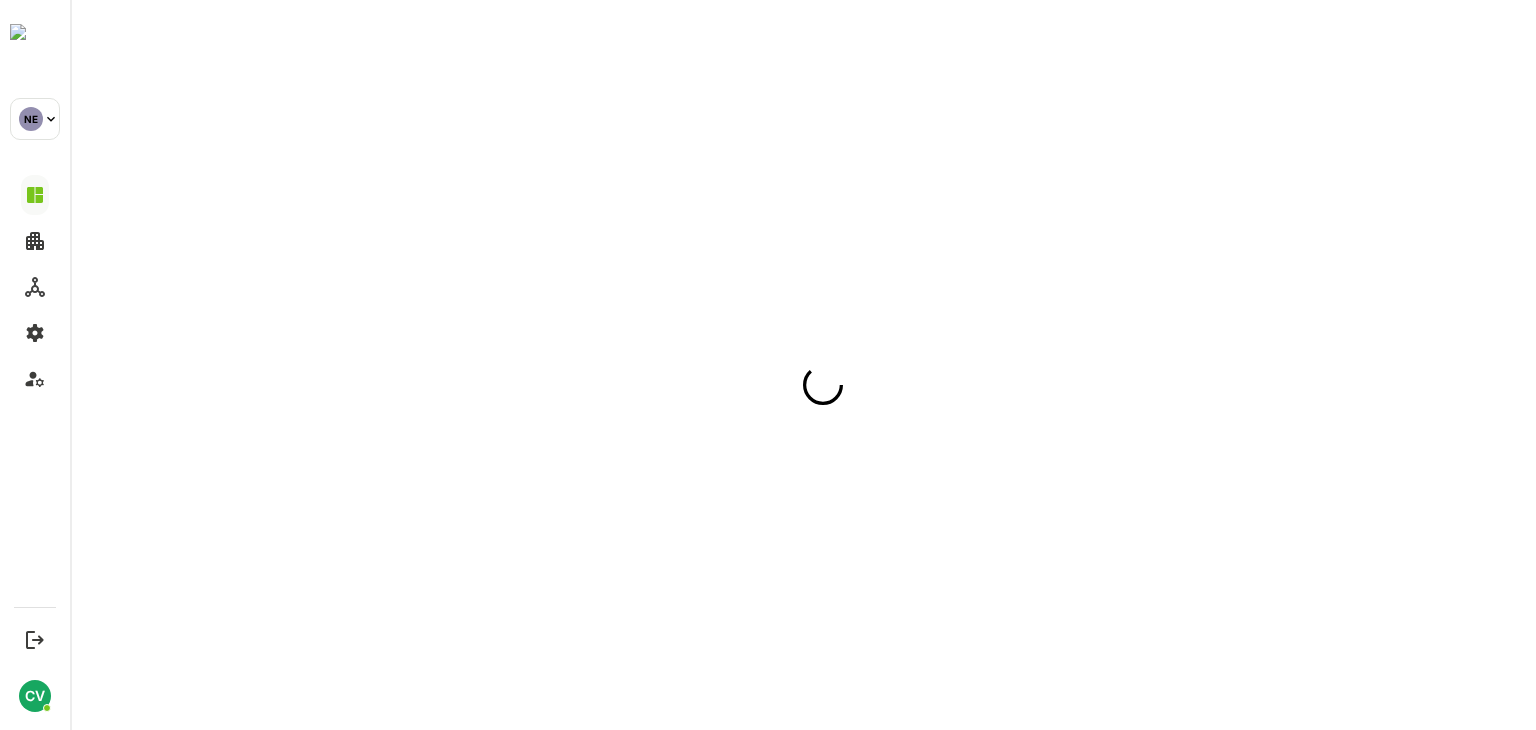 scroll, scrollTop: 0, scrollLeft: 0, axis: both 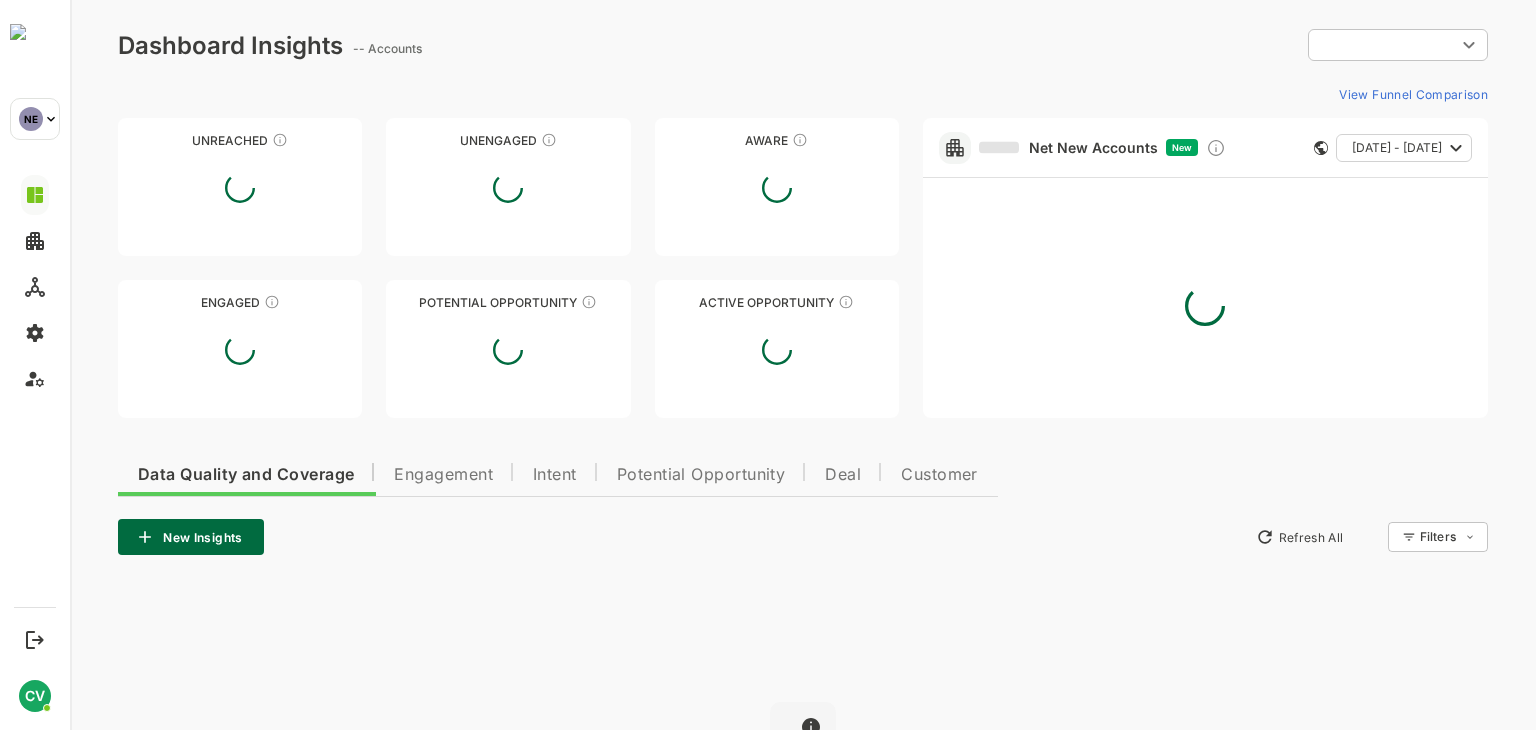 type on "**********" 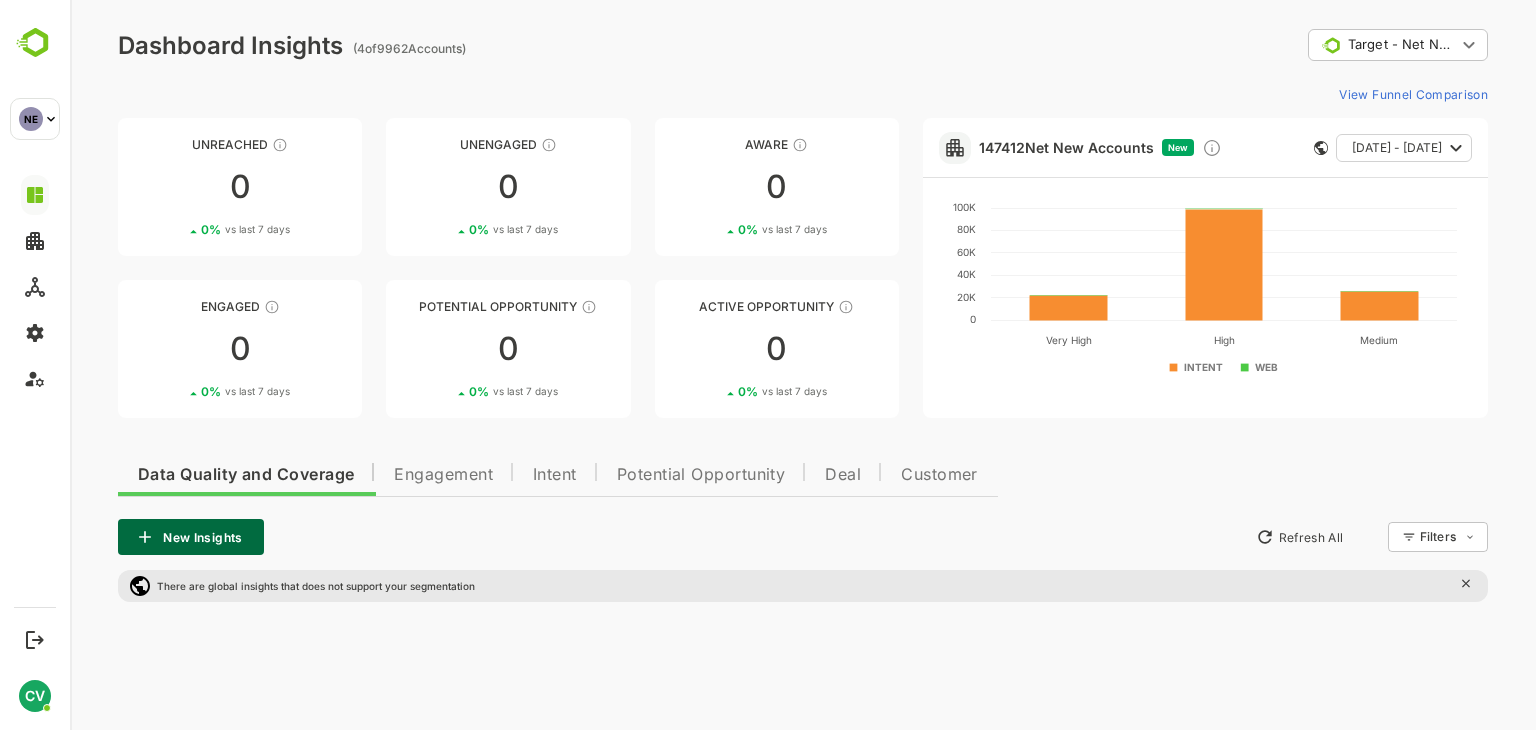 click 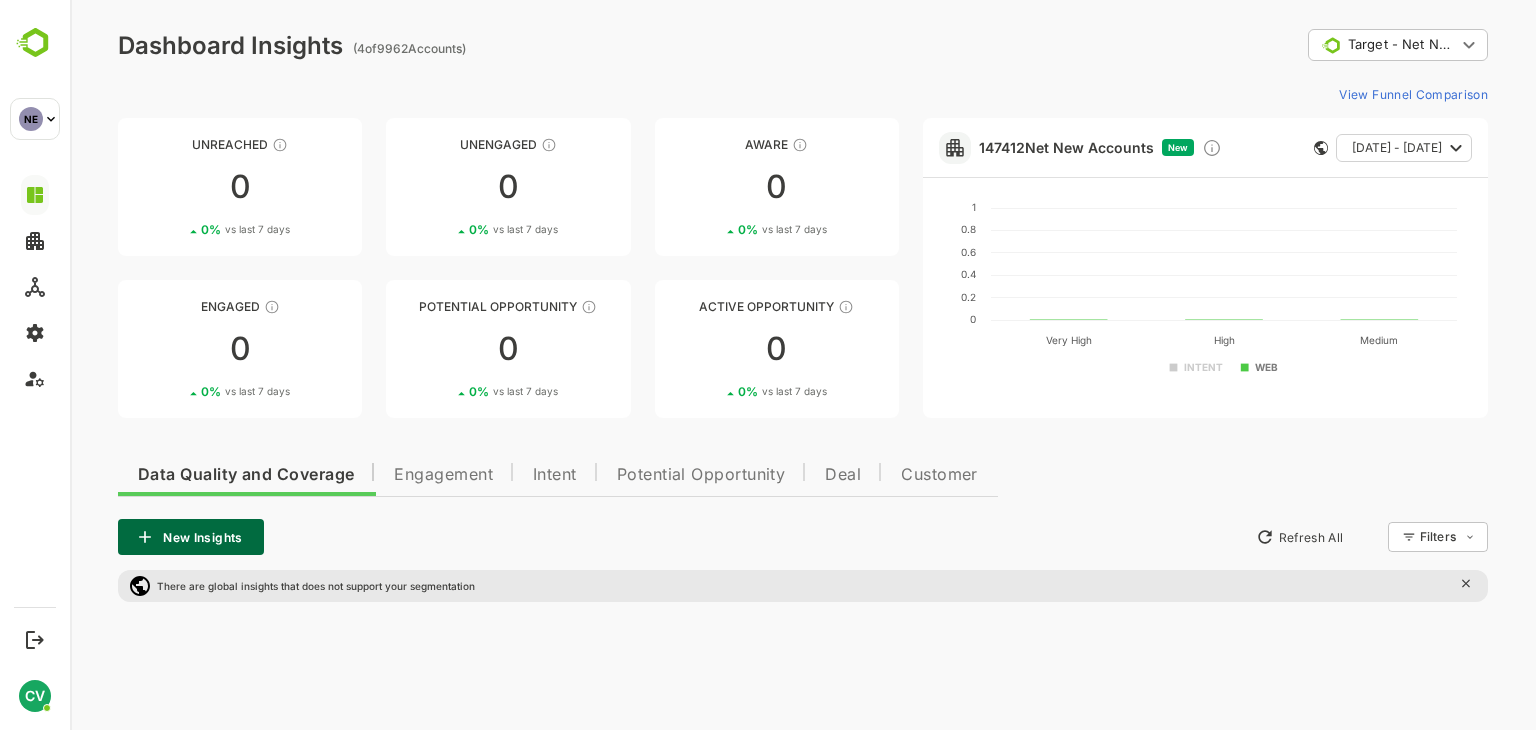 click 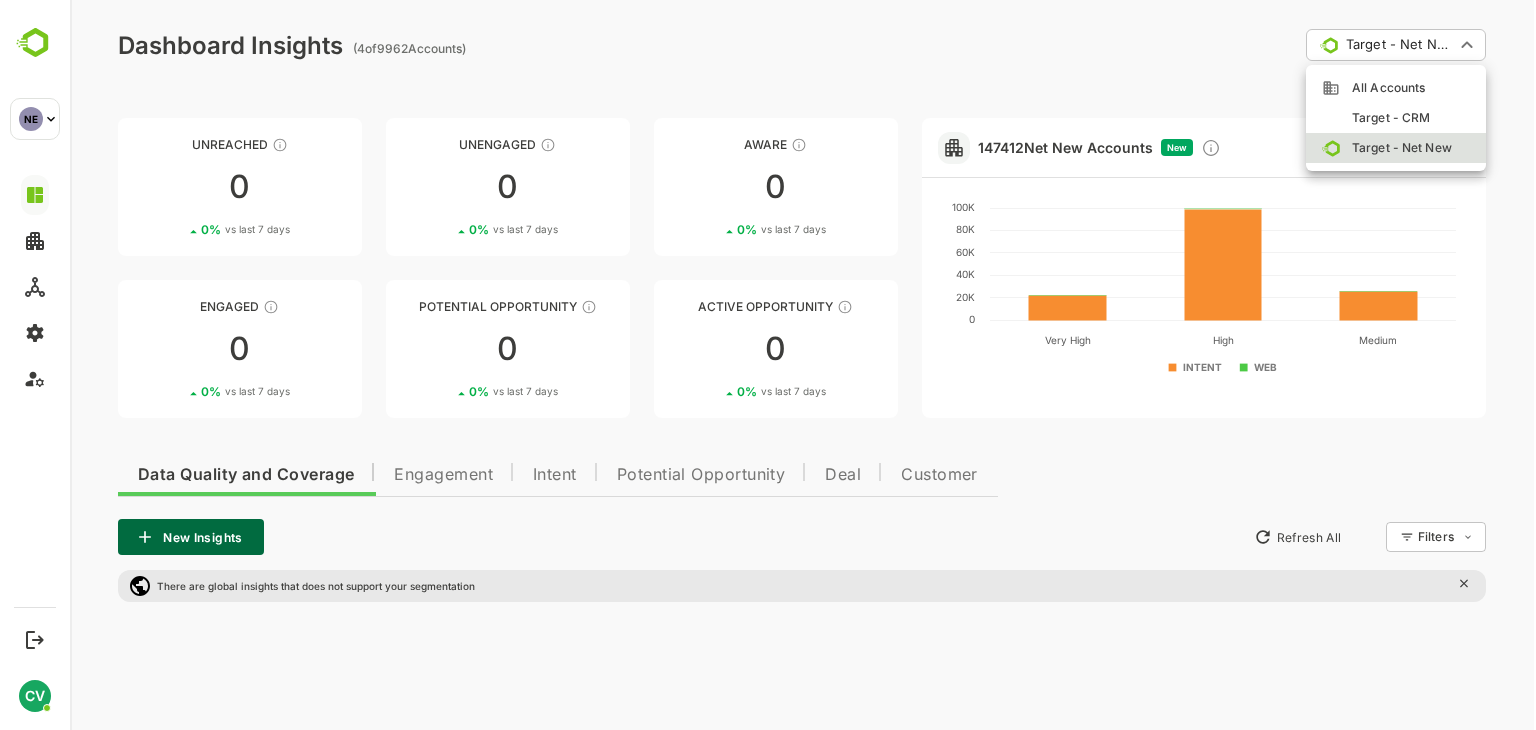 click on "**********" at bounding box center (803, 509) 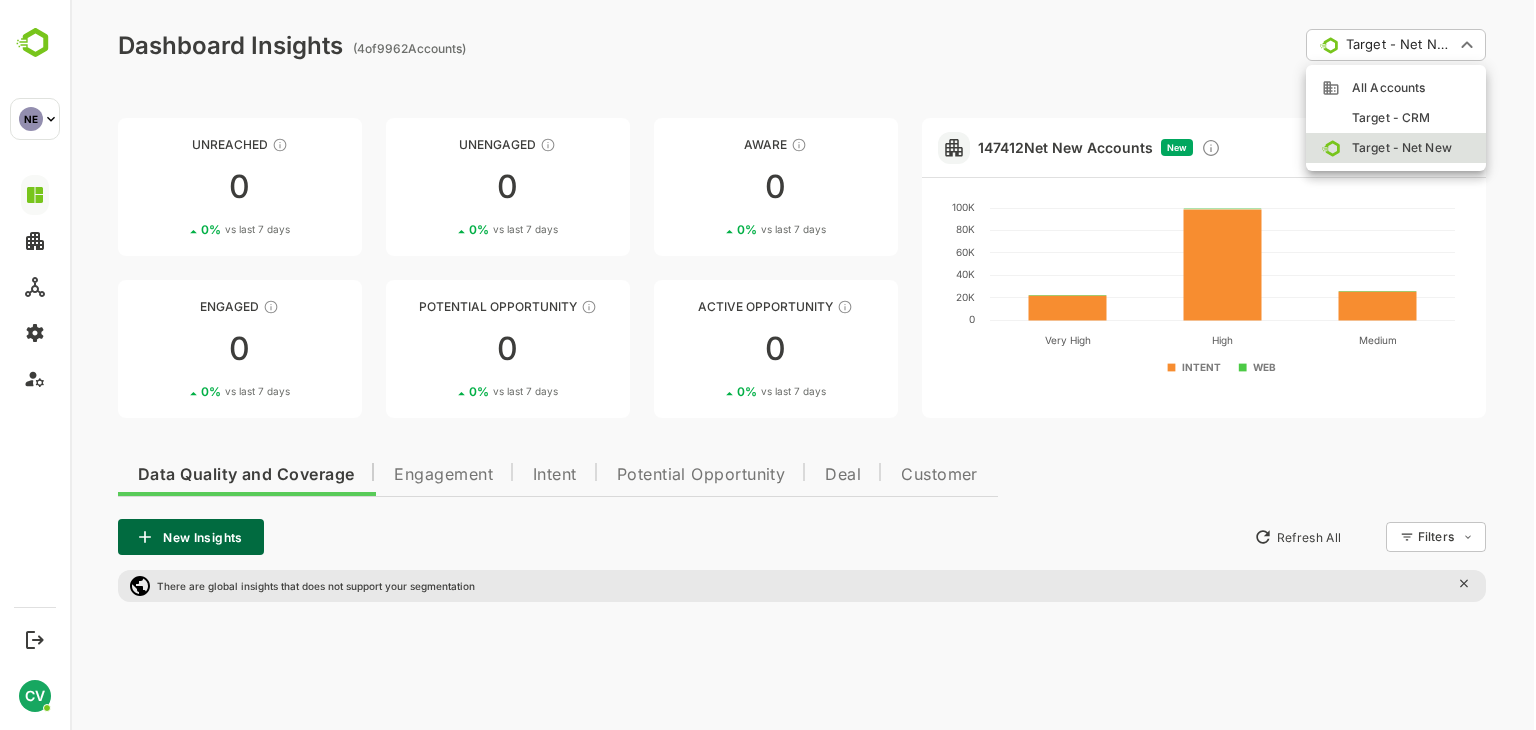 click at bounding box center (803, 365) 